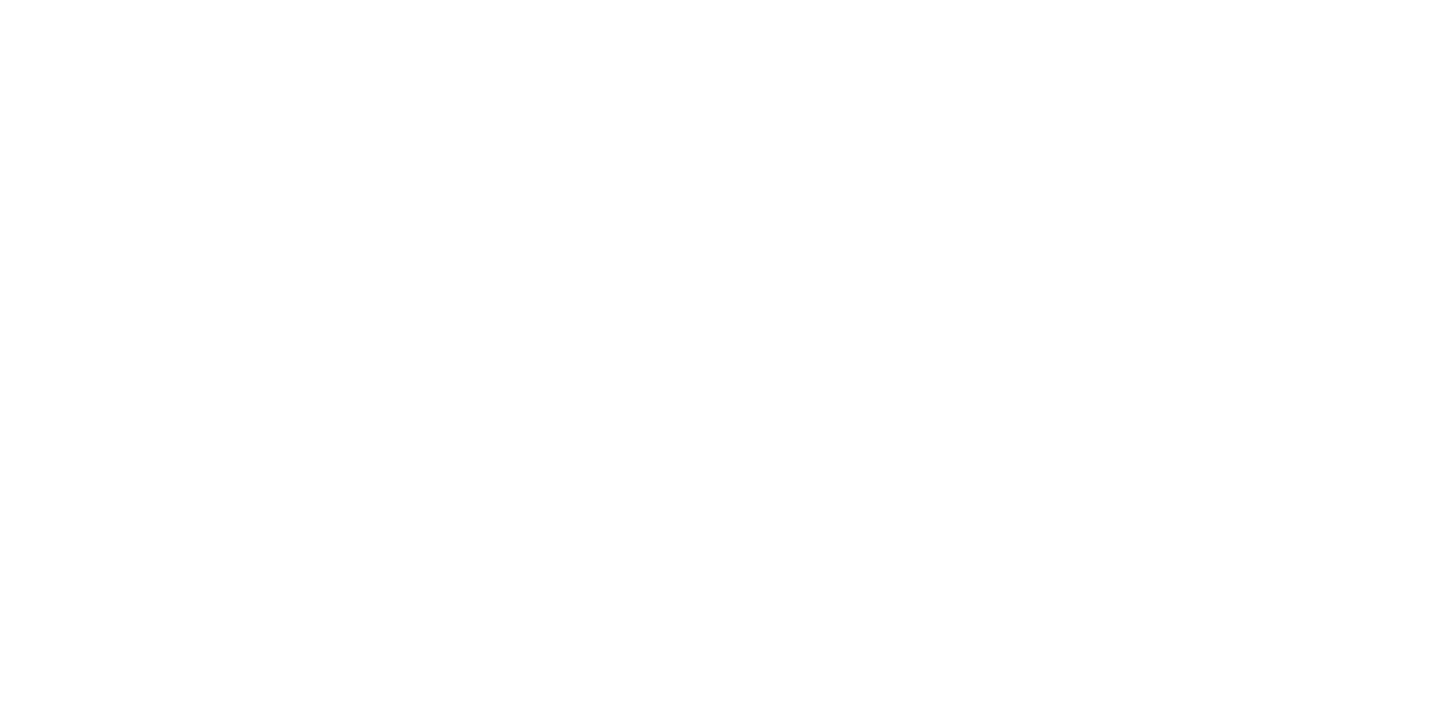 scroll, scrollTop: 0, scrollLeft: 0, axis: both 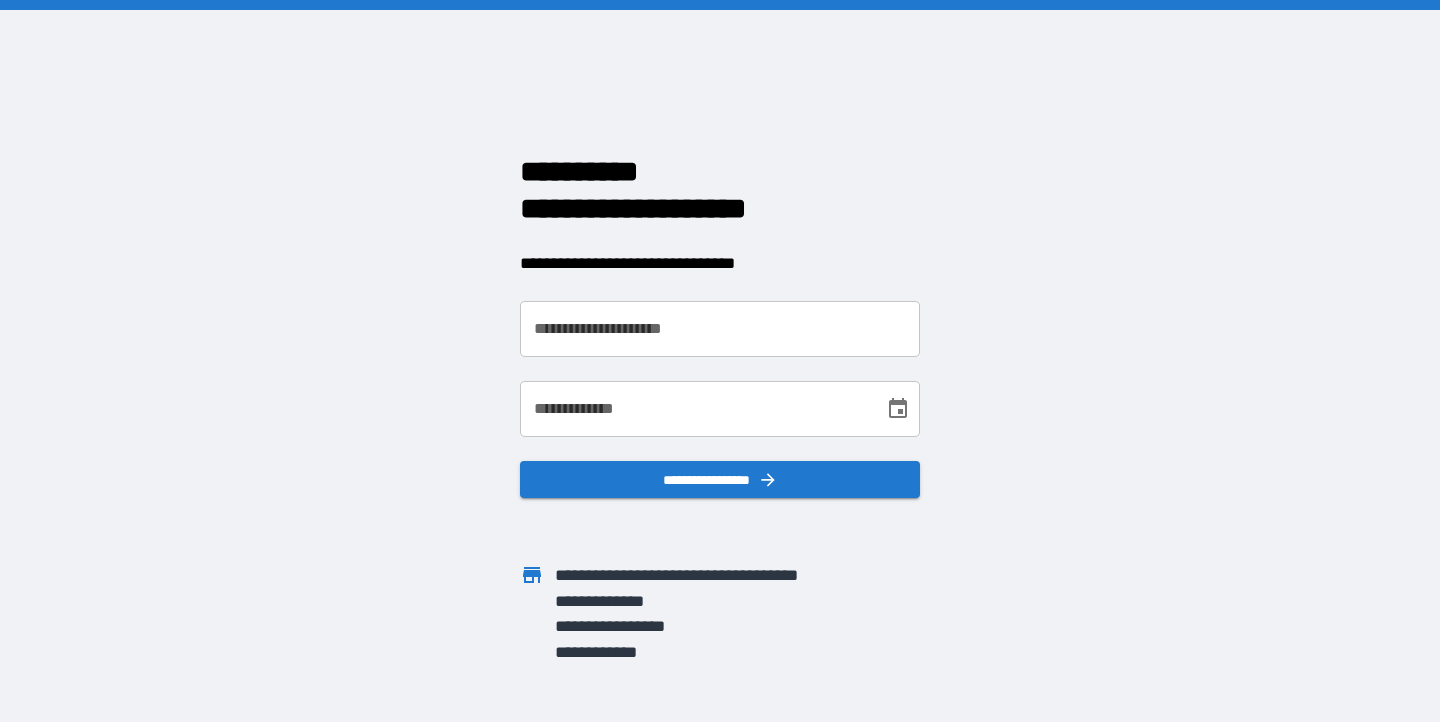 click on "**********" at bounding box center [720, 329] 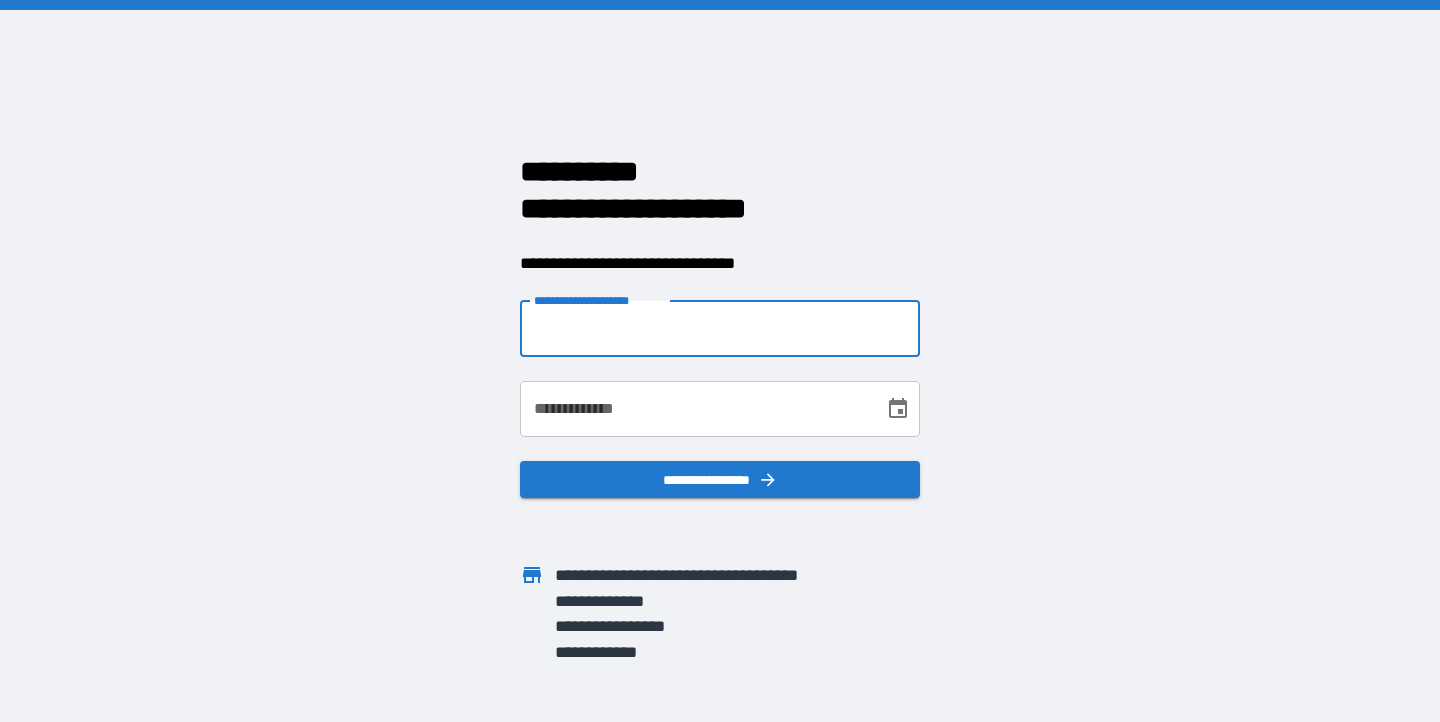 type on "**********" 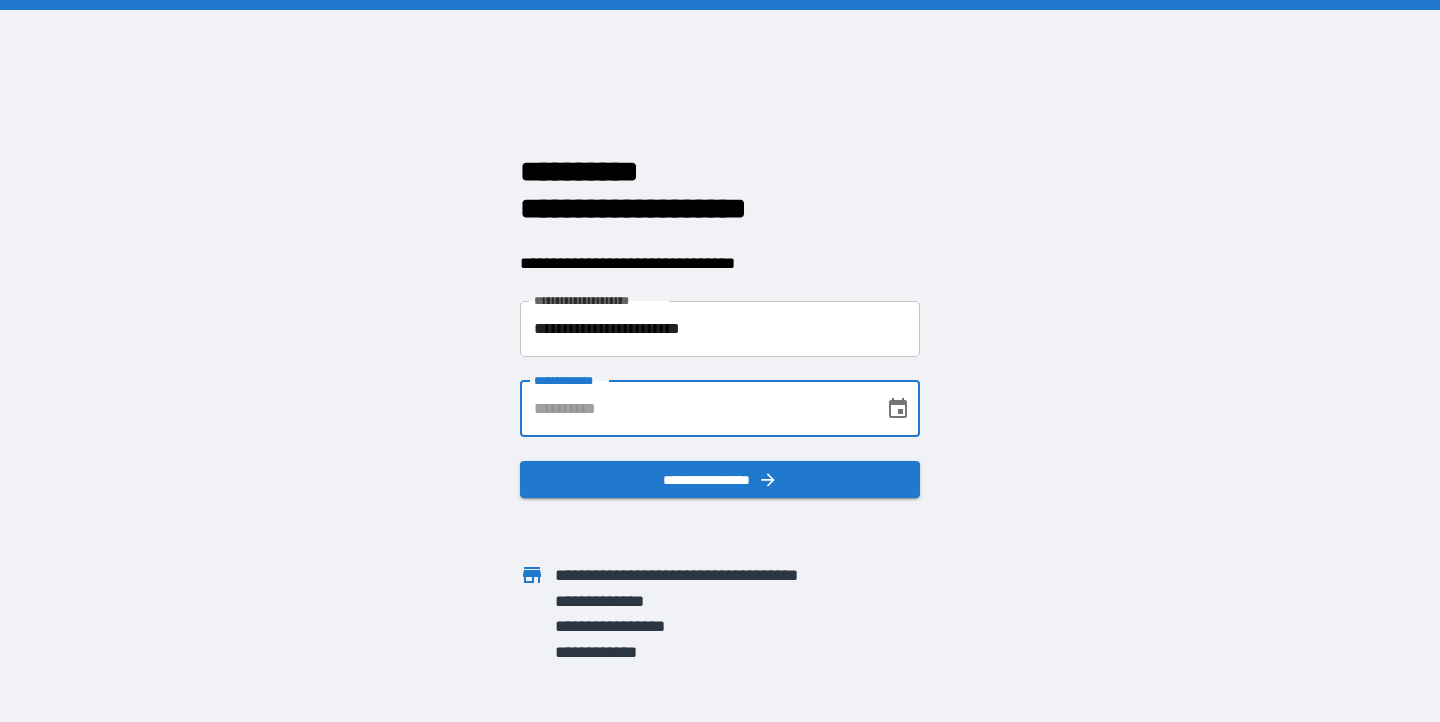 click on "**********" at bounding box center [695, 409] 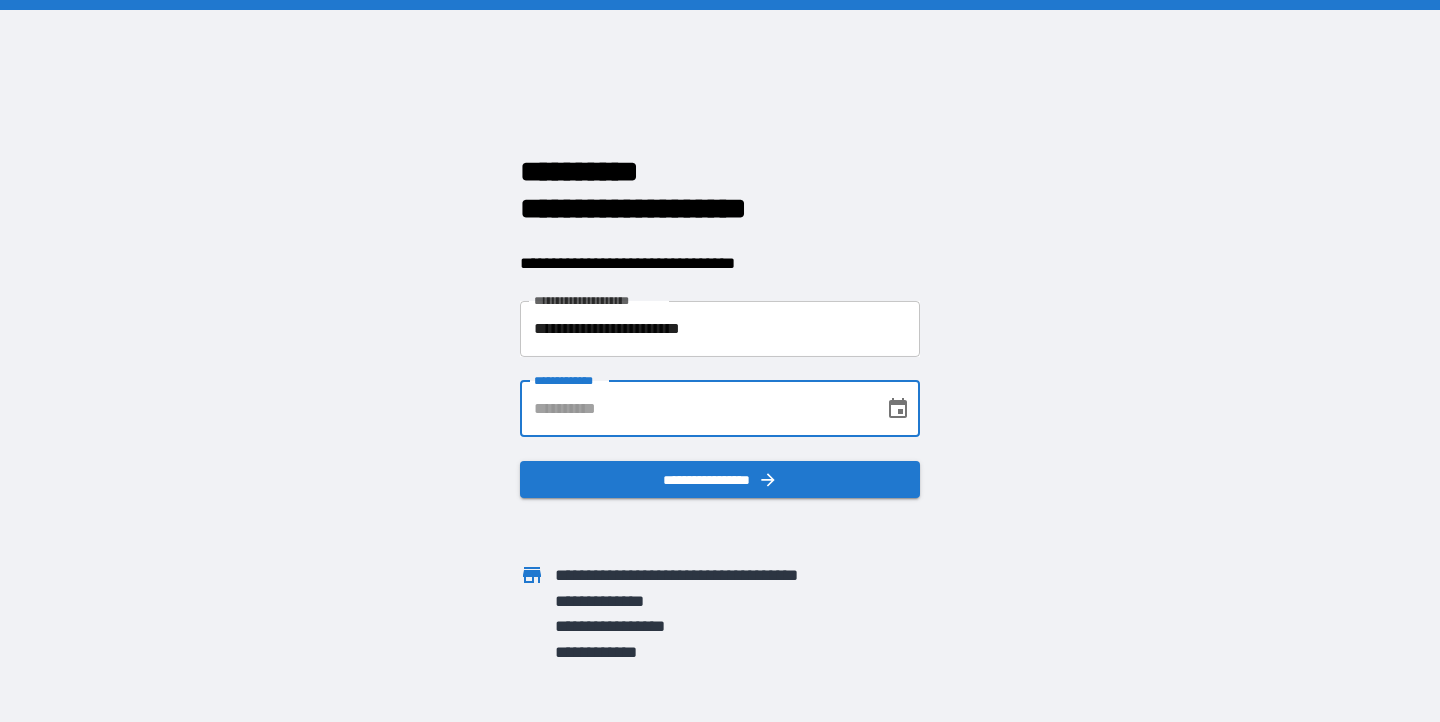 type on "**********" 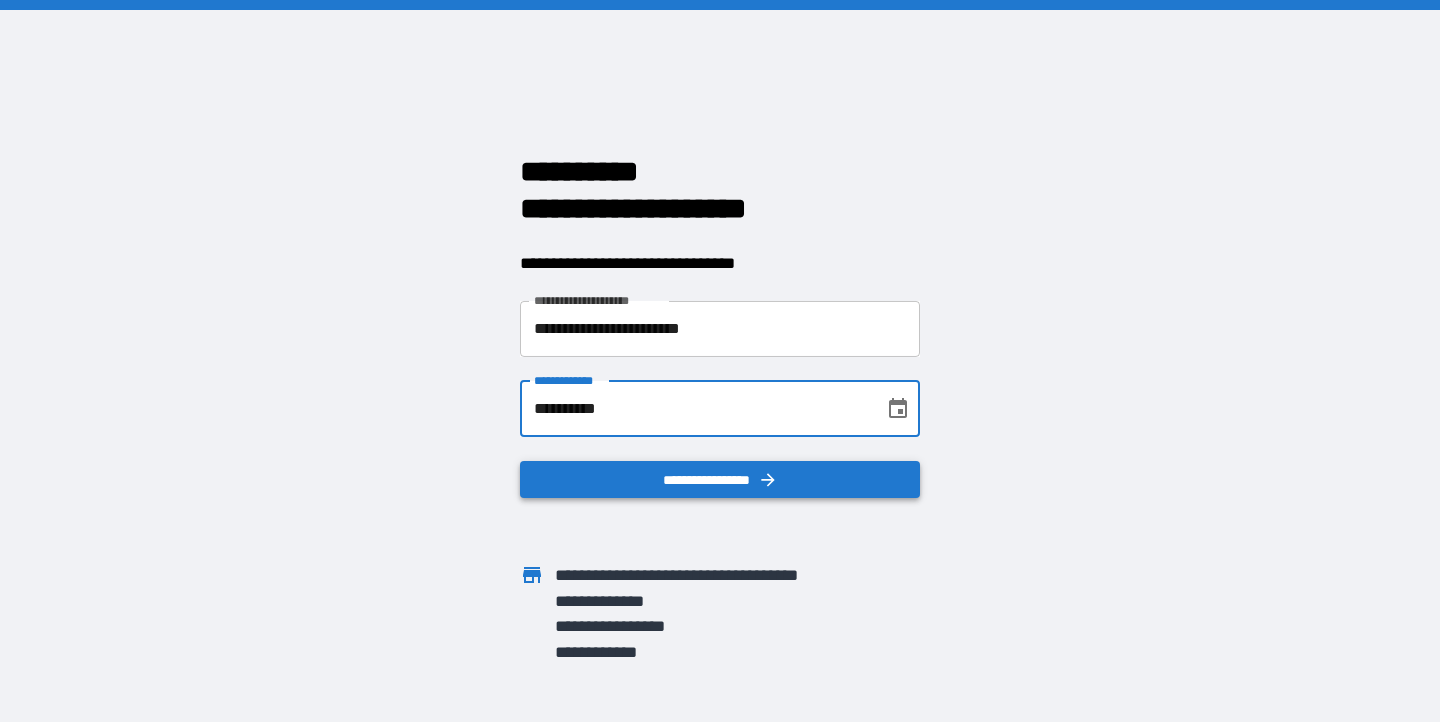 click on "**********" at bounding box center (720, 480) 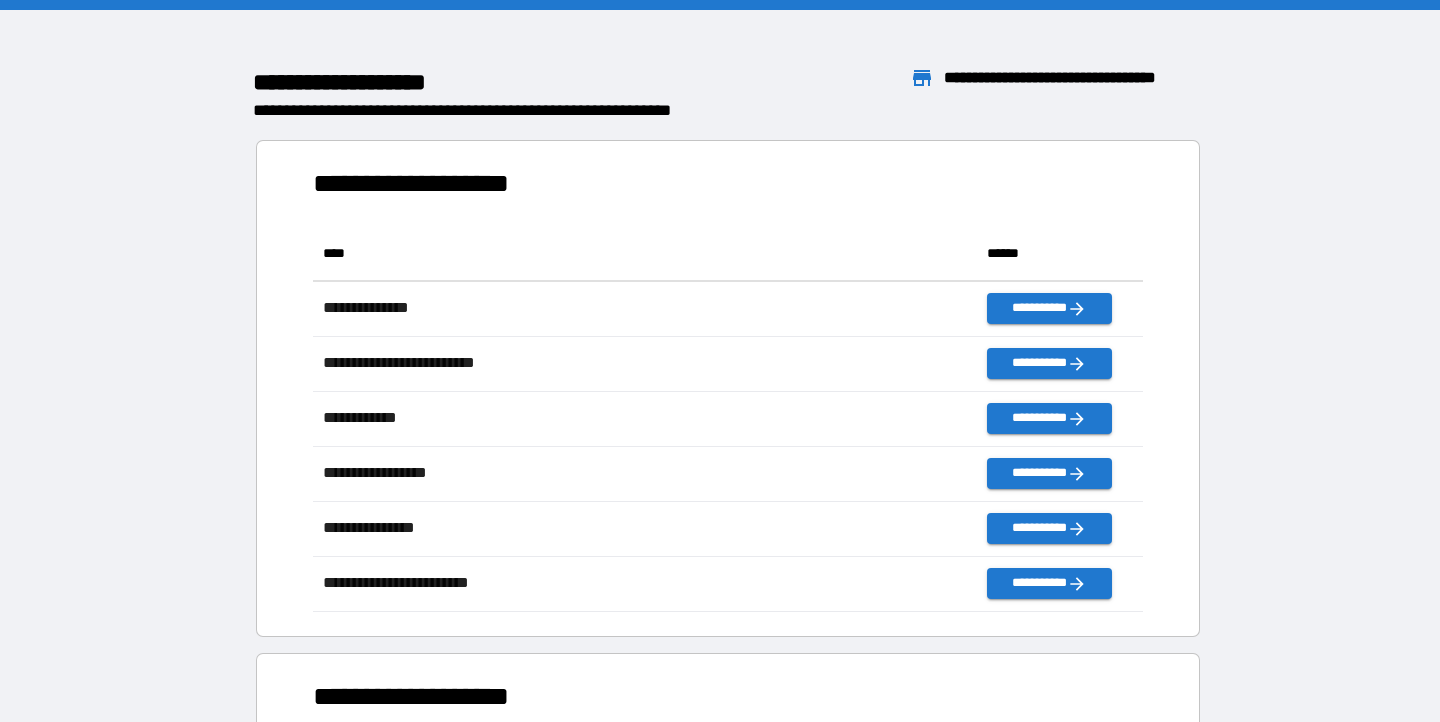 scroll, scrollTop: 1, scrollLeft: 1, axis: both 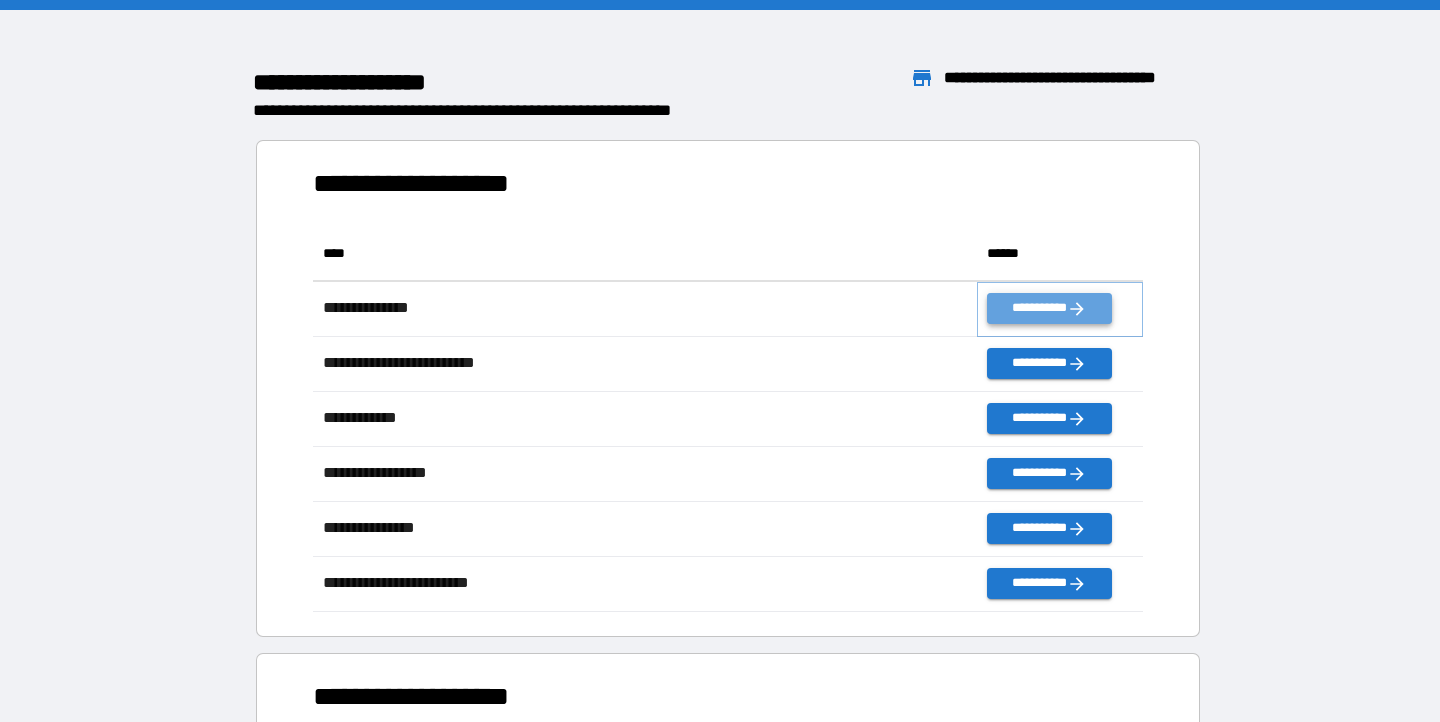 click on "**********" at bounding box center (1049, 308) 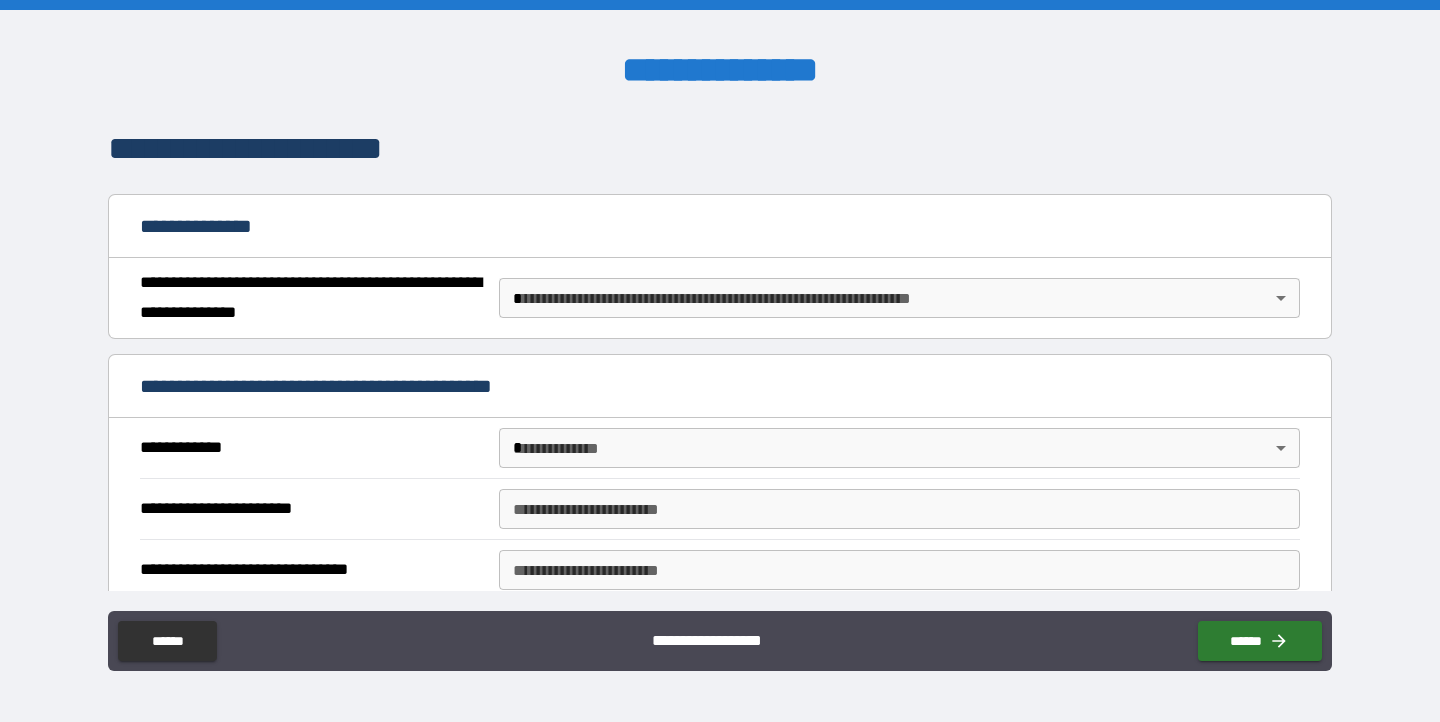 scroll, scrollTop: 175, scrollLeft: 0, axis: vertical 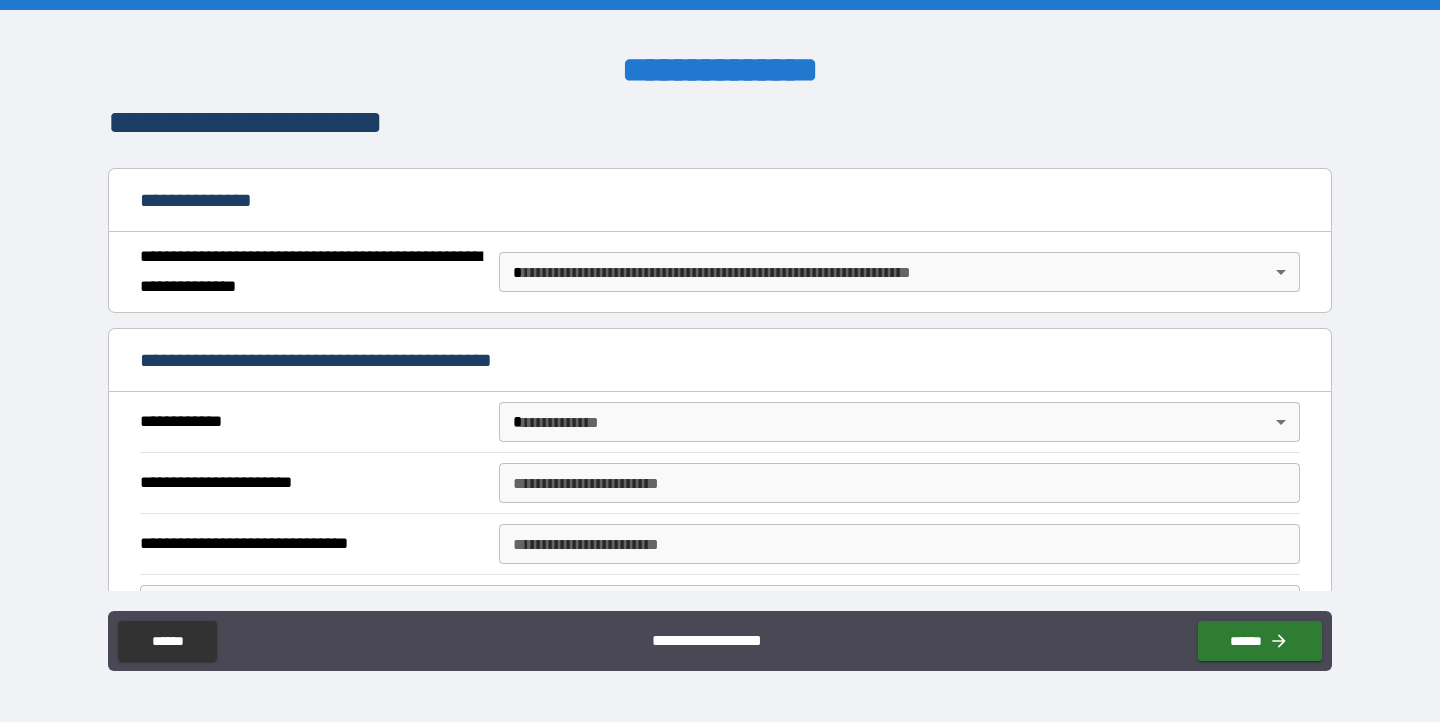click on "**********" at bounding box center [720, 361] 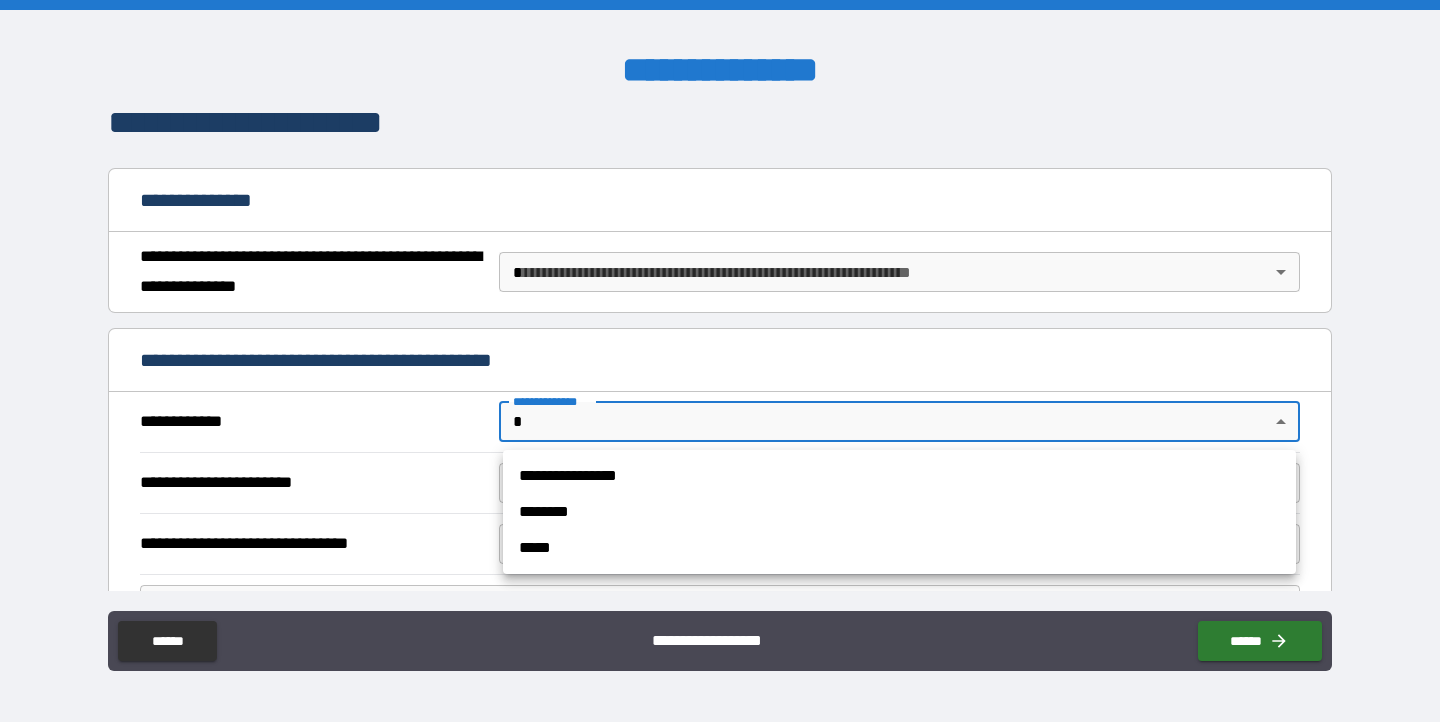 click on "**********" at bounding box center [899, 476] 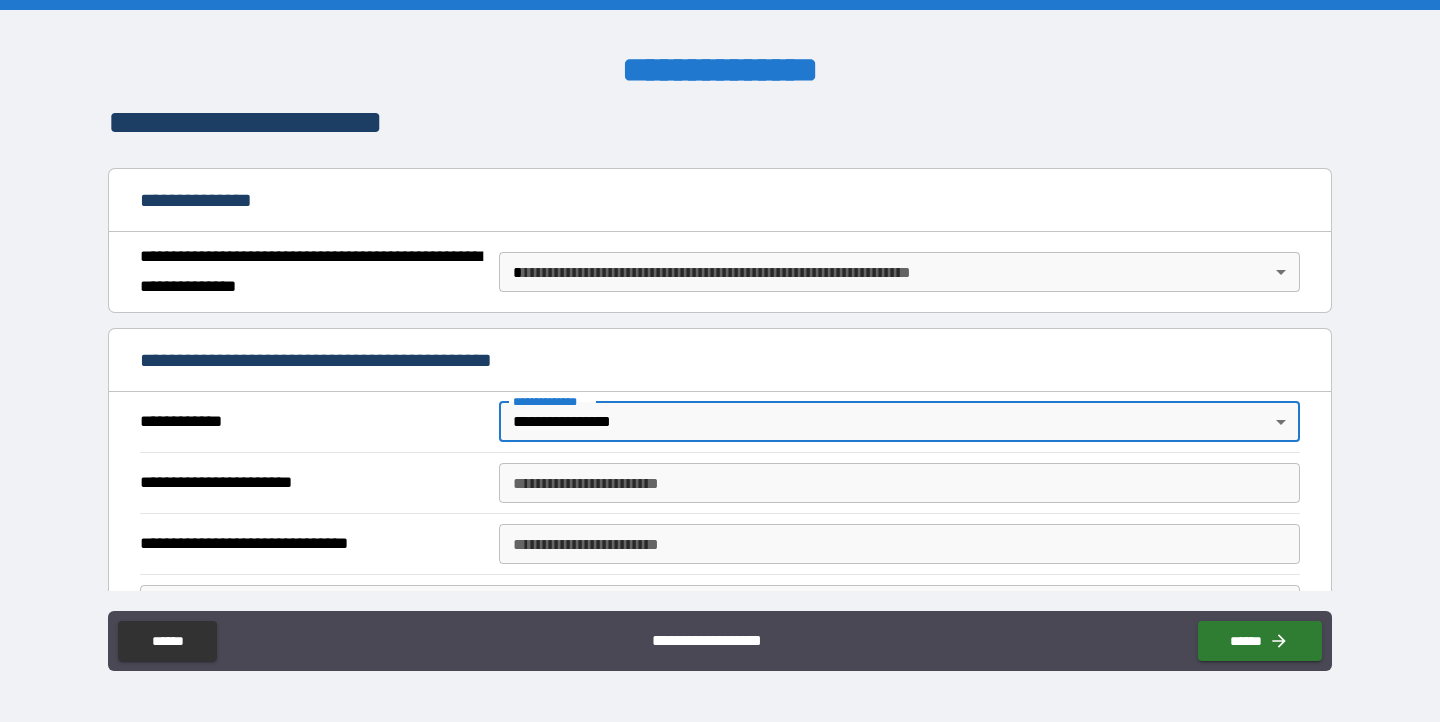 click on "**********" at bounding box center (899, 272) 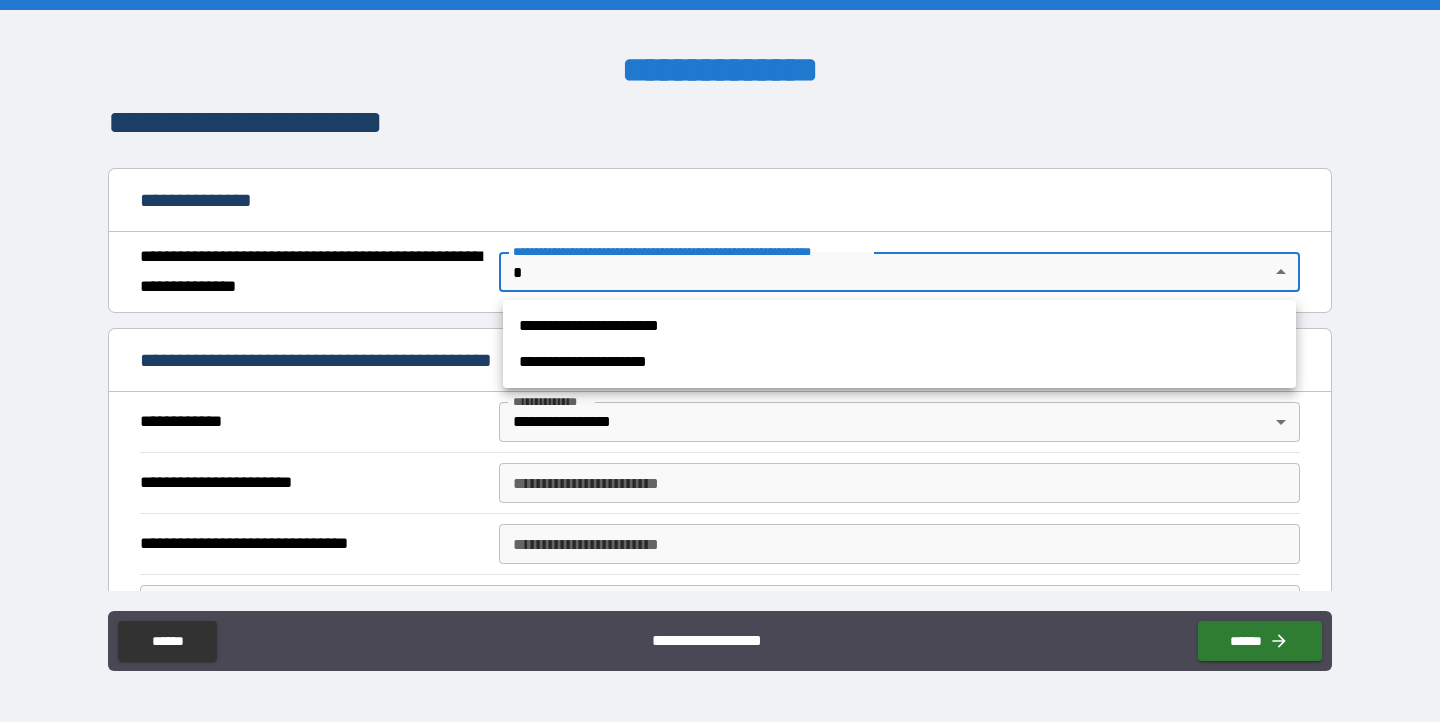 click on "**********" at bounding box center (720, 361) 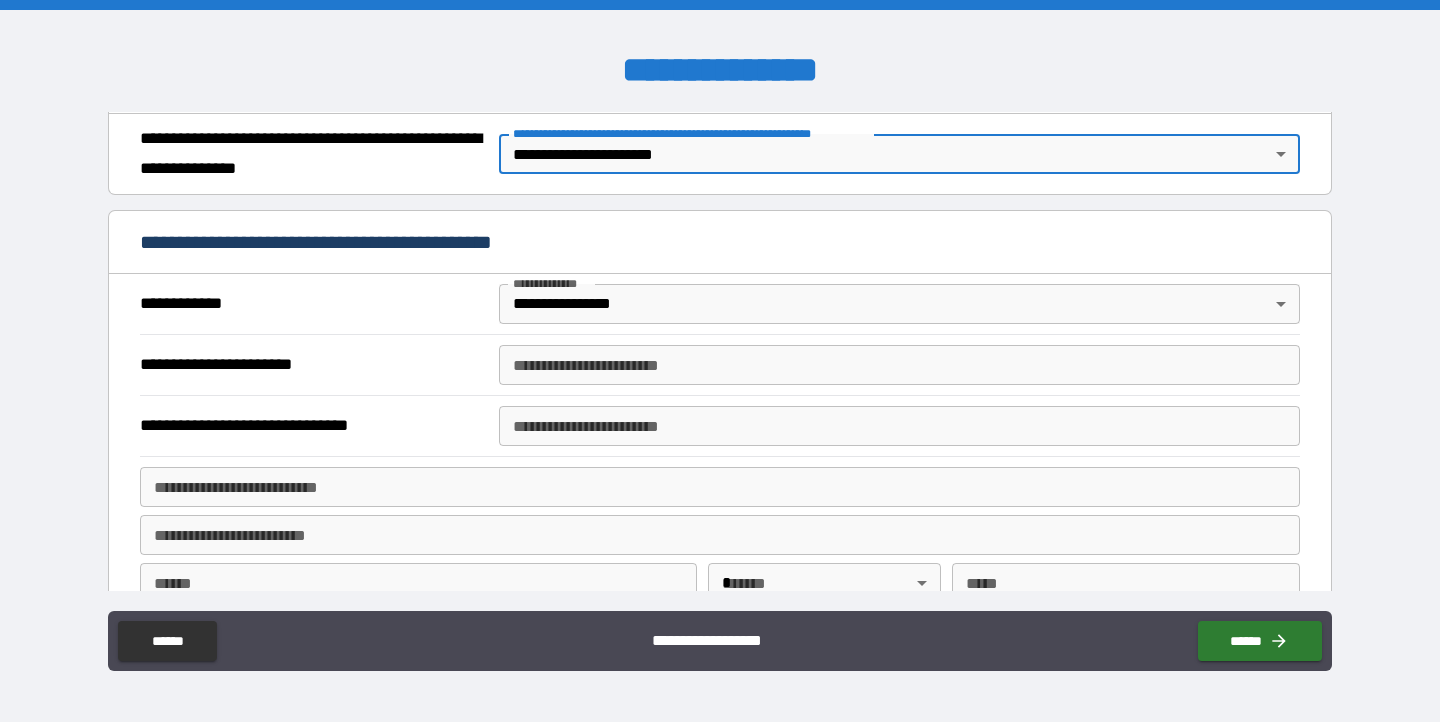 scroll, scrollTop: 295, scrollLeft: 0, axis: vertical 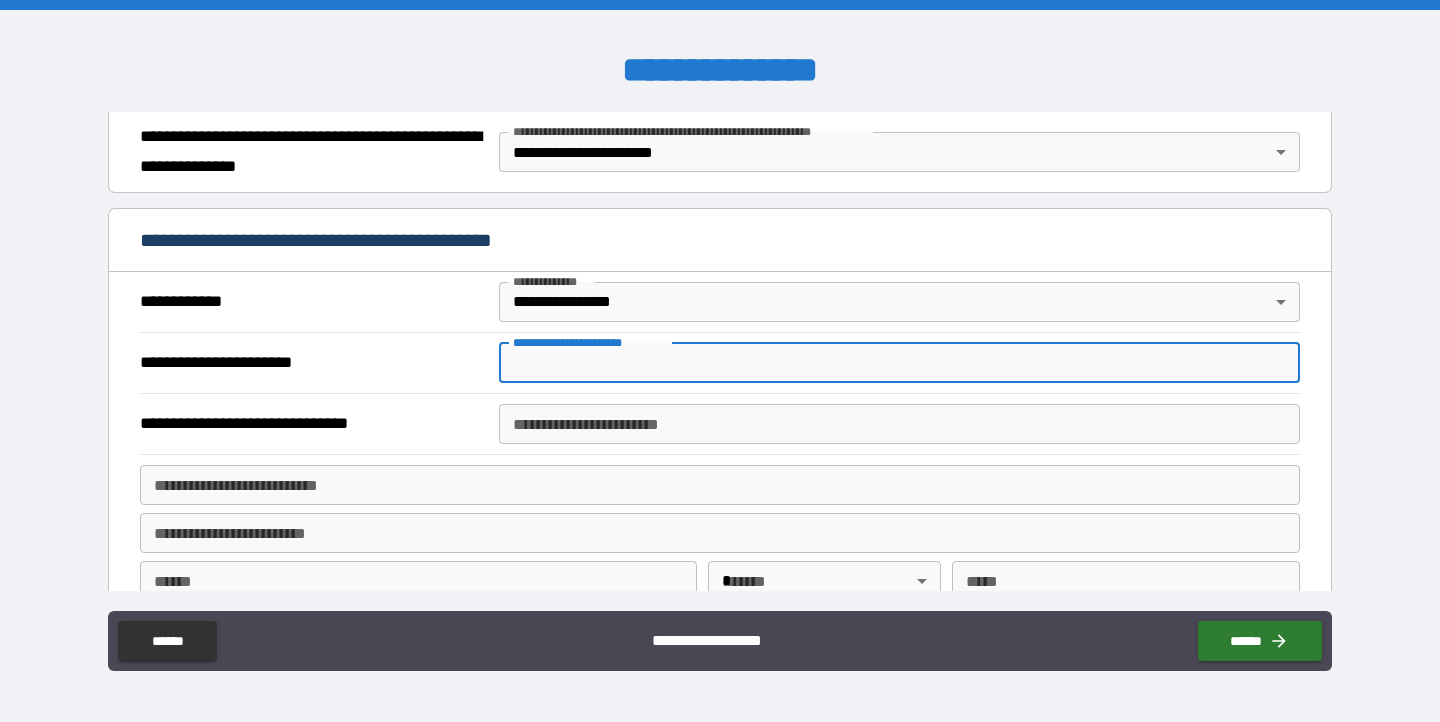 click on "**********" at bounding box center (899, 363) 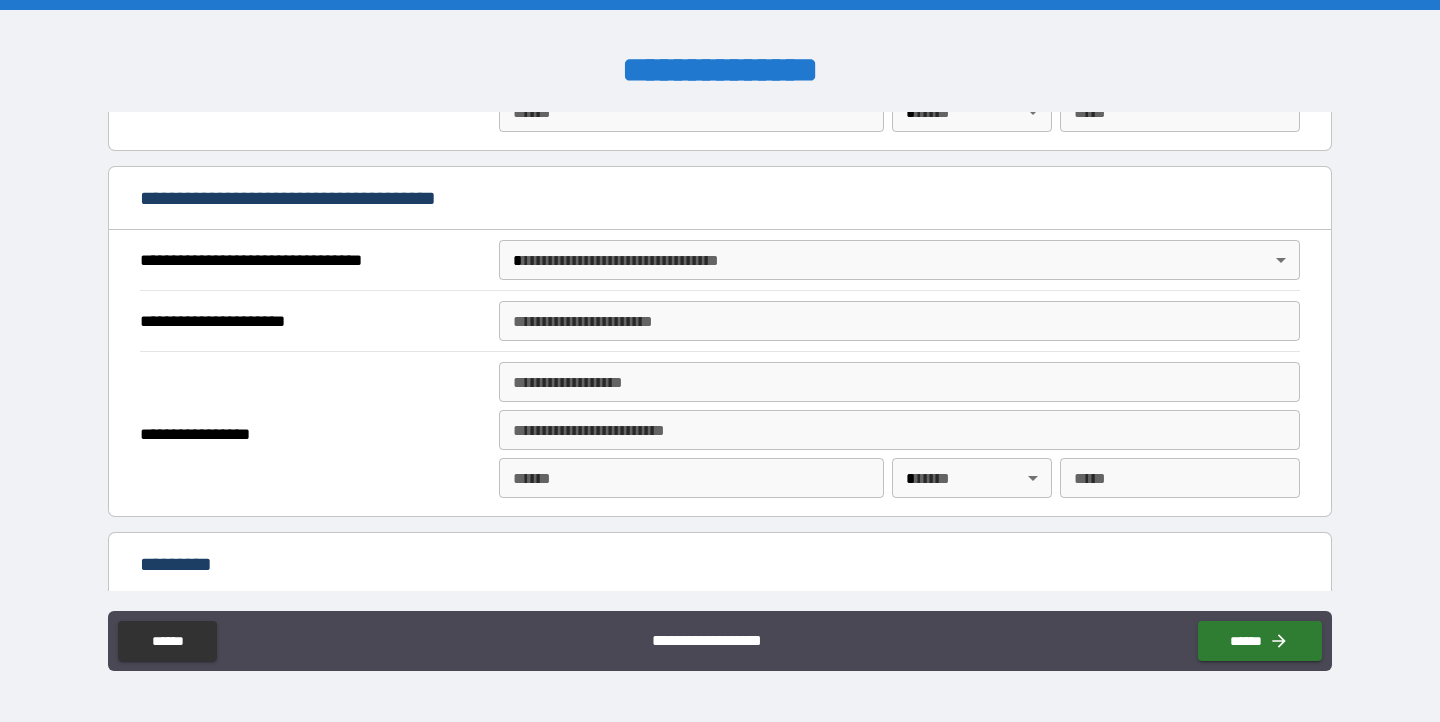 scroll, scrollTop: 2832, scrollLeft: 0, axis: vertical 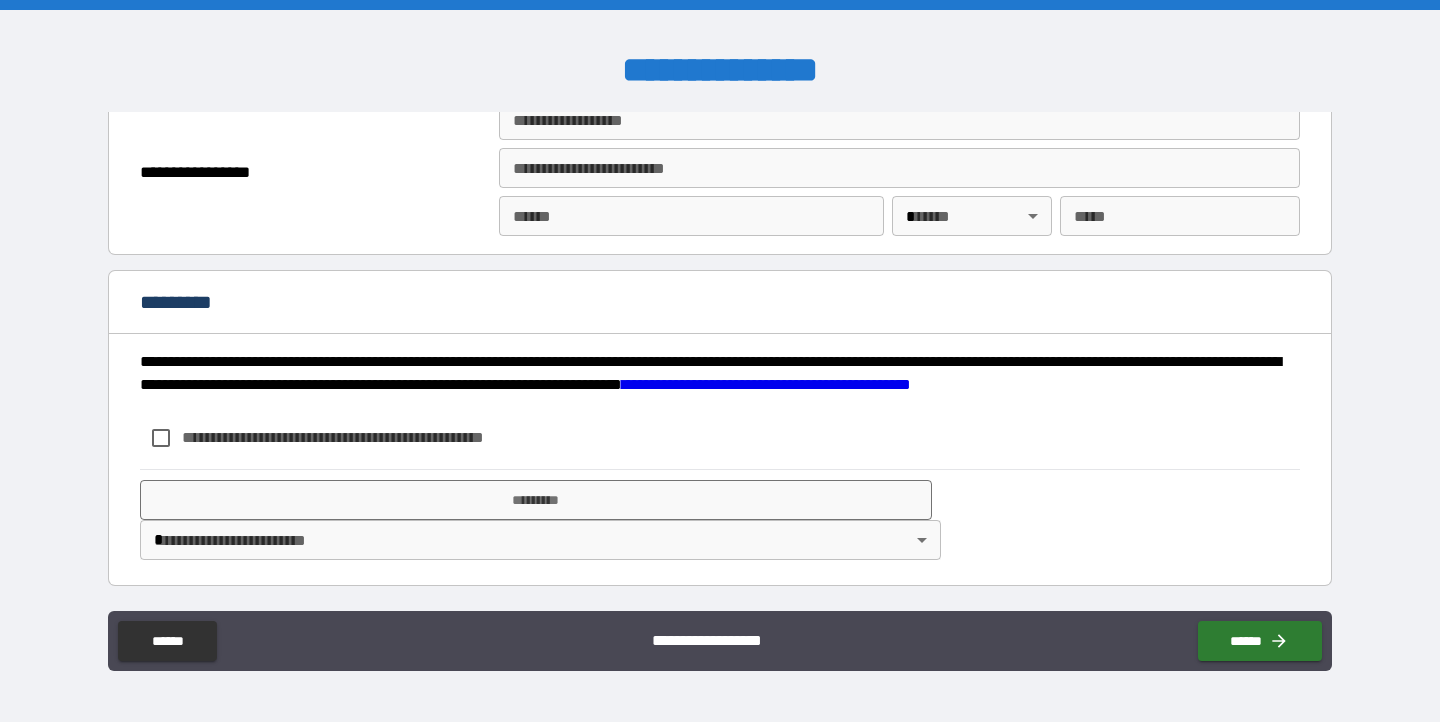 click on "*********" at bounding box center (720, 304) 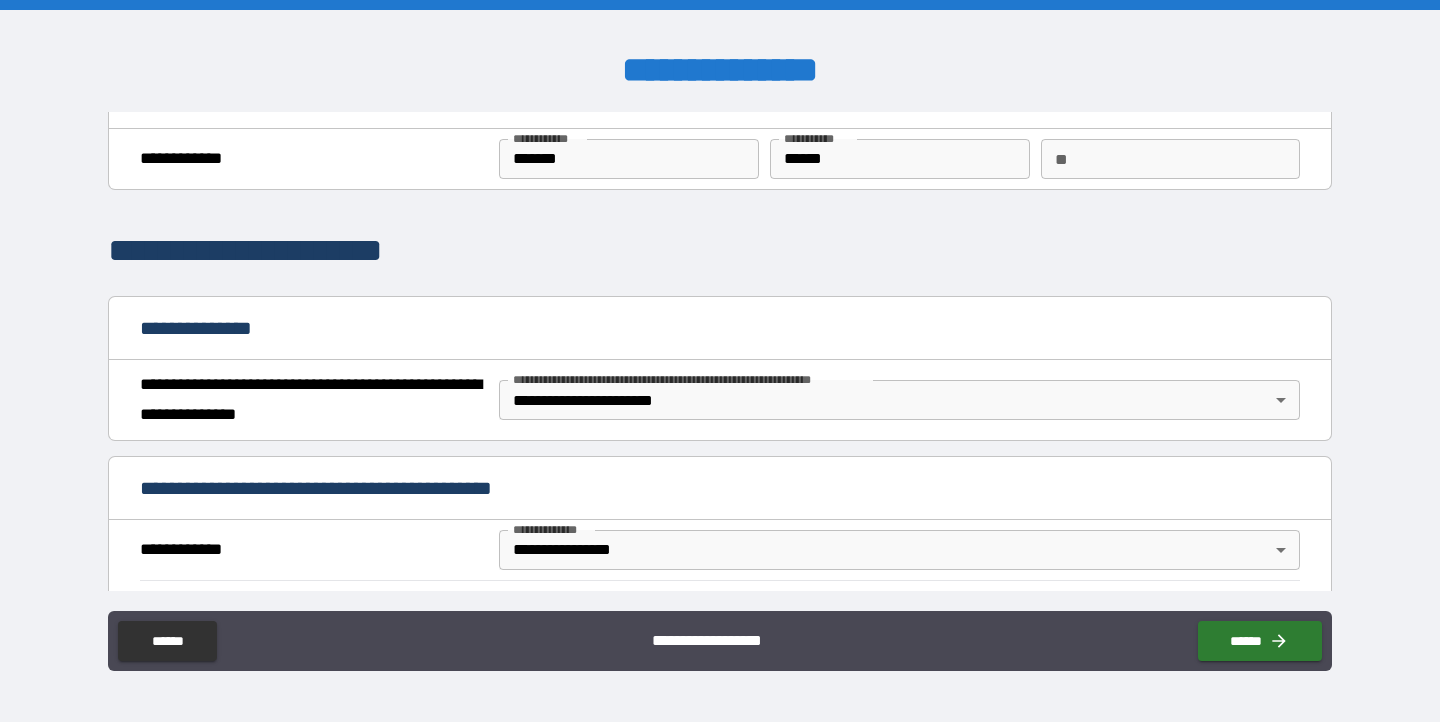 scroll, scrollTop: 0, scrollLeft: 0, axis: both 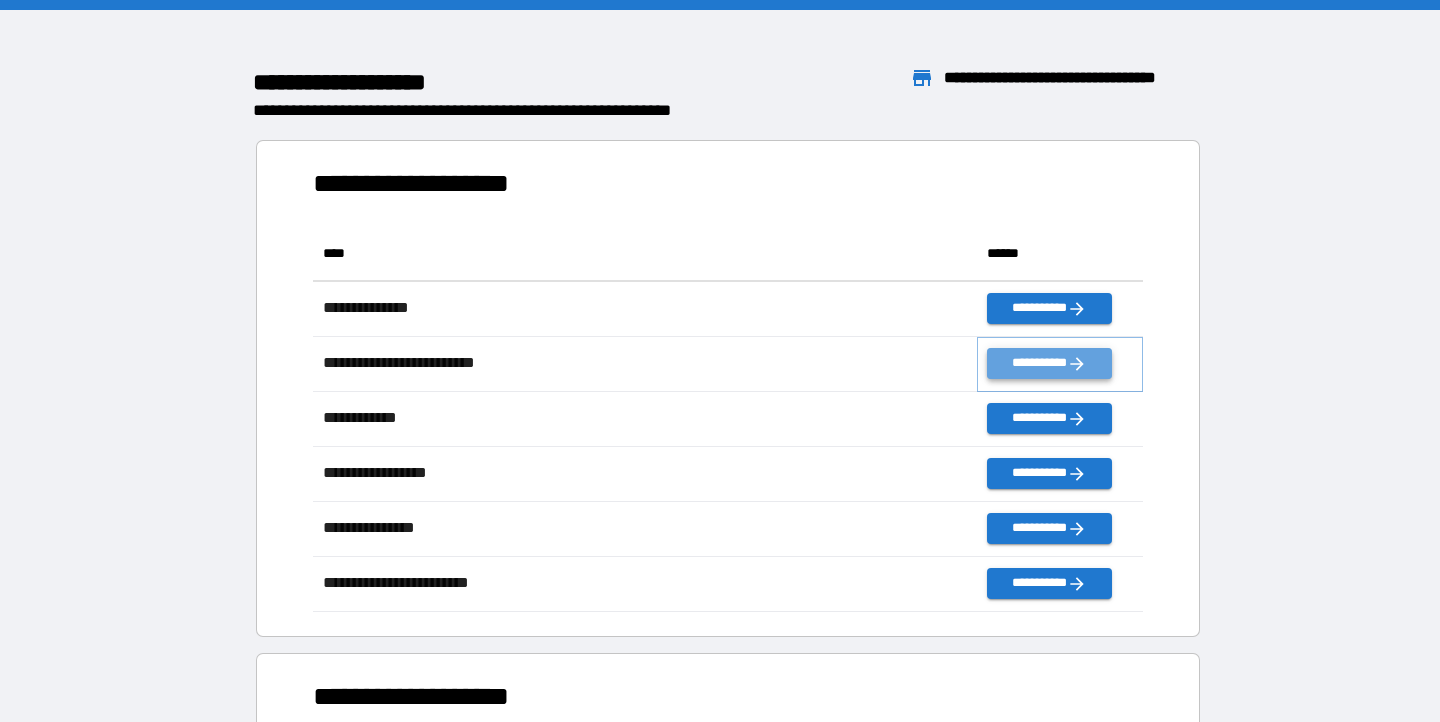 click on "**********" at bounding box center (1049, 363) 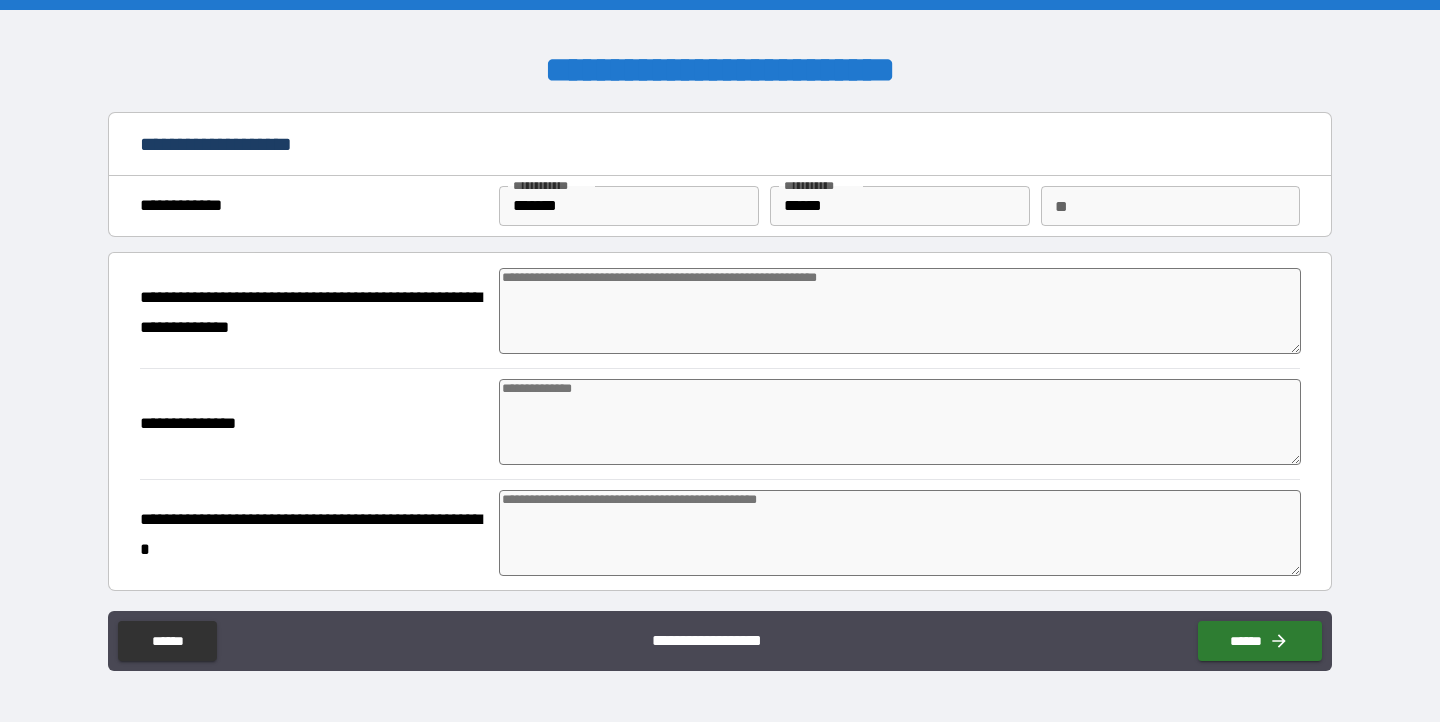 type on "*" 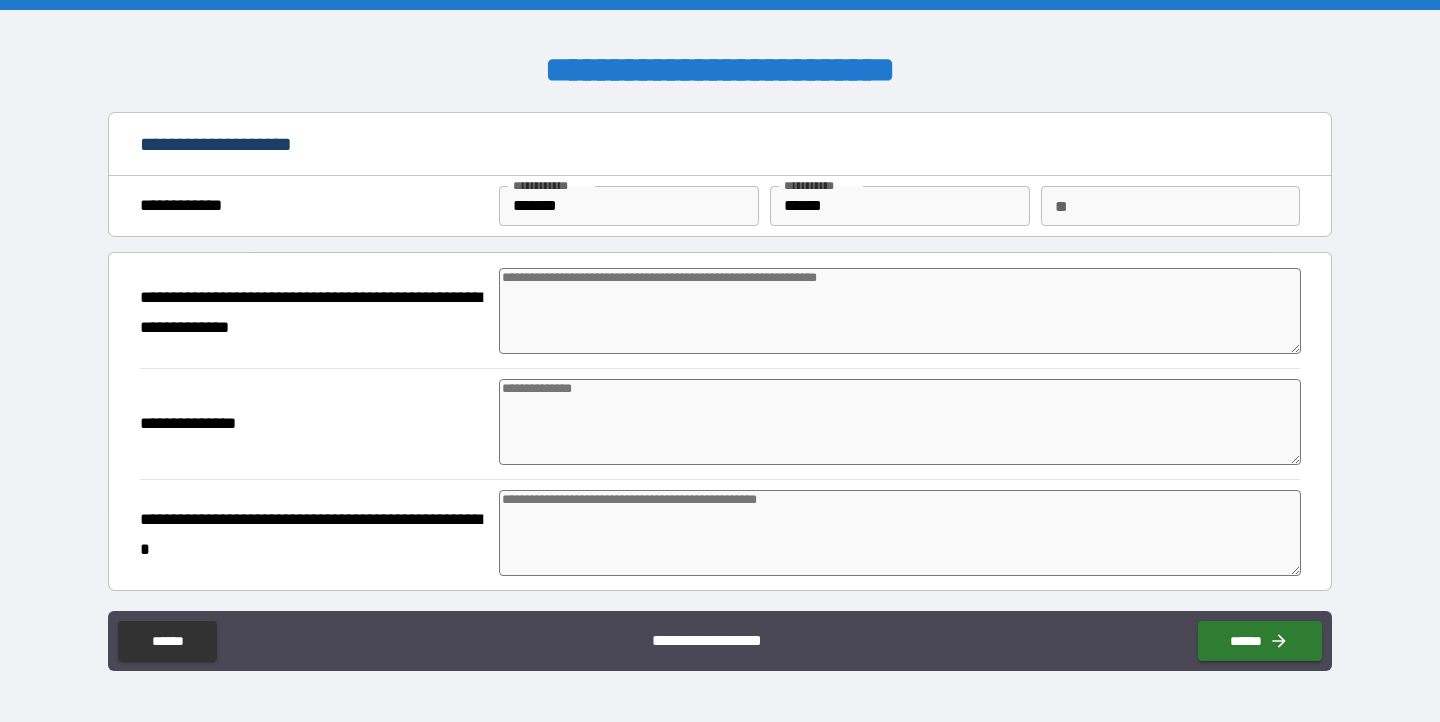 type on "*" 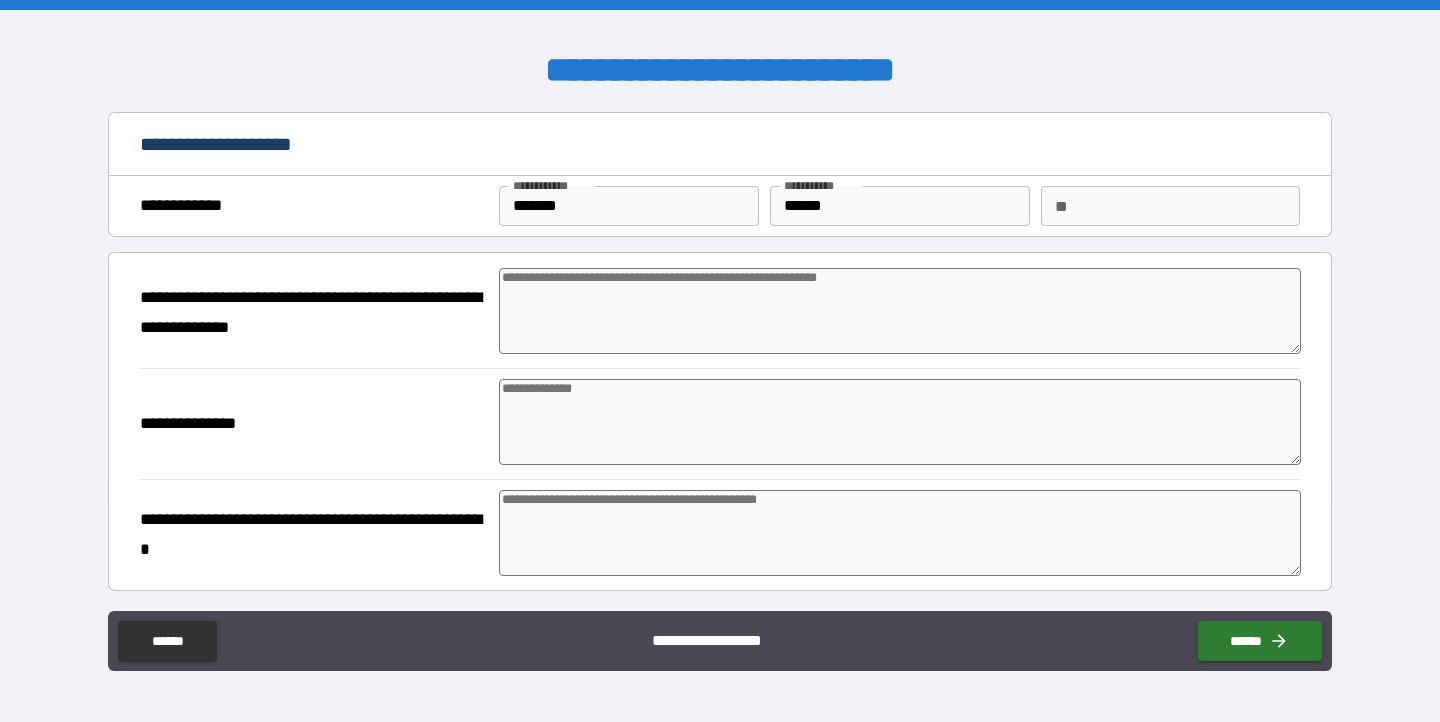 type on "*" 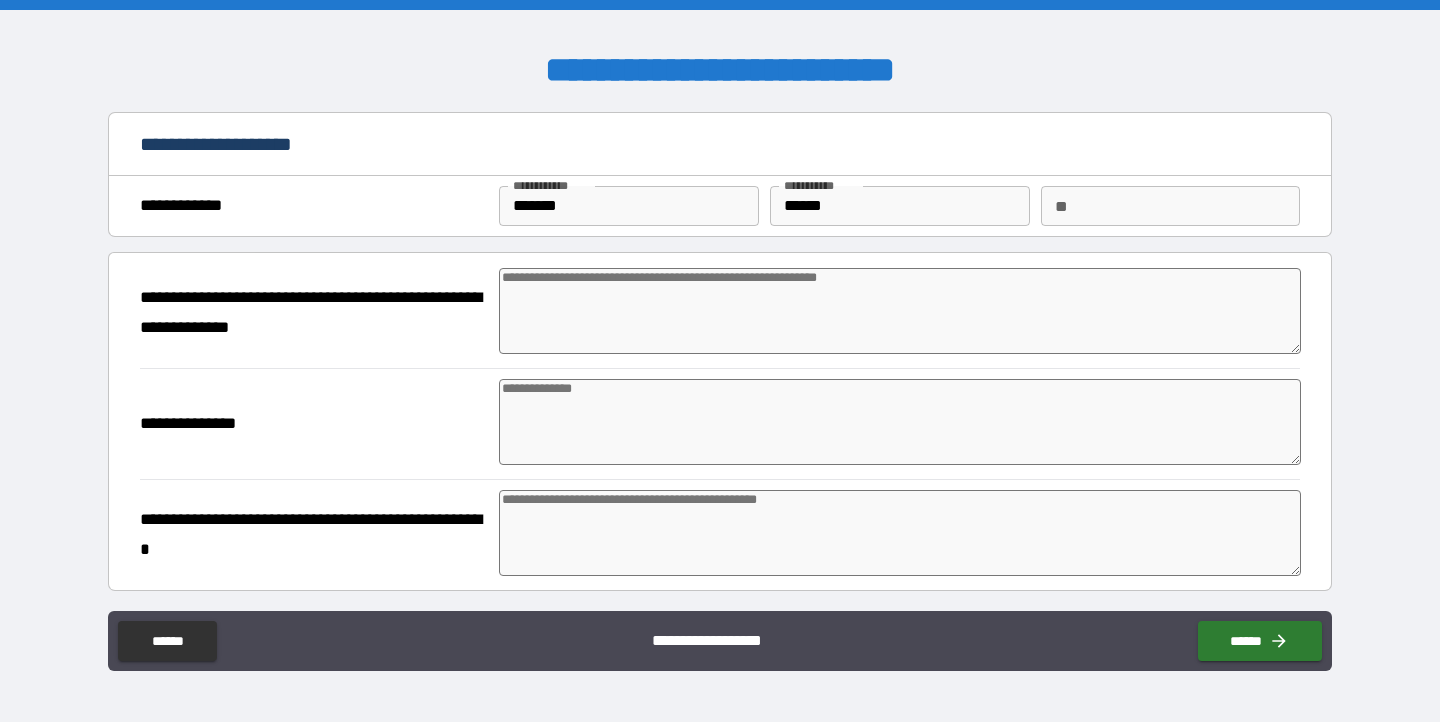 type on "*" 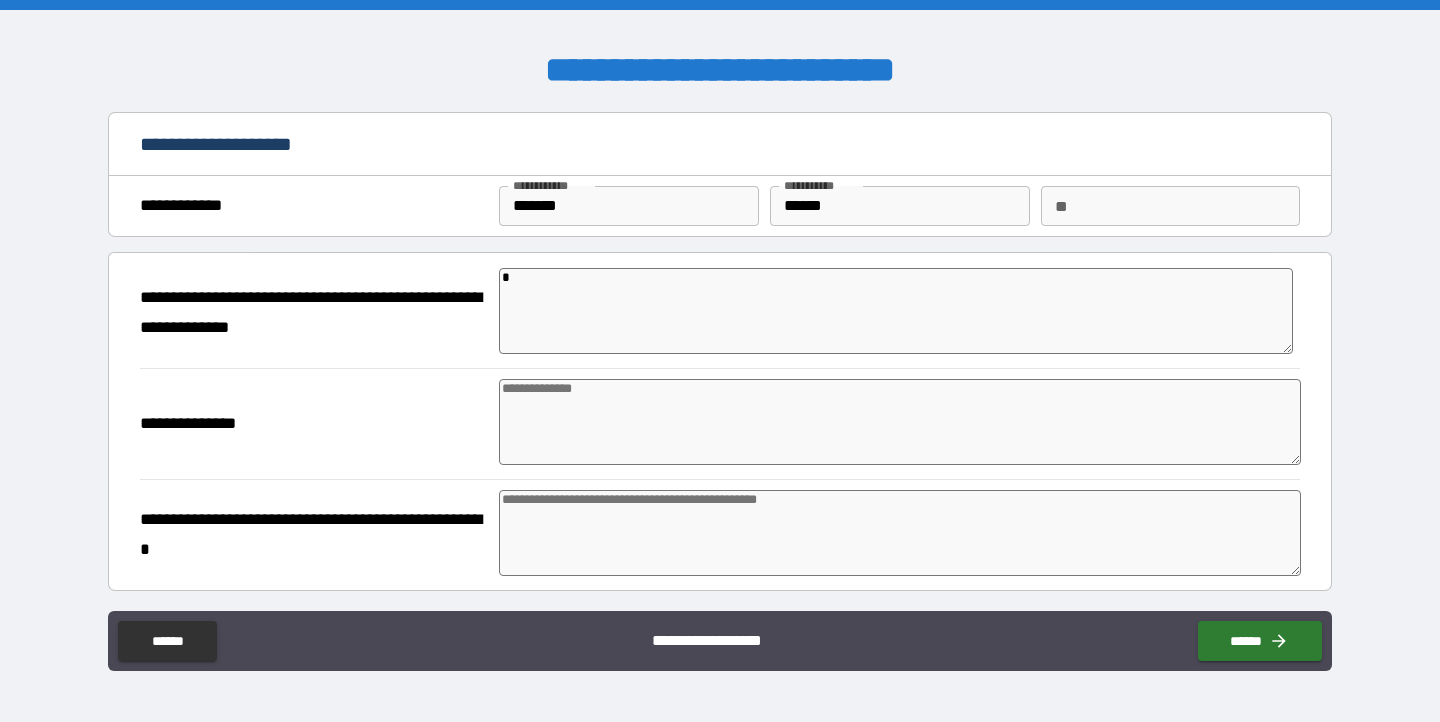 type on "*" 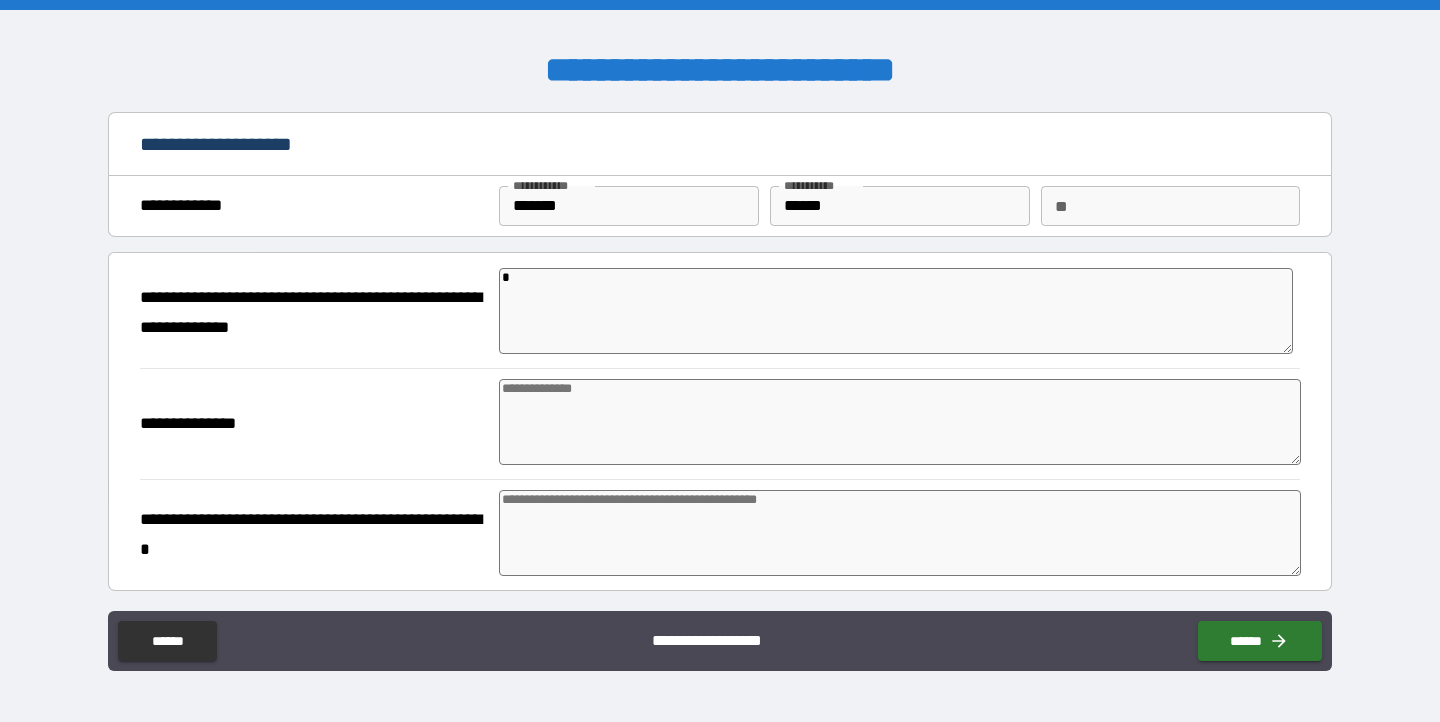 type on "*" 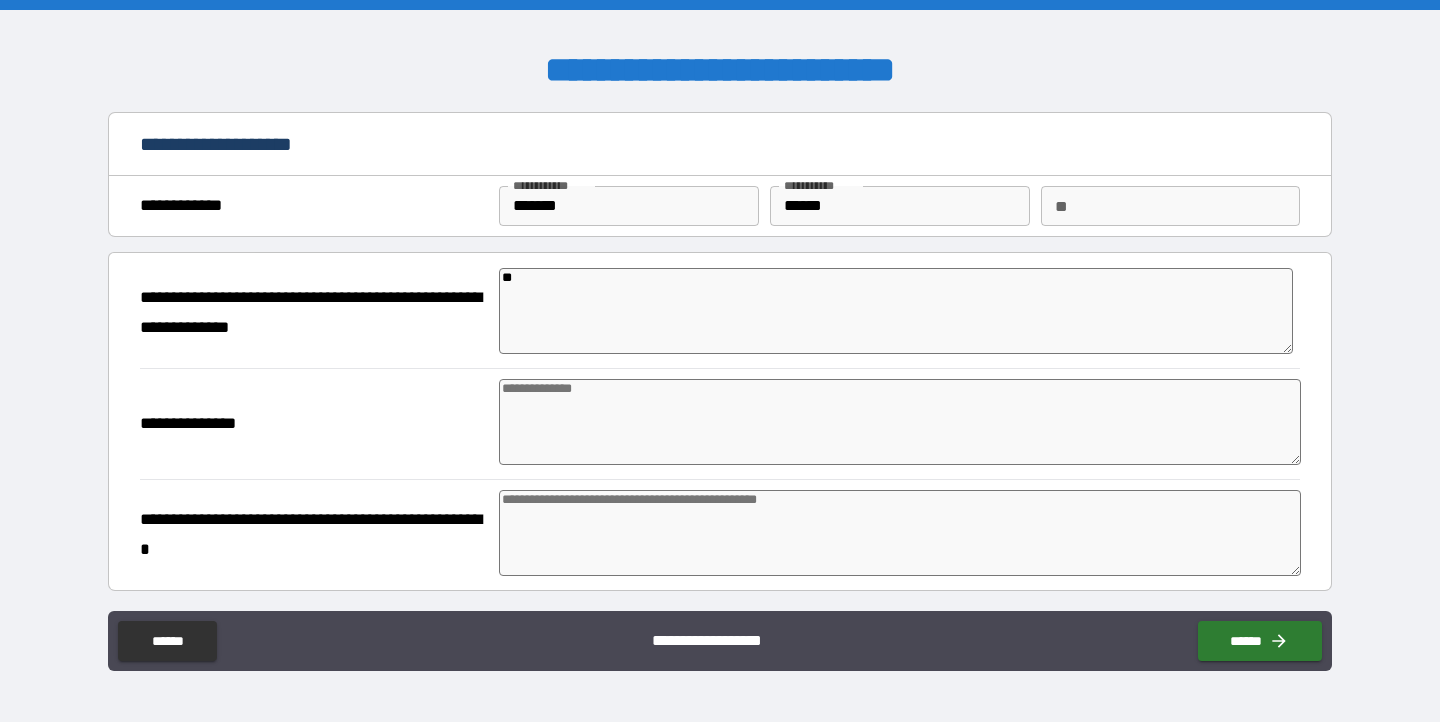 type on "*" 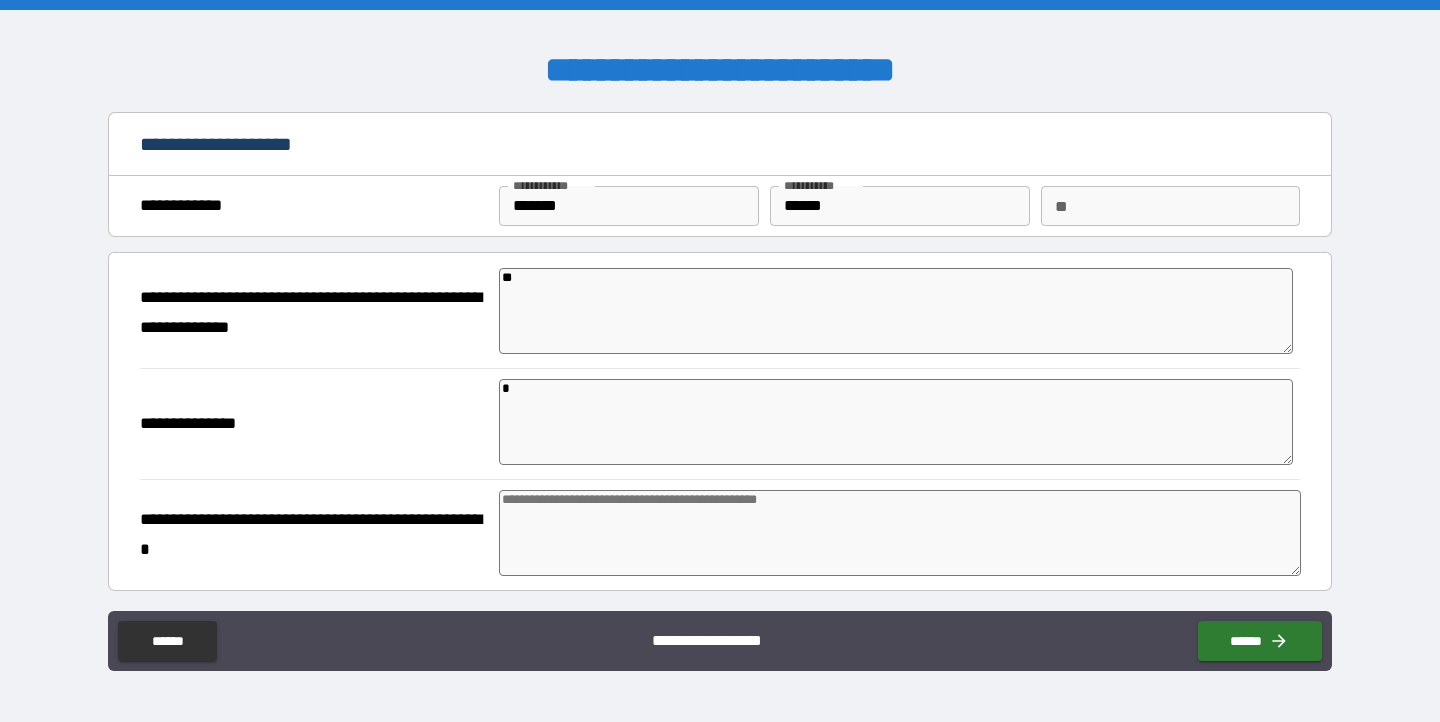 type on "*" 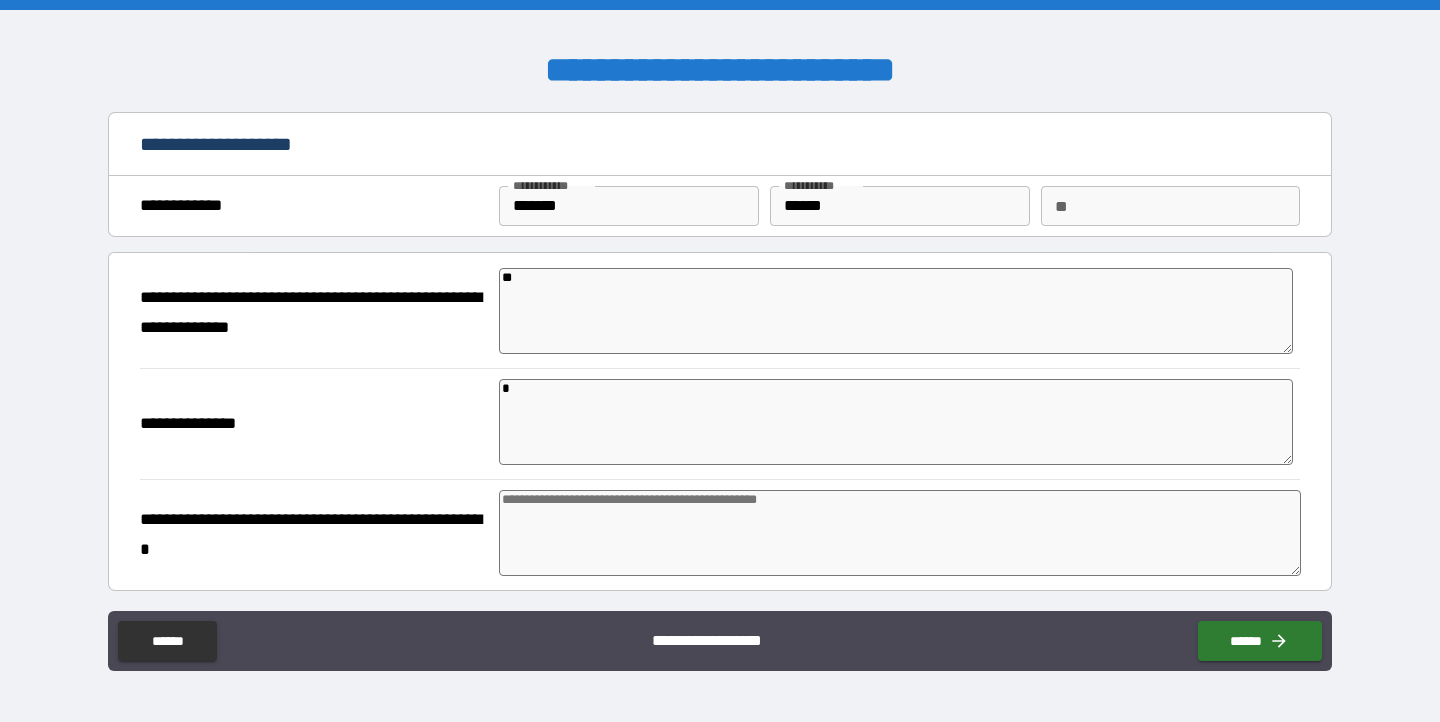 type on "*" 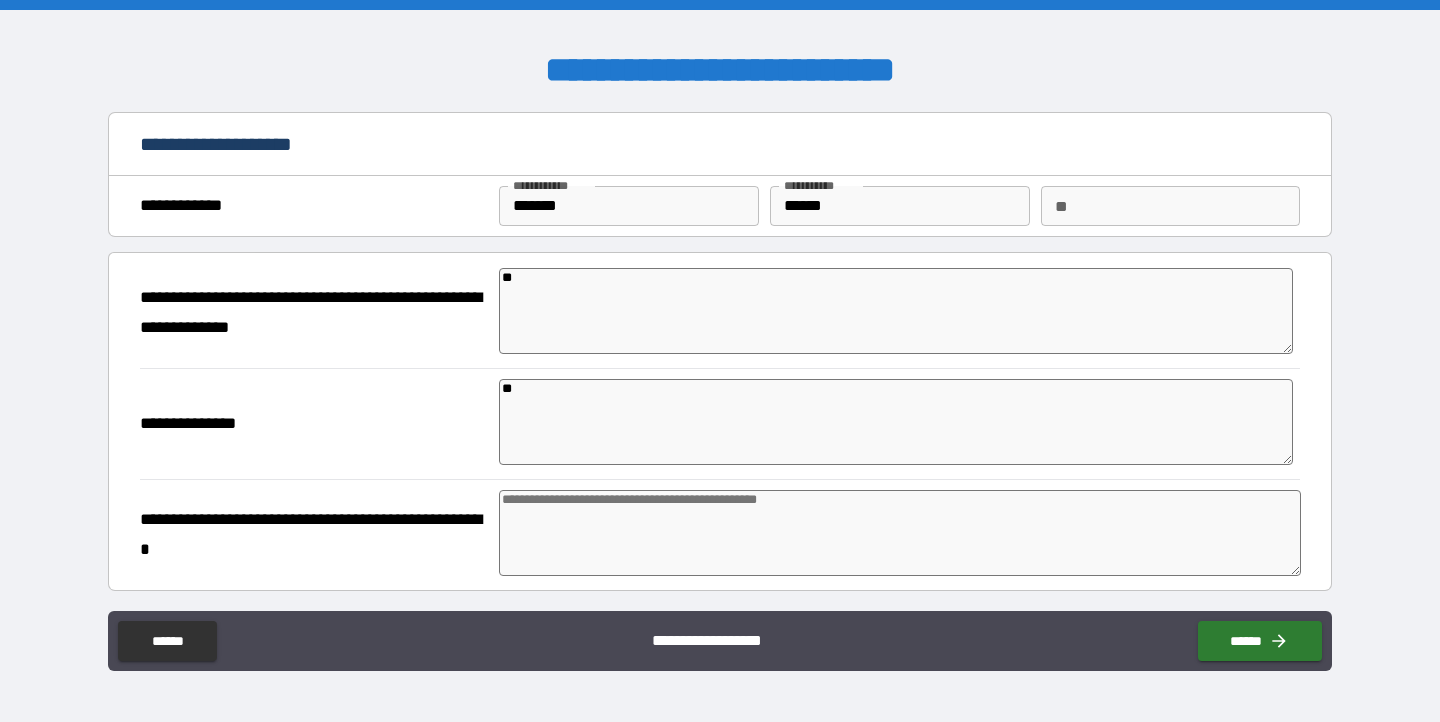 type on "*" 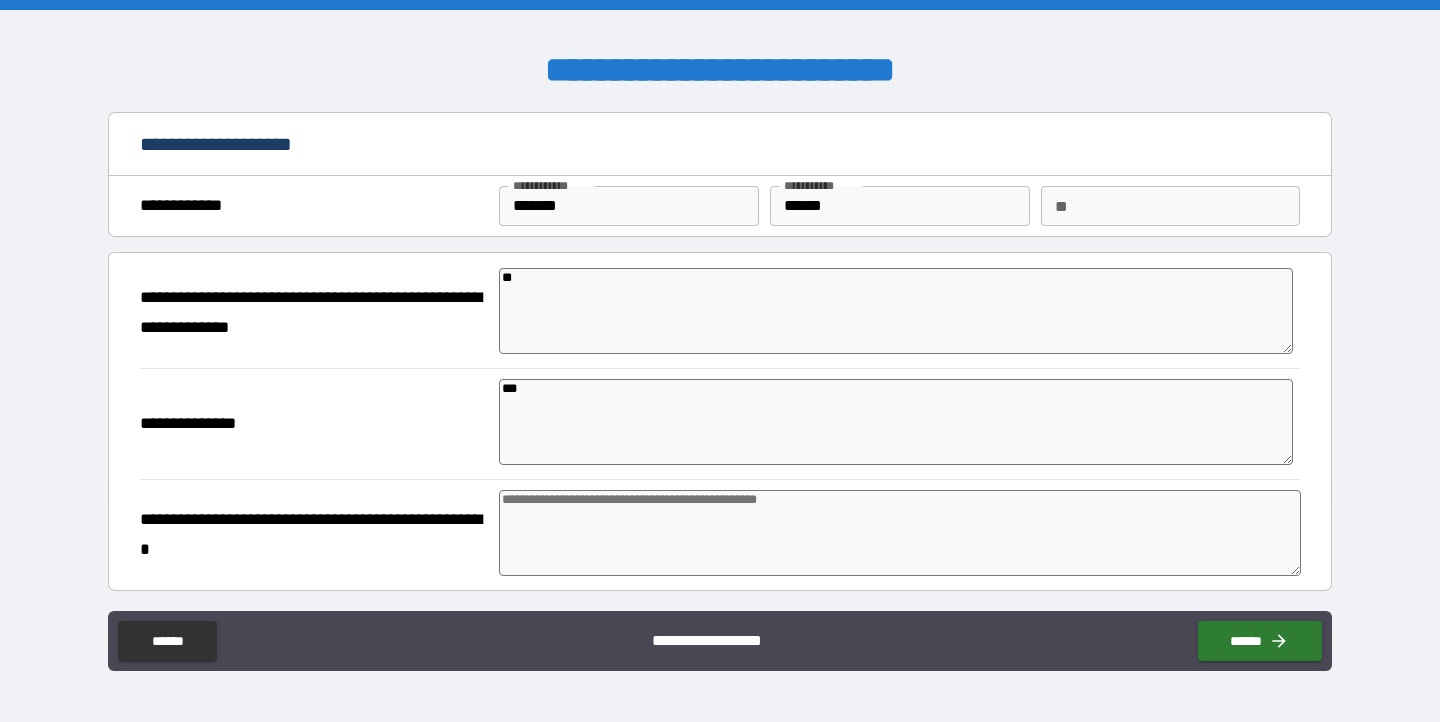 type on "****" 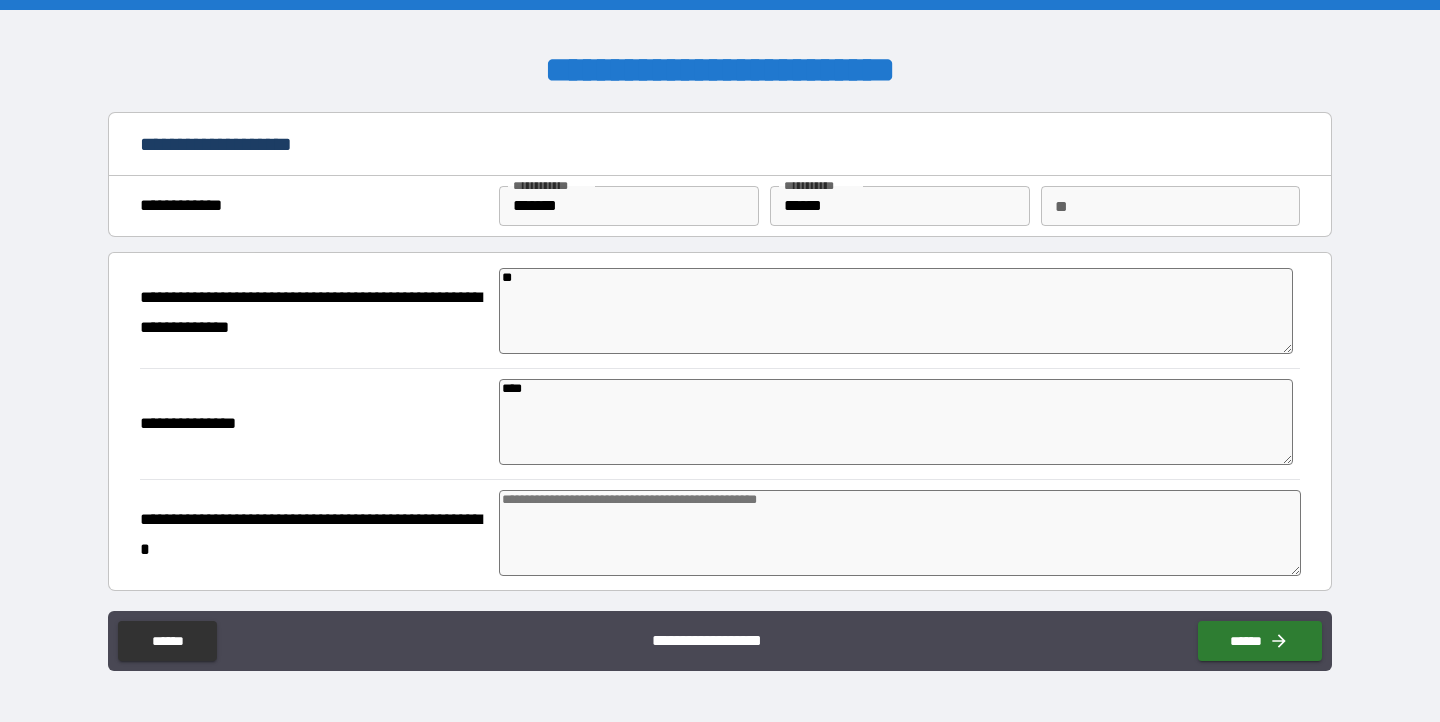 type on "*" 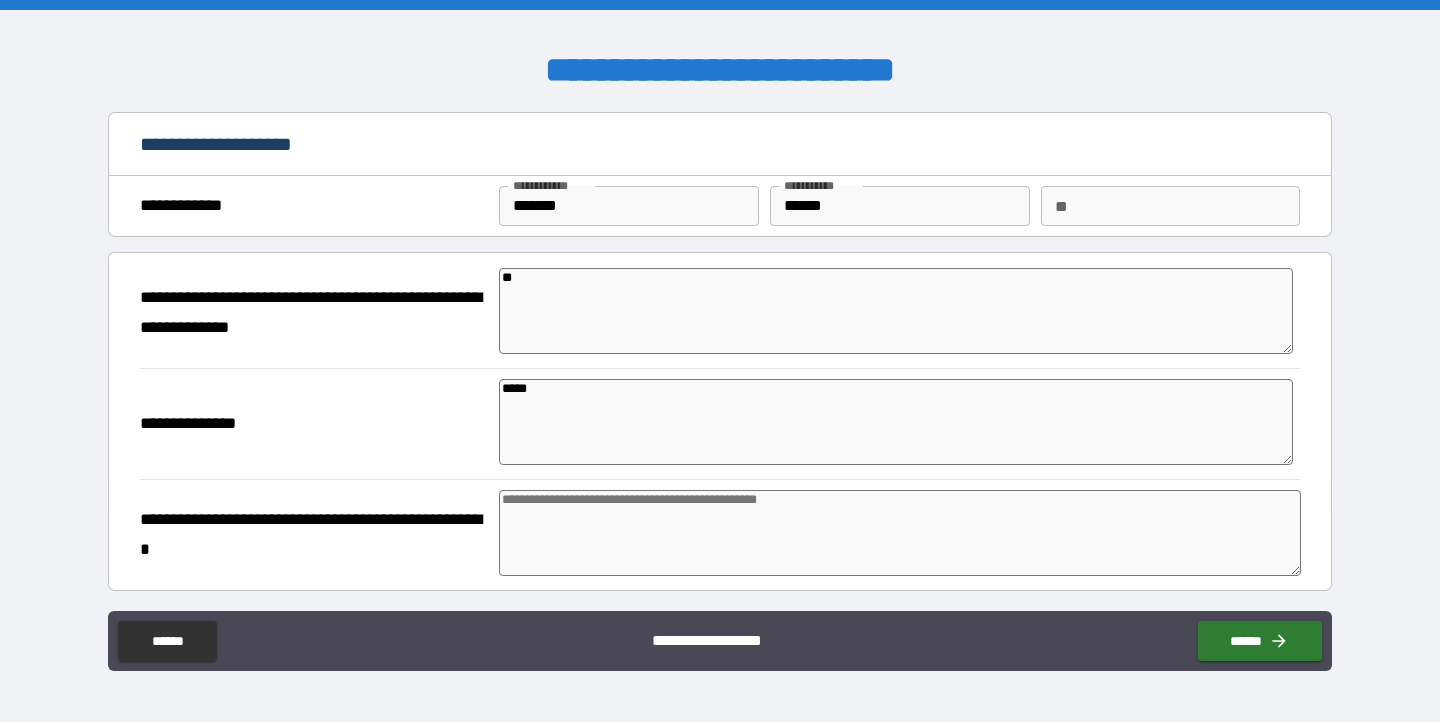 type on "*" 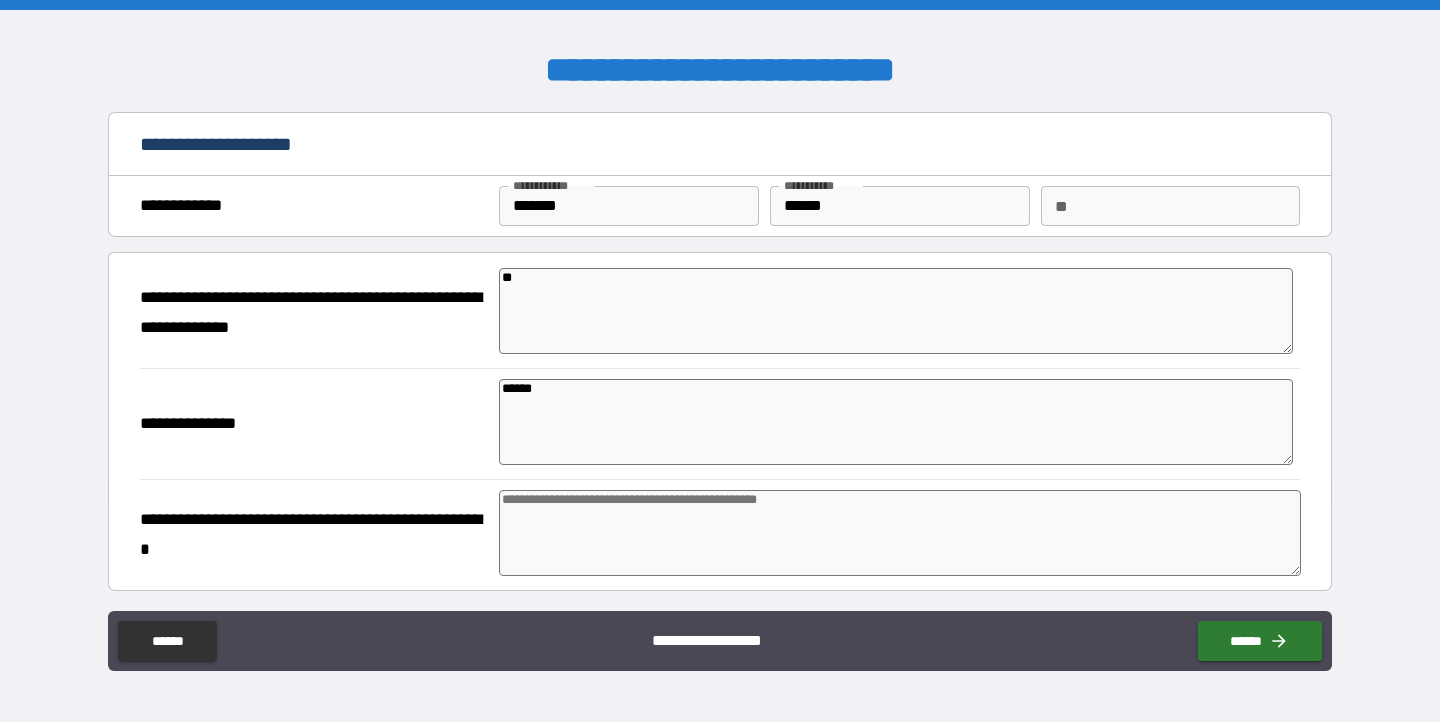 type on "*" 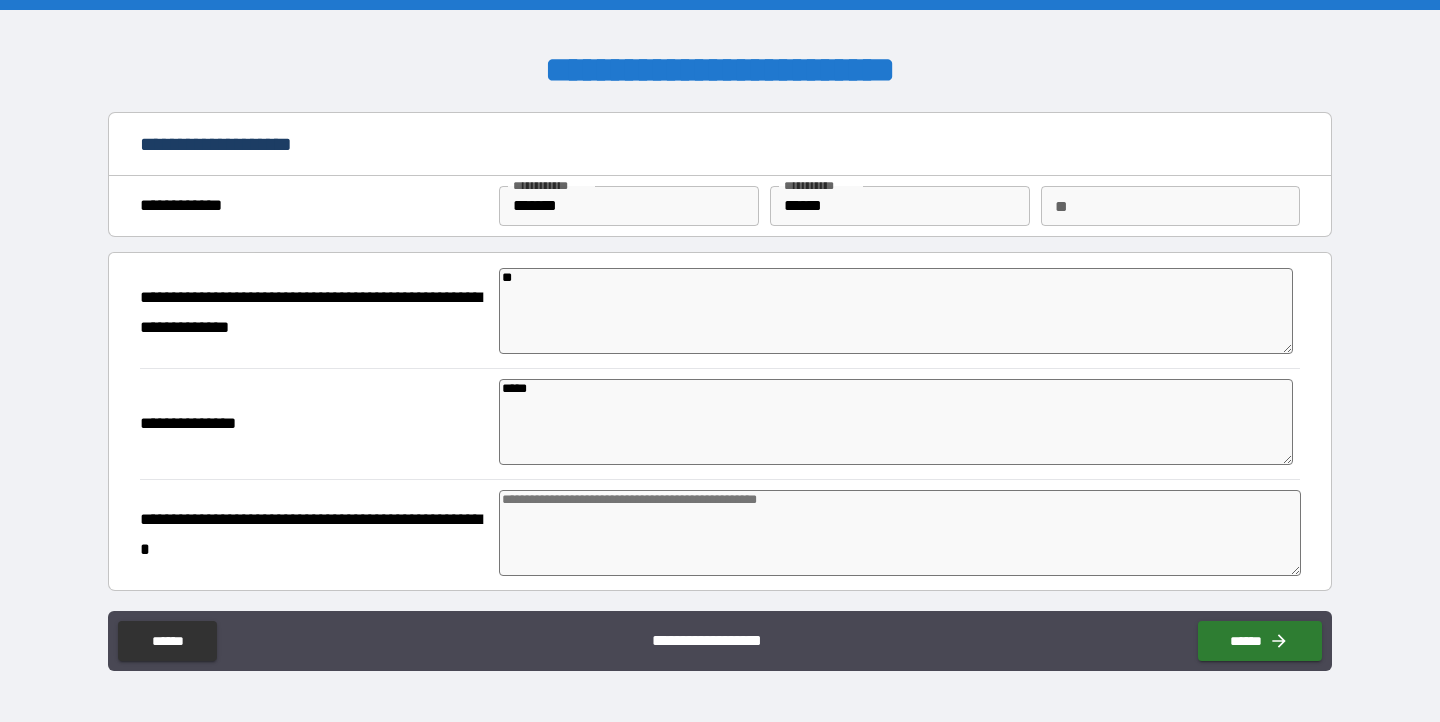 type on "******" 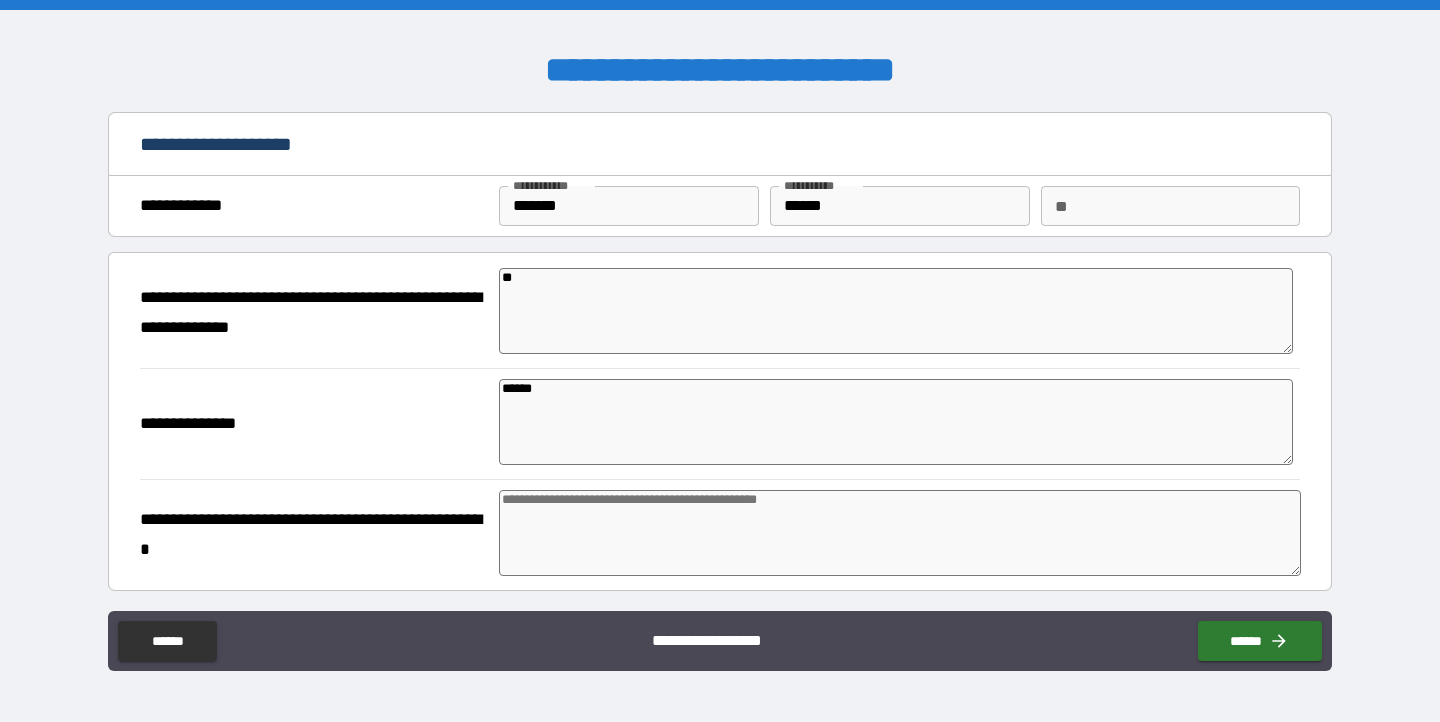 type on "*" 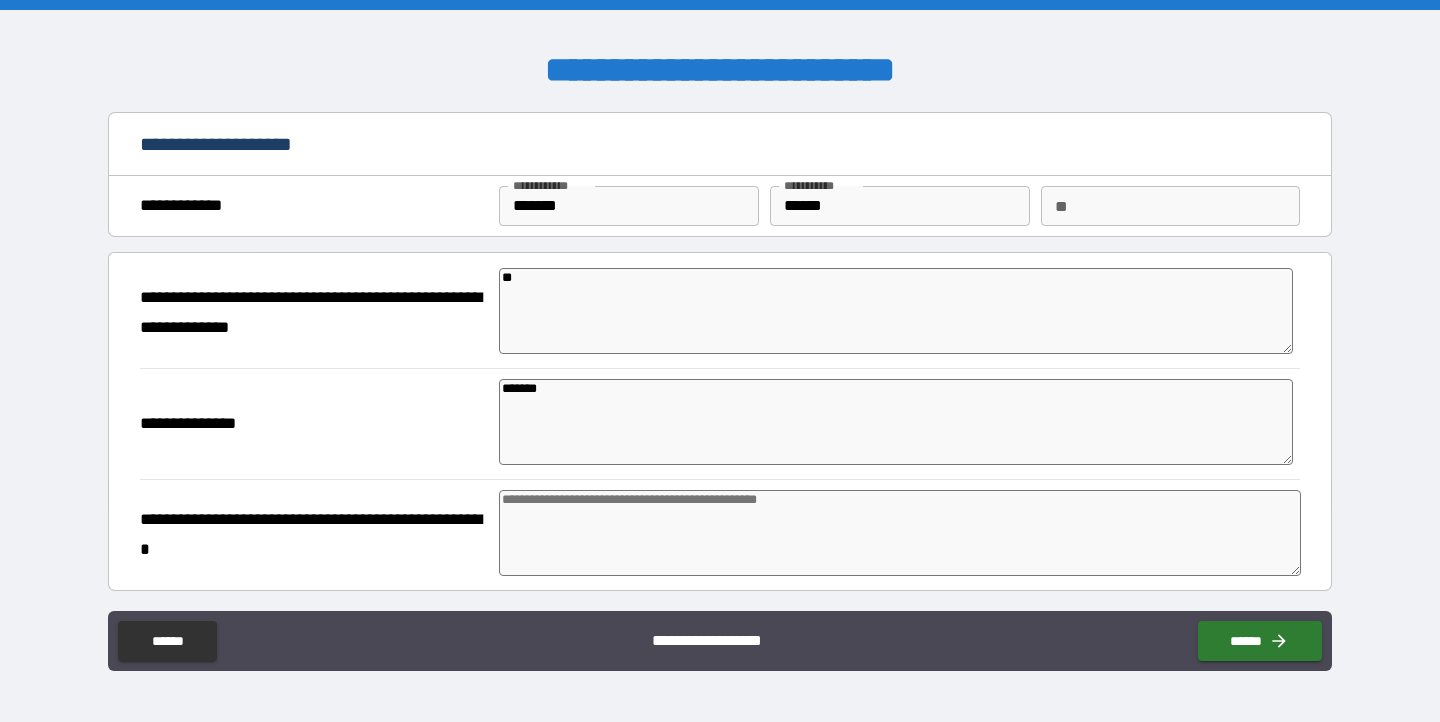 type on "*" 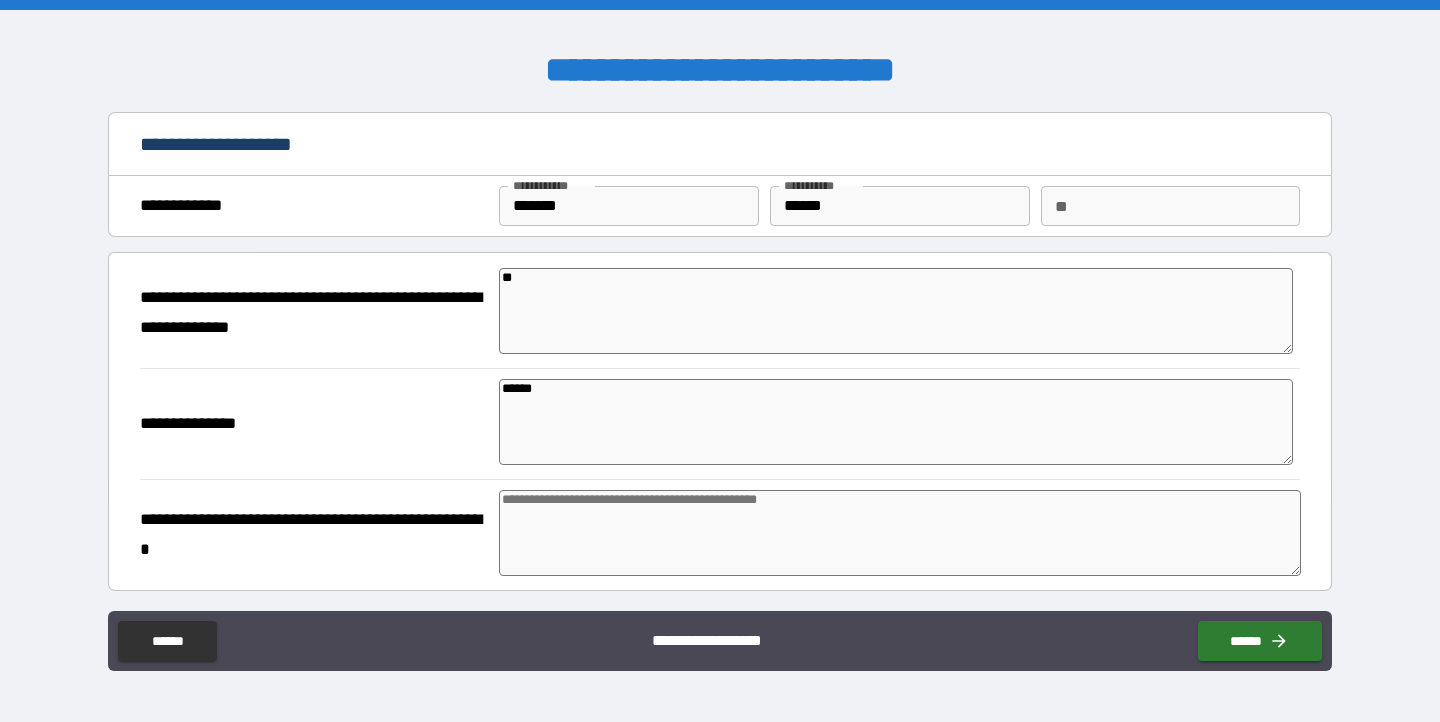 type on "*" 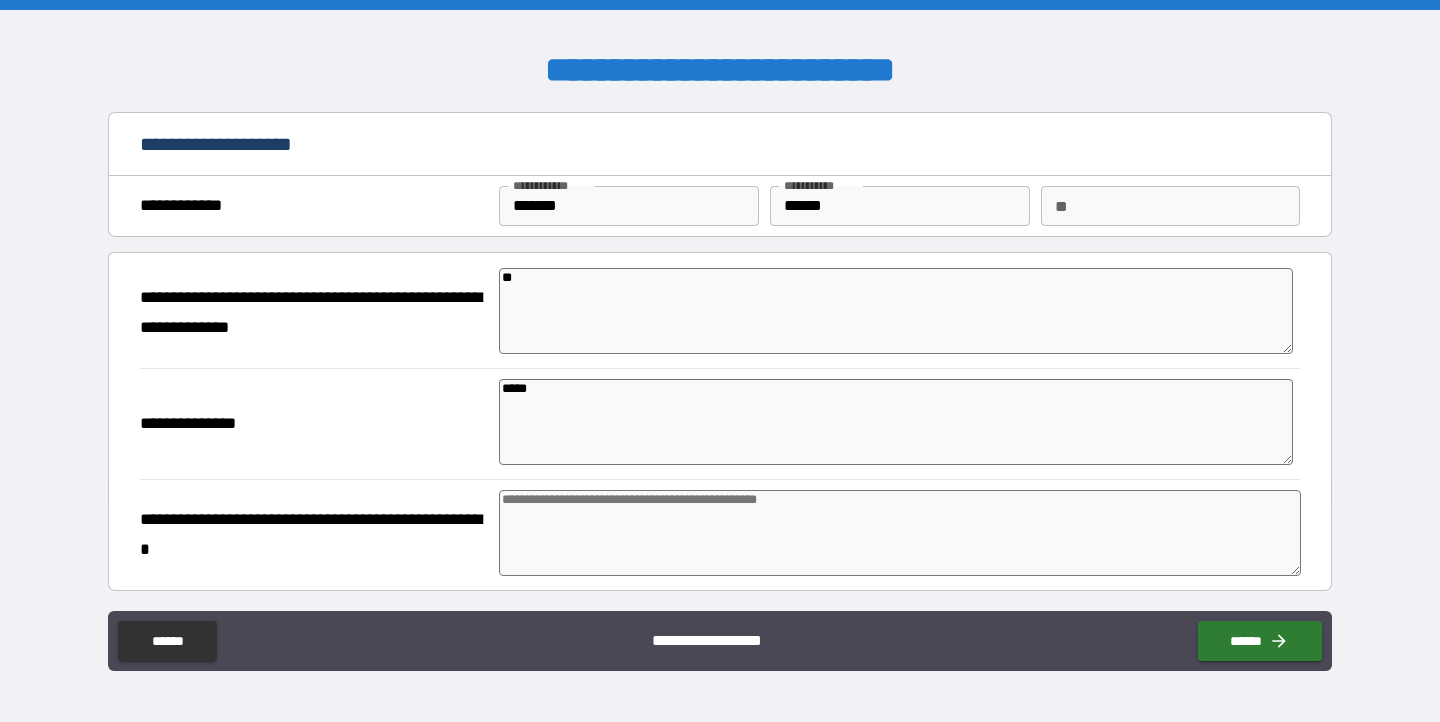 type on "****" 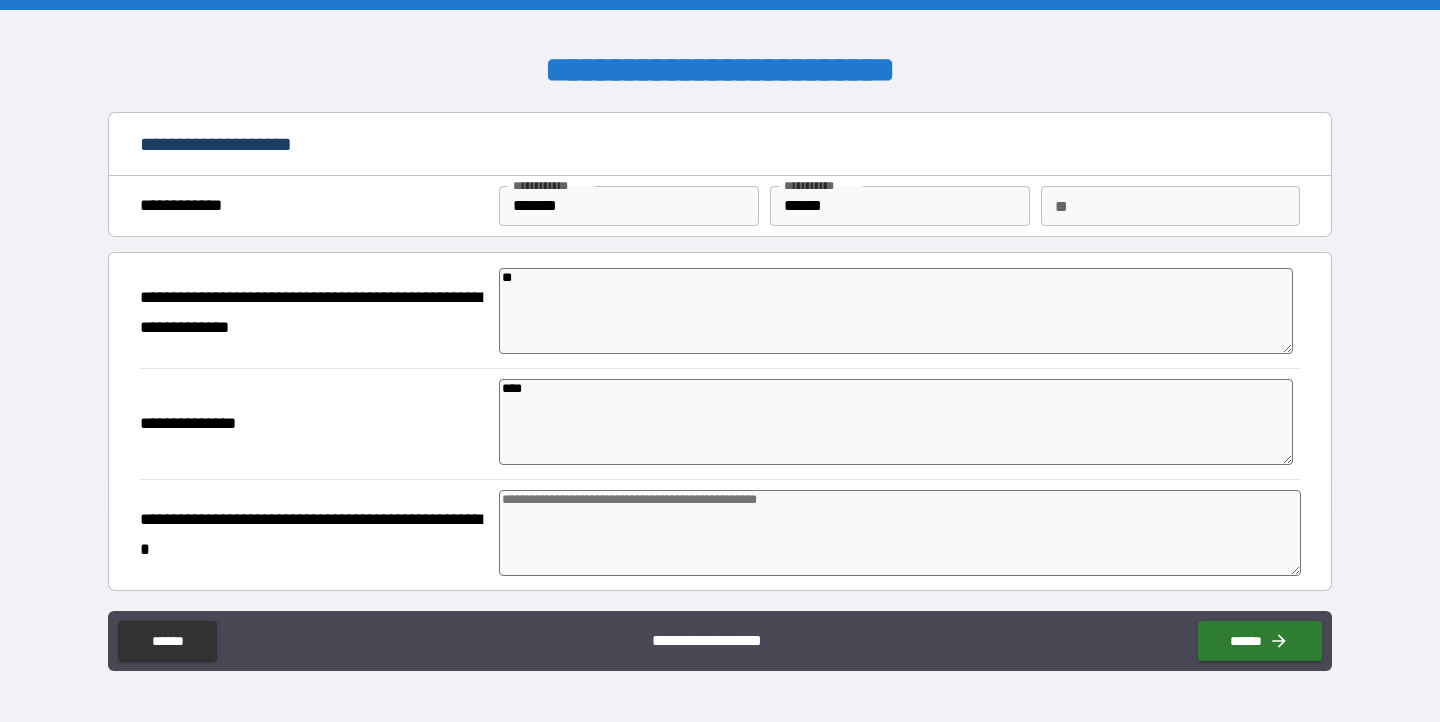 type on "*" 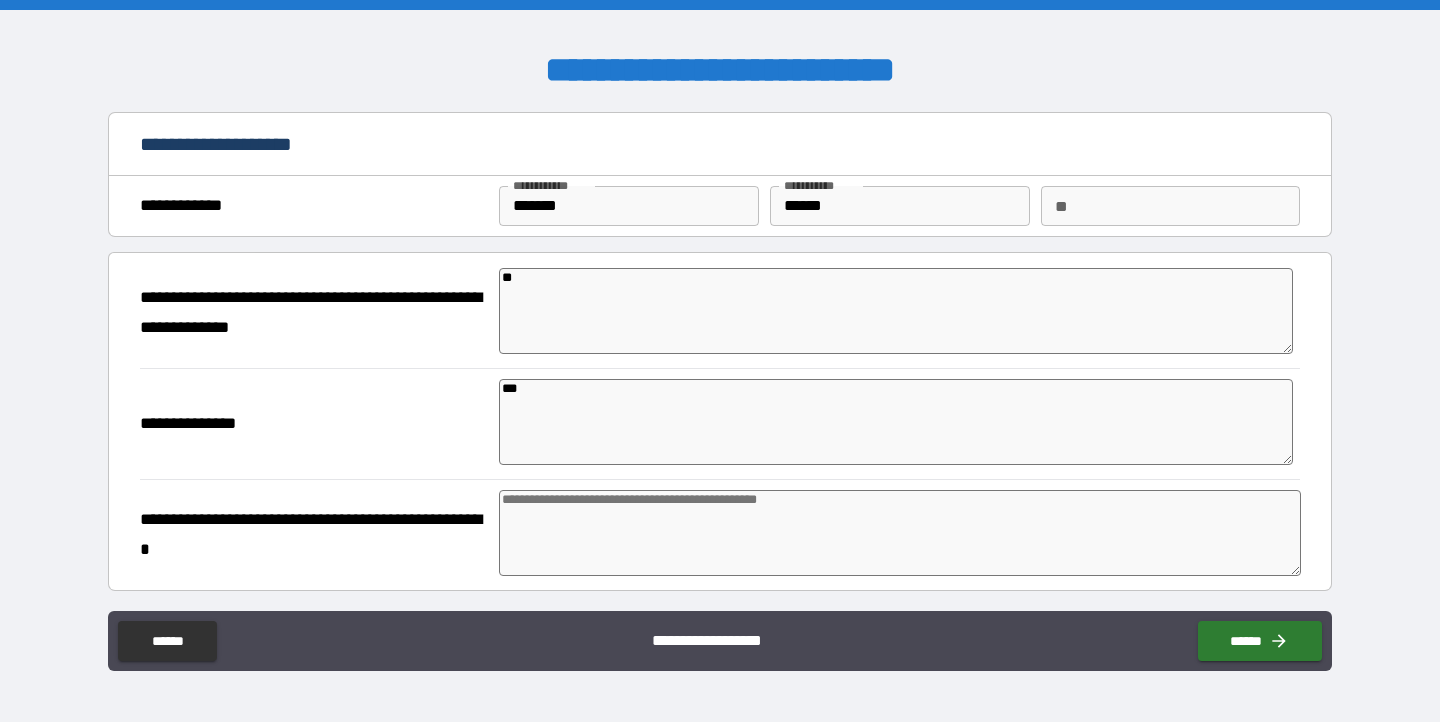 type on "*" 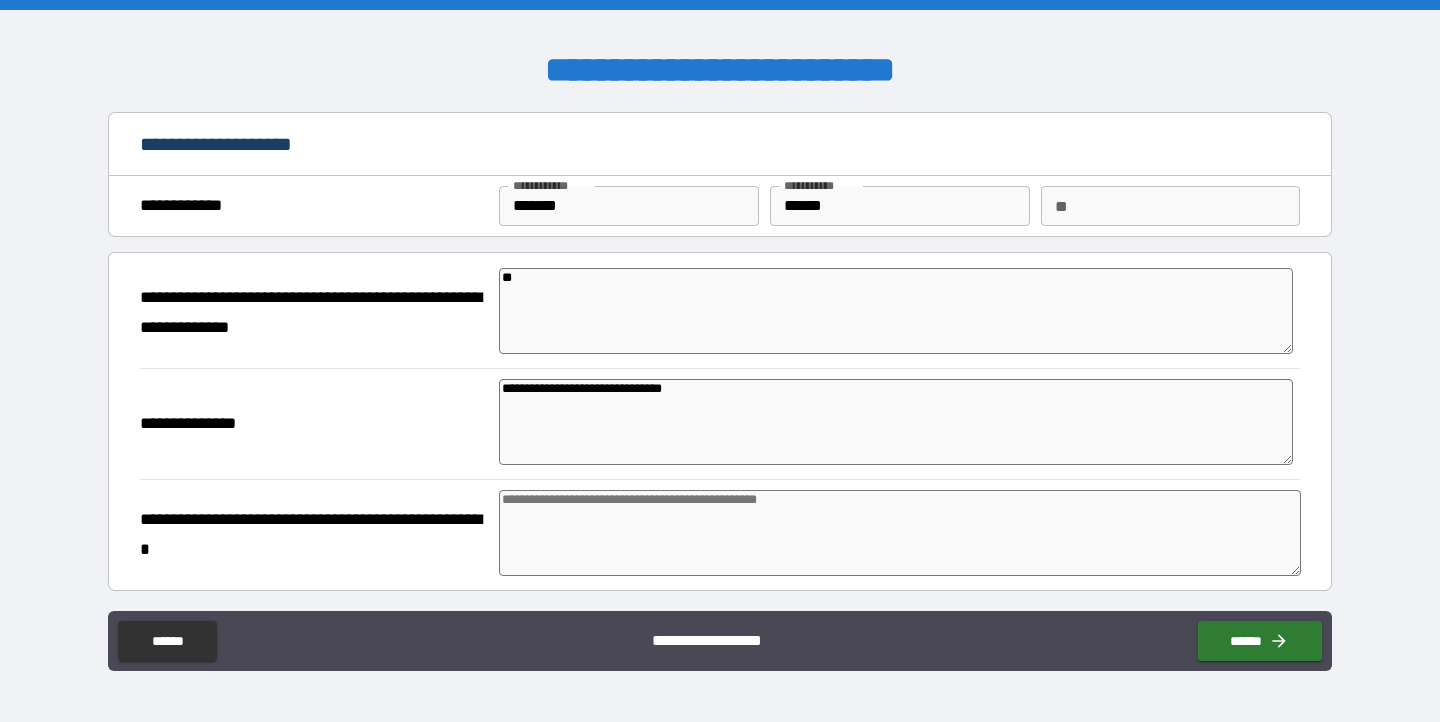 click at bounding box center [900, 533] 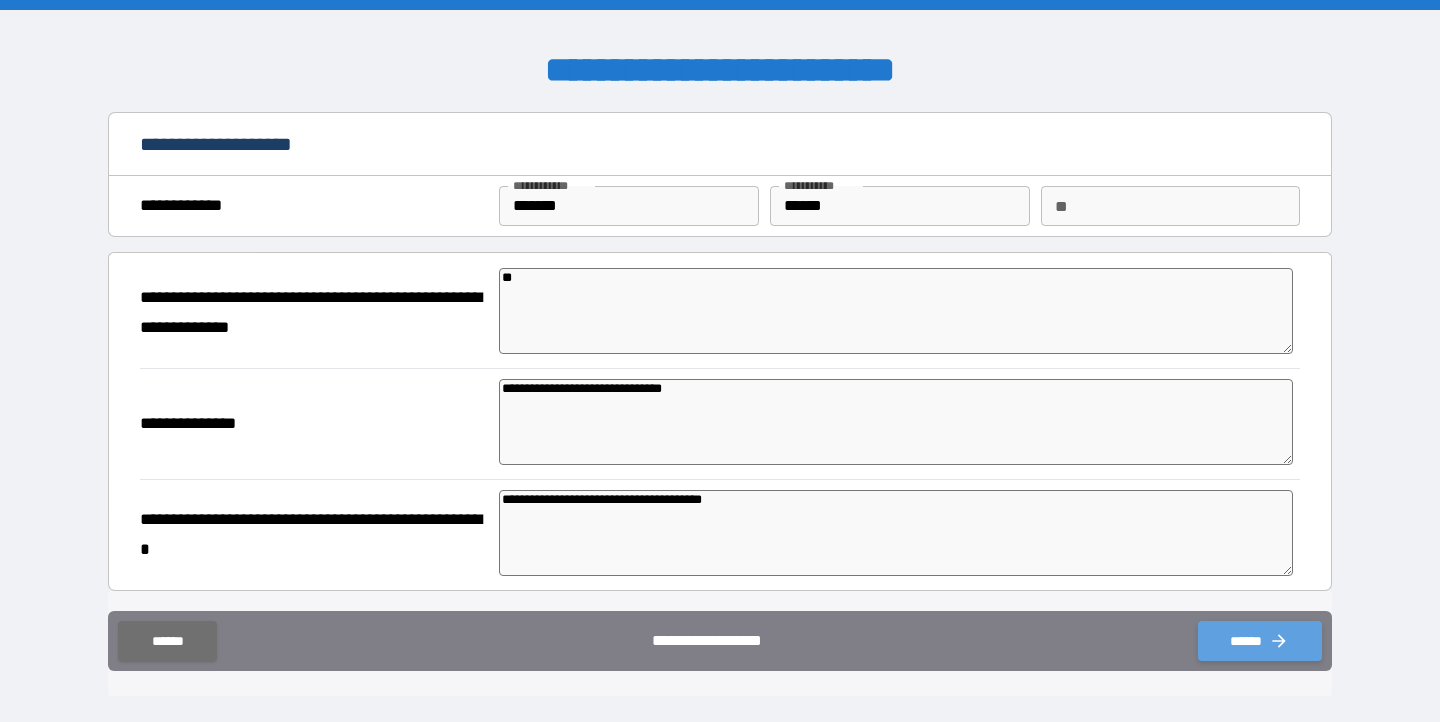 click on "******" at bounding box center (1260, 641) 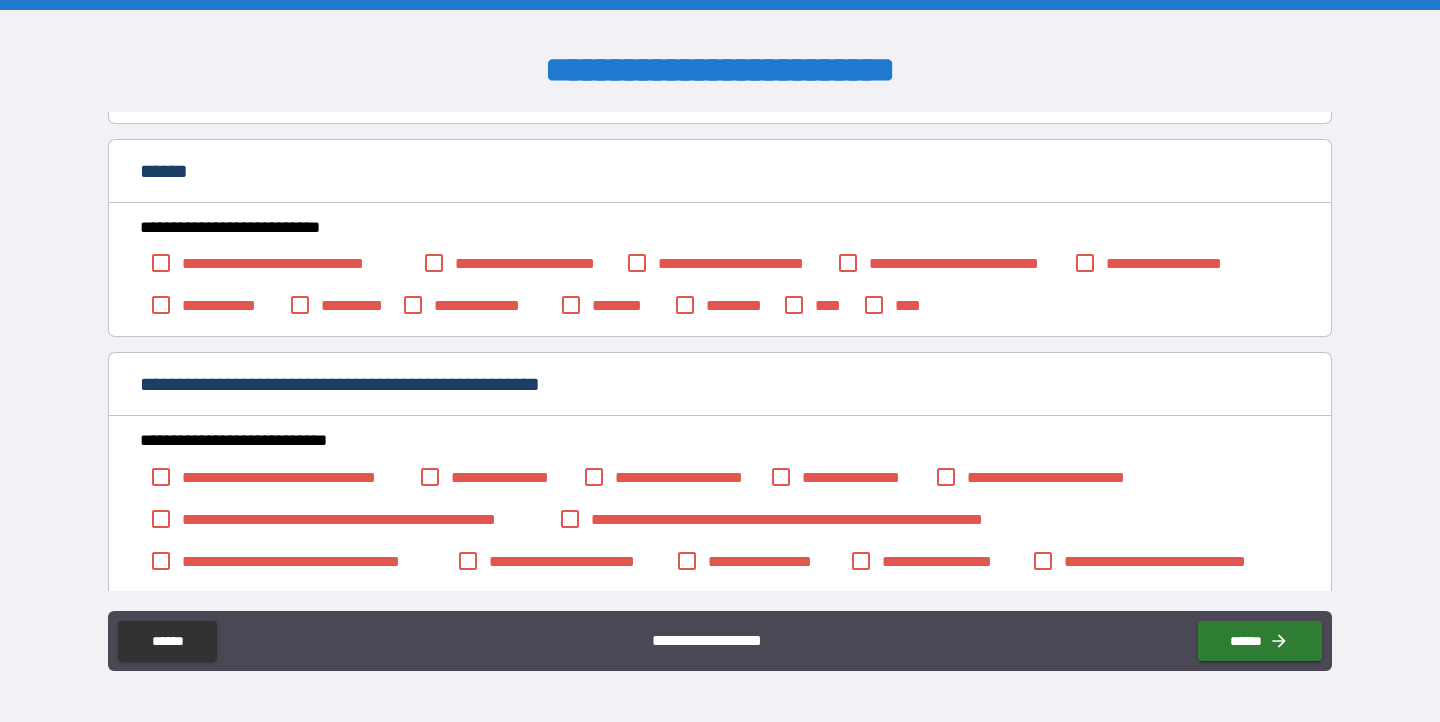 scroll, scrollTop: 539, scrollLeft: 0, axis: vertical 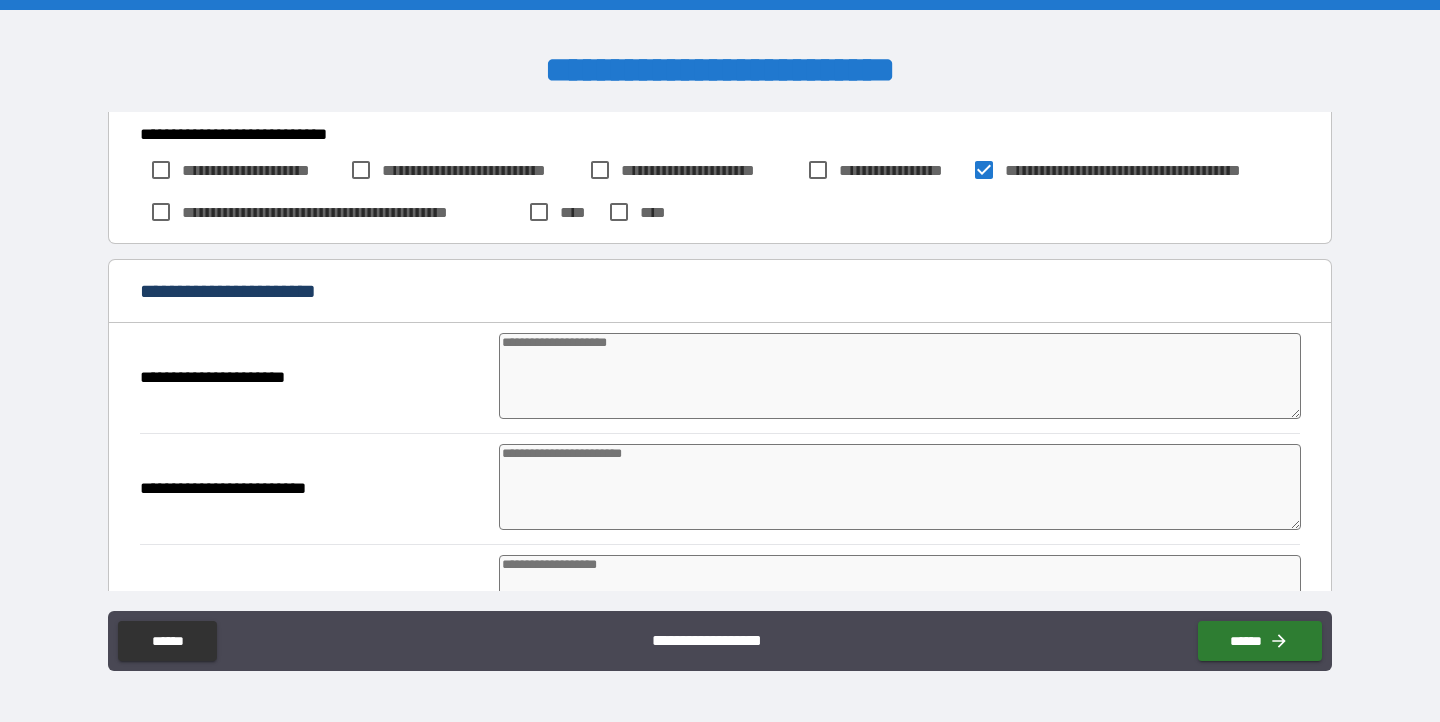 click at bounding box center (900, 376) 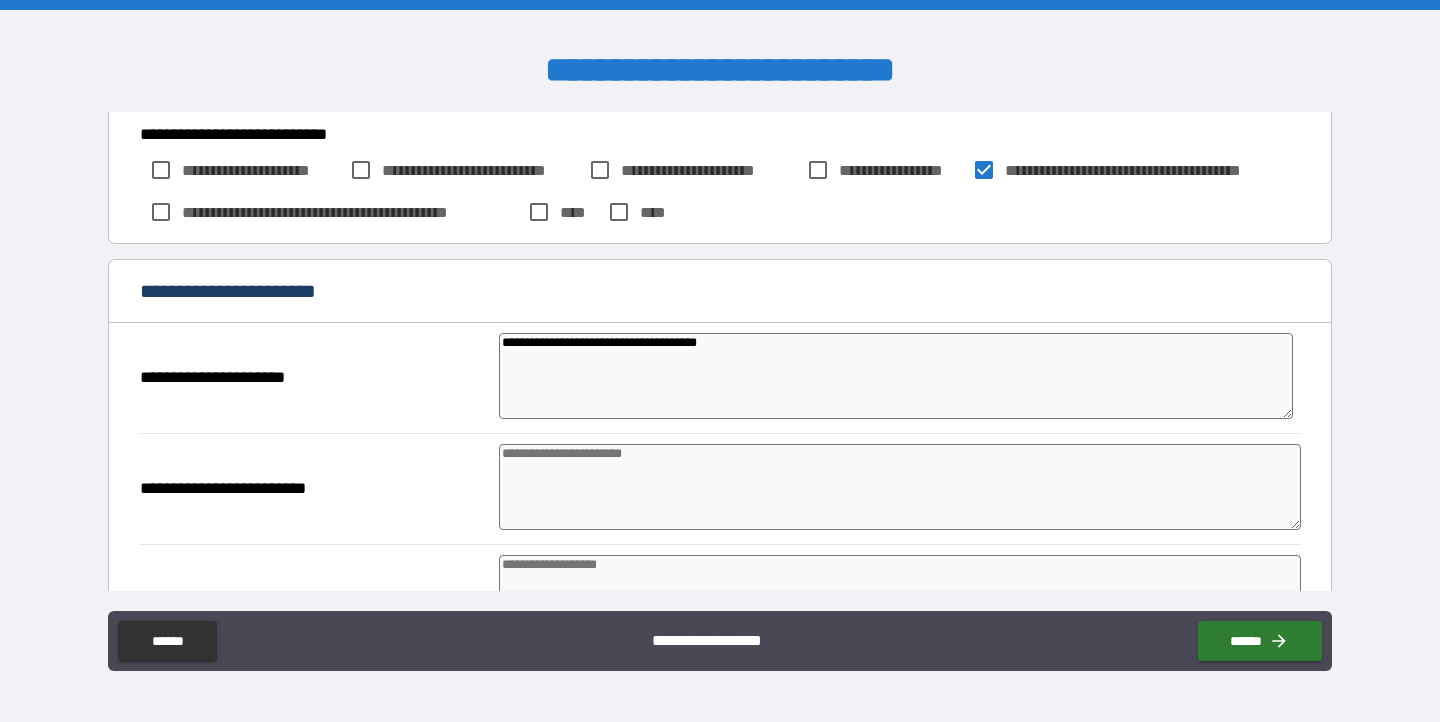 click at bounding box center [900, 487] 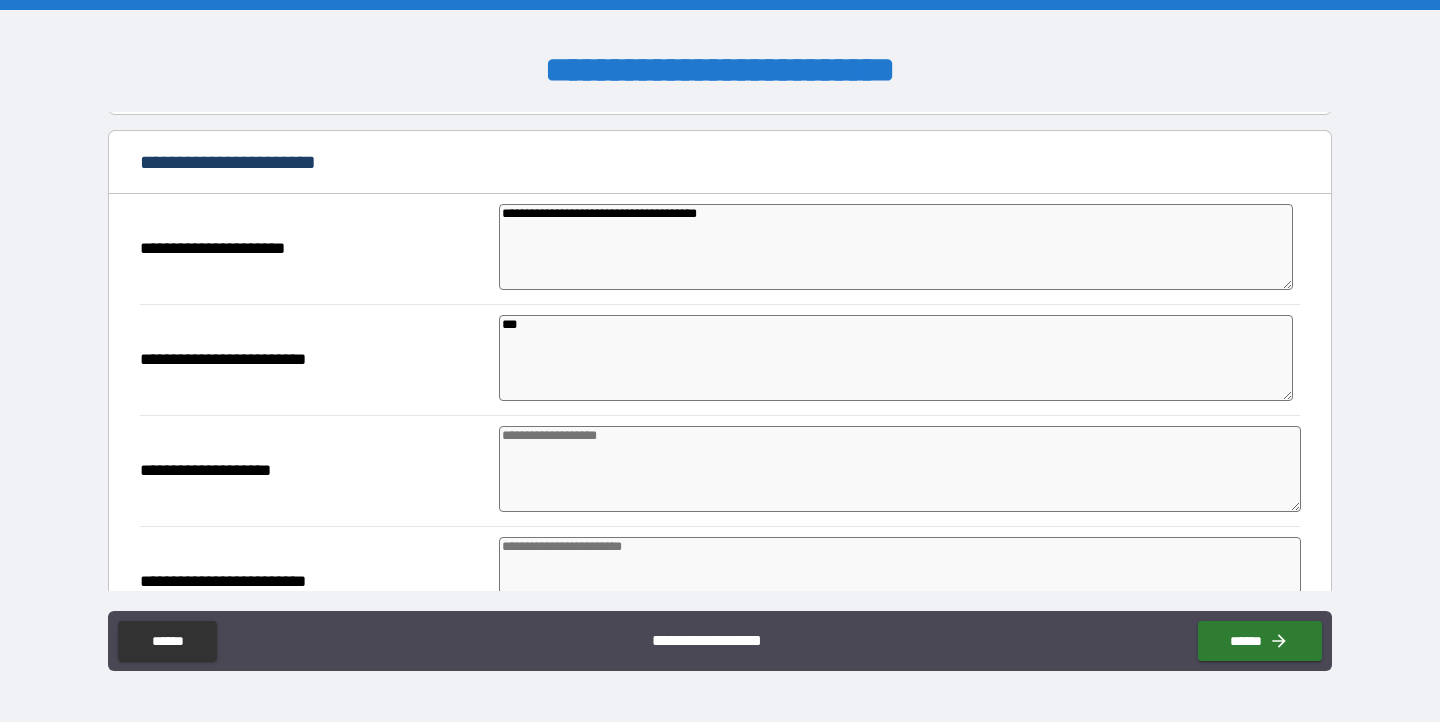 scroll, scrollTop: 1769, scrollLeft: 0, axis: vertical 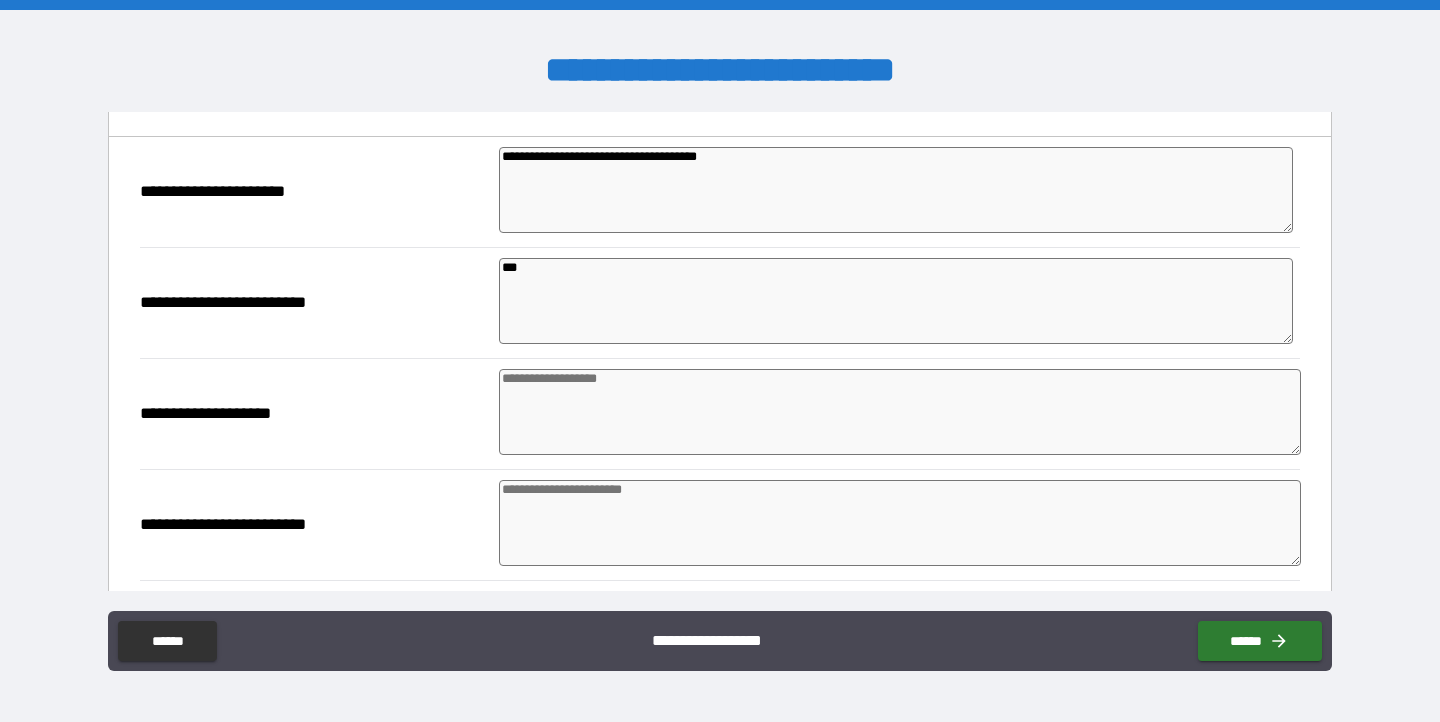 click at bounding box center [900, 412] 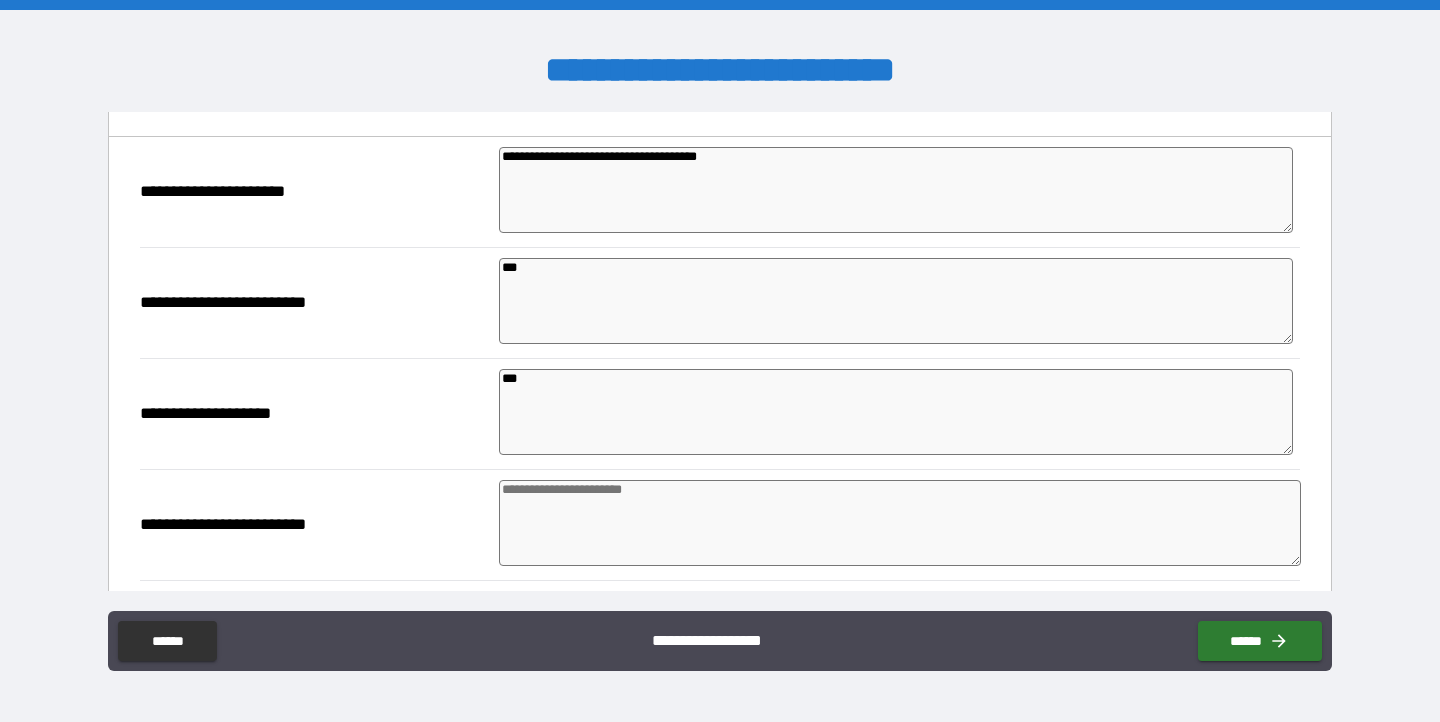 click at bounding box center [900, 523] 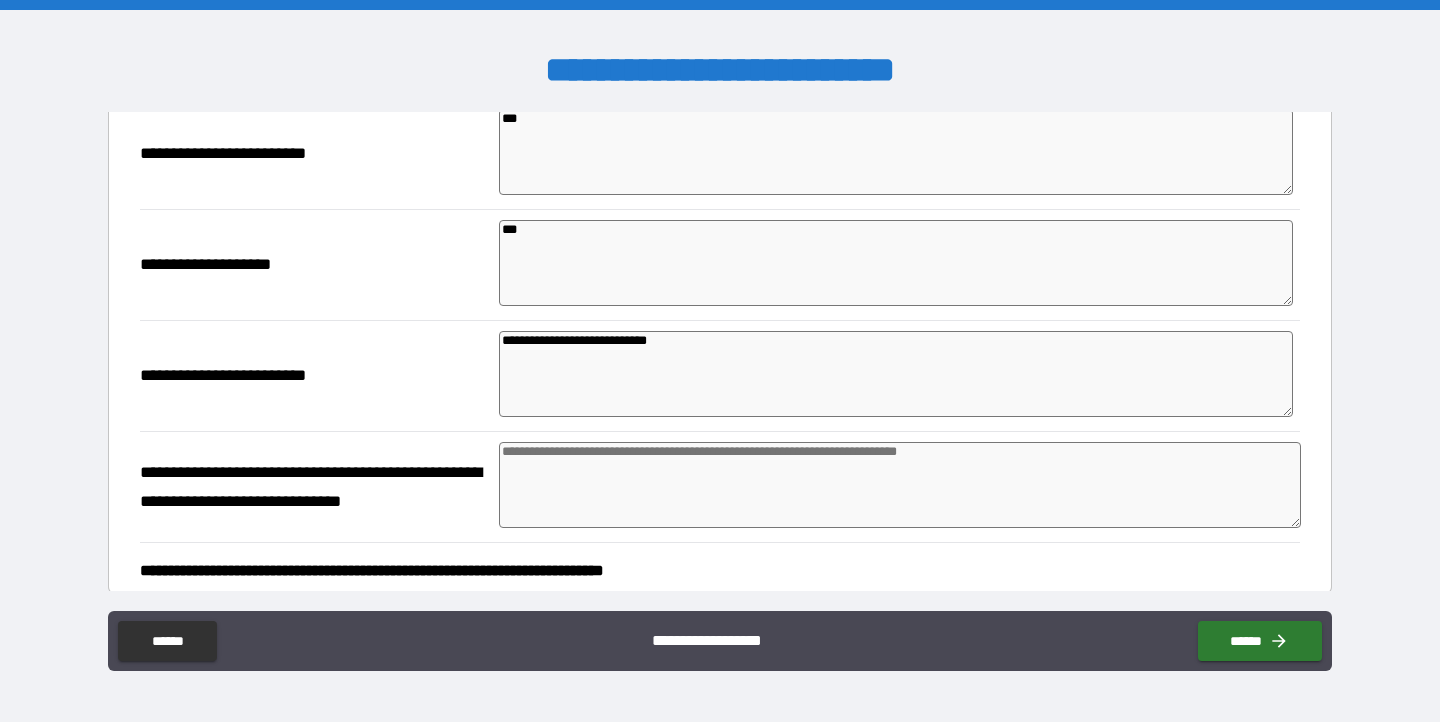 scroll, scrollTop: 1926, scrollLeft: 0, axis: vertical 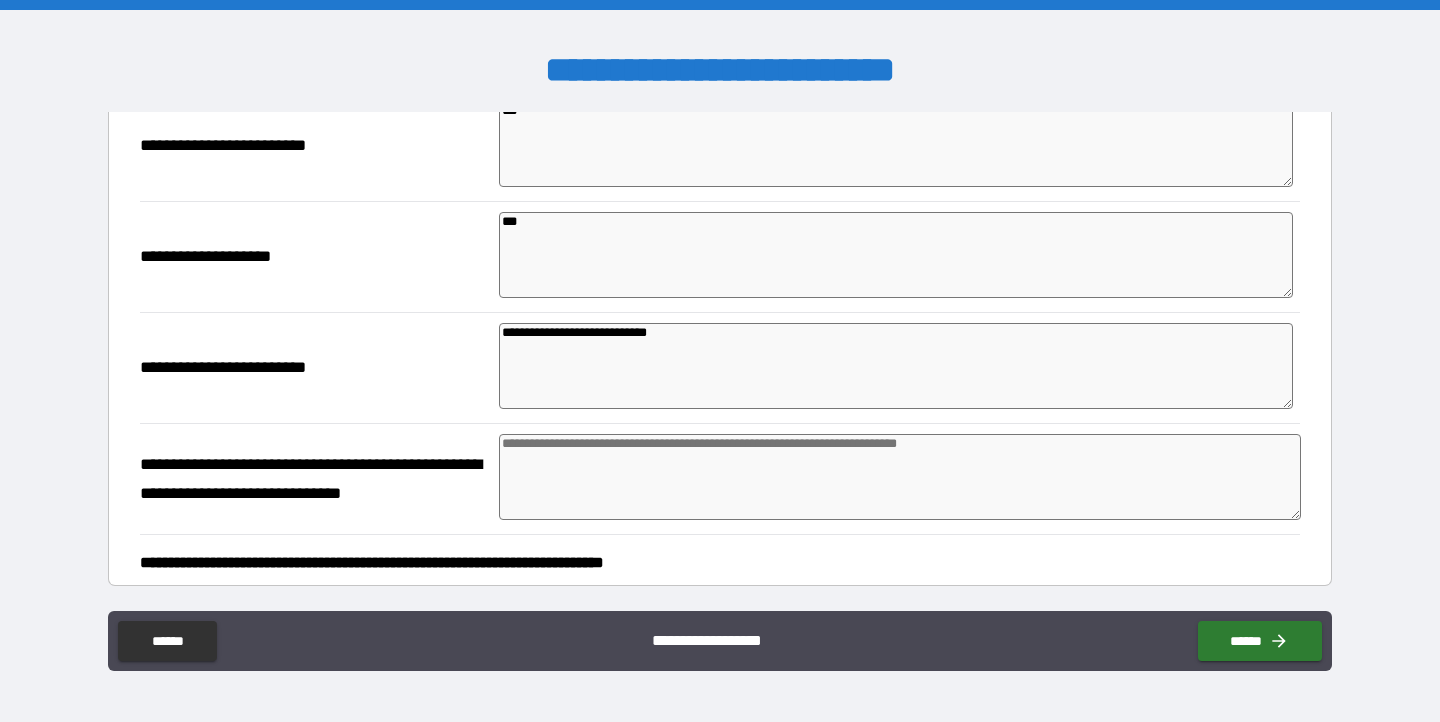 click at bounding box center [900, 477] 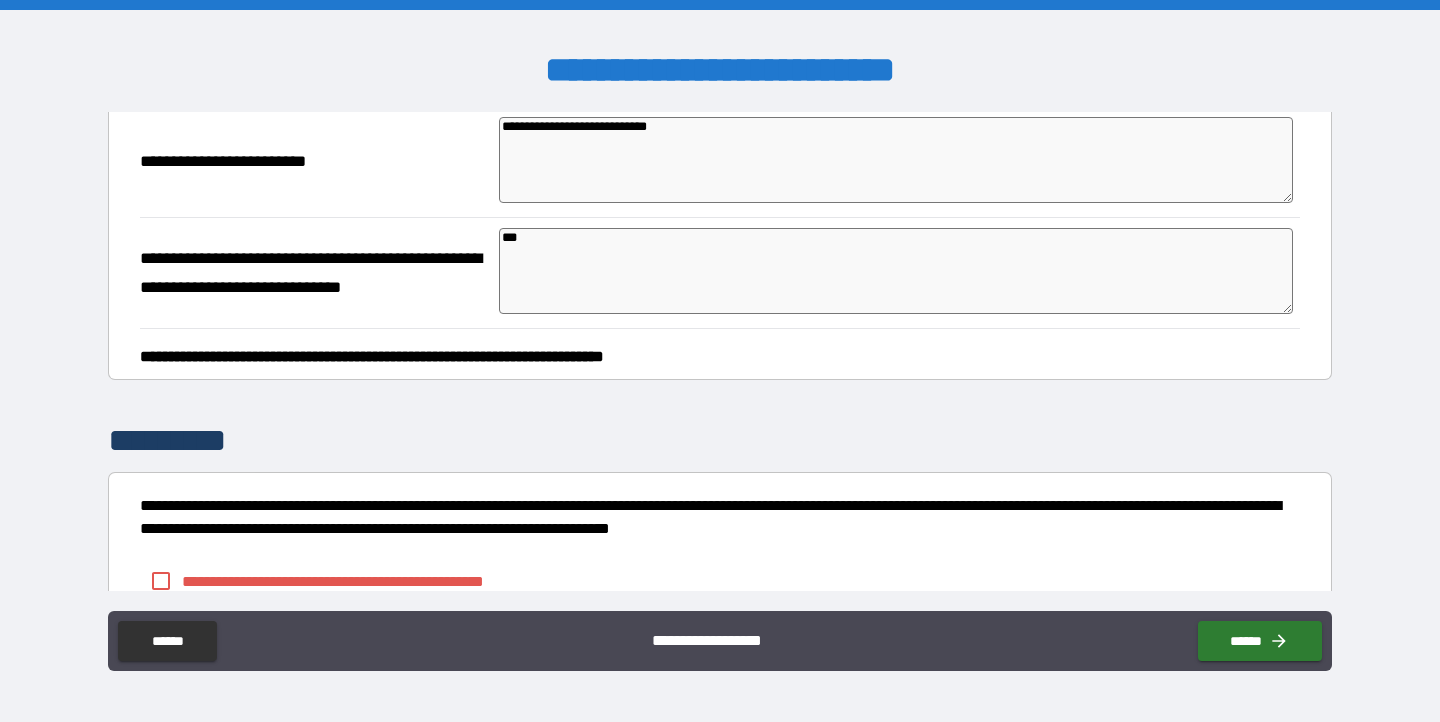 scroll, scrollTop: 2275, scrollLeft: 0, axis: vertical 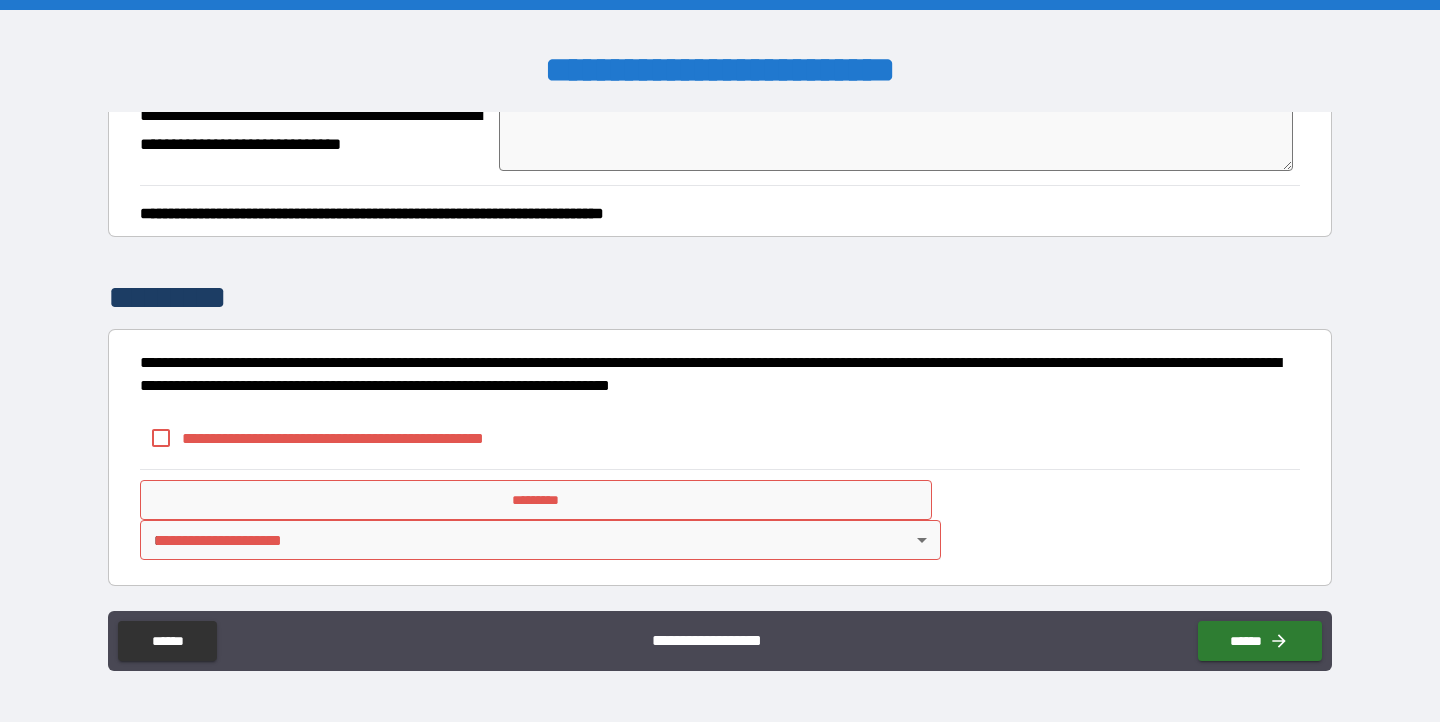 click on "**********" at bounding box center [366, 438] 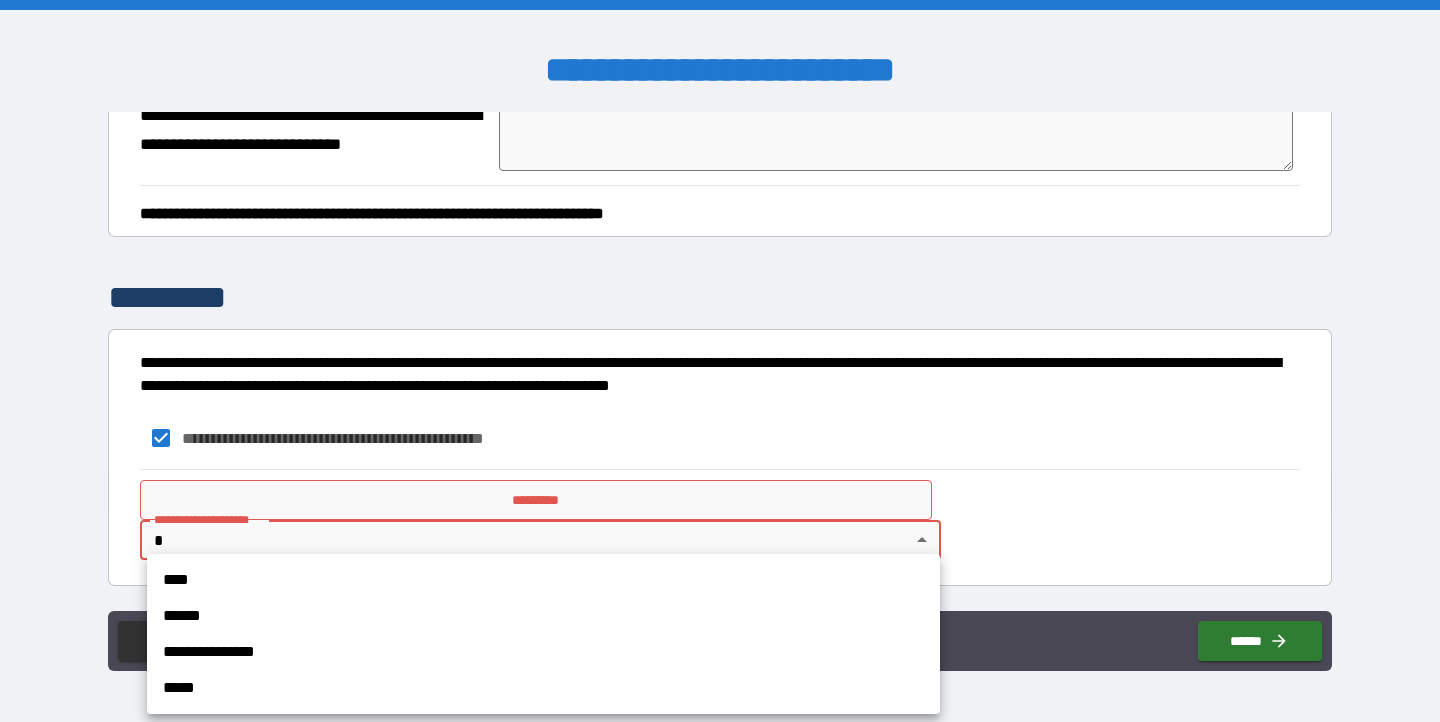 click on "**********" at bounding box center [720, 361] 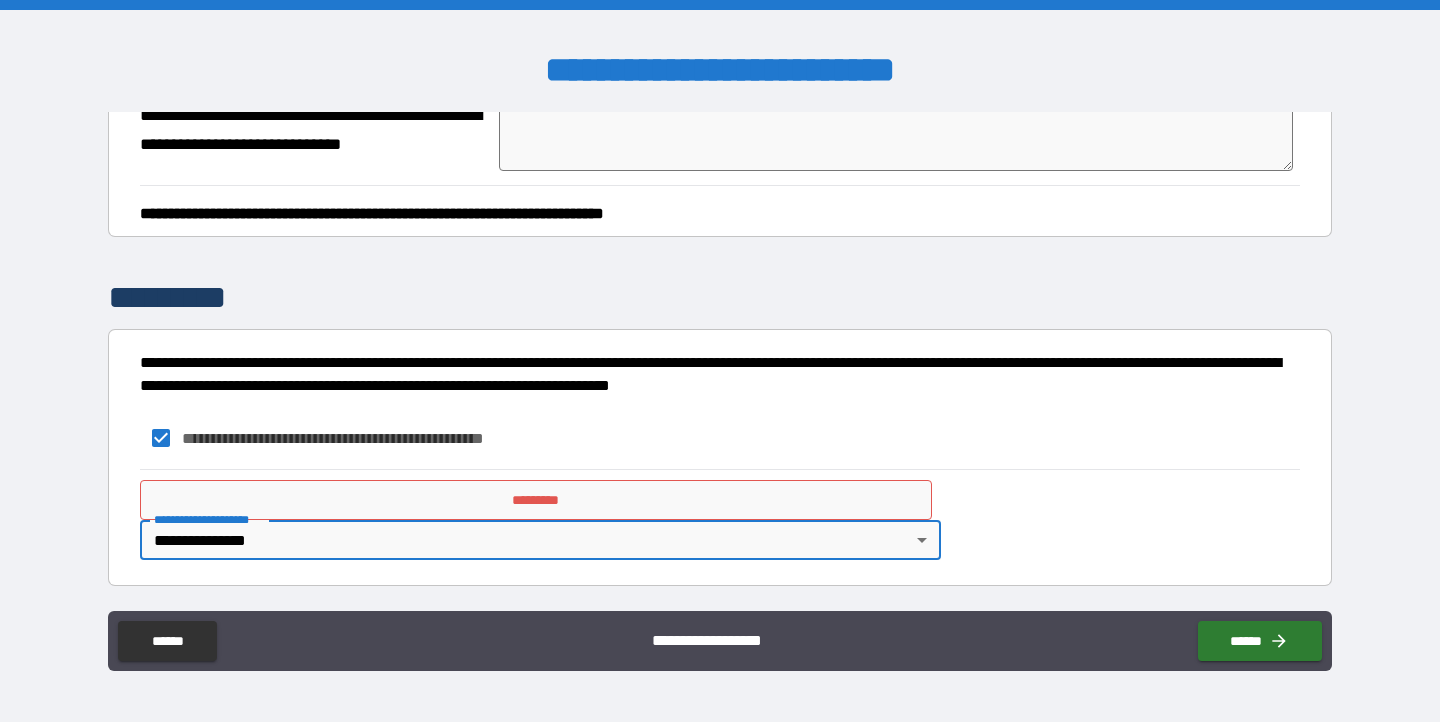 click on "*********" at bounding box center (536, 500) 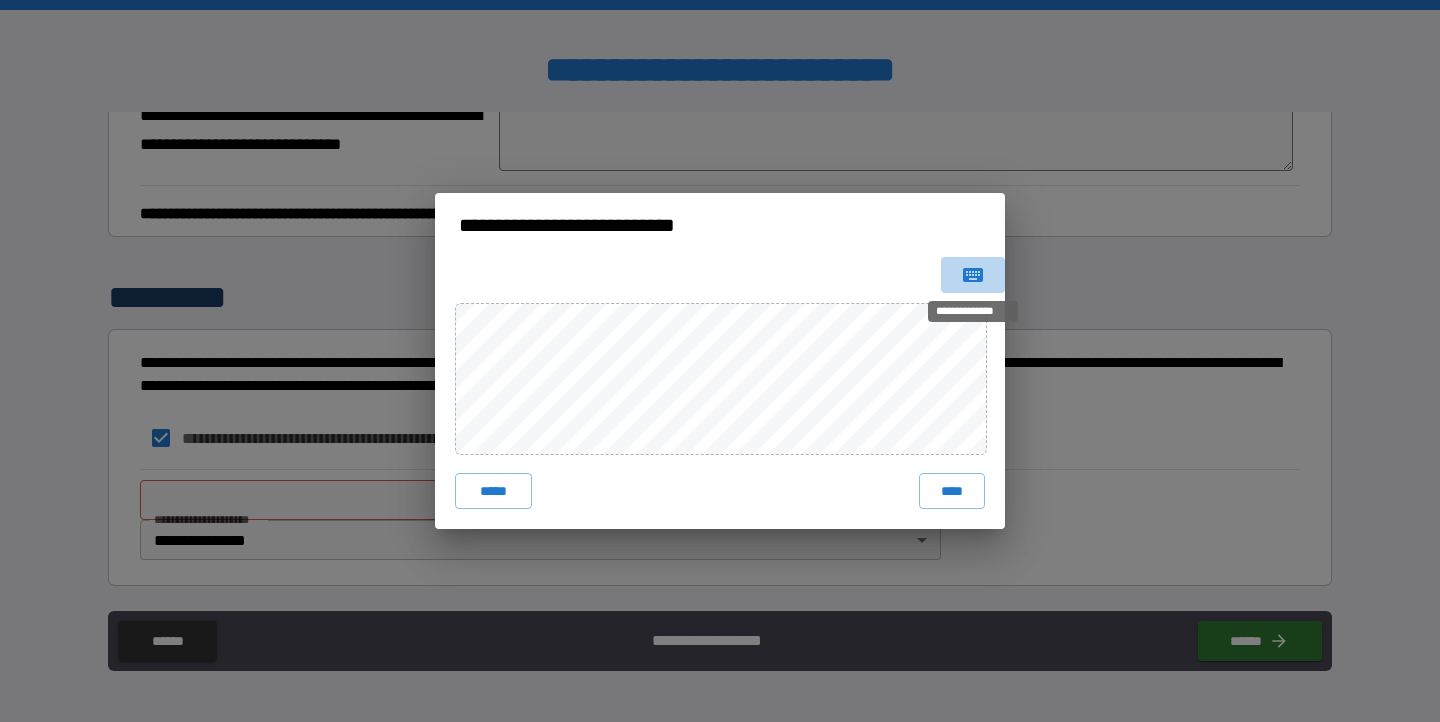 click 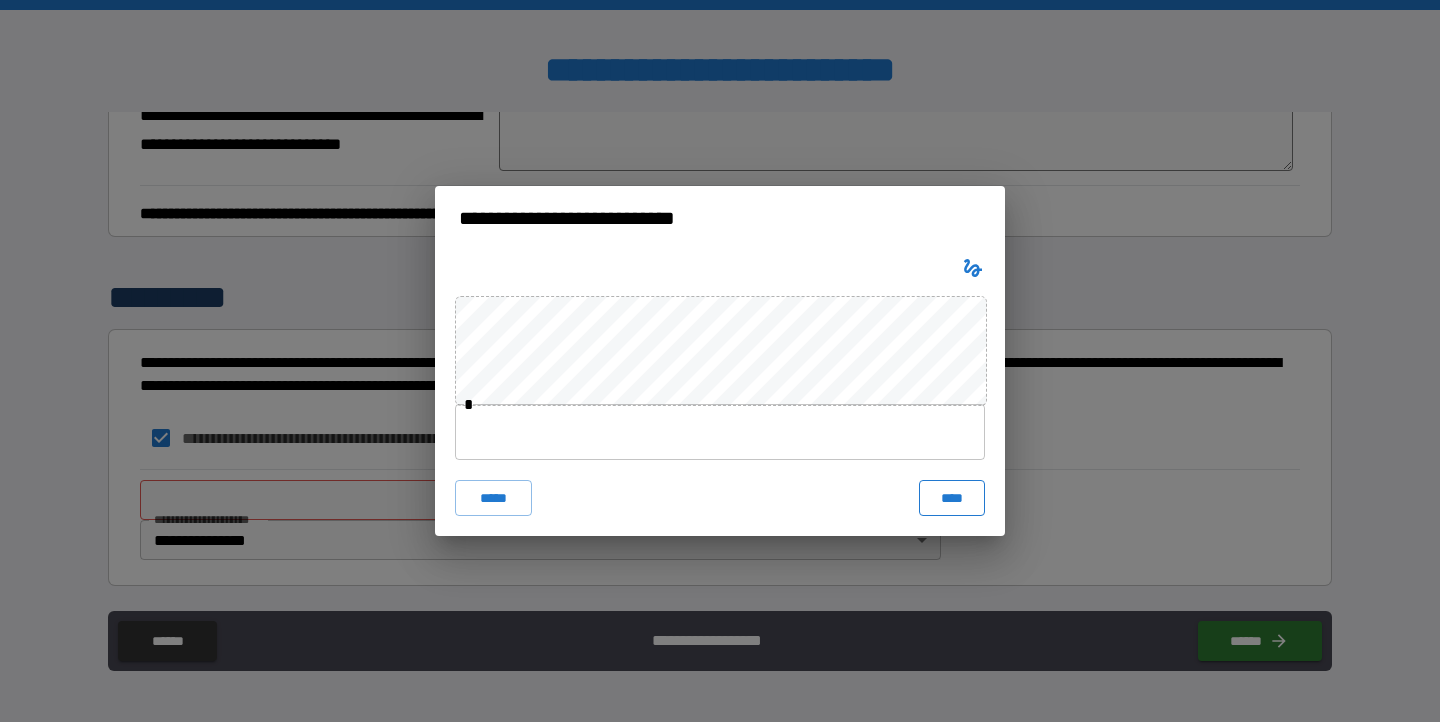 click on "****" at bounding box center [952, 498] 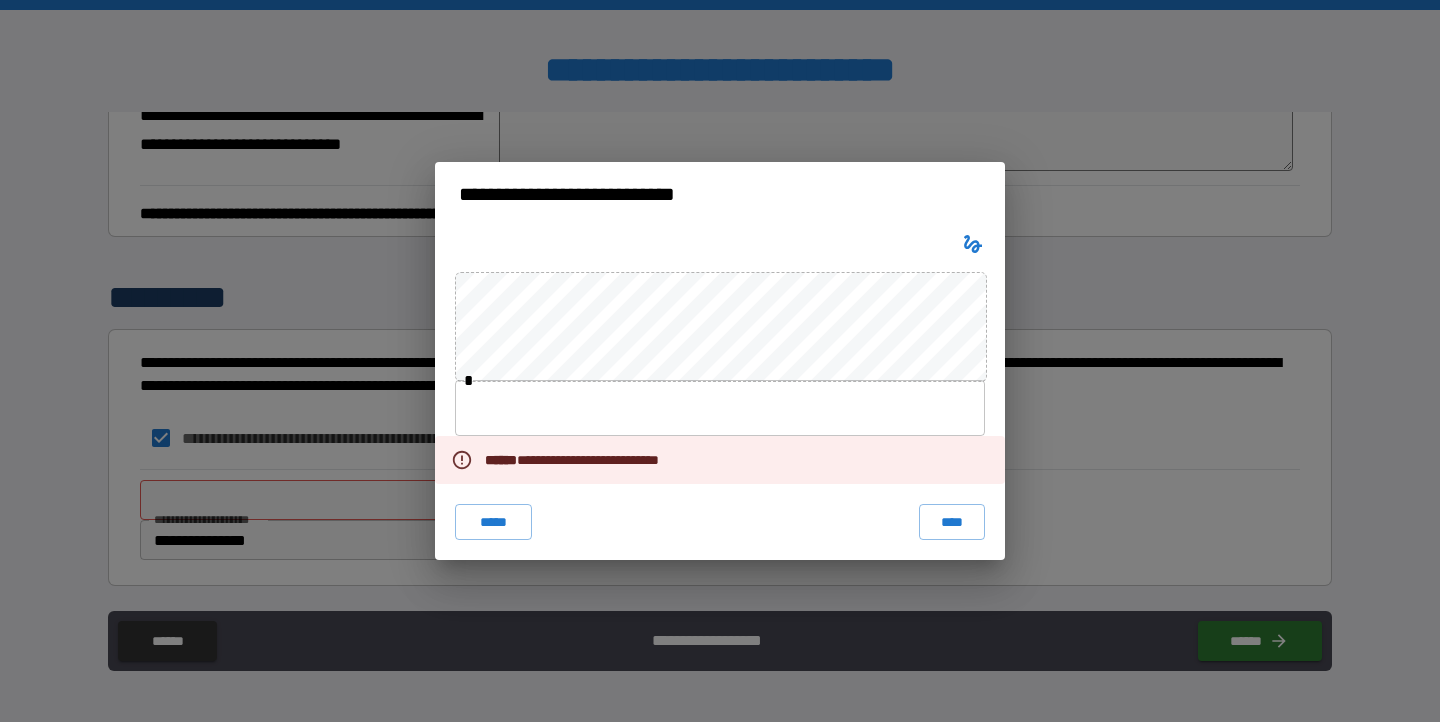 click at bounding box center (720, 408) 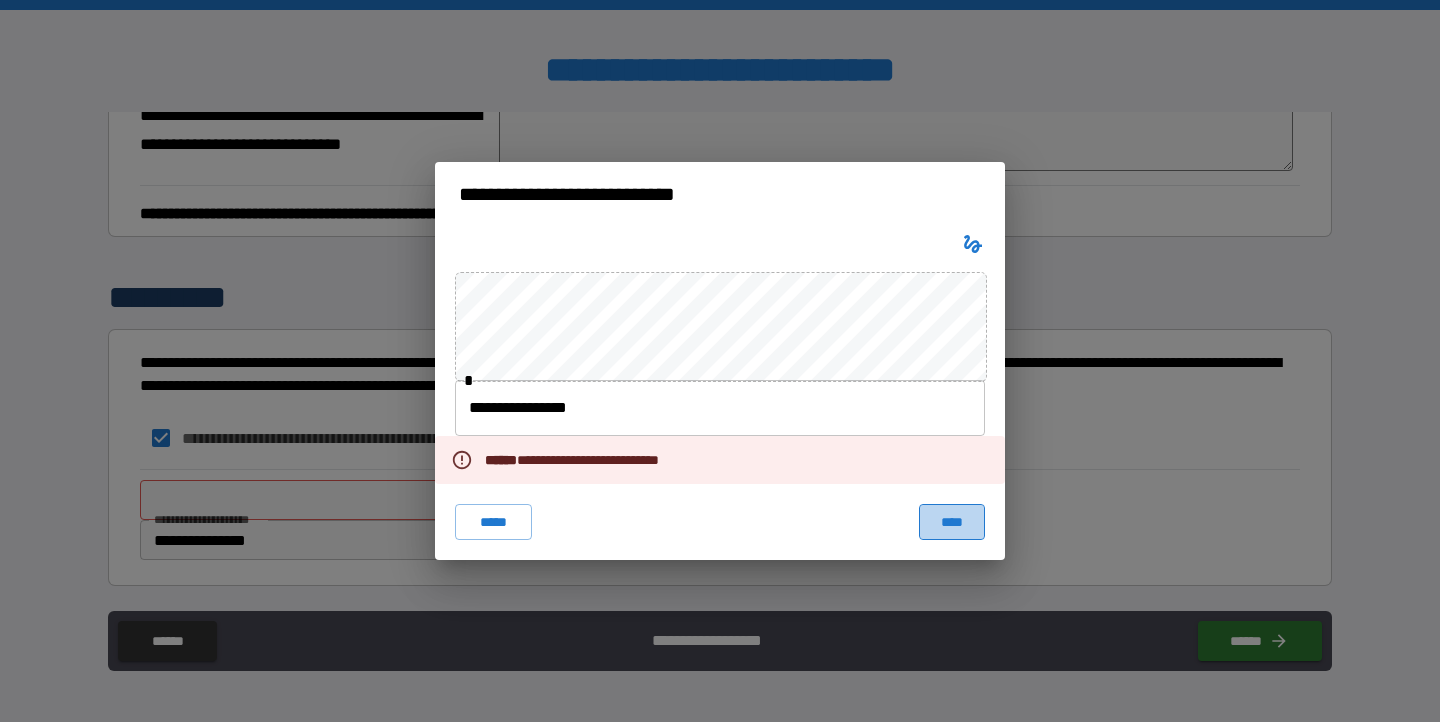 click on "****" at bounding box center [952, 522] 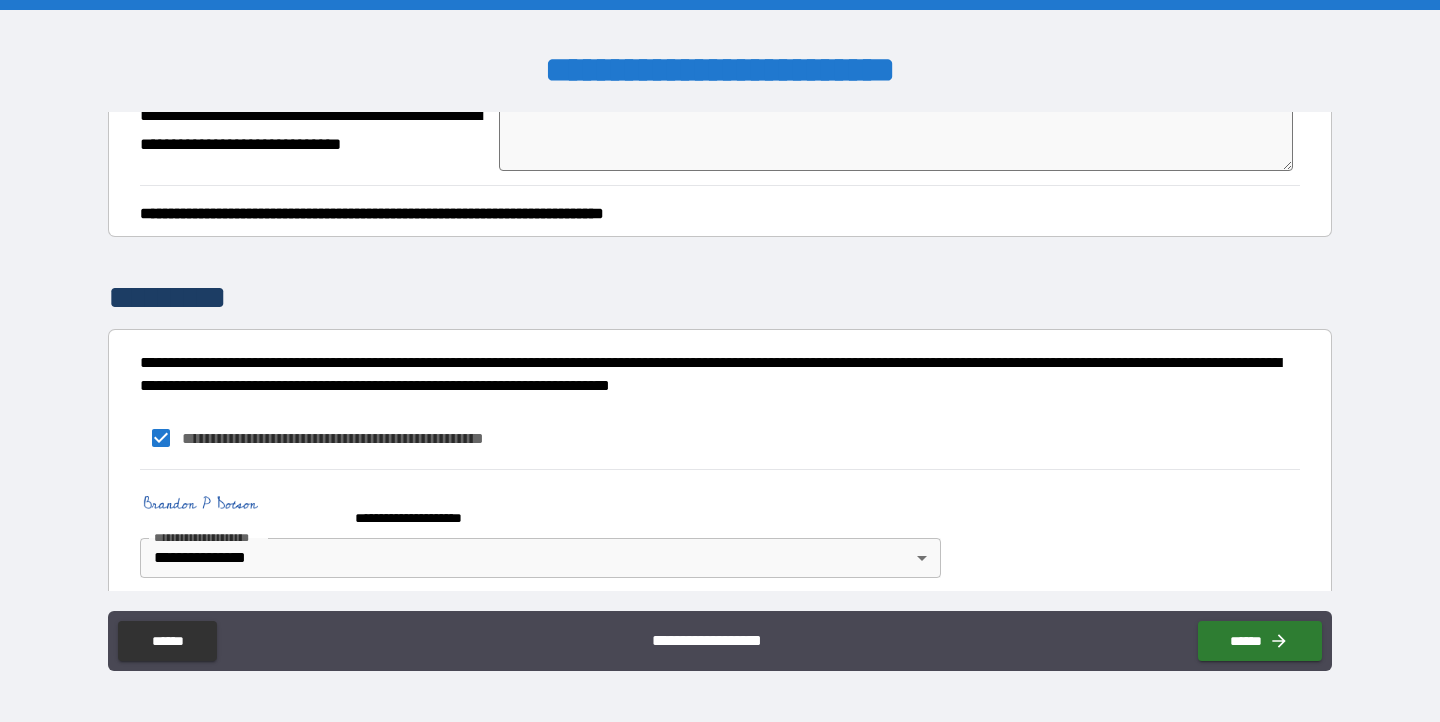 scroll, scrollTop: 2292, scrollLeft: 0, axis: vertical 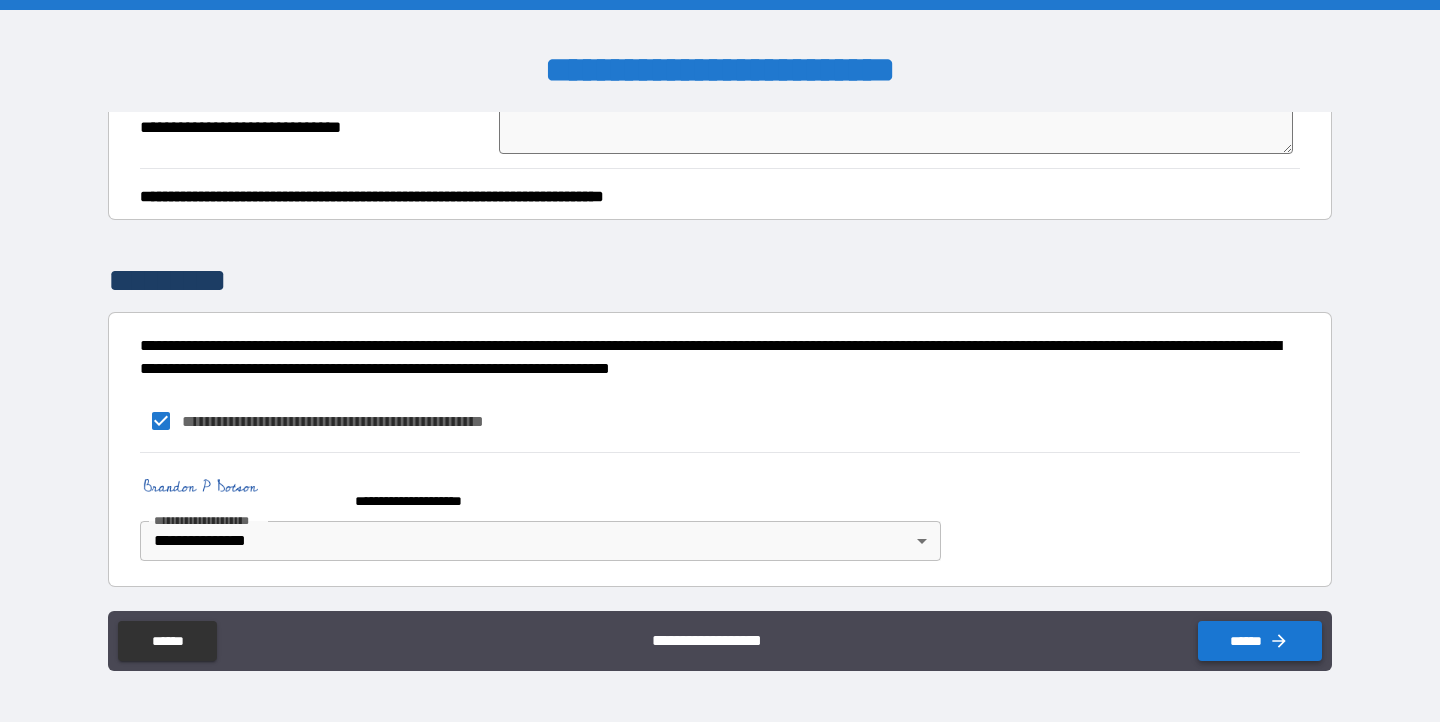 click on "******" at bounding box center (1260, 641) 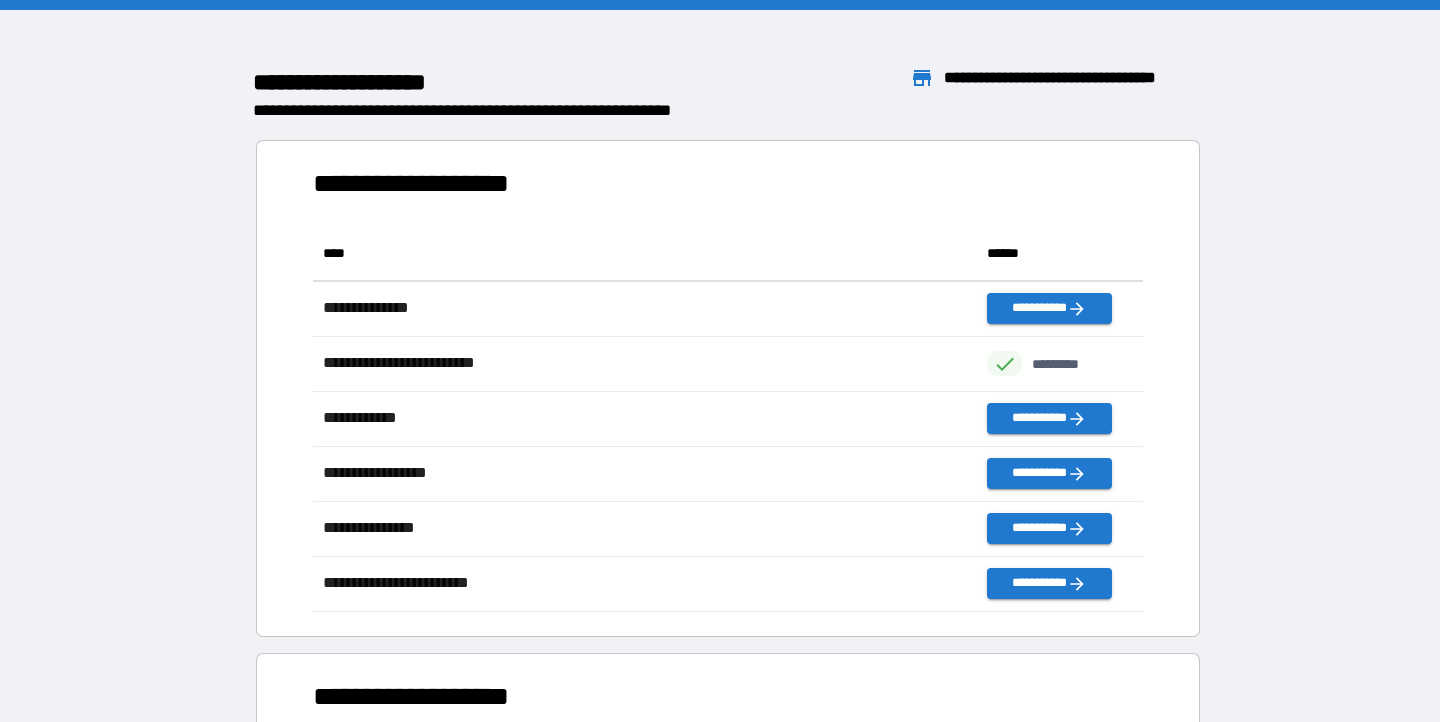 scroll, scrollTop: 1, scrollLeft: 1, axis: both 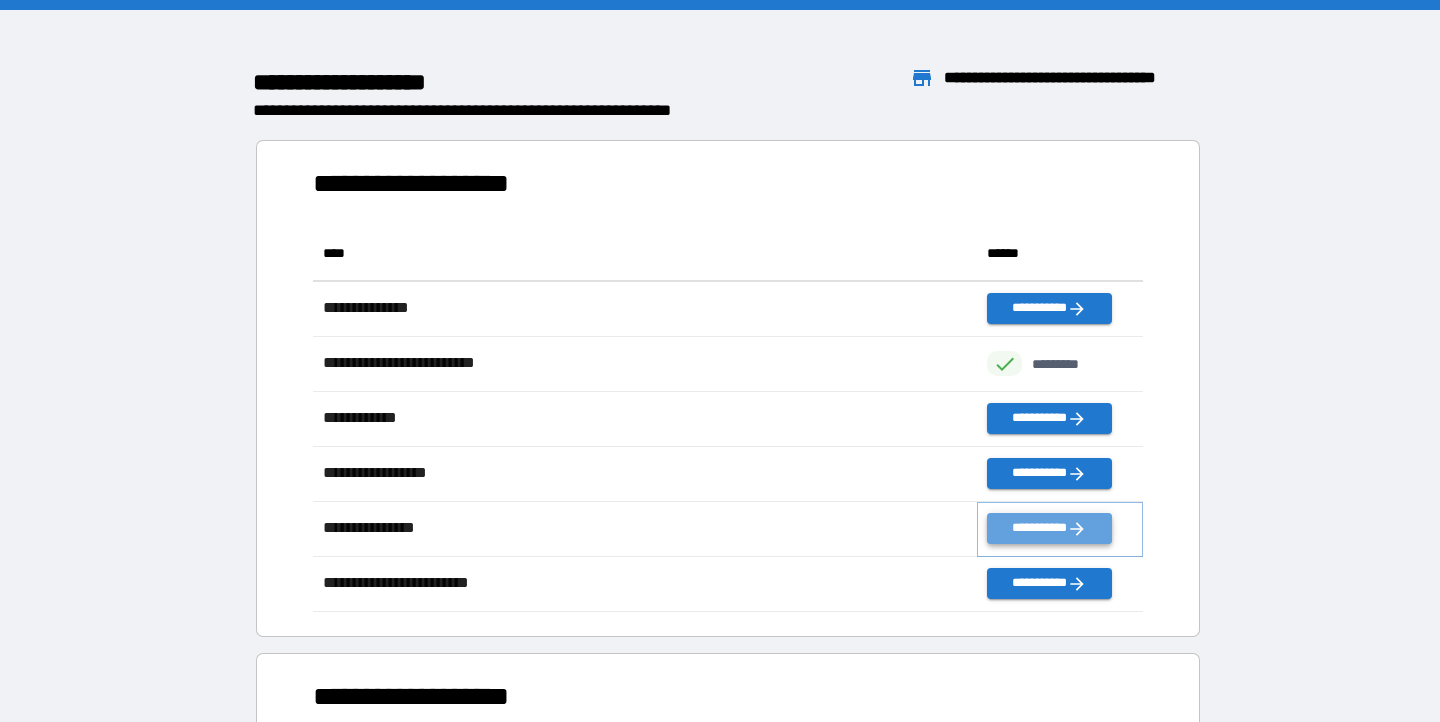 click on "**********" at bounding box center (1049, 528) 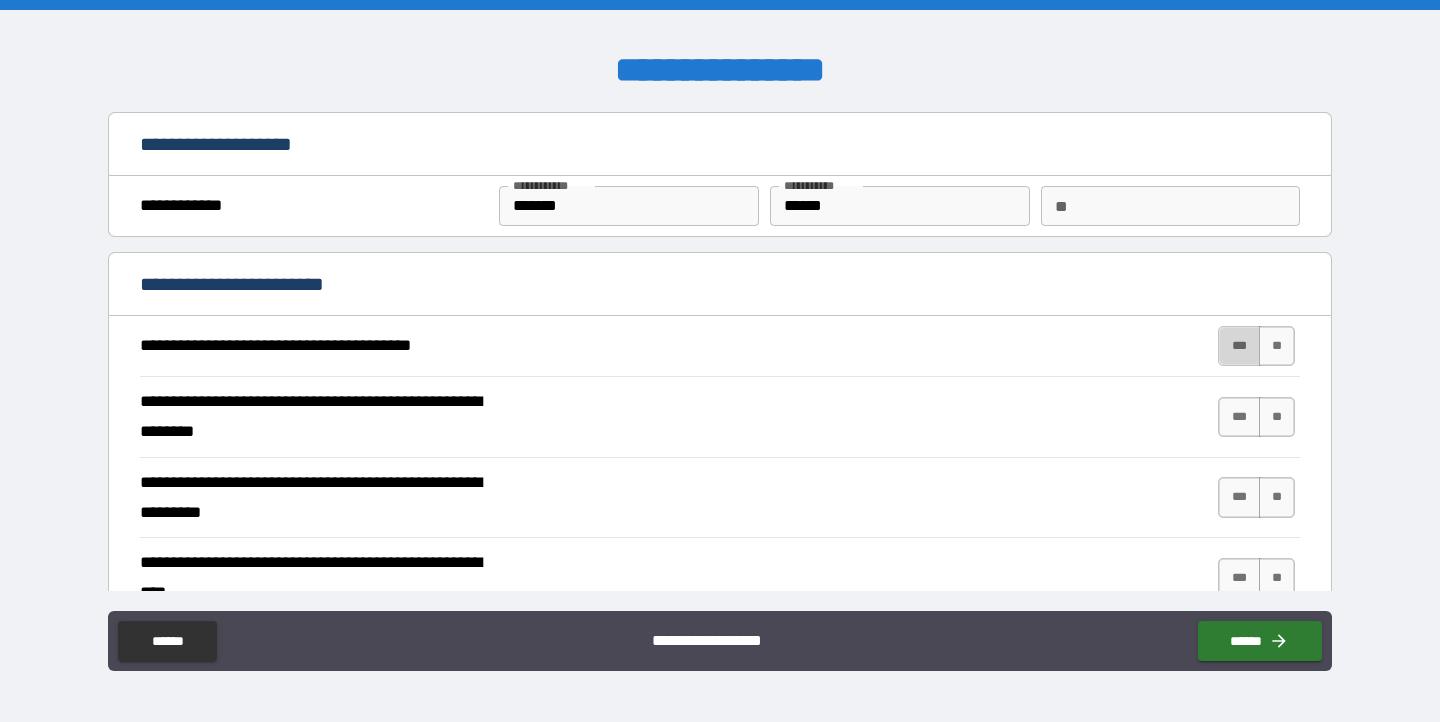 click on "***" at bounding box center [1239, 346] 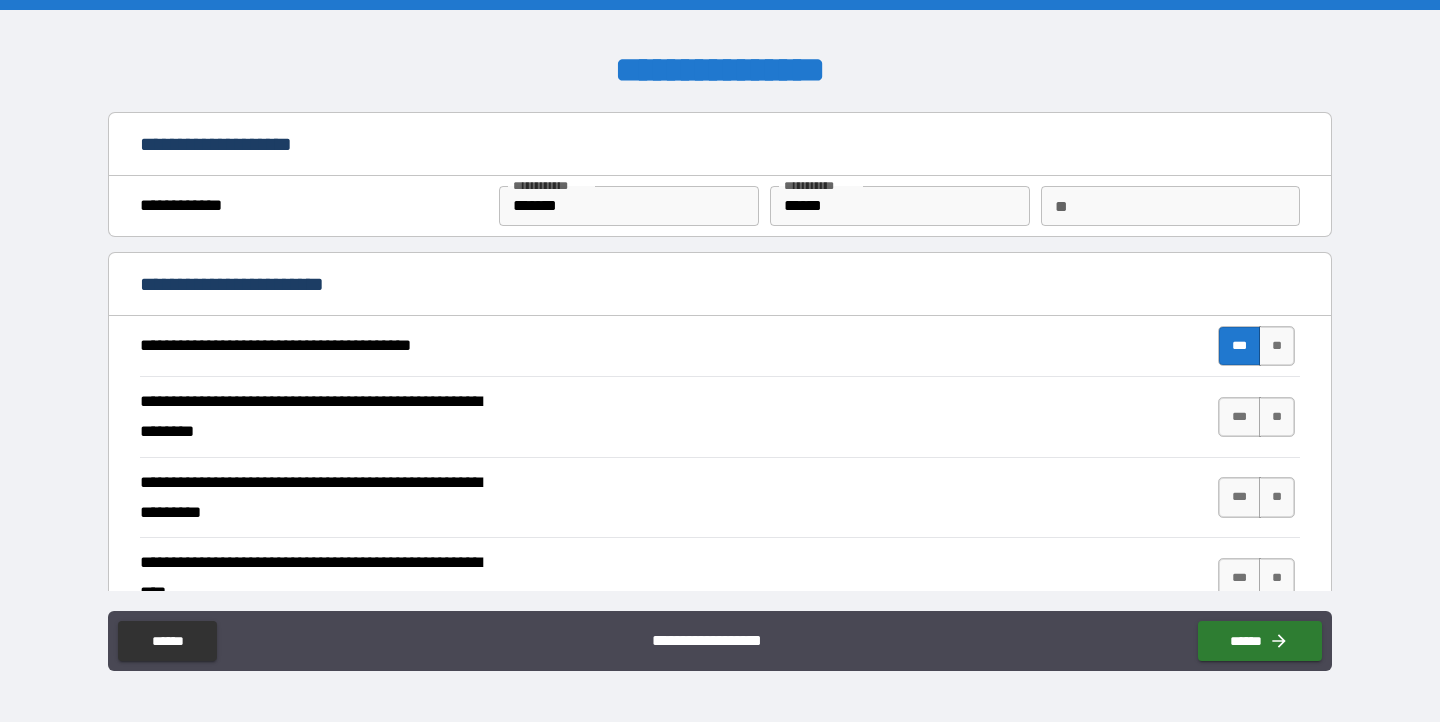 click on "**********" at bounding box center (720, 416) 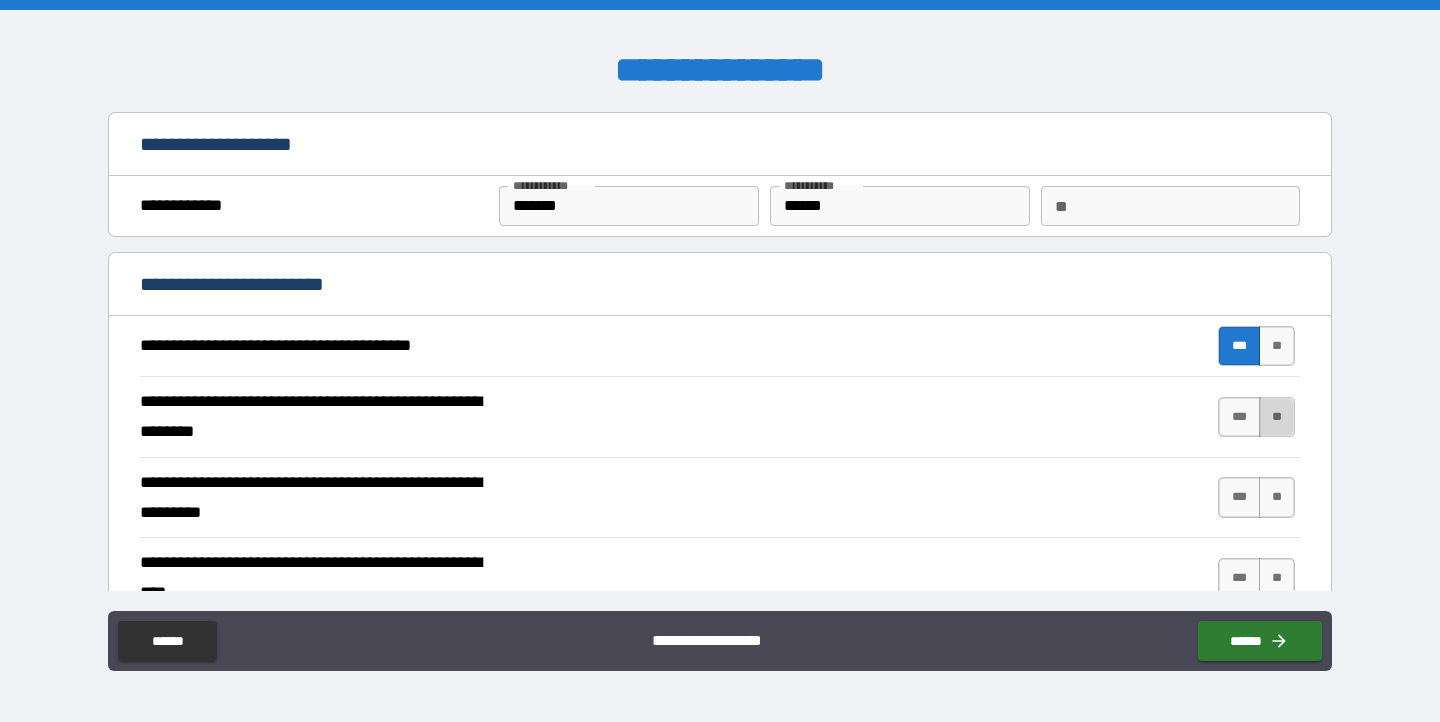 click on "**" at bounding box center (1277, 417) 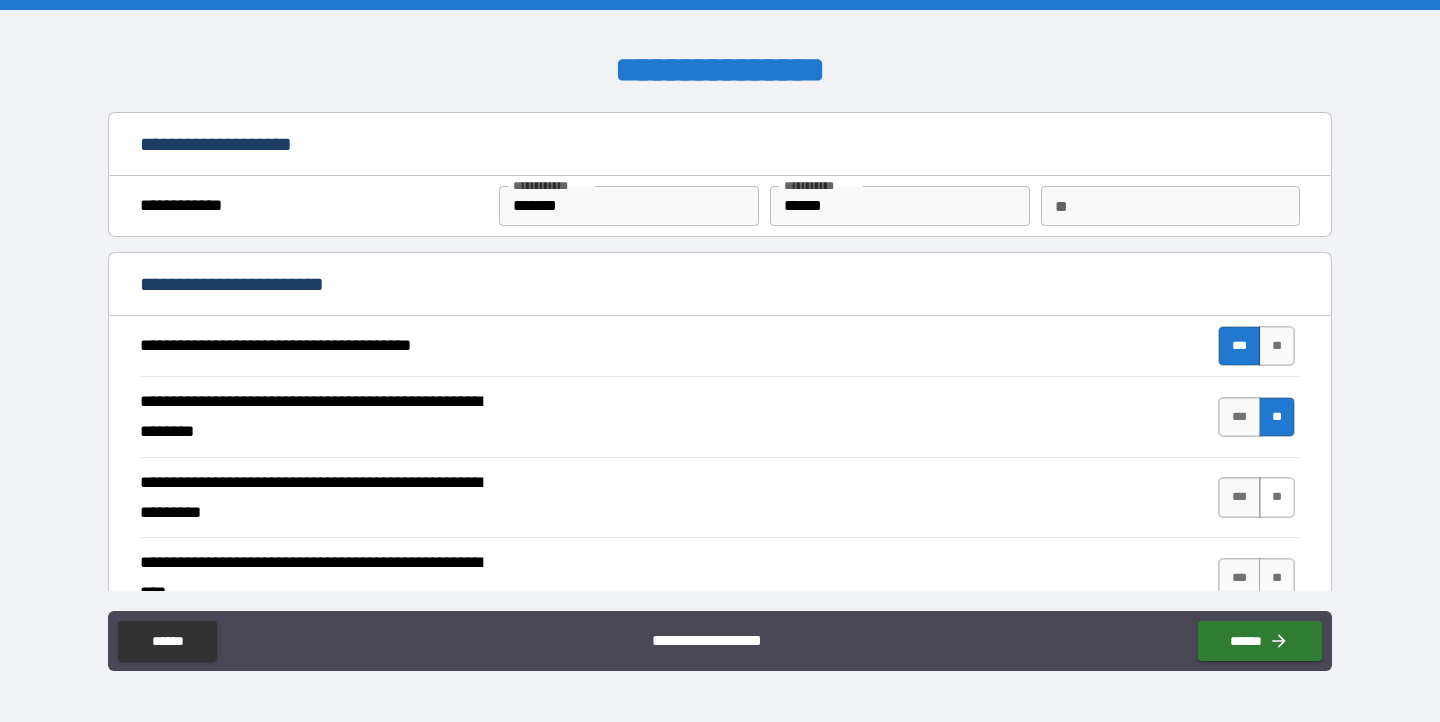 click on "**" at bounding box center (1277, 497) 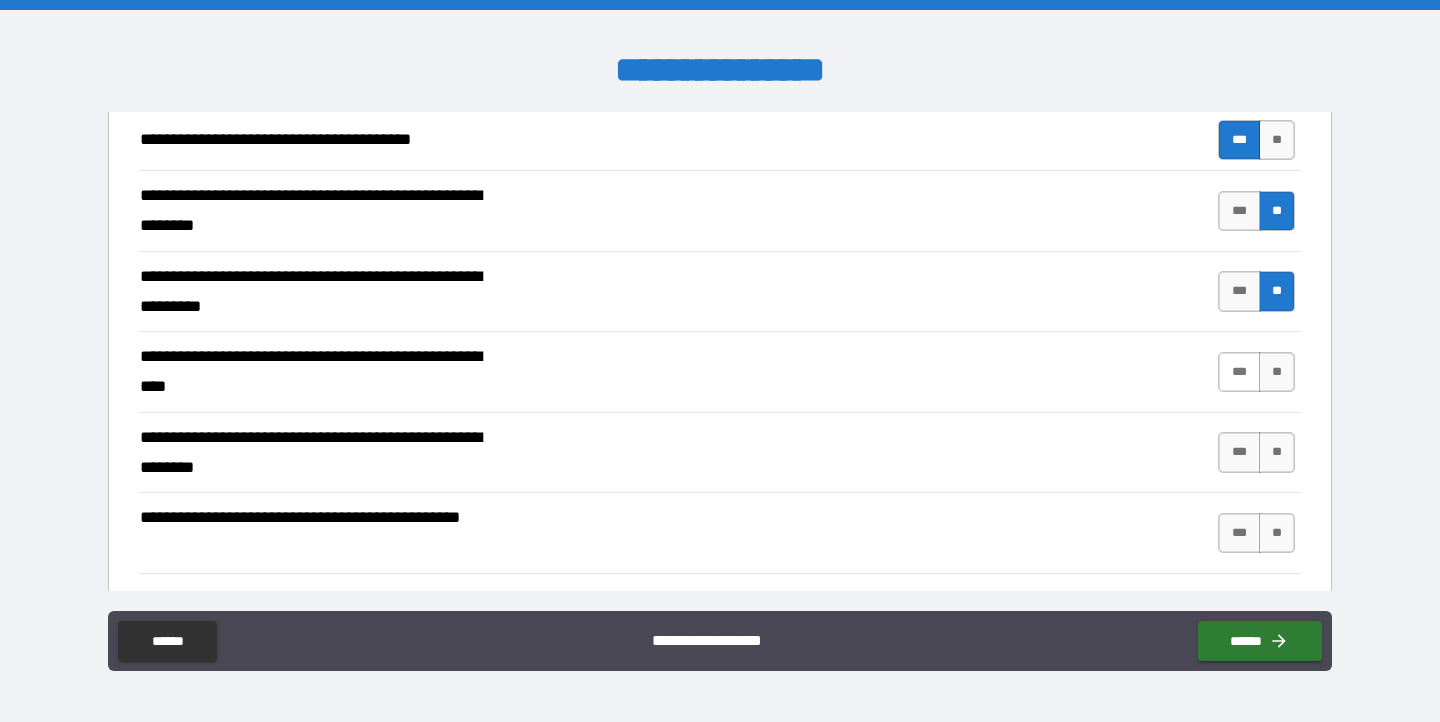 scroll, scrollTop: 208, scrollLeft: 0, axis: vertical 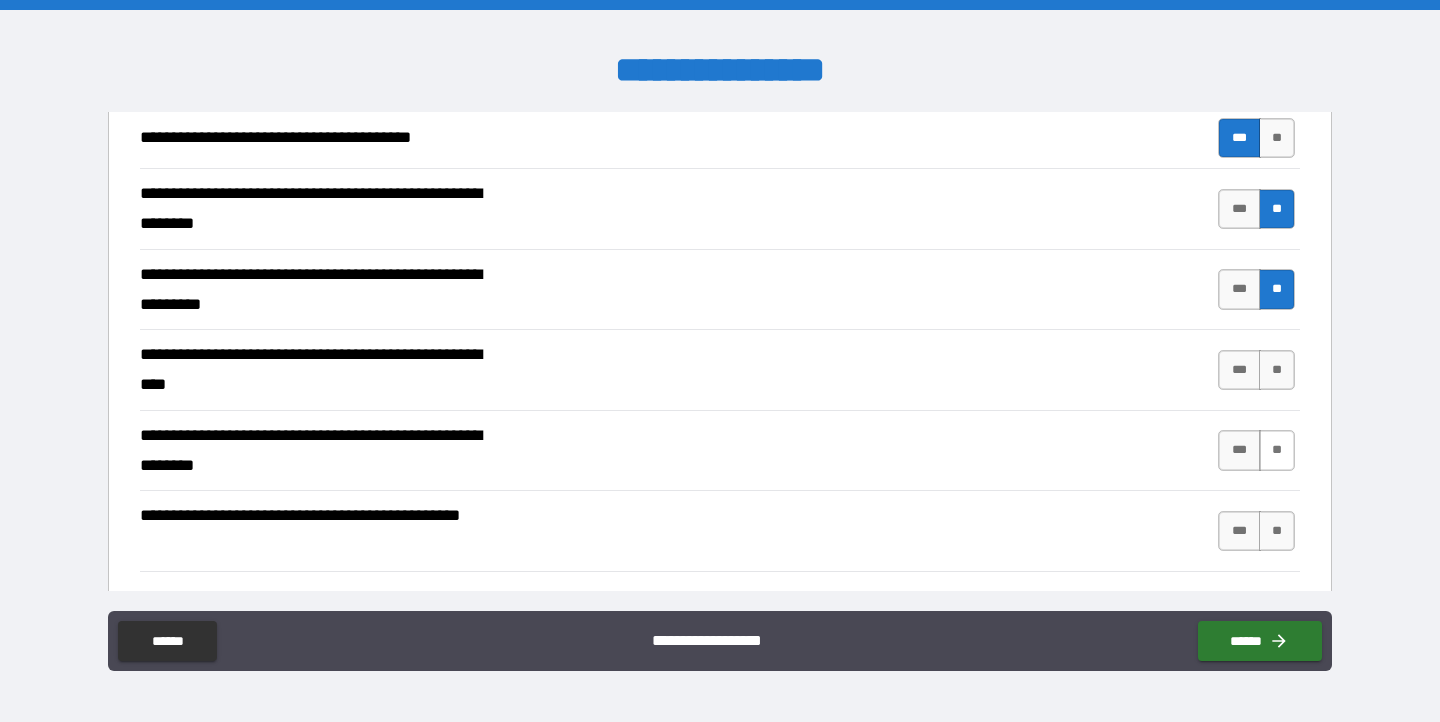 click on "**" at bounding box center [1277, 450] 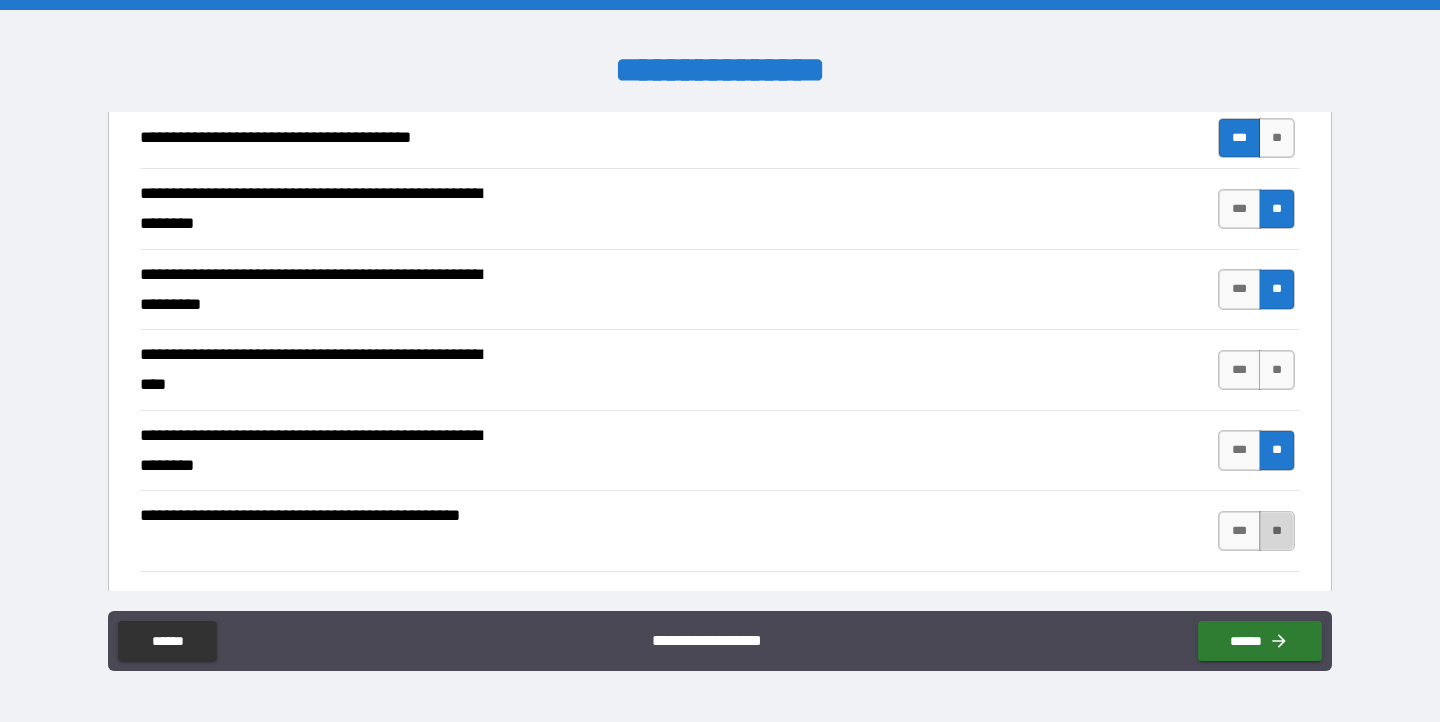 click on "**" at bounding box center [1277, 531] 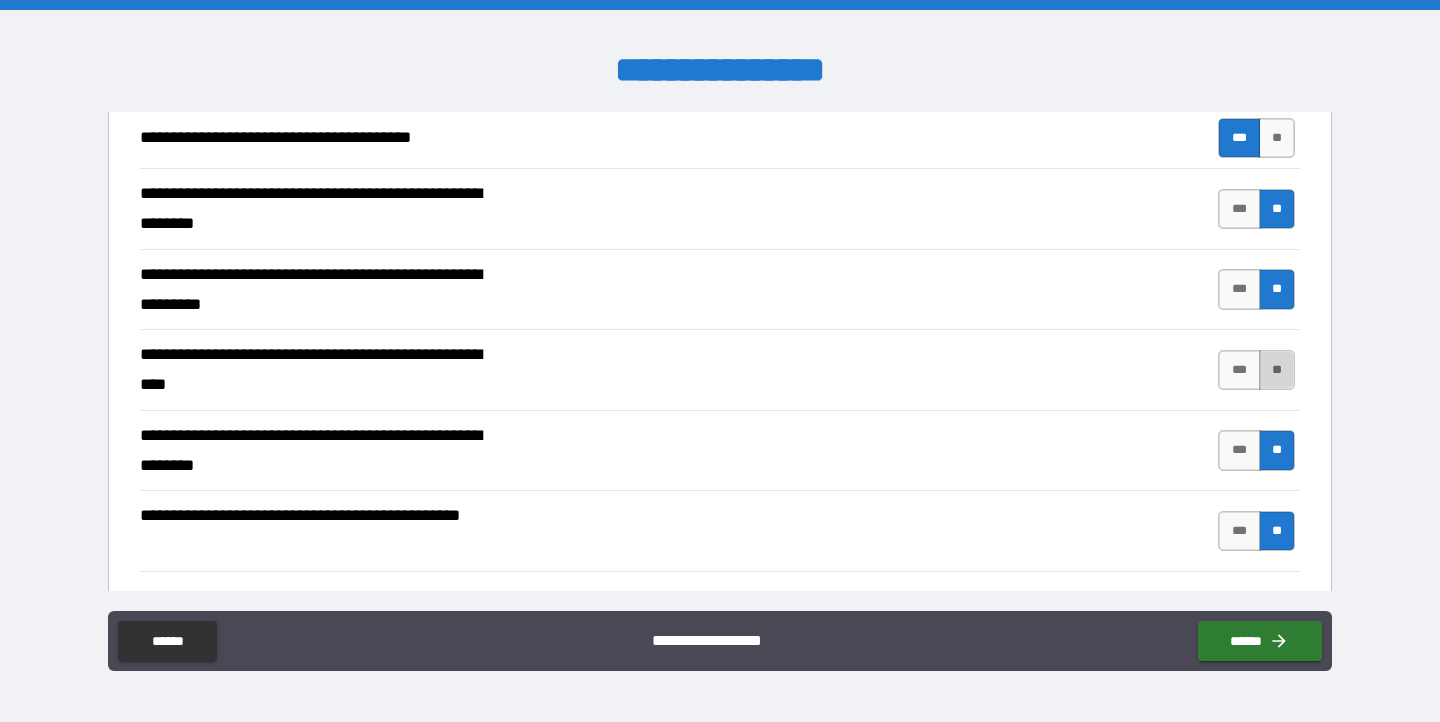 click on "**" at bounding box center (1277, 370) 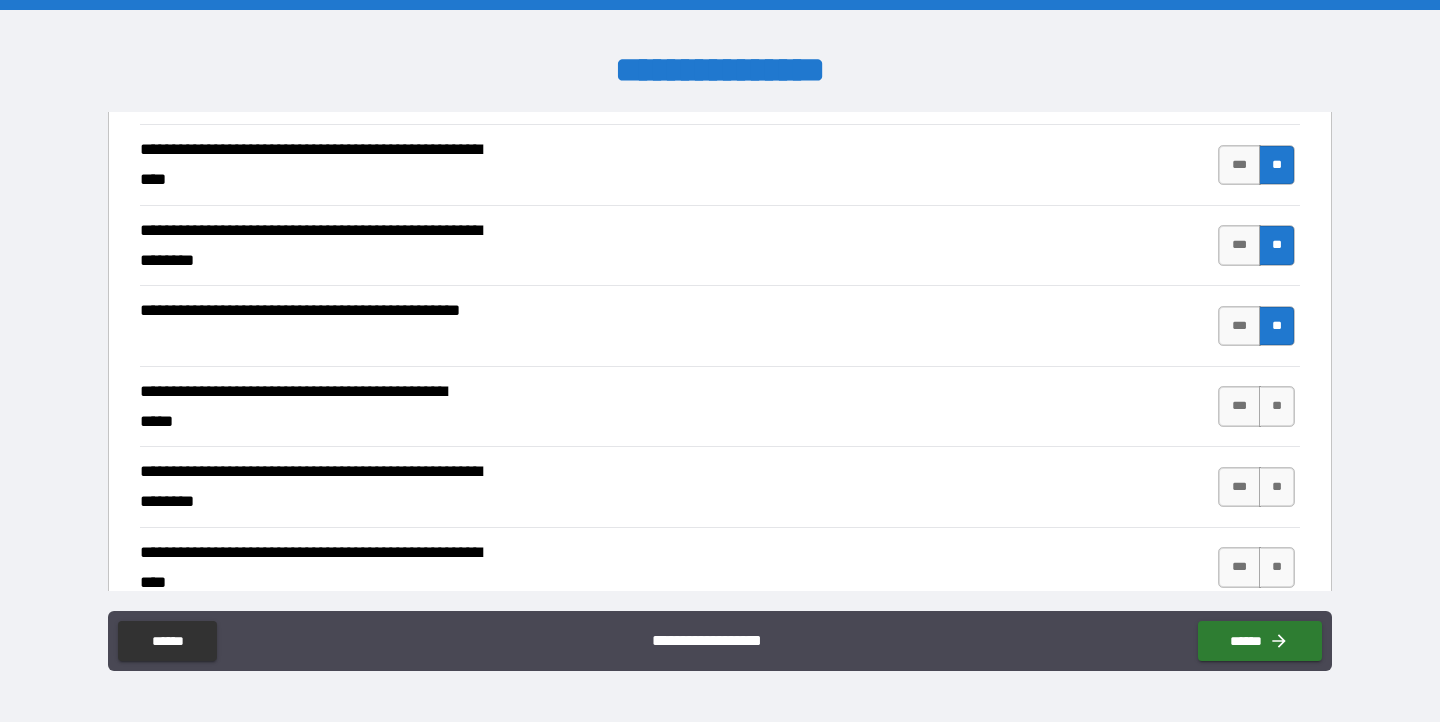 scroll, scrollTop: 412, scrollLeft: 0, axis: vertical 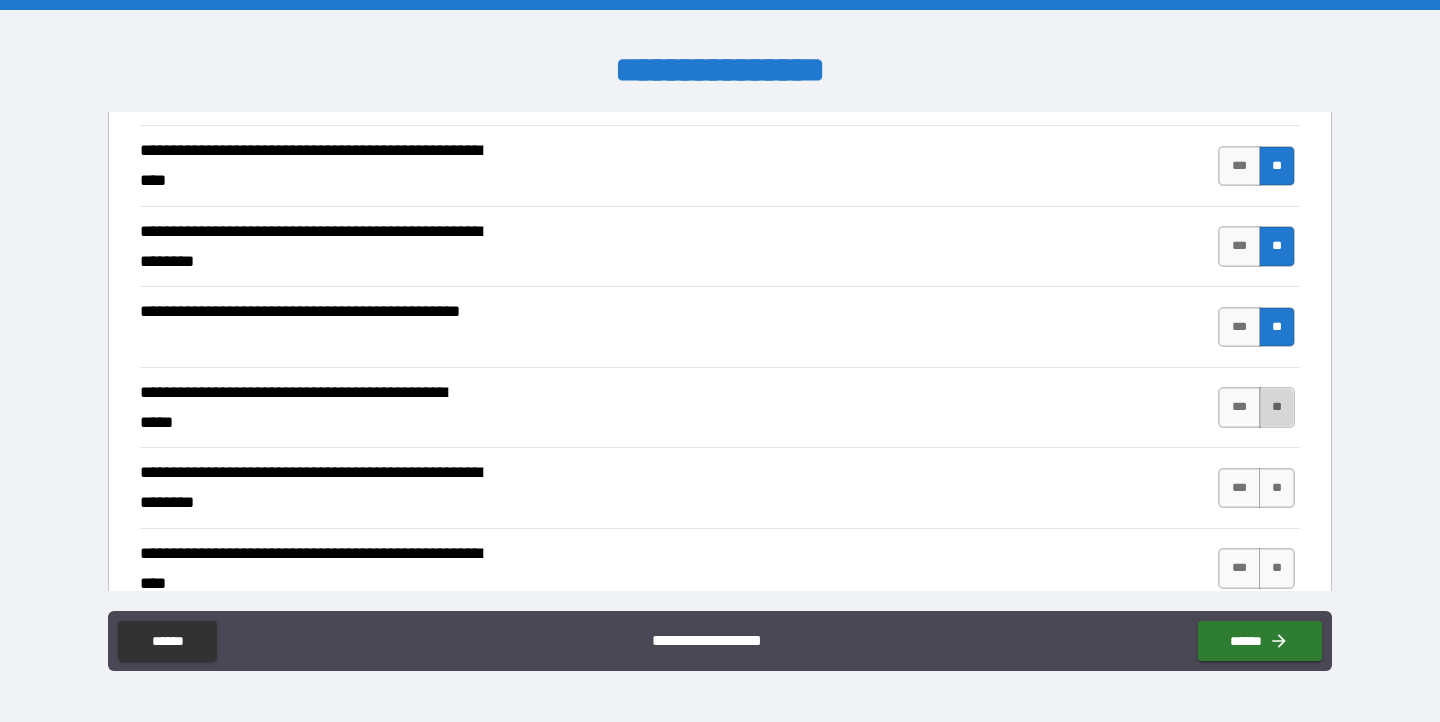 click on "**" at bounding box center [1277, 407] 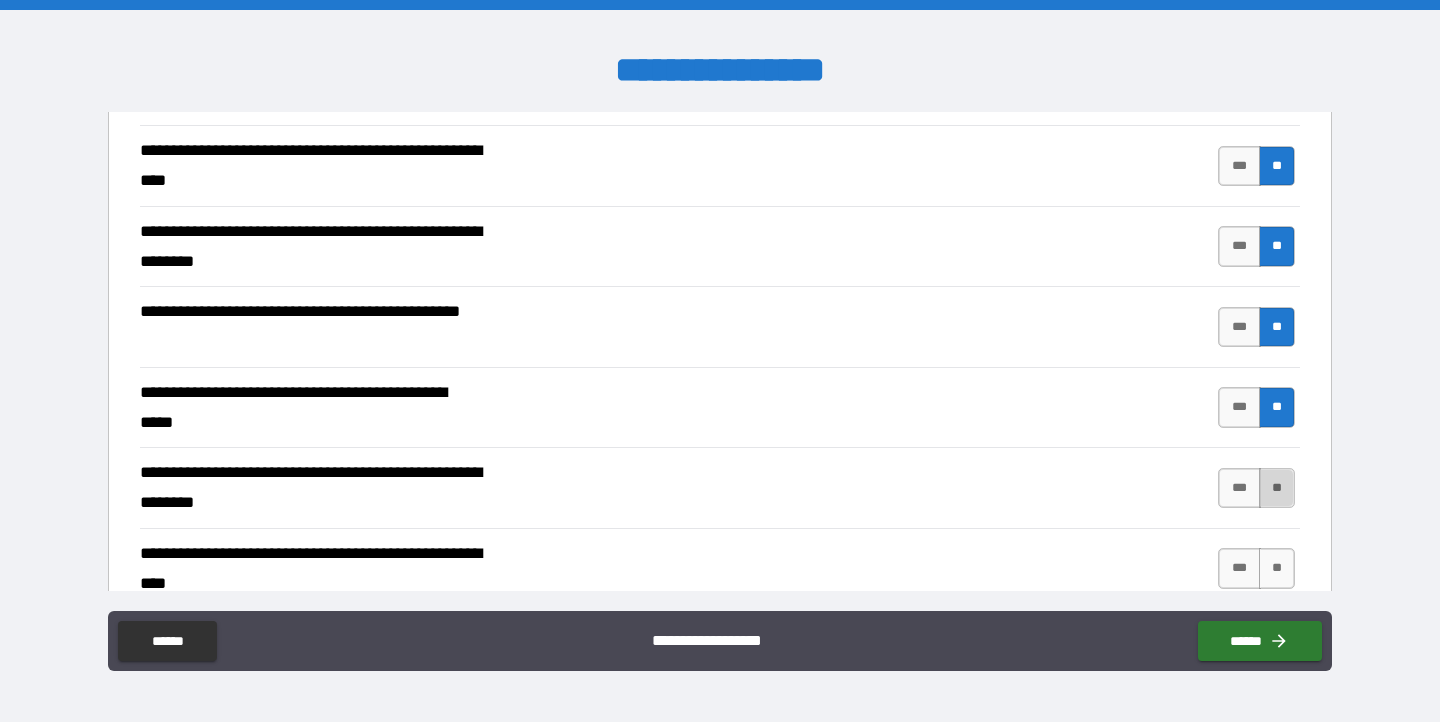 click on "**" at bounding box center [1277, 488] 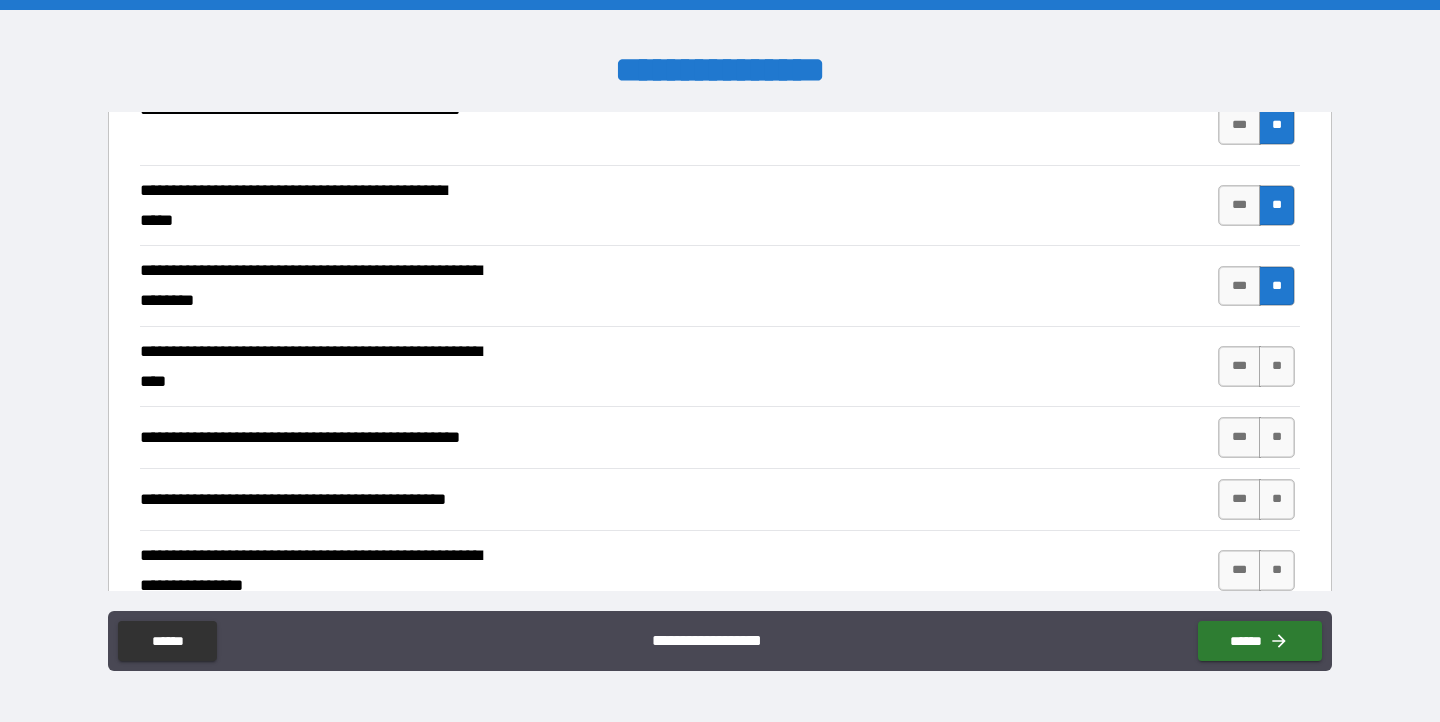 scroll, scrollTop: 618, scrollLeft: 0, axis: vertical 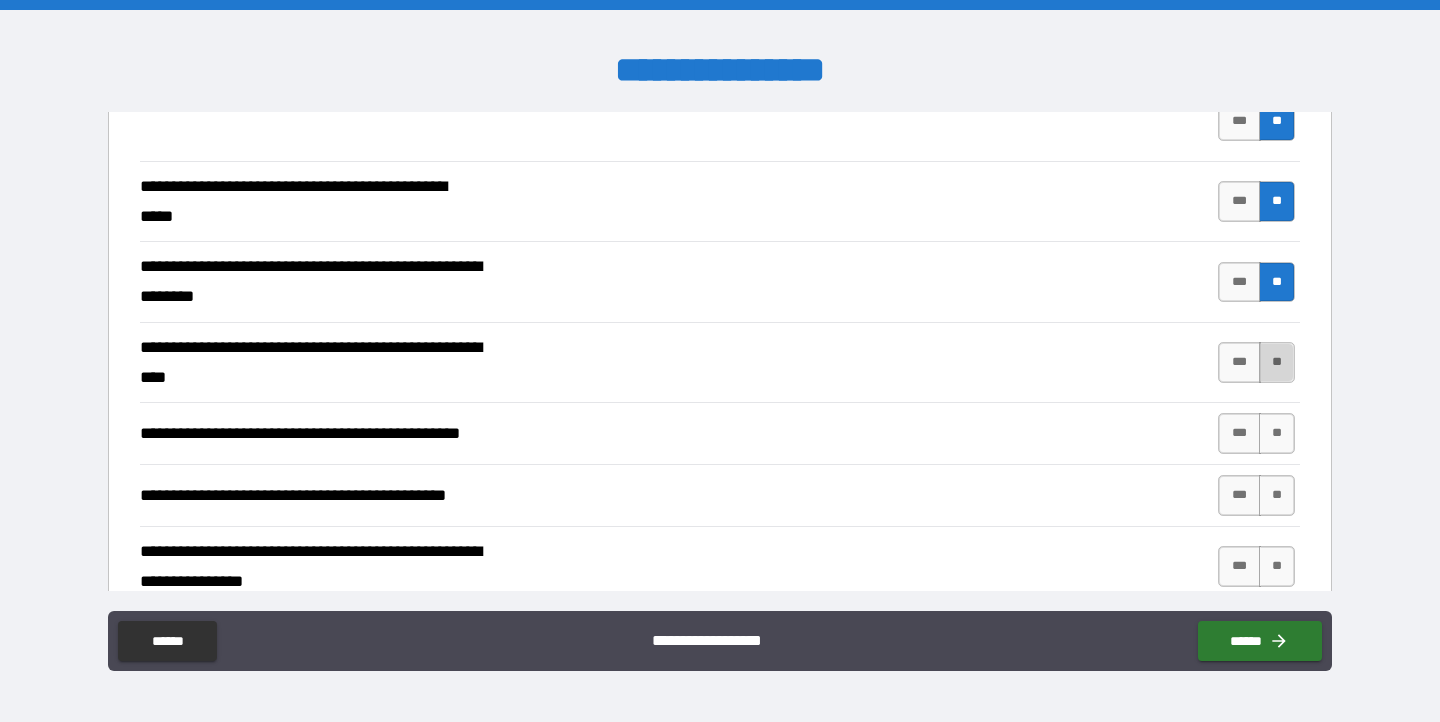 click on "**" at bounding box center (1277, 362) 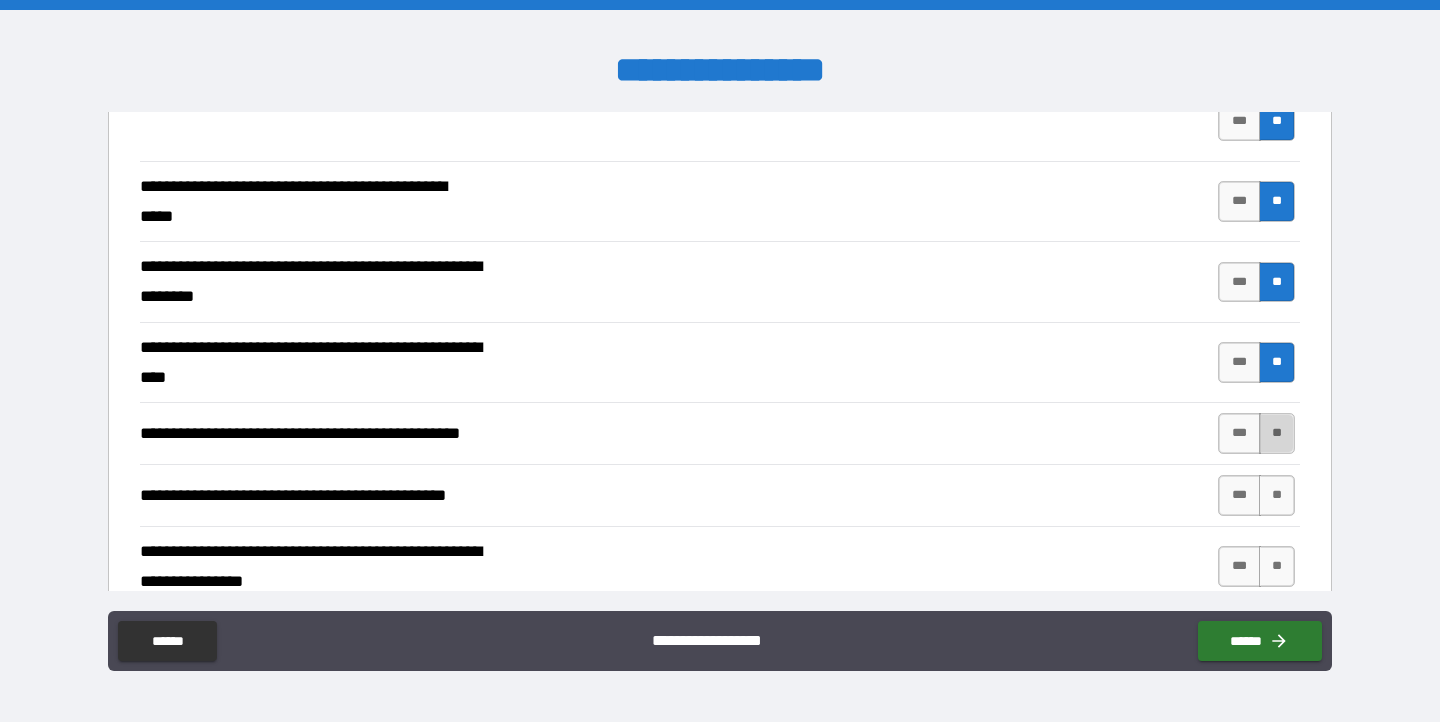 click on "**" at bounding box center [1277, 433] 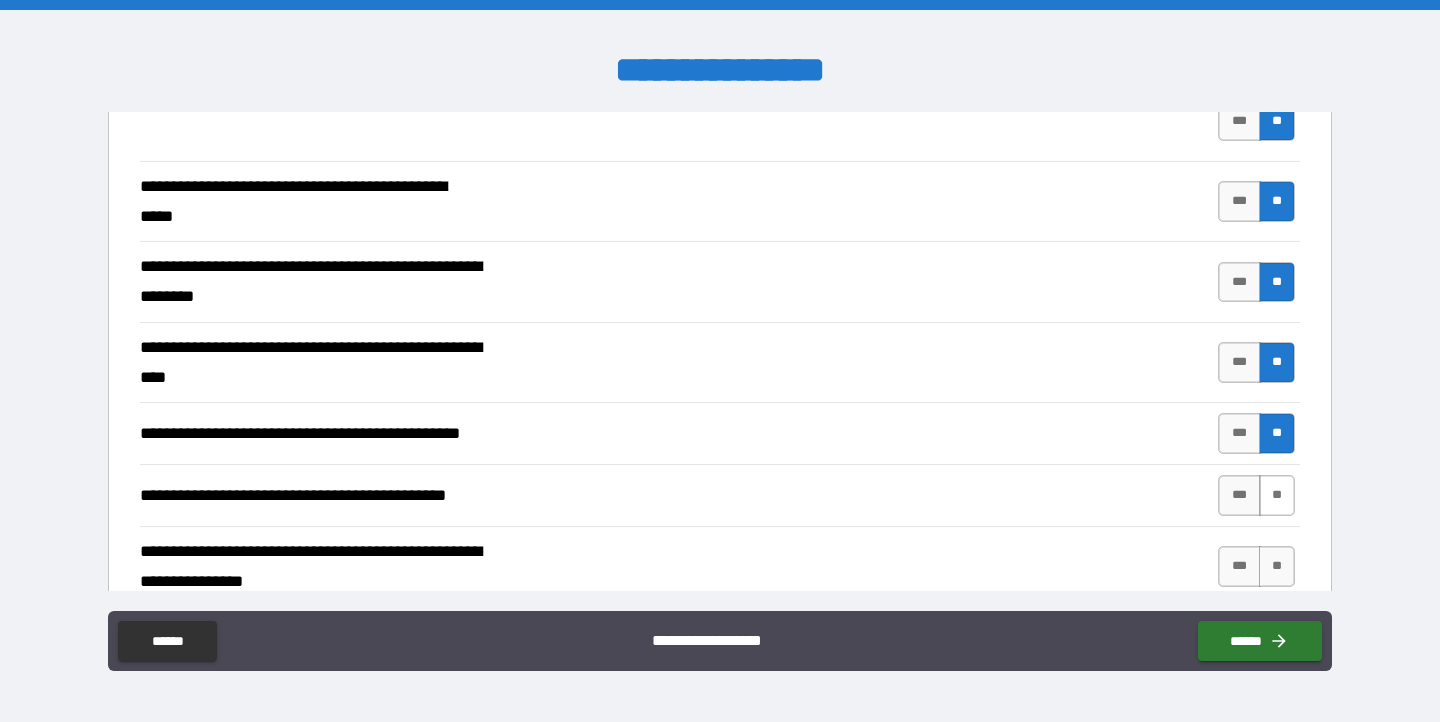 click on "**" at bounding box center [1277, 495] 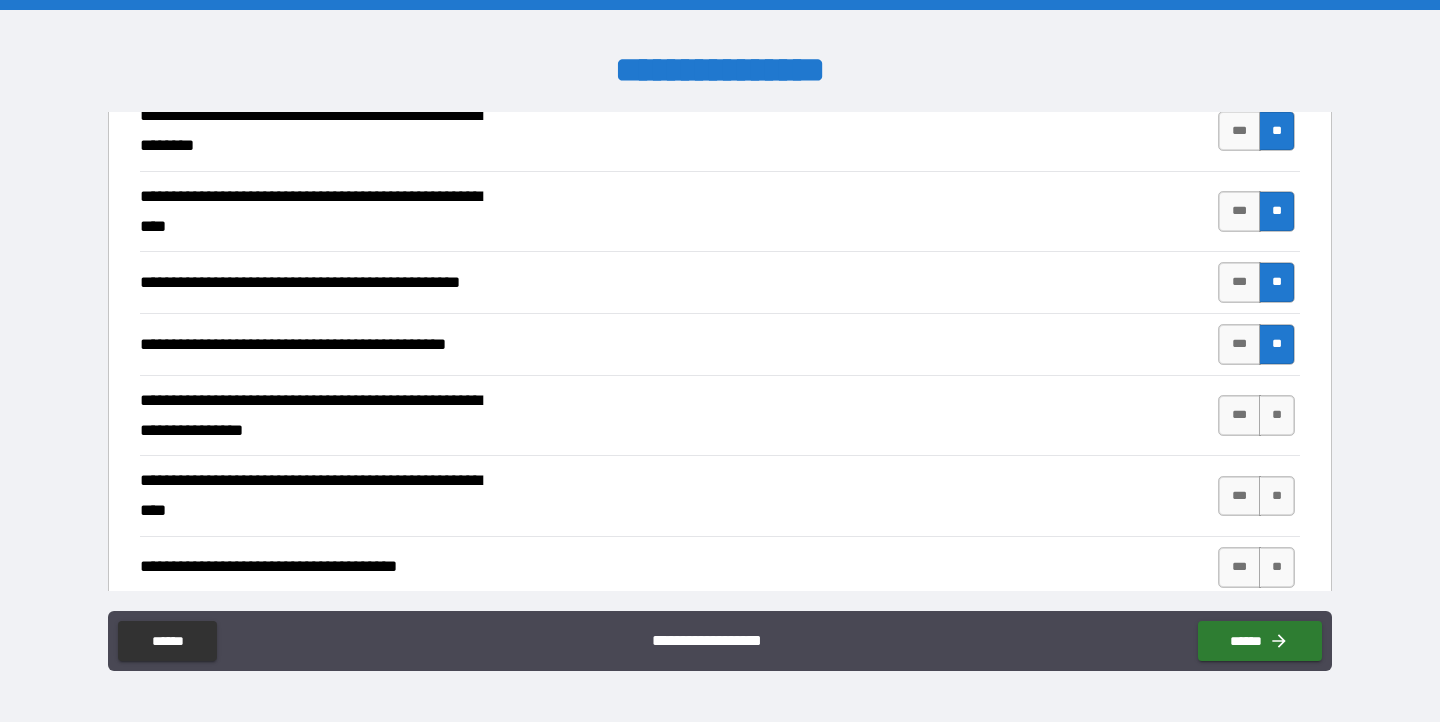 scroll, scrollTop: 775, scrollLeft: 0, axis: vertical 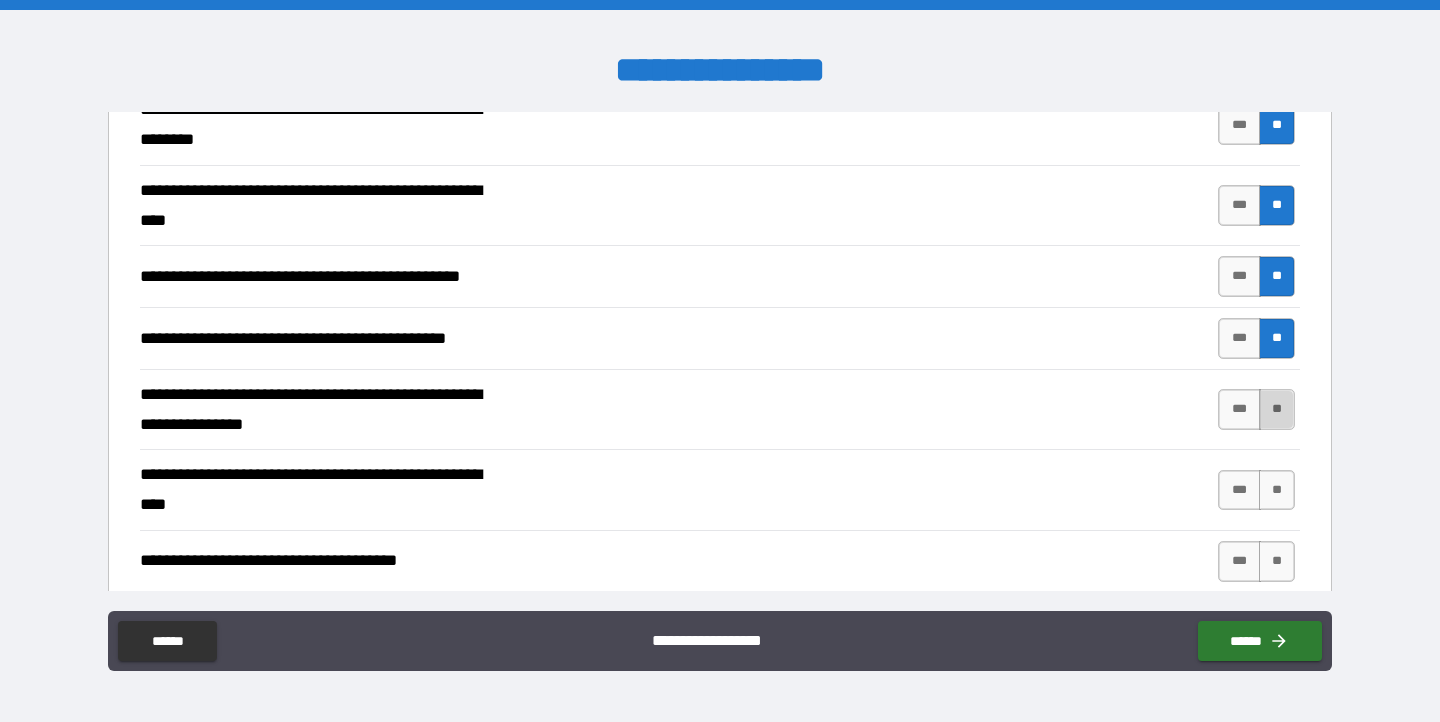 click on "**" at bounding box center (1277, 409) 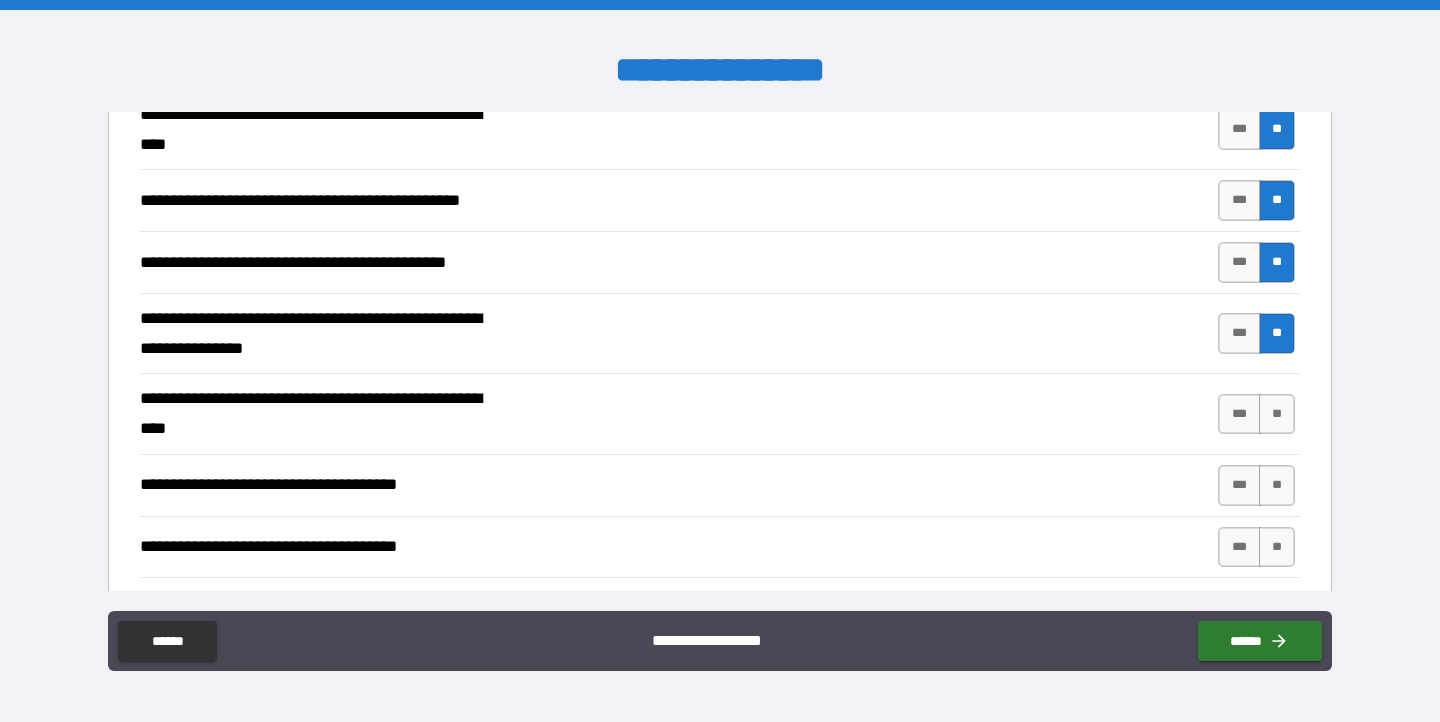 scroll, scrollTop: 856, scrollLeft: 0, axis: vertical 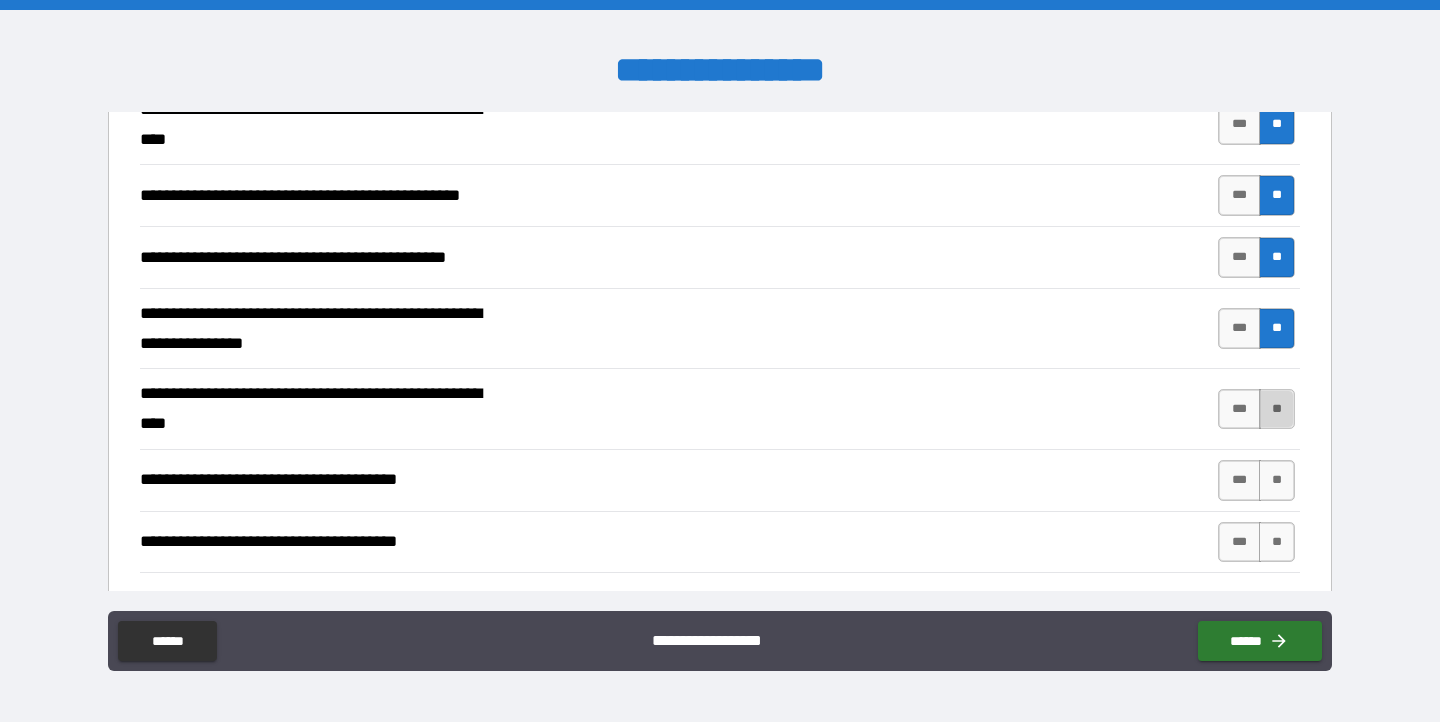 click on "**" at bounding box center (1277, 409) 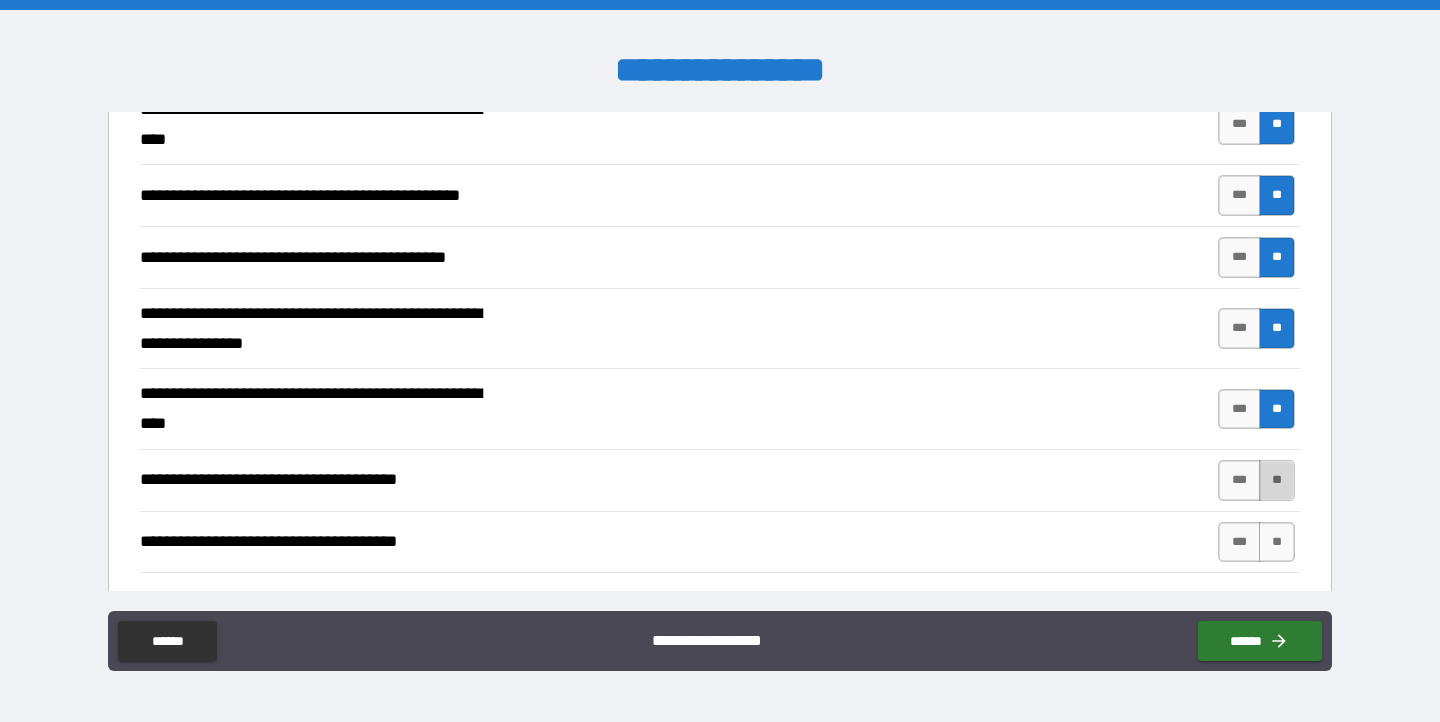 click on "**" at bounding box center [1277, 480] 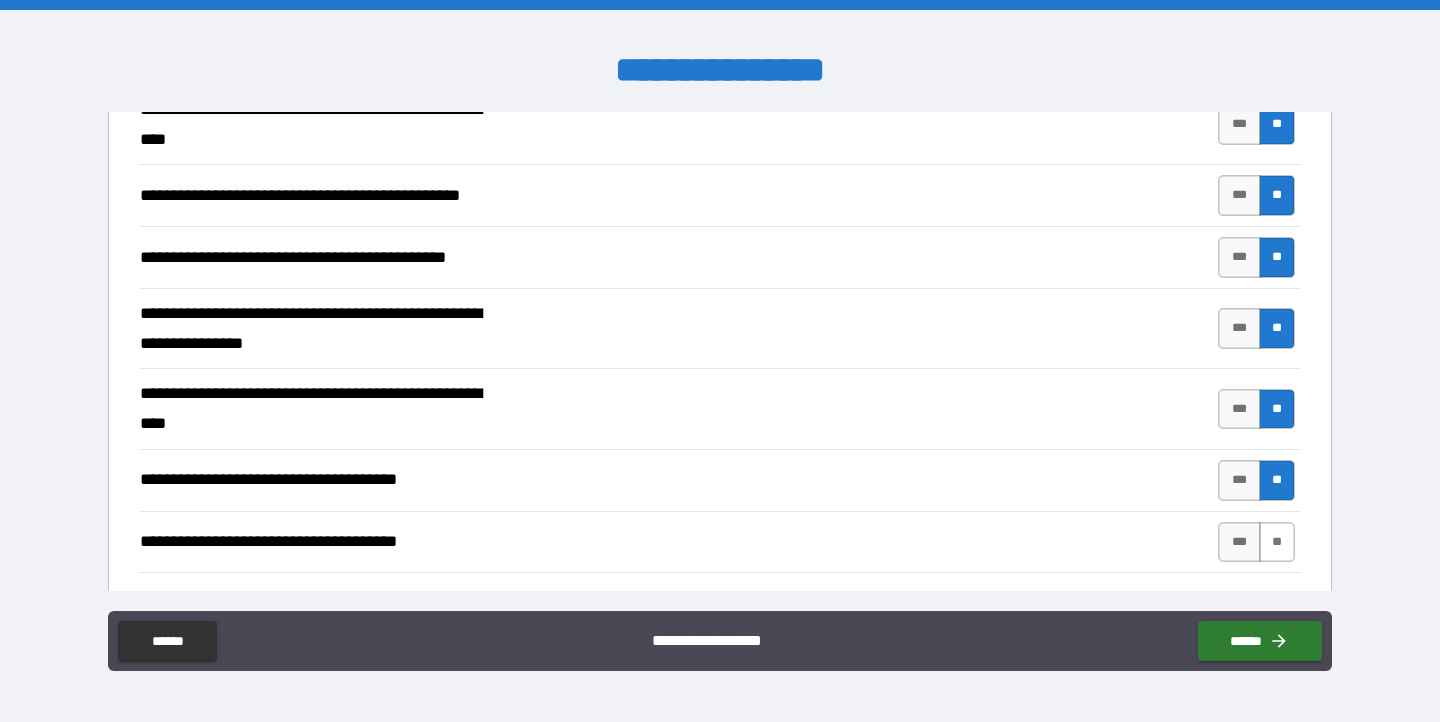 click on "**" at bounding box center (1277, 542) 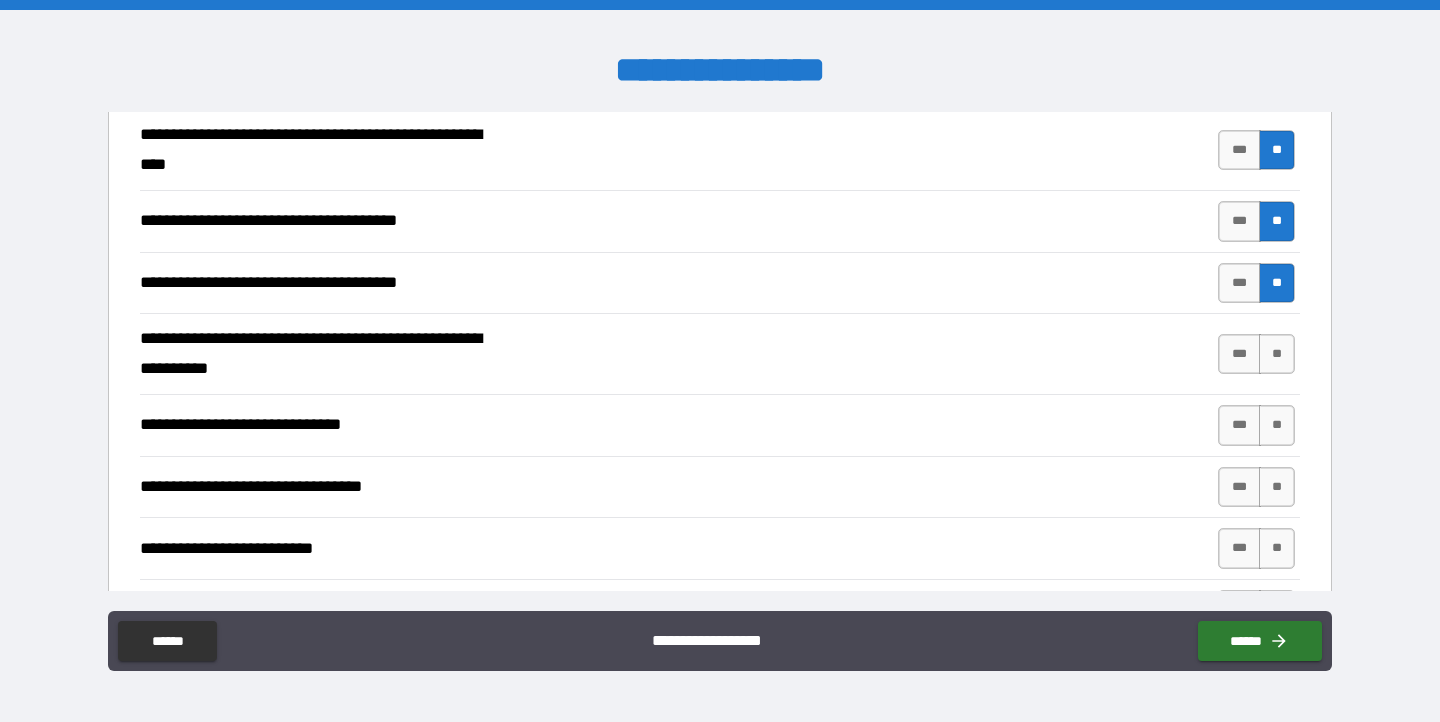 scroll, scrollTop: 1139, scrollLeft: 0, axis: vertical 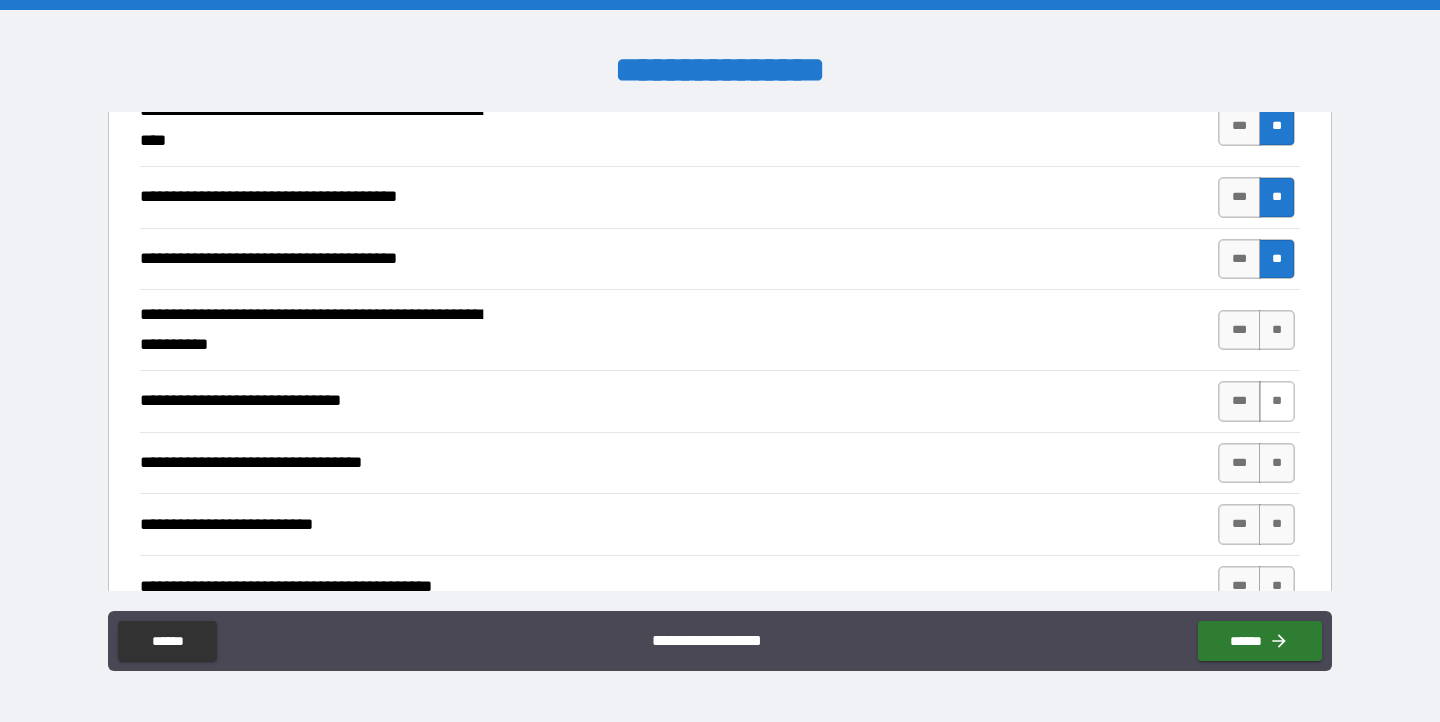 click on "**" at bounding box center [1277, 401] 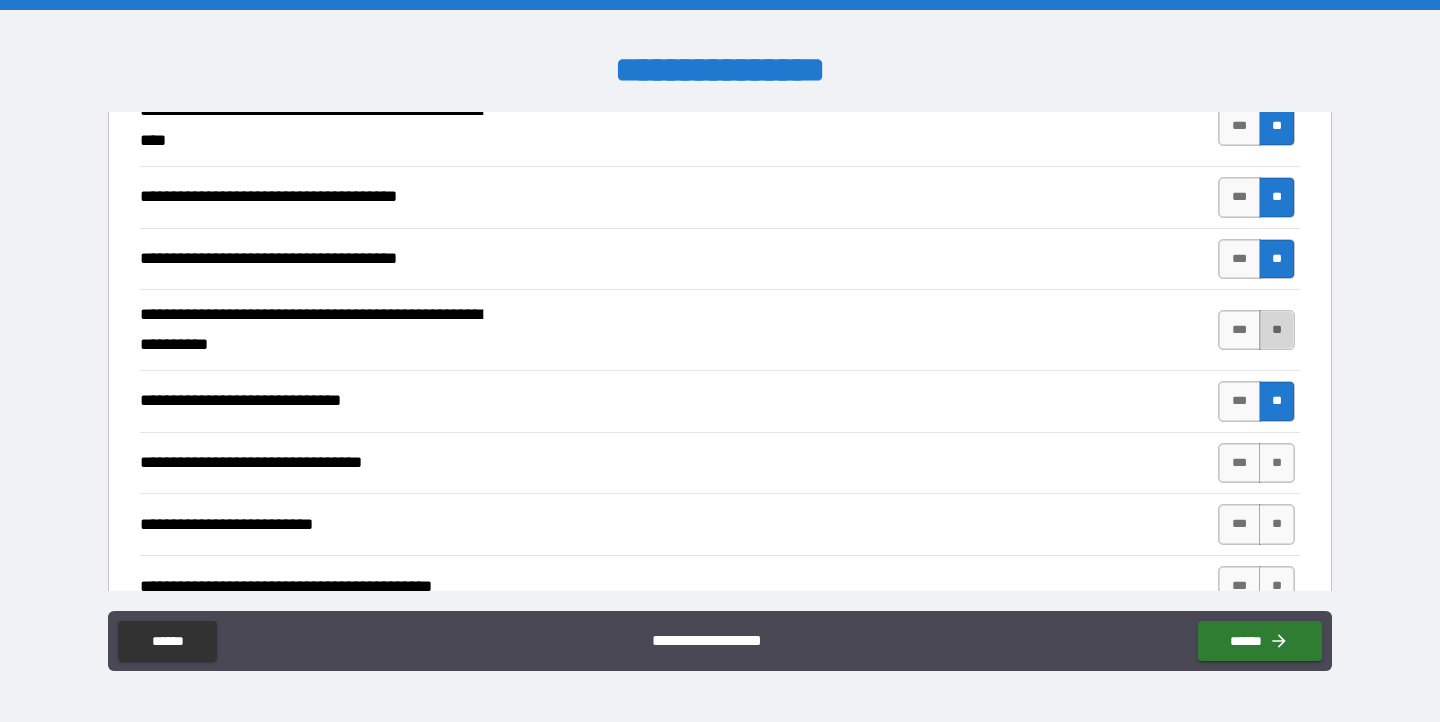 click on "**" at bounding box center (1277, 330) 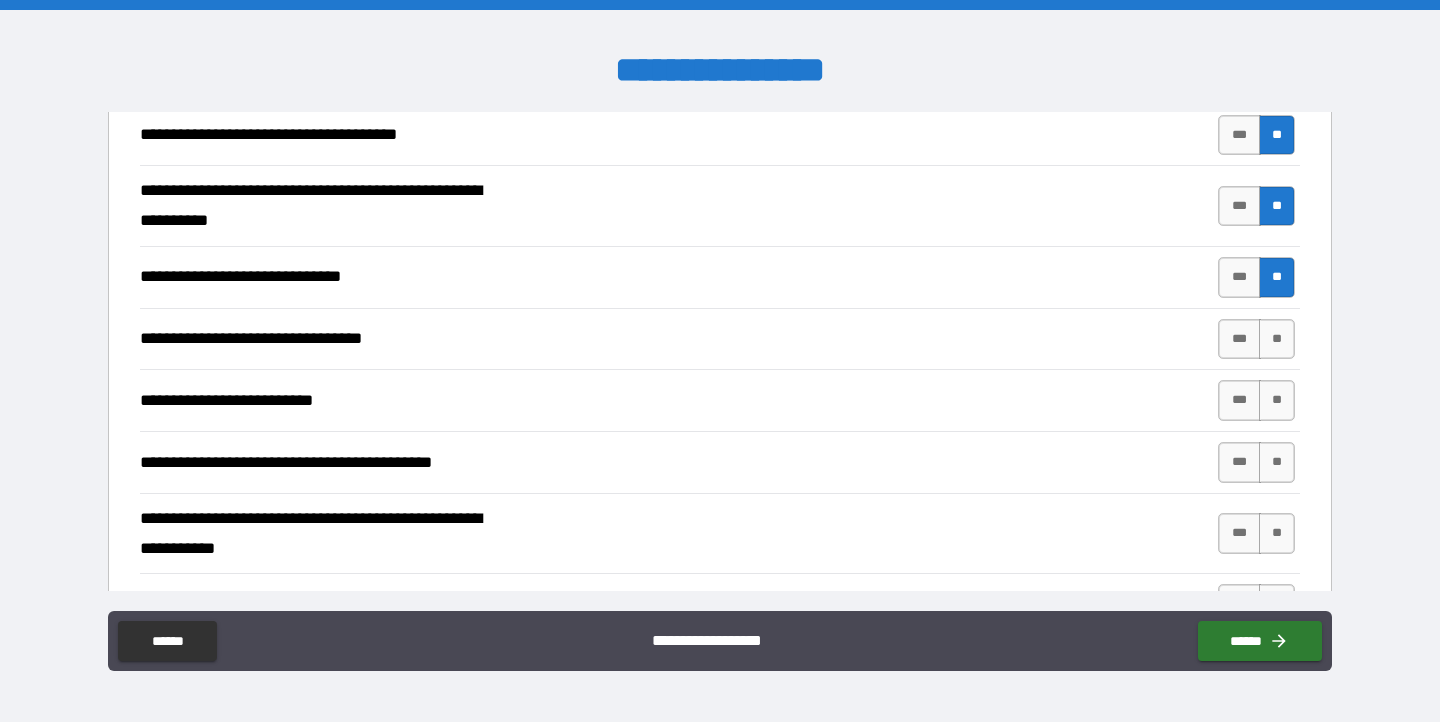 scroll, scrollTop: 1266, scrollLeft: 0, axis: vertical 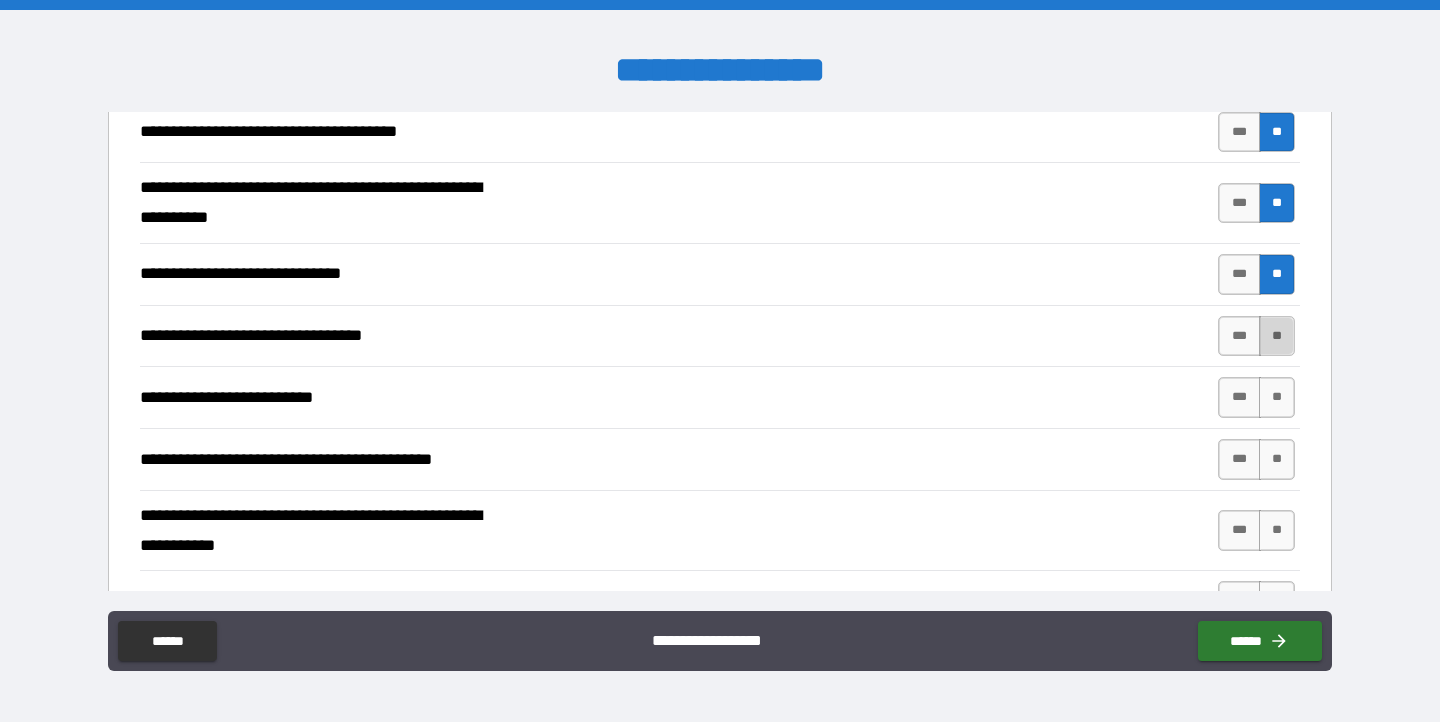 click on "**" at bounding box center (1277, 336) 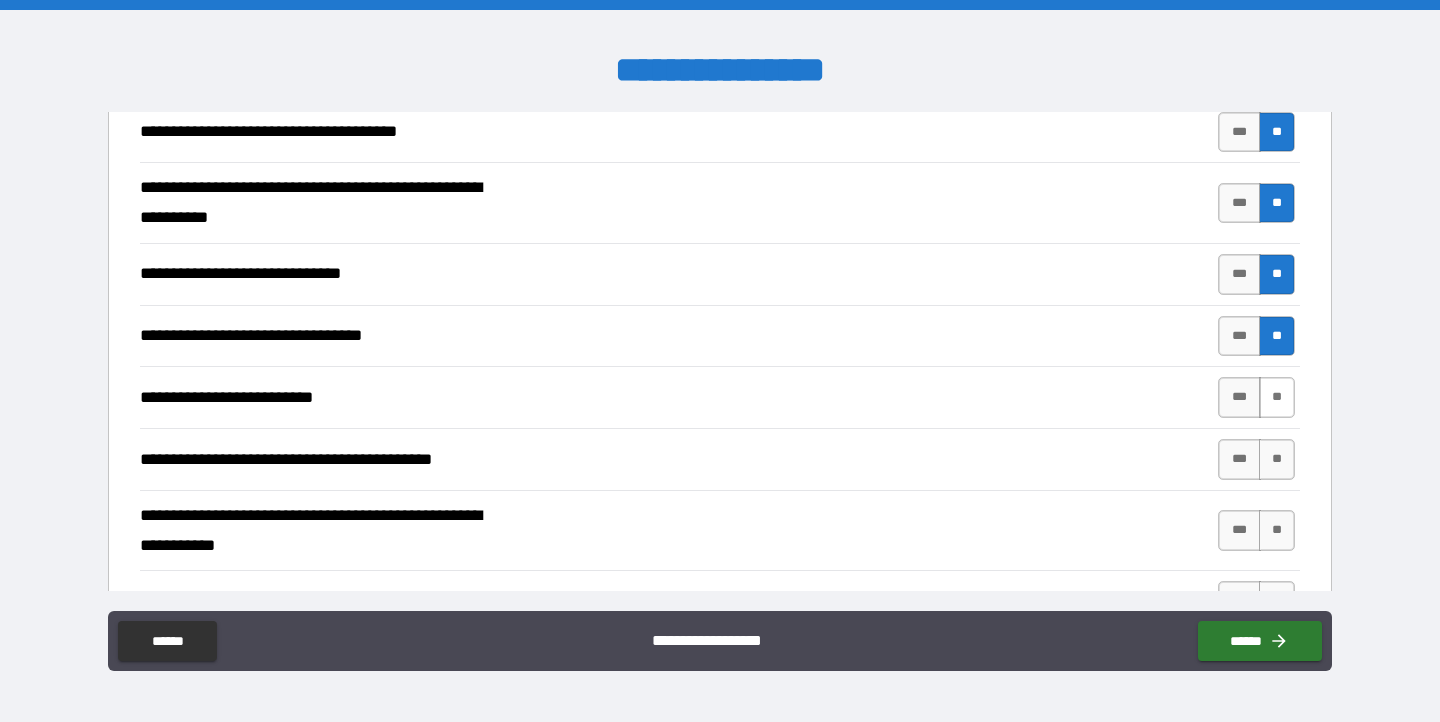 click on "**" at bounding box center [1277, 397] 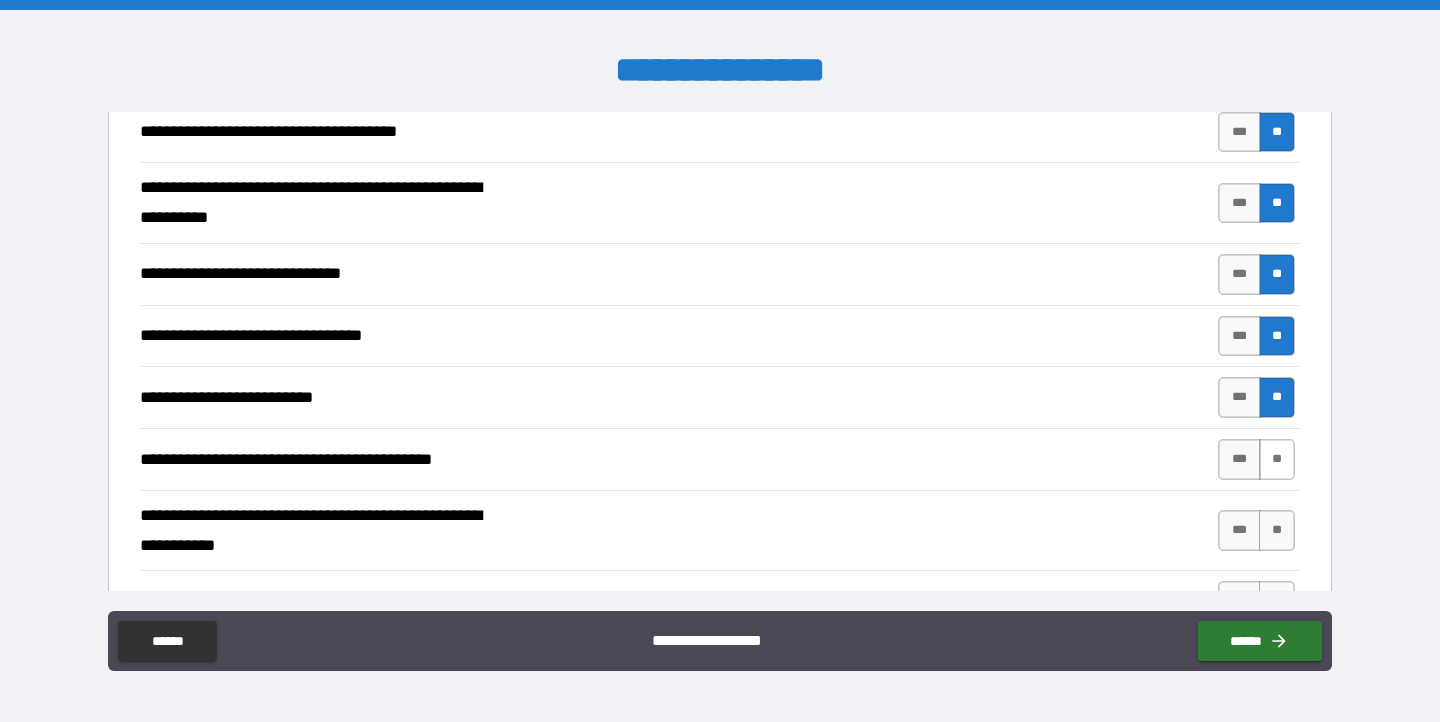 click on "**" at bounding box center (1277, 459) 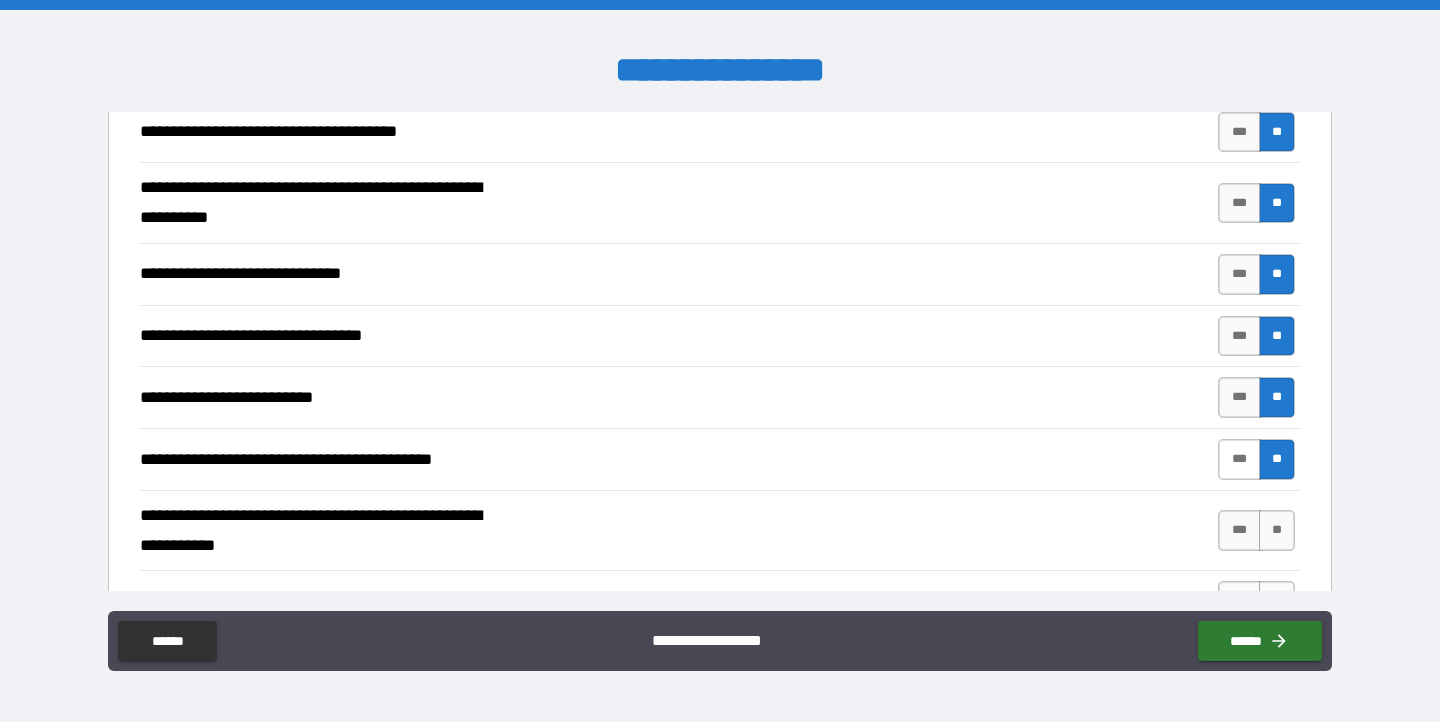 click on "***" at bounding box center (1239, 459) 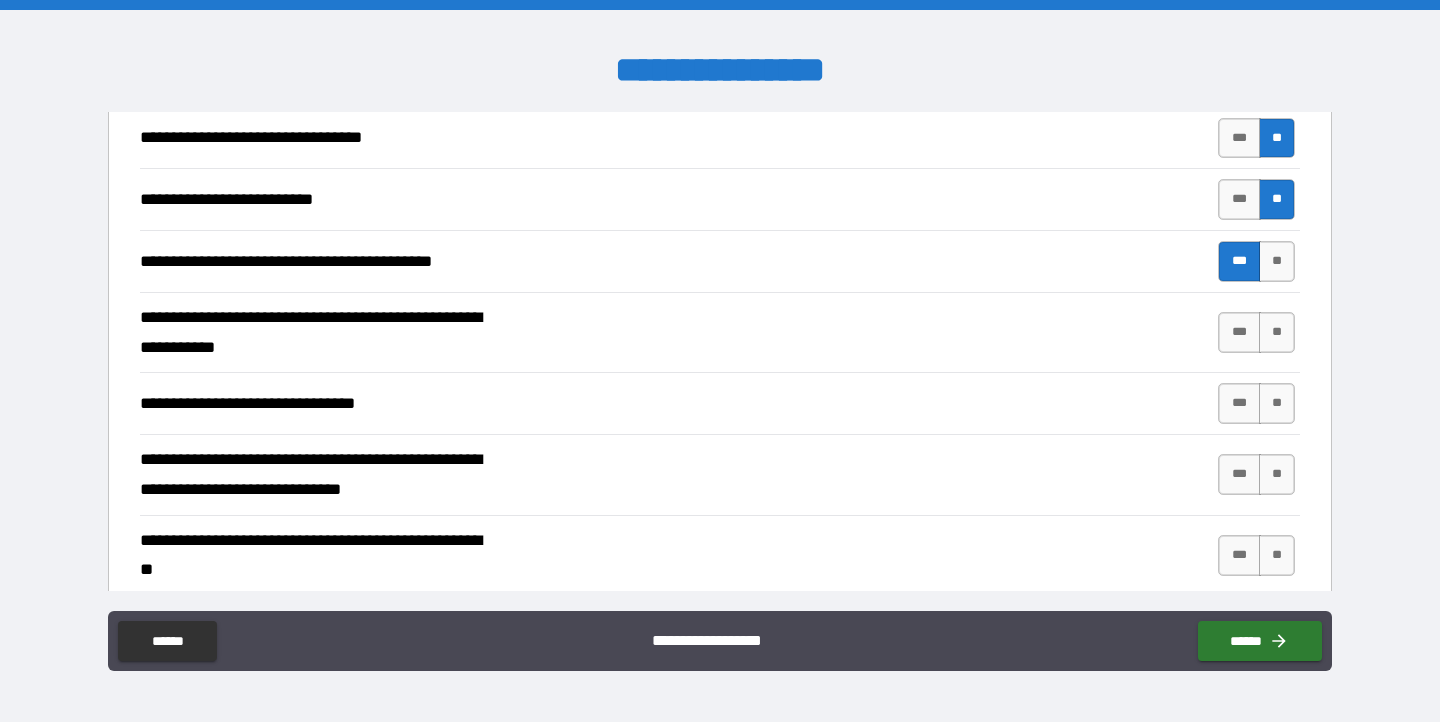 scroll, scrollTop: 1471, scrollLeft: 0, axis: vertical 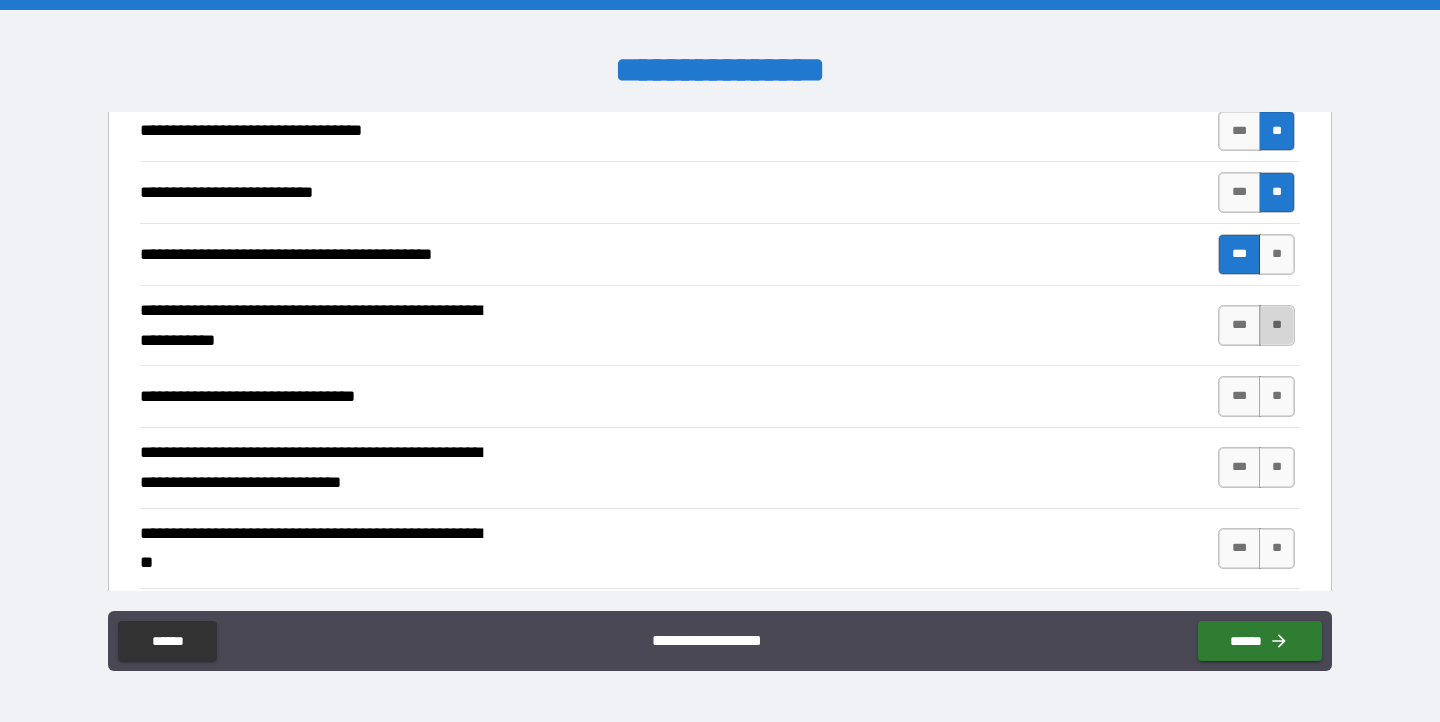 click on "**" at bounding box center [1277, 325] 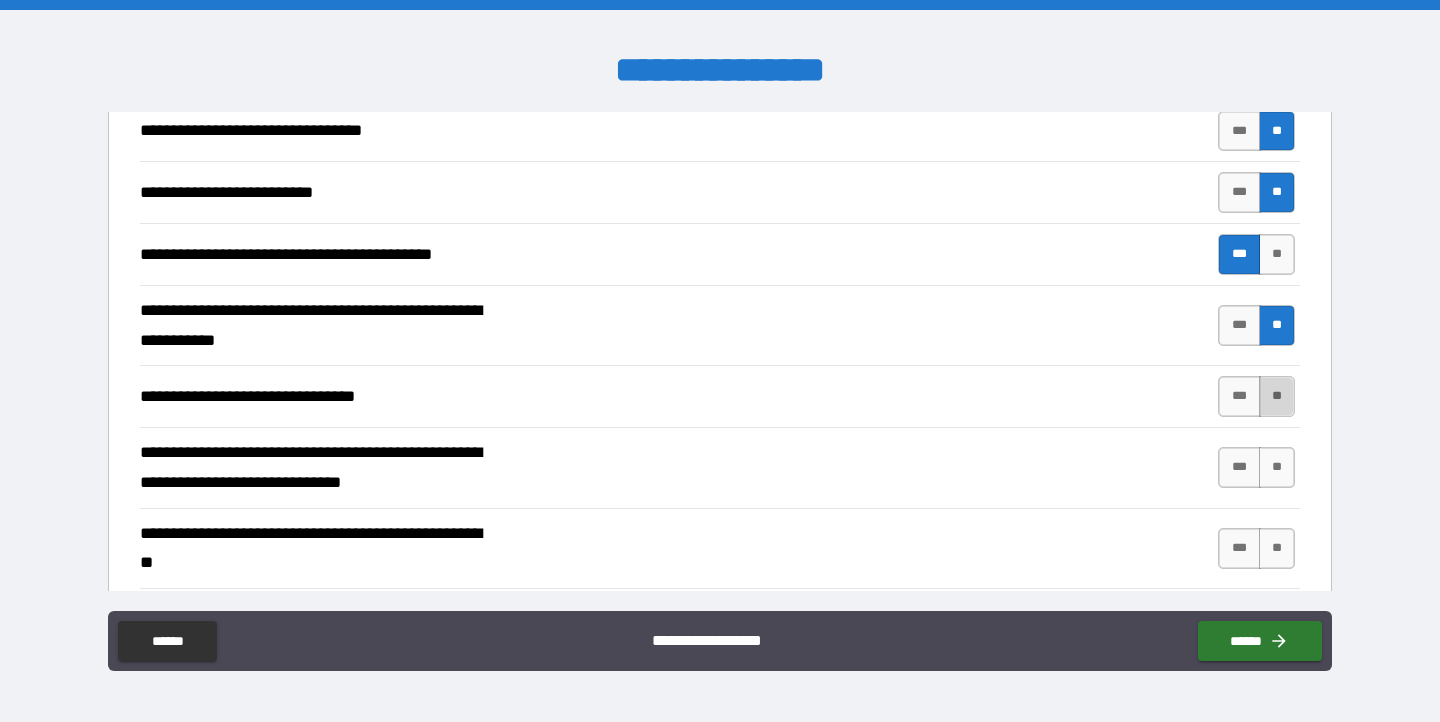 click on "**" at bounding box center [1277, 396] 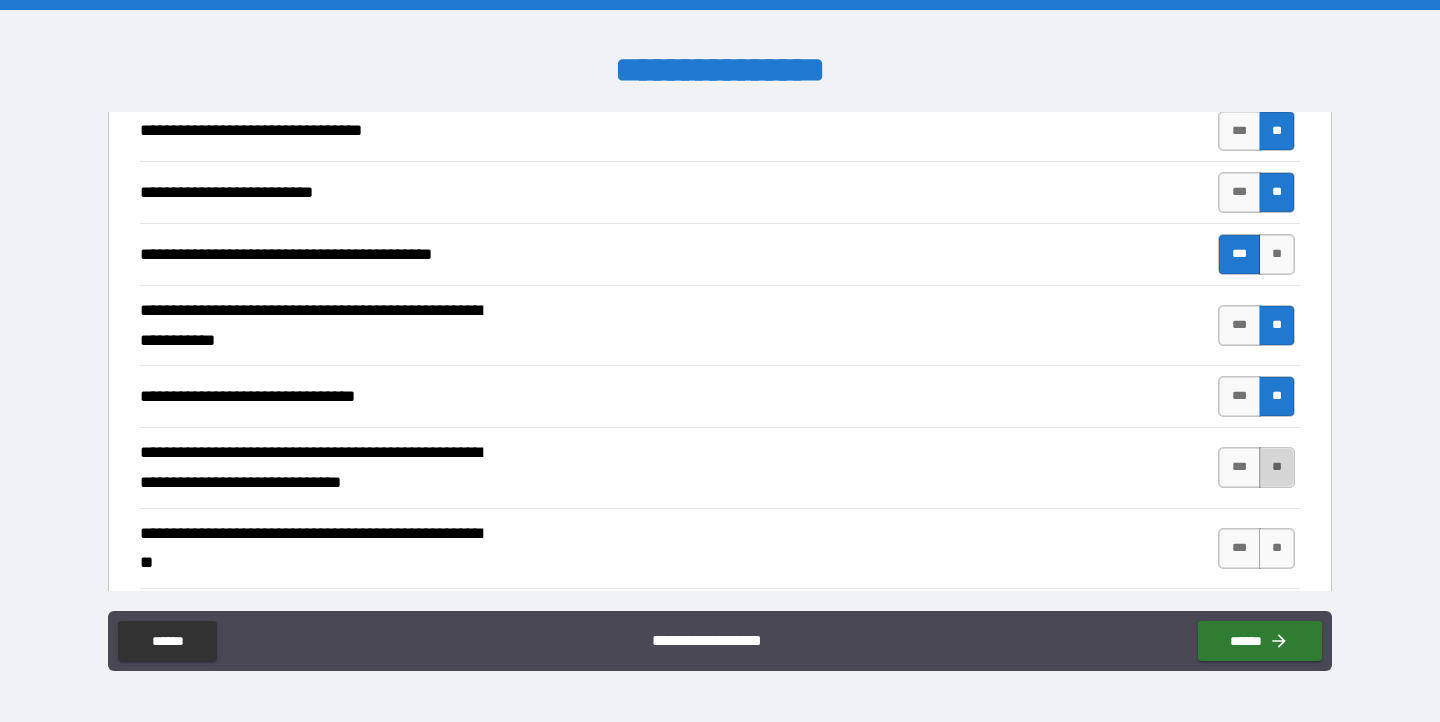 click on "**" at bounding box center [1277, 467] 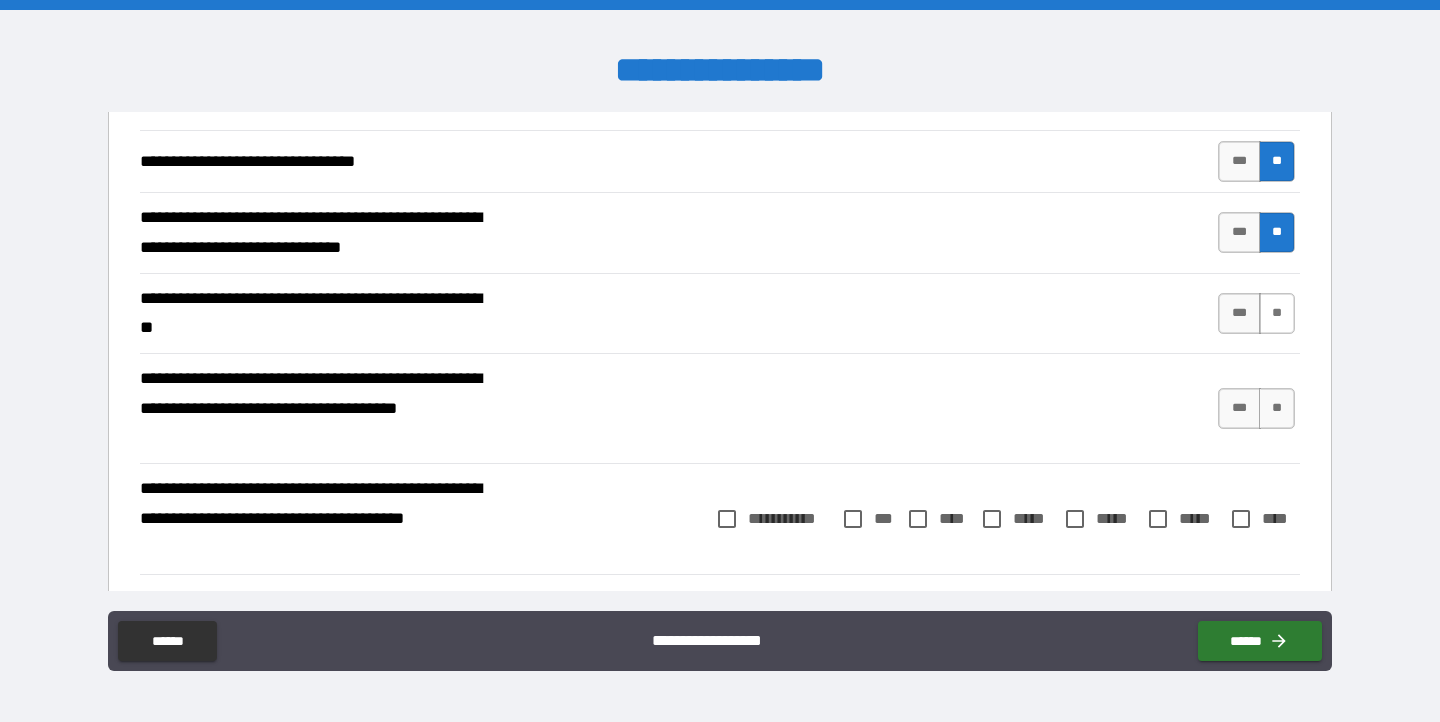scroll, scrollTop: 1716, scrollLeft: 0, axis: vertical 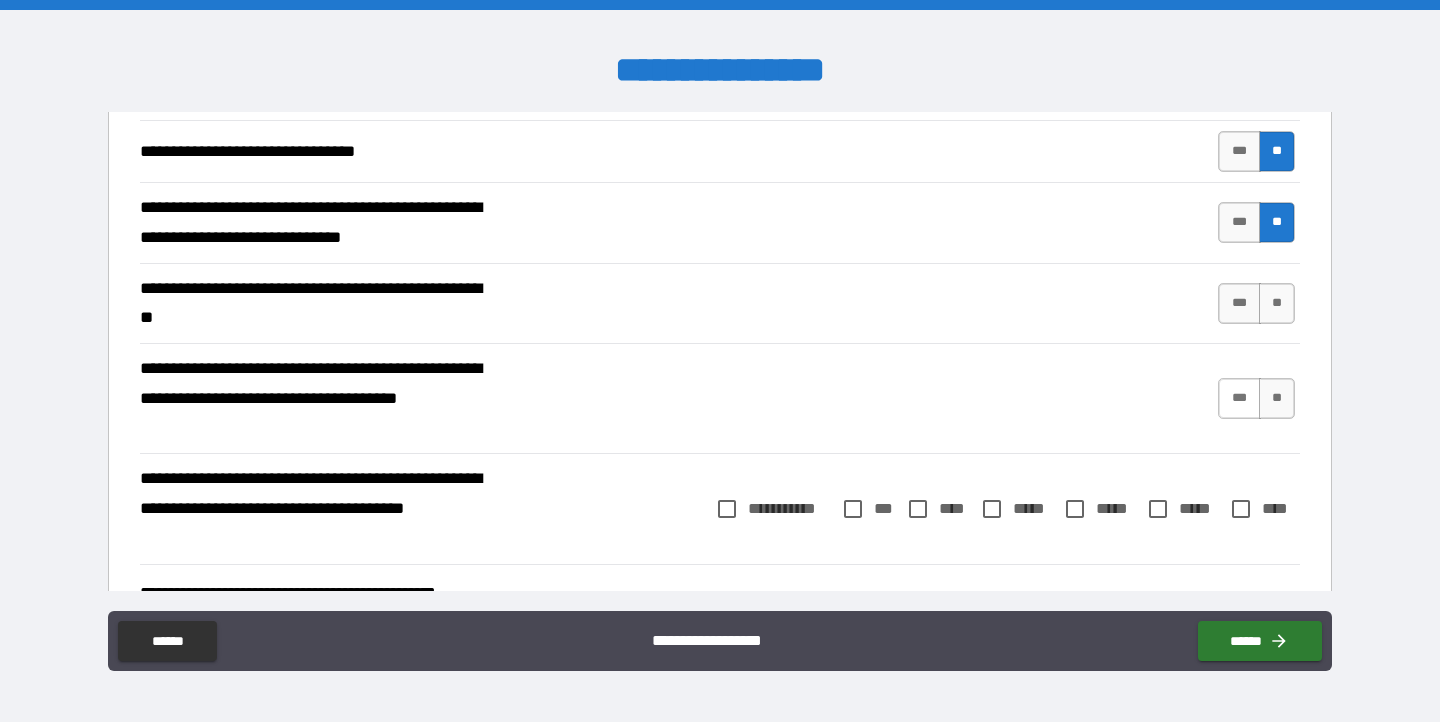 click on "***" at bounding box center (1239, 398) 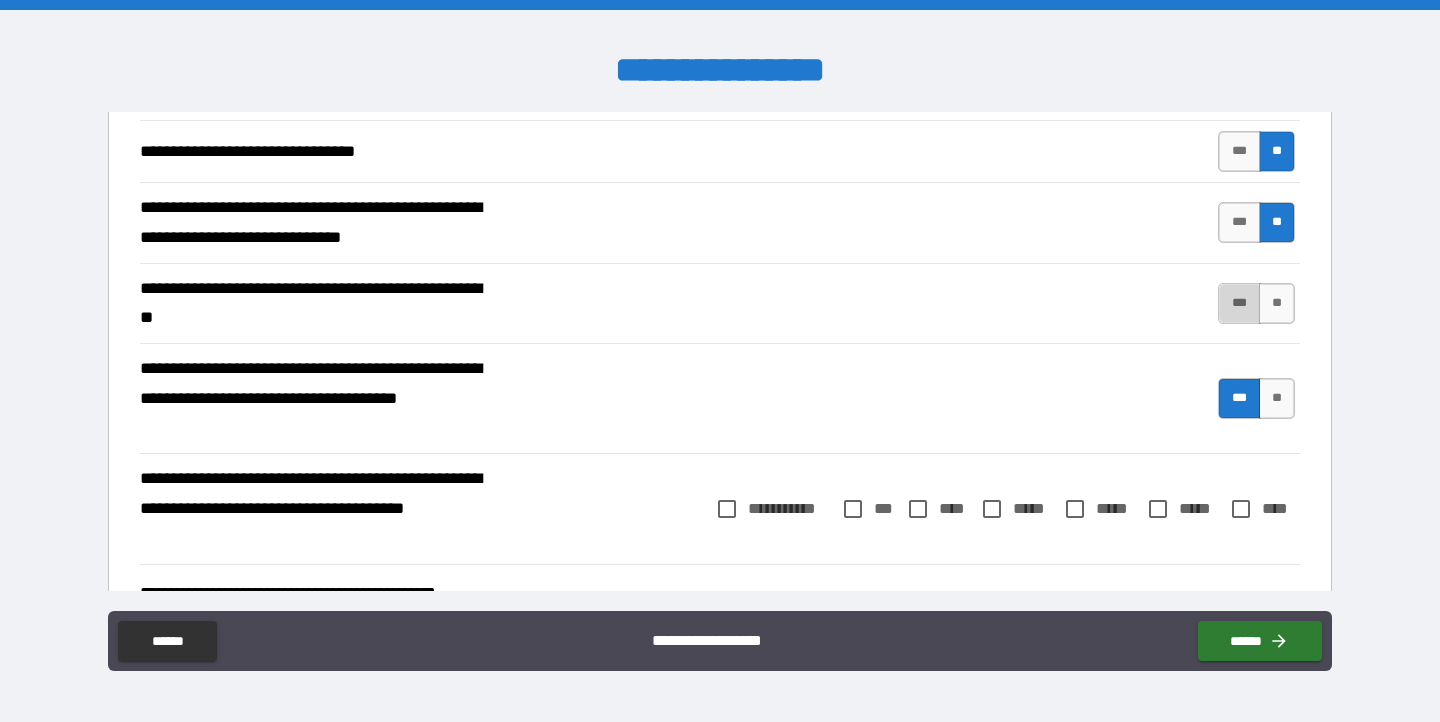 click on "***" at bounding box center [1239, 303] 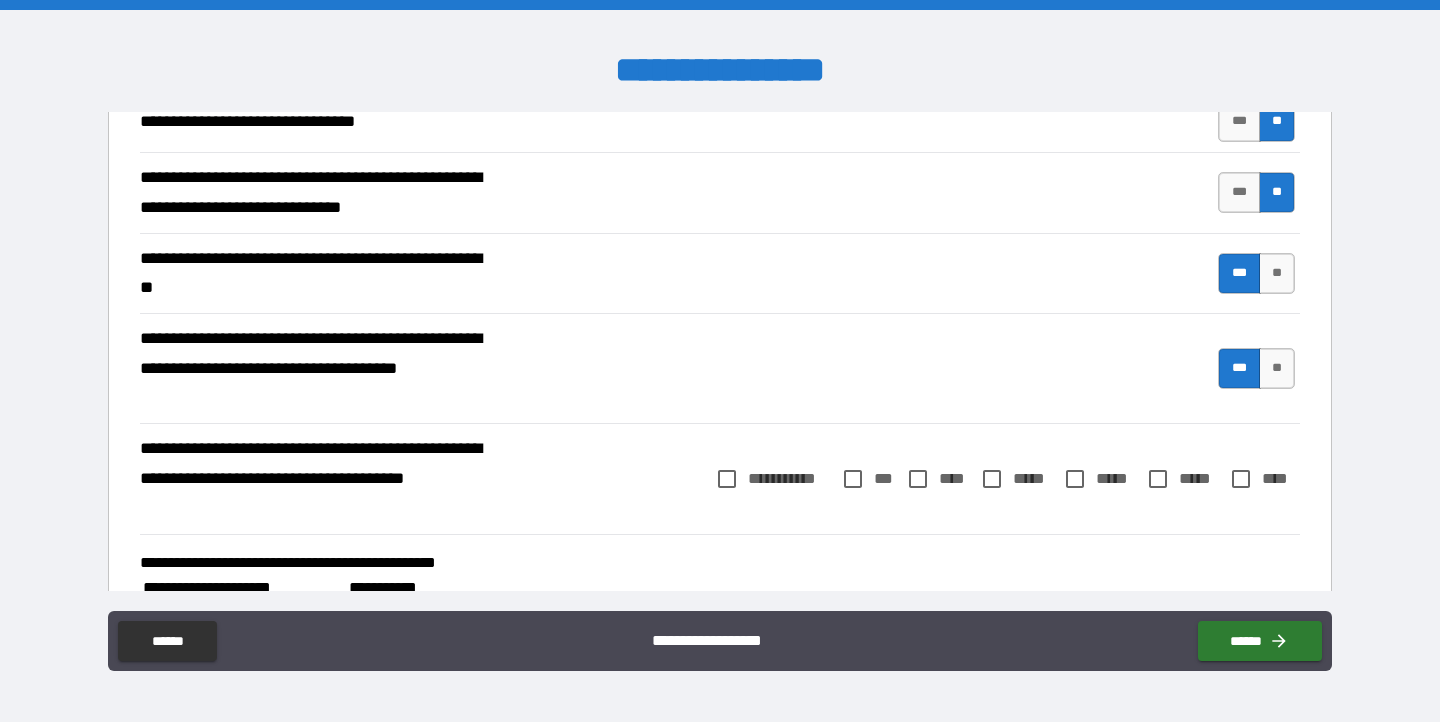 scroll, scrollTop: 1756, scrollLeft: 0, axis: vertical 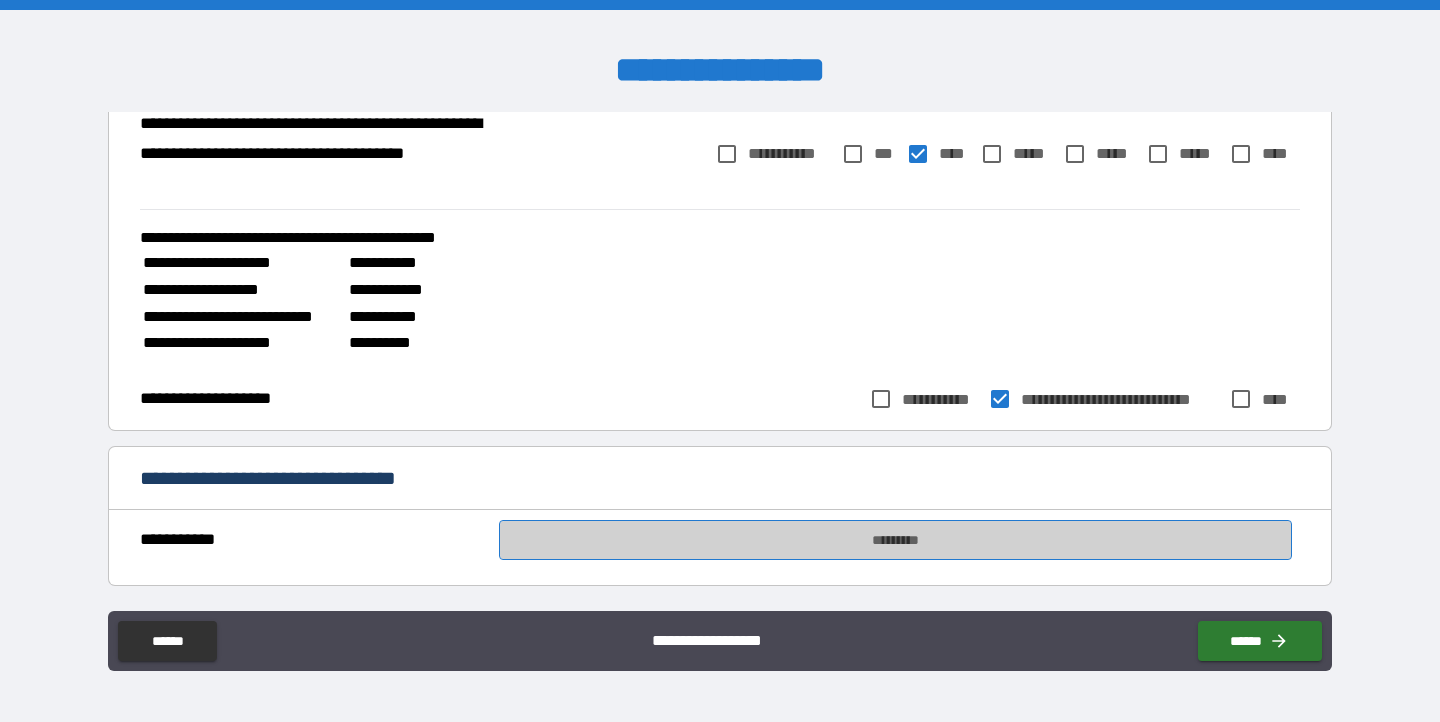 click on "*********" at bounding box center (895, 540) 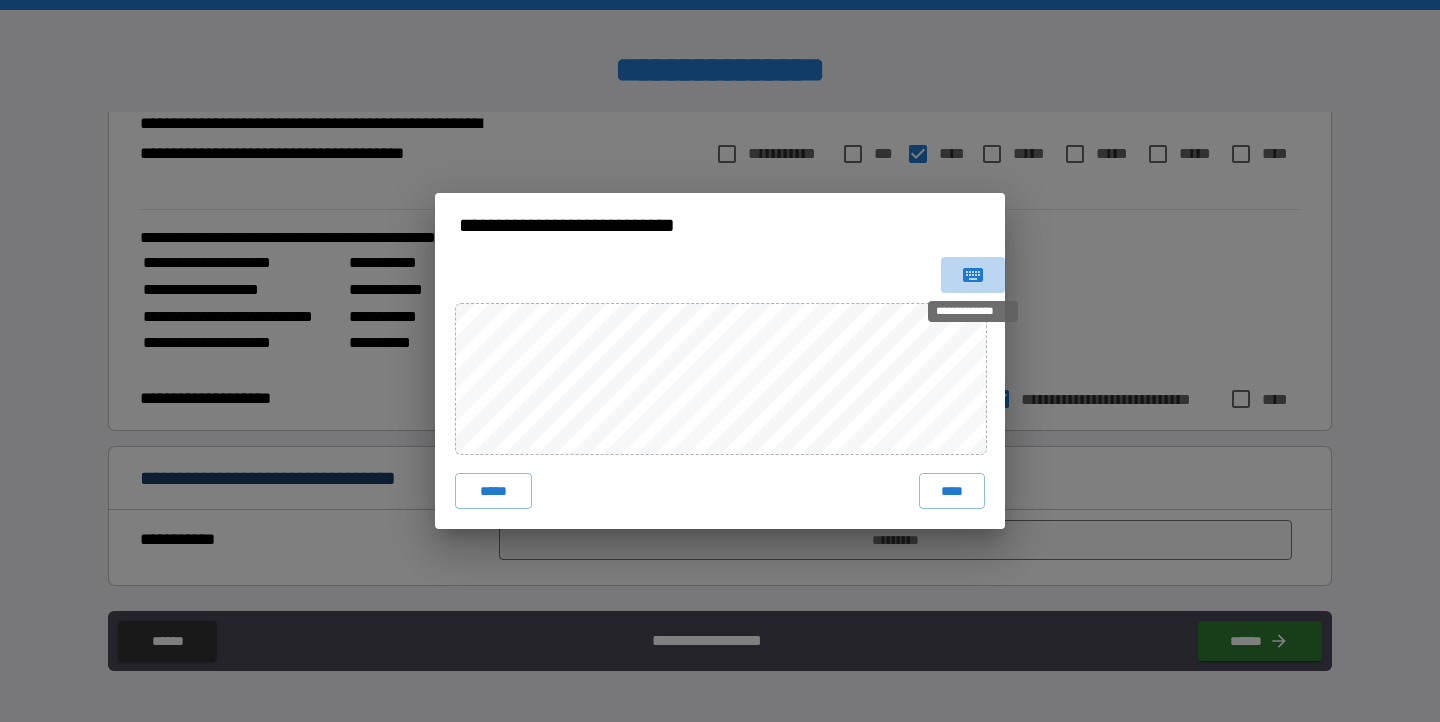 click 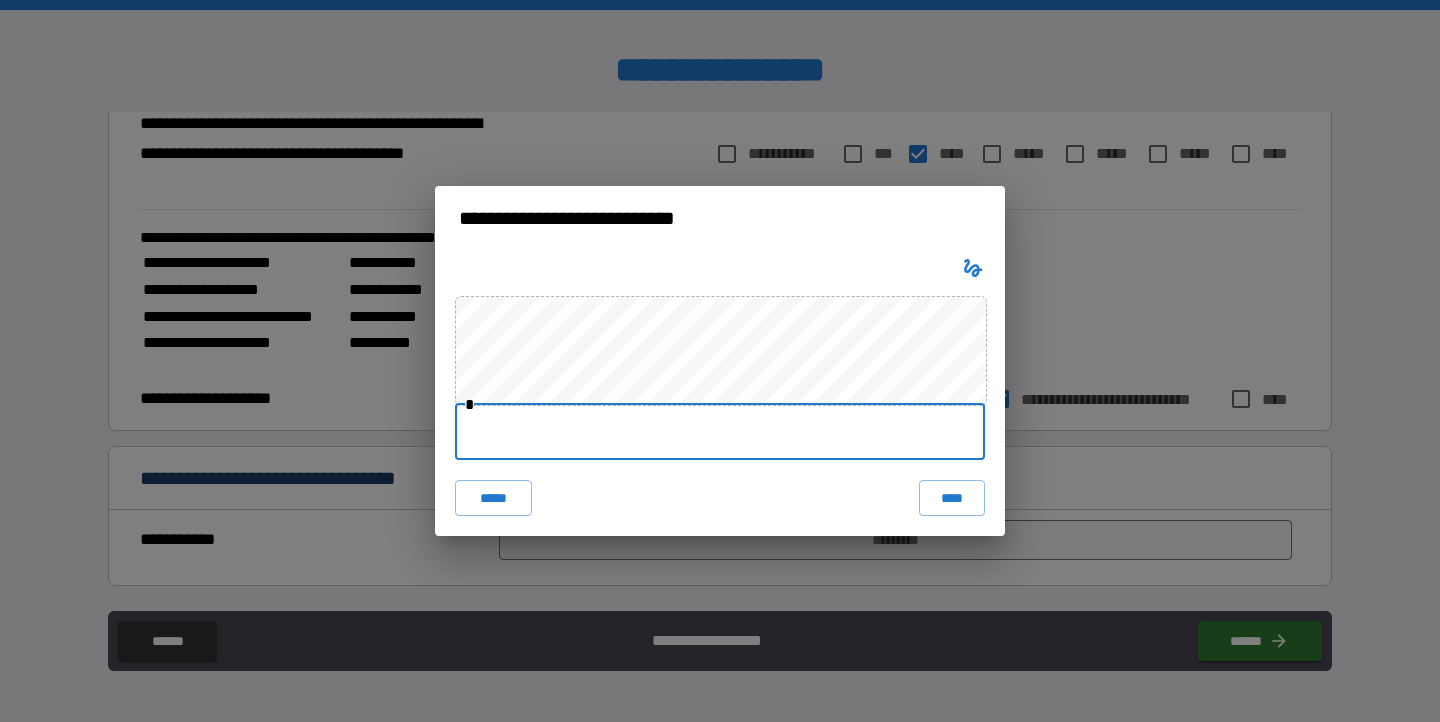 click at bounding box center [720, 432] 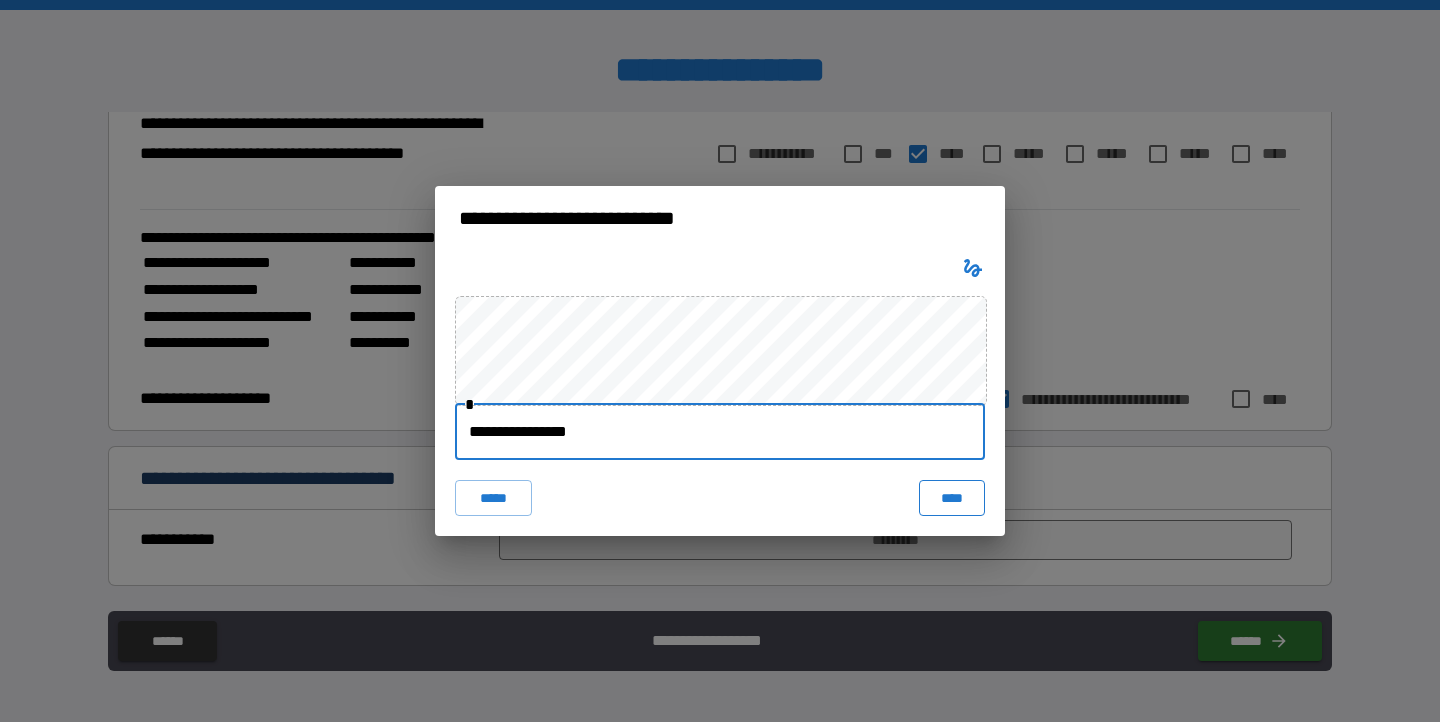 click on "****" at bounding box center (952, 498) 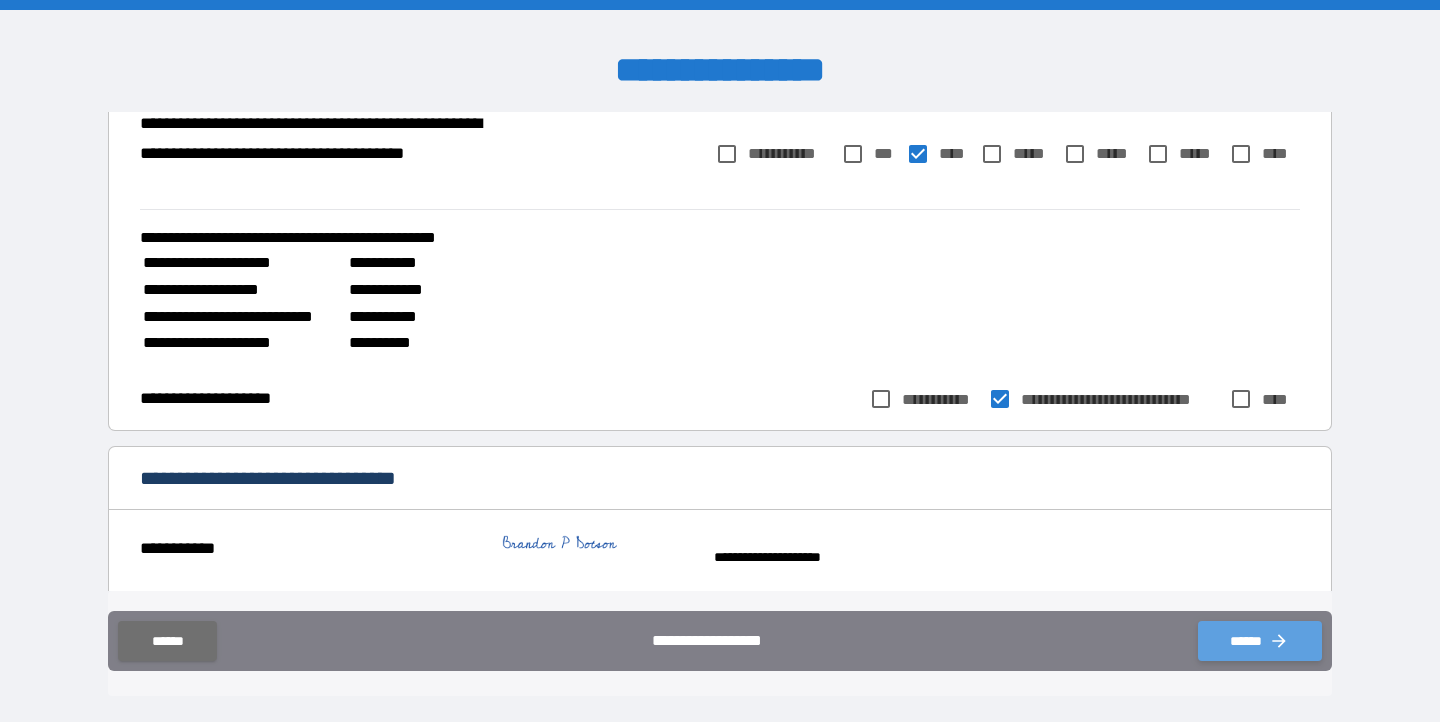 click on "******" at bounding box center [1260, 641] 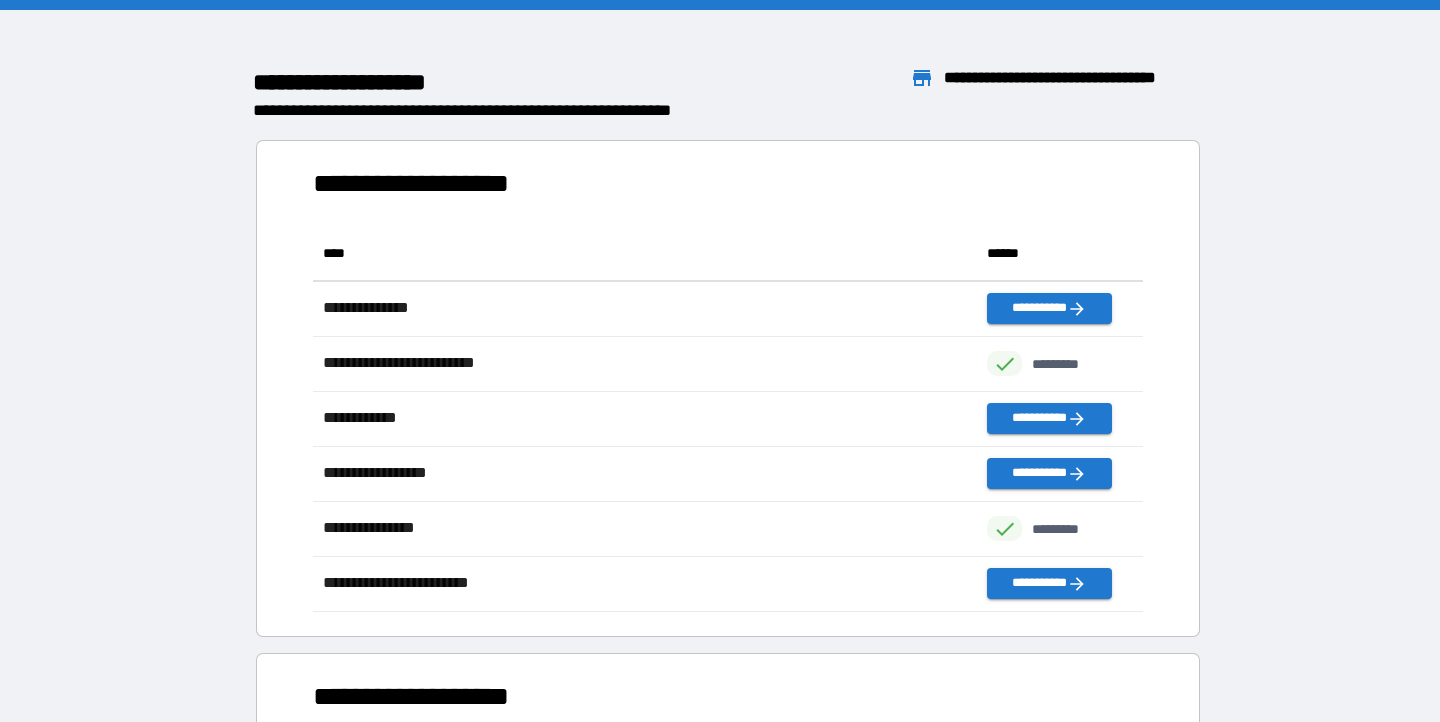 scroll, scrollTop: 1, scrollLeft: 1, axis: both 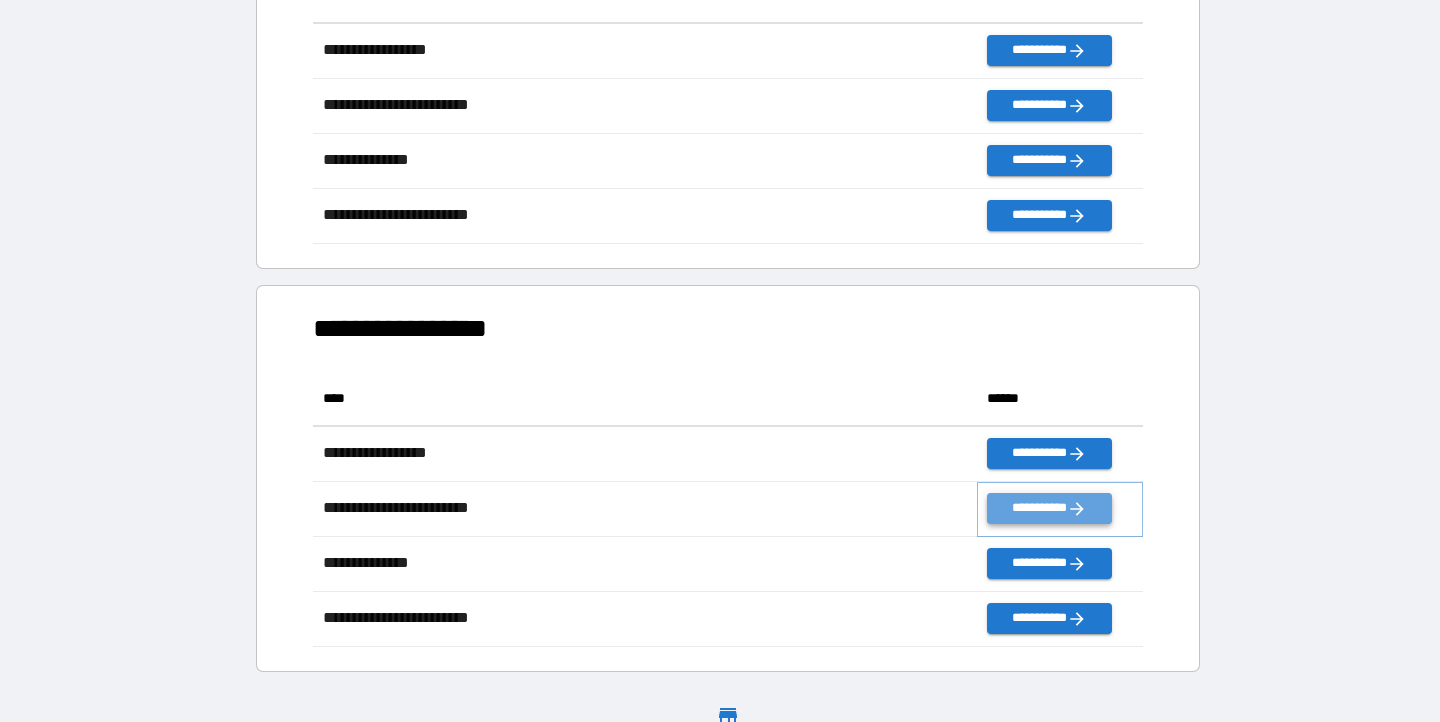 click on "**********" at bounding box center (1049, 508) 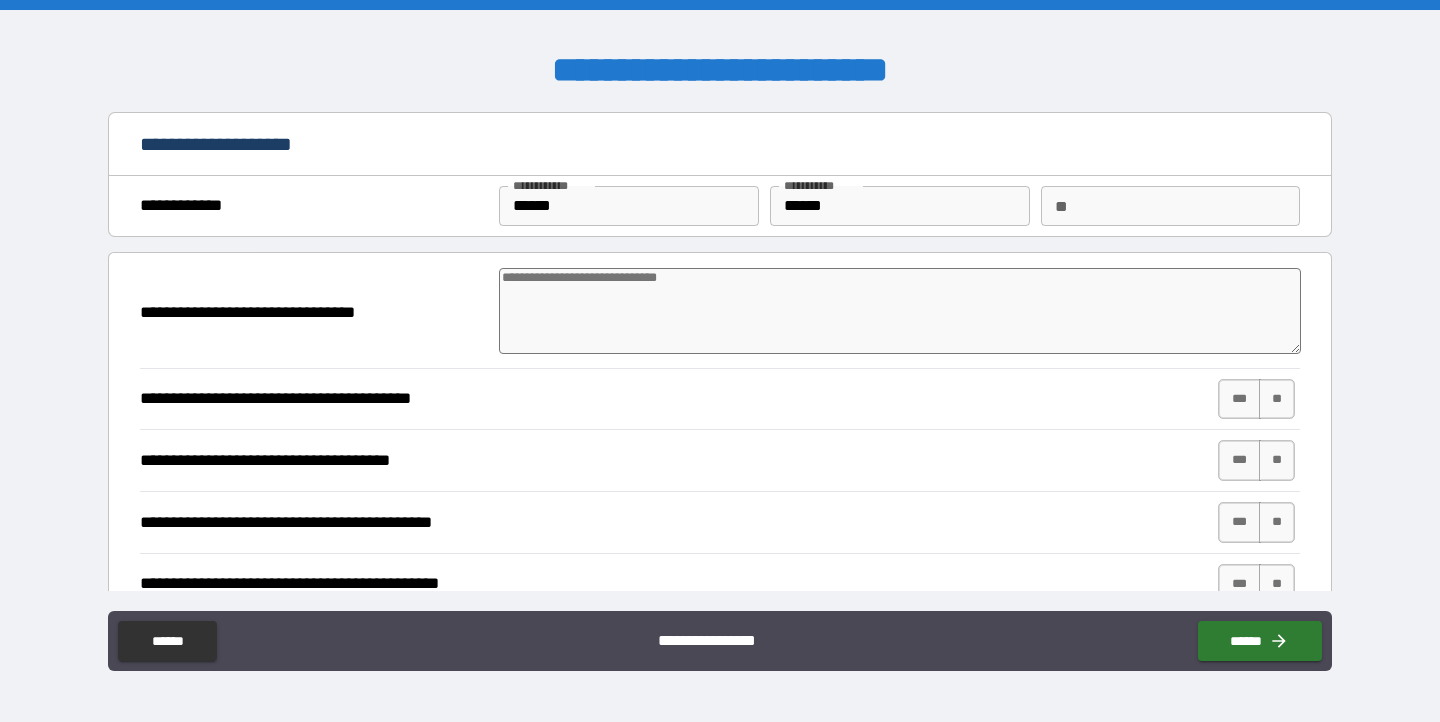 click at bounding box center [900, 311] 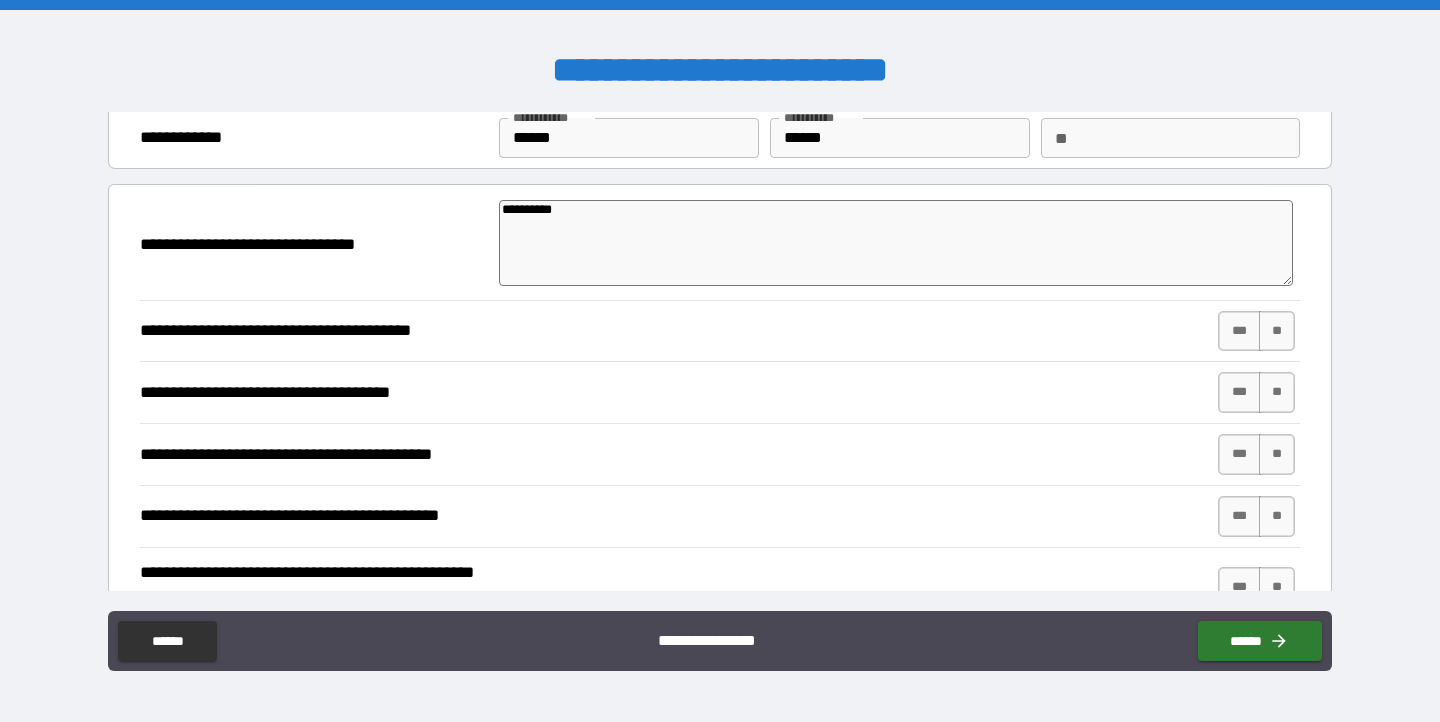 scroll, scrollTop: 72, scrollLeft: 0, axis: vertical 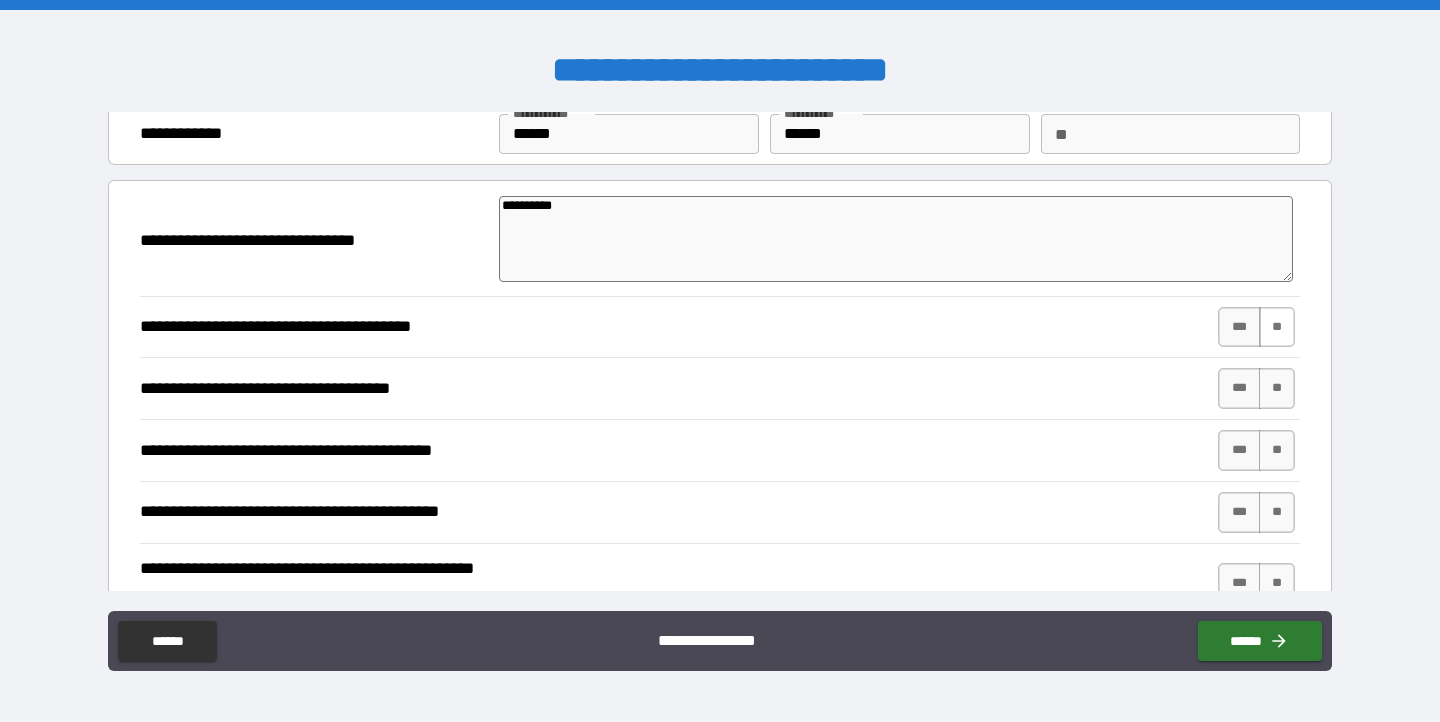 click on "**" at bounding box center [1277, 327] 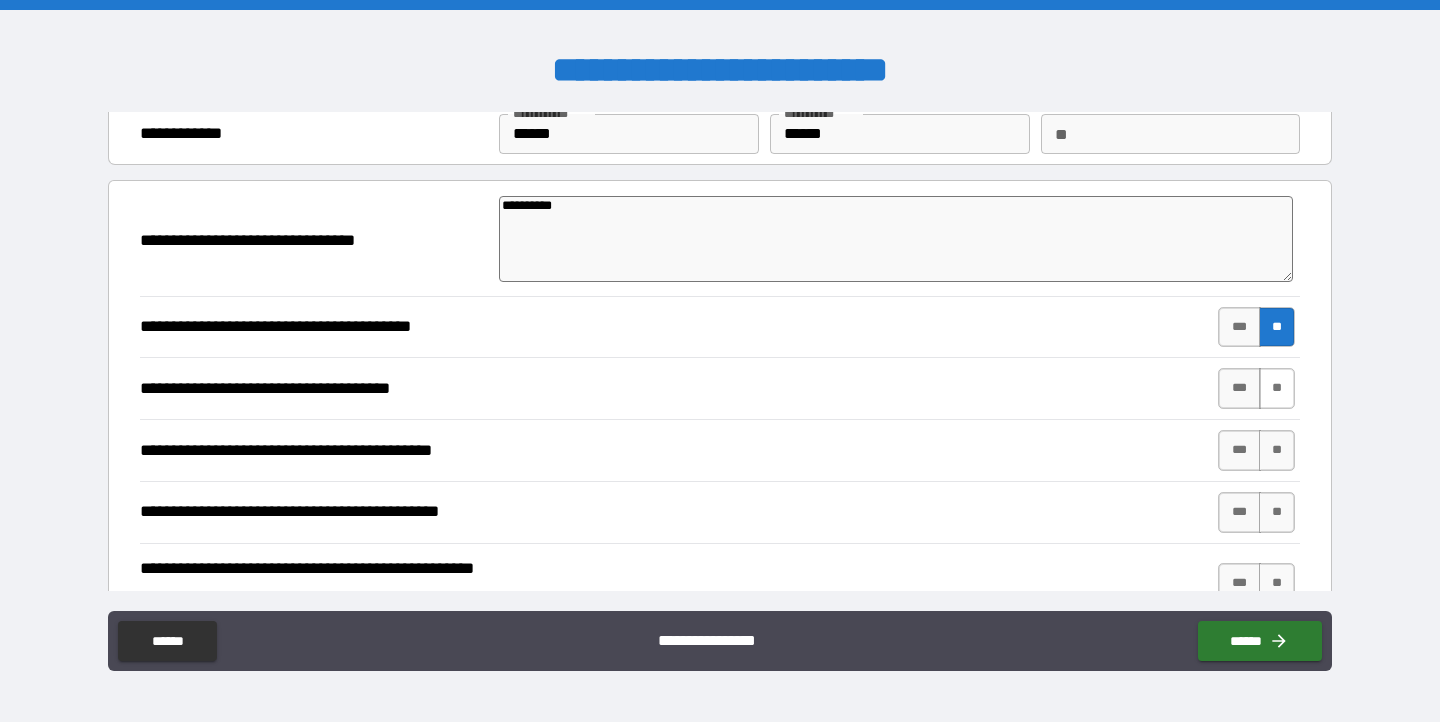 click on "**" at bounding box center (1277, 388) 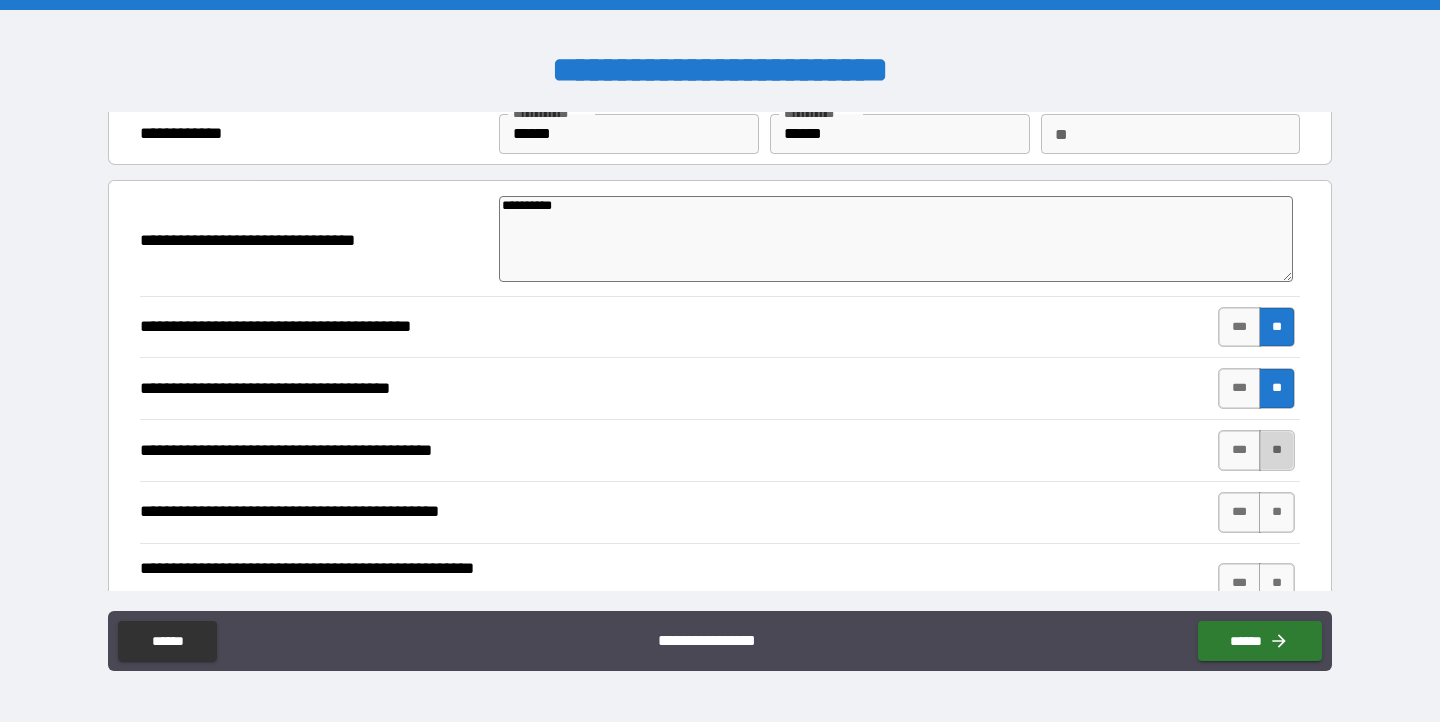 click on "**" at bounding box center (1277, 450) 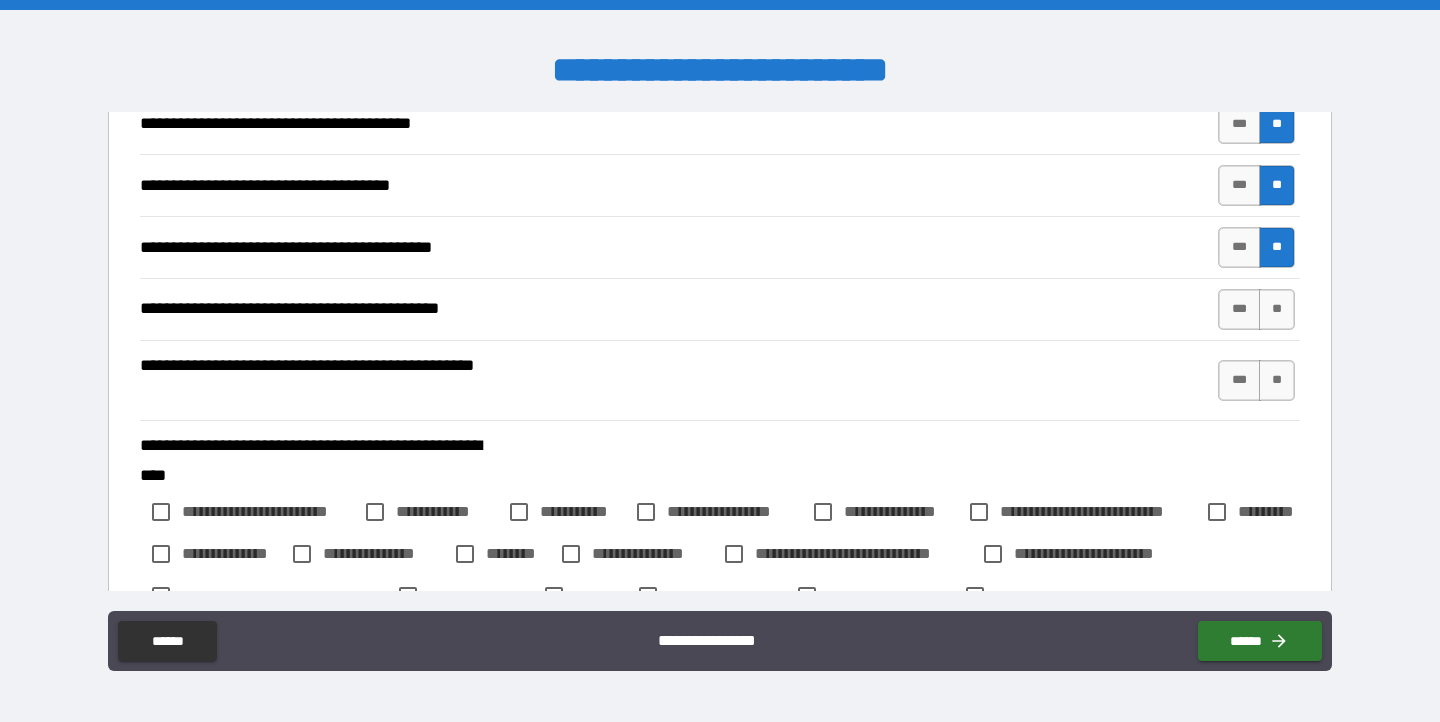 scroll, scrollTop: 320, scrollLeft: 0, axis: vertical 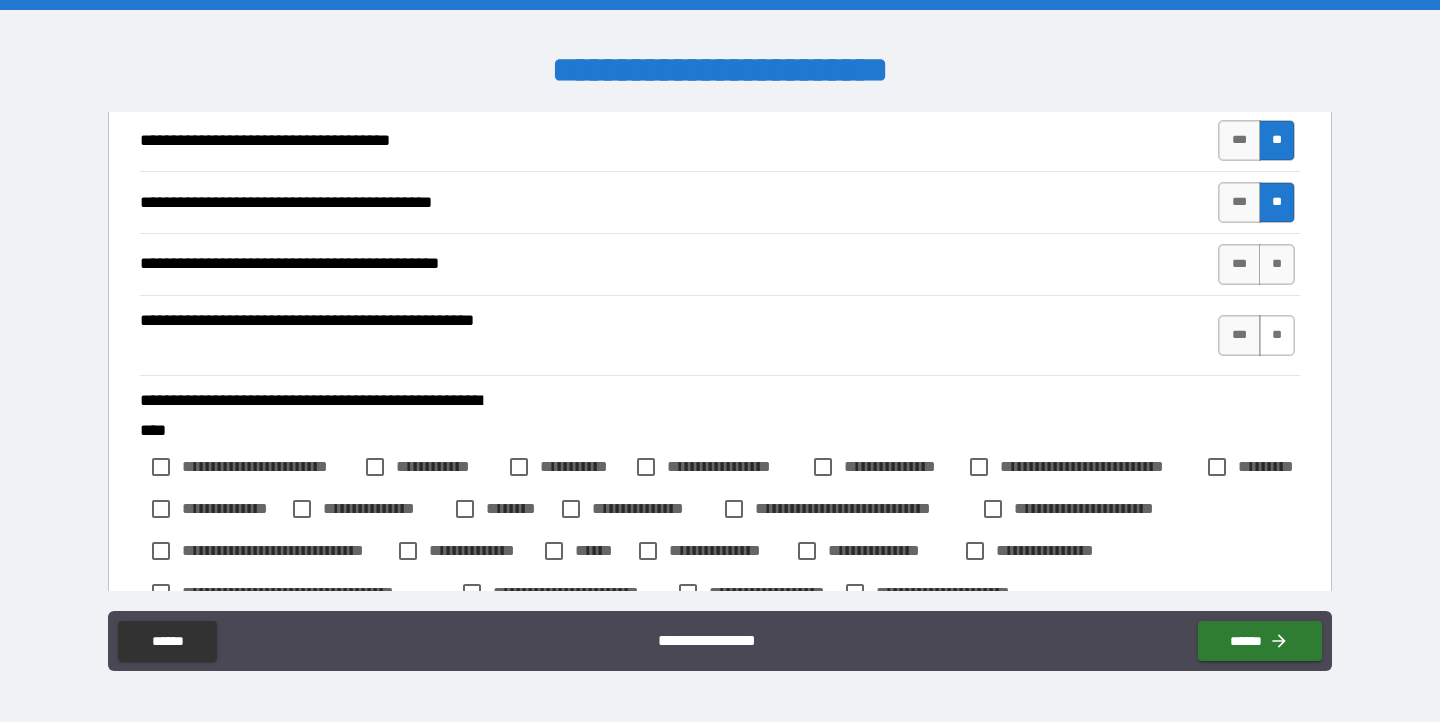 click on "**" at bounding box center [1277, 335] 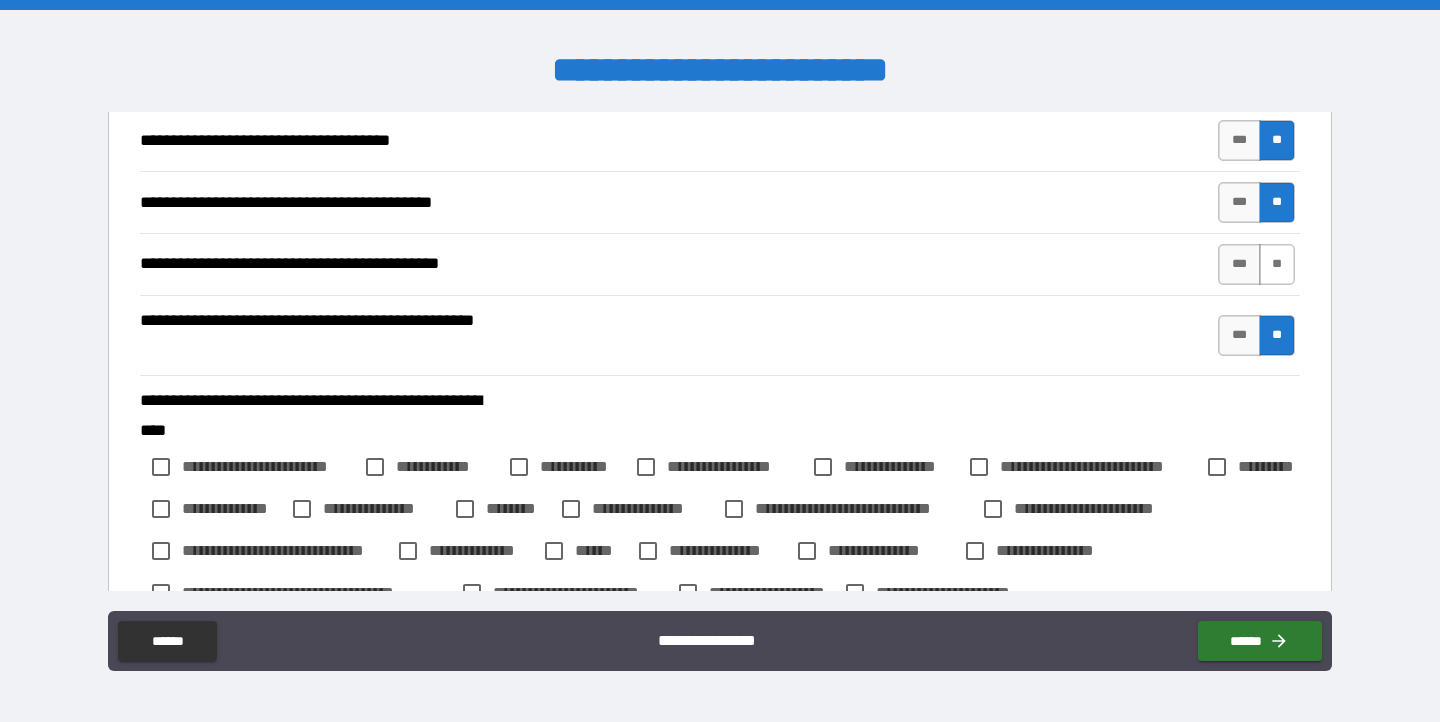 click on "**" at bounding box center [1277, 264] 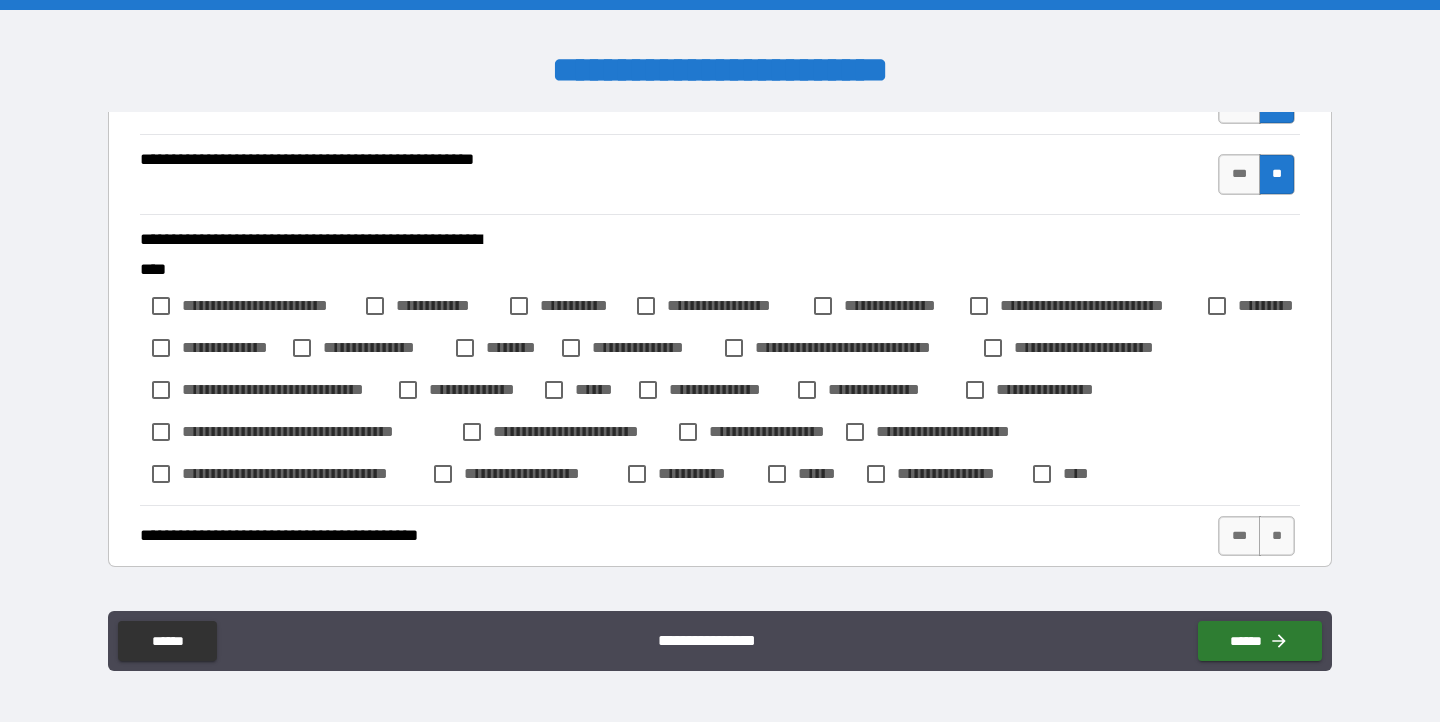 scroll, scrollTop: 493, scrollLeft: 0, axis: vertical 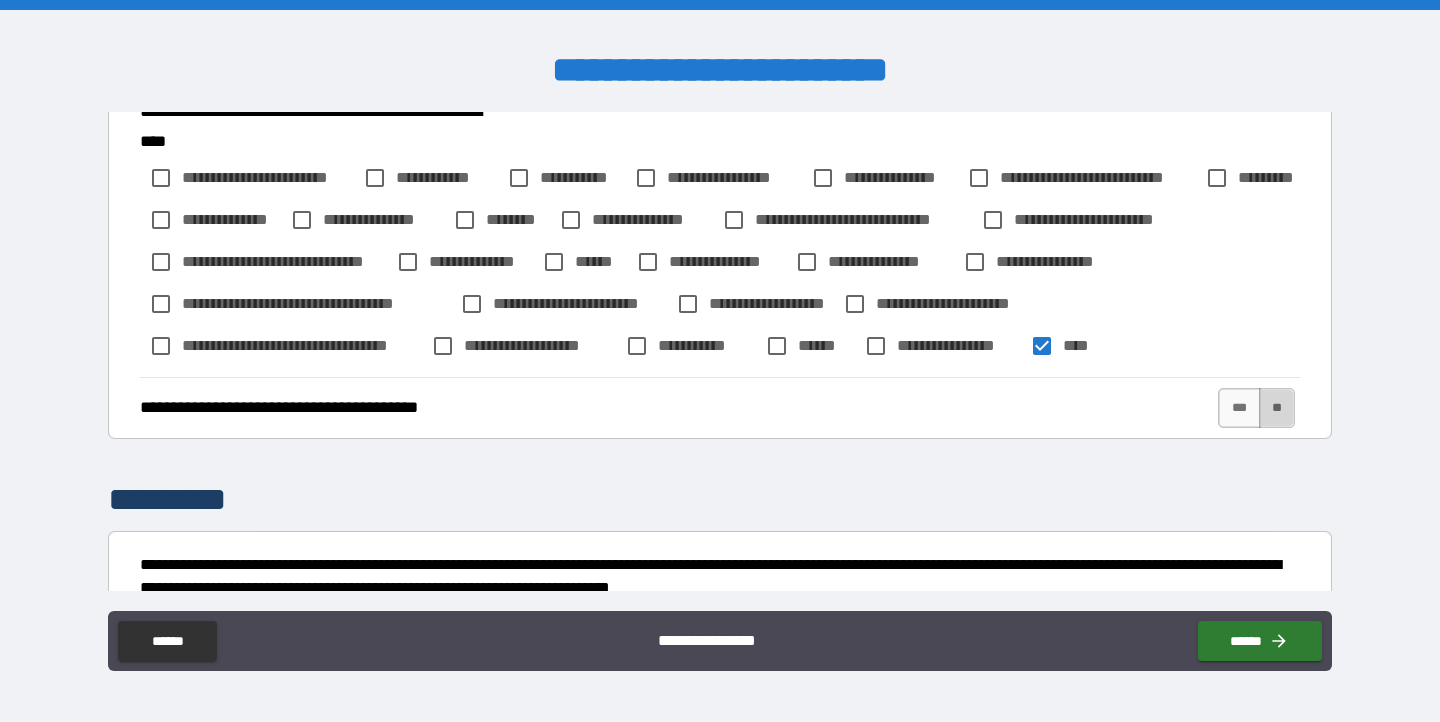 click on "**" at bounding box center (1277, 408) 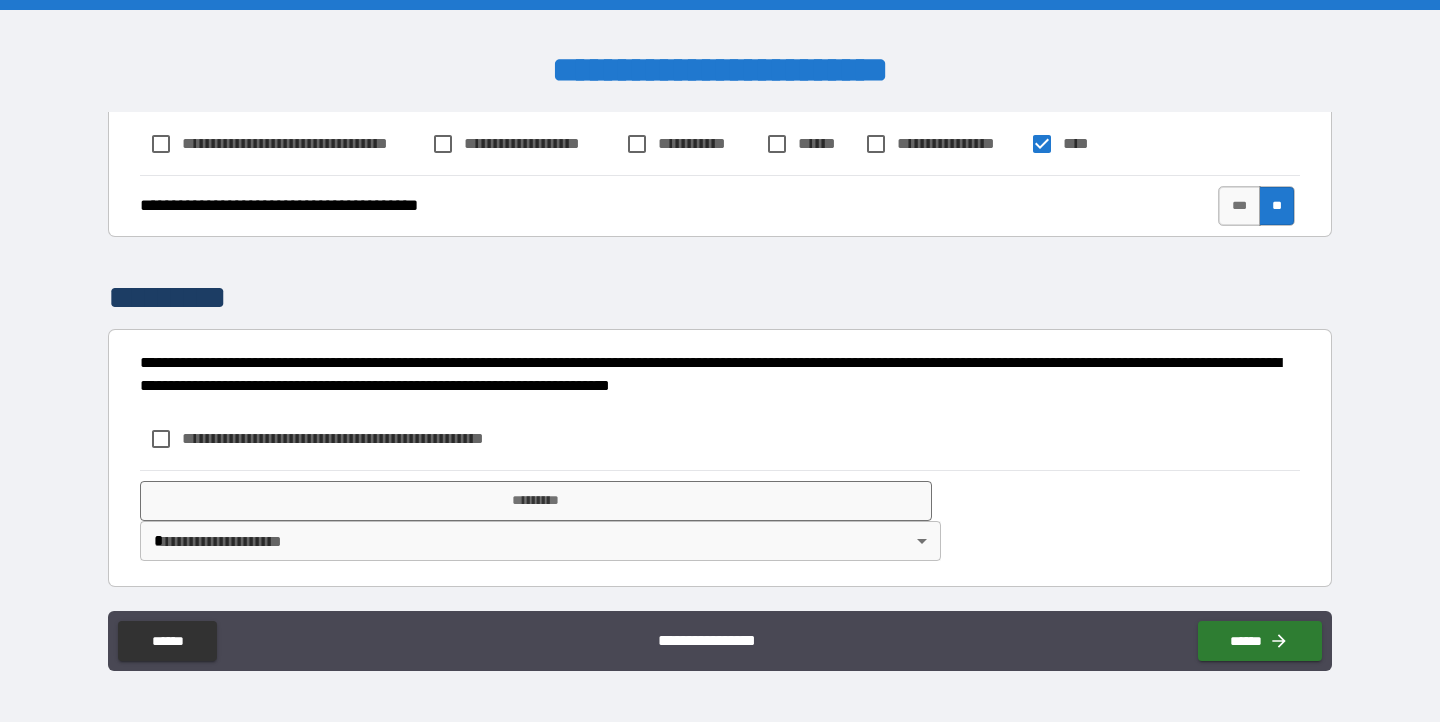 scroll, scrollTop: 808, scrollLeft: 0, axis: vertical 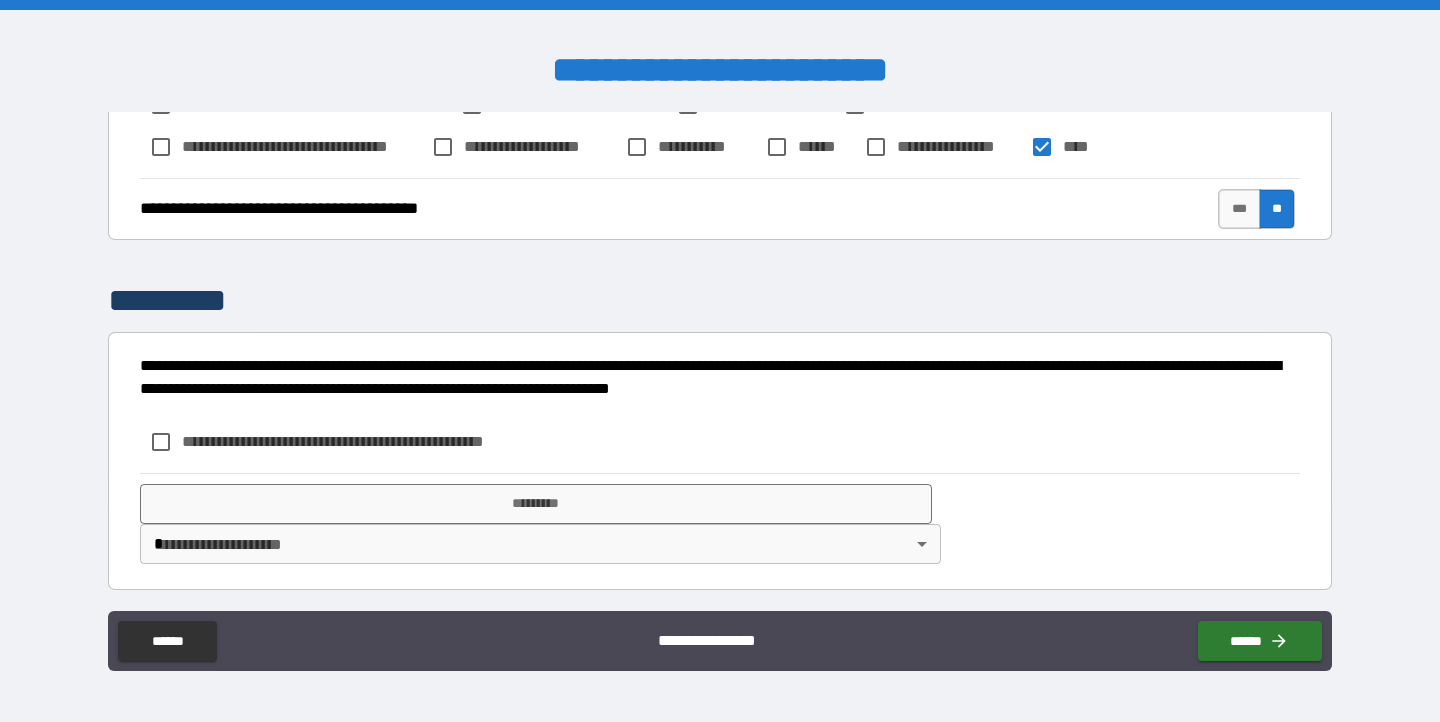 click on "**********" at bounding box center (366, 441) 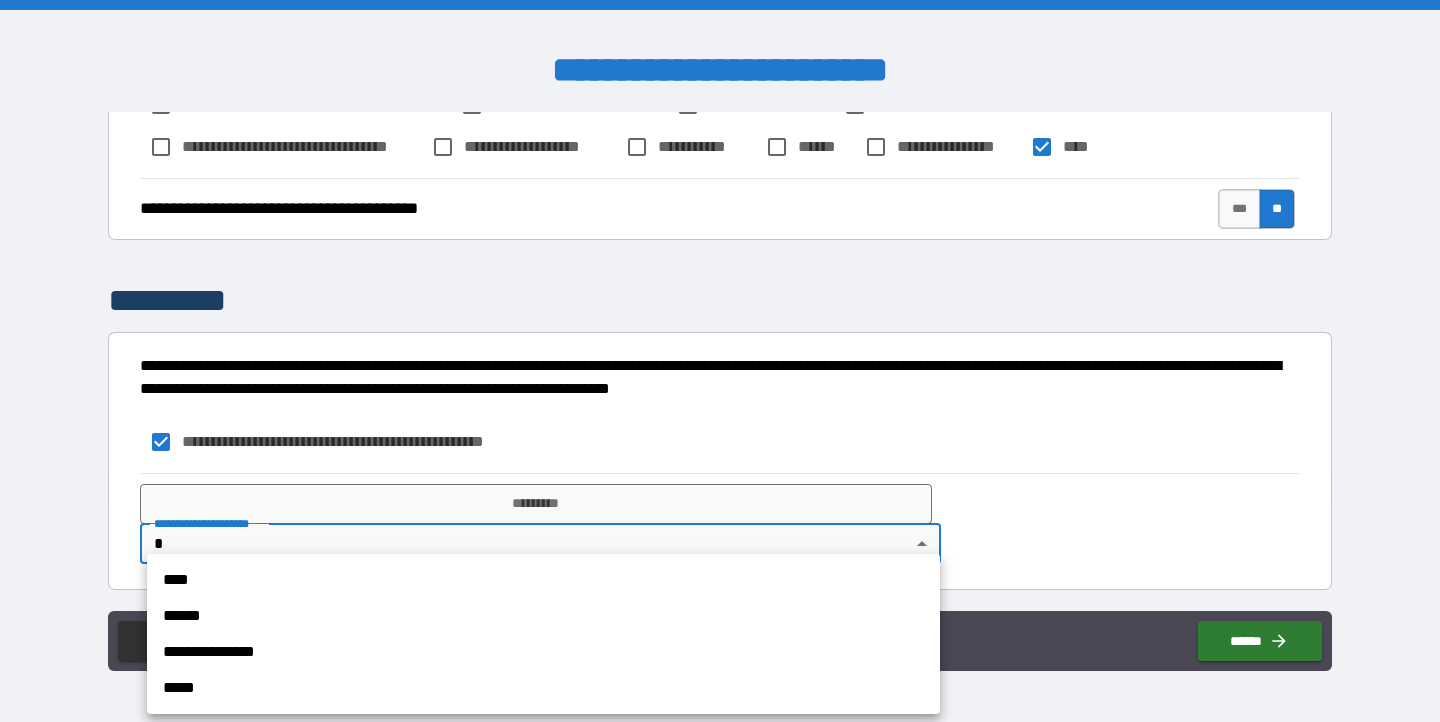 click on "**********" at bounding box center [720, 361] 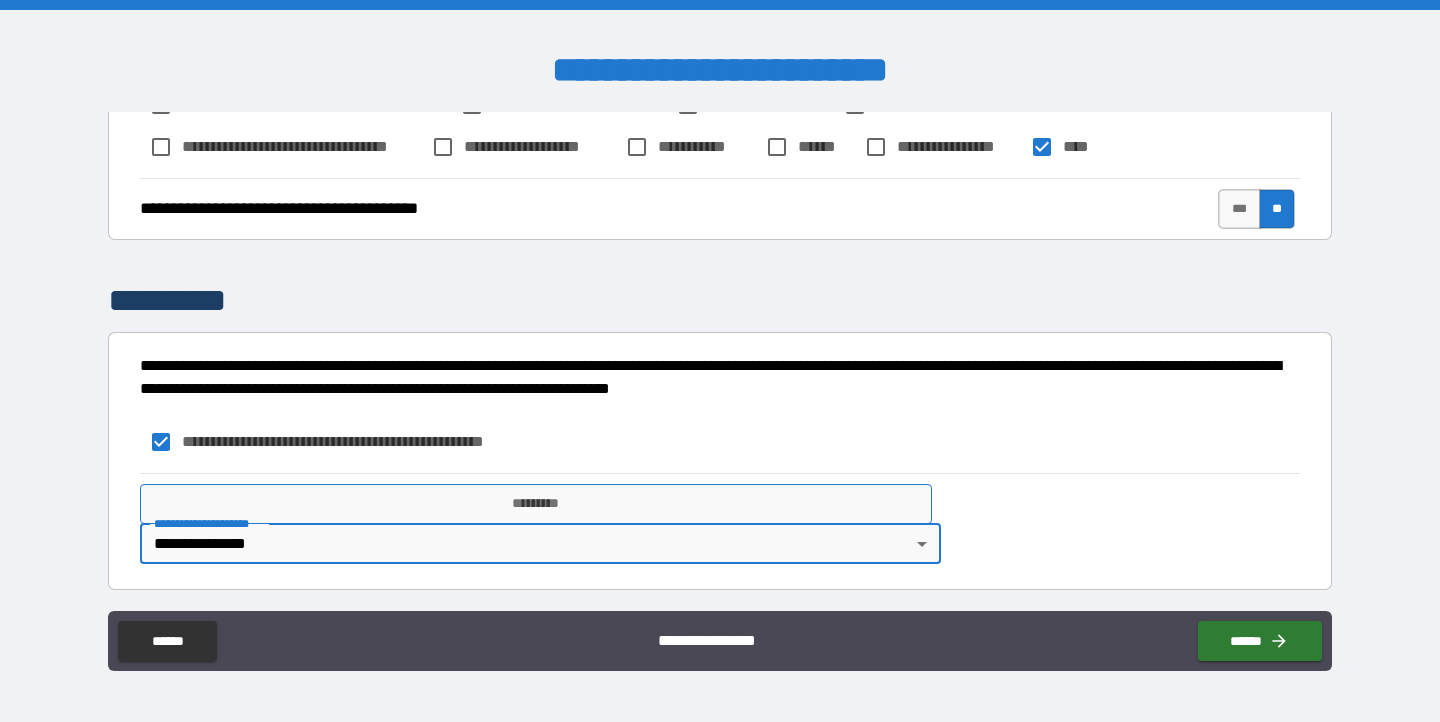 click on "*********" at bounding box center (536, 504) 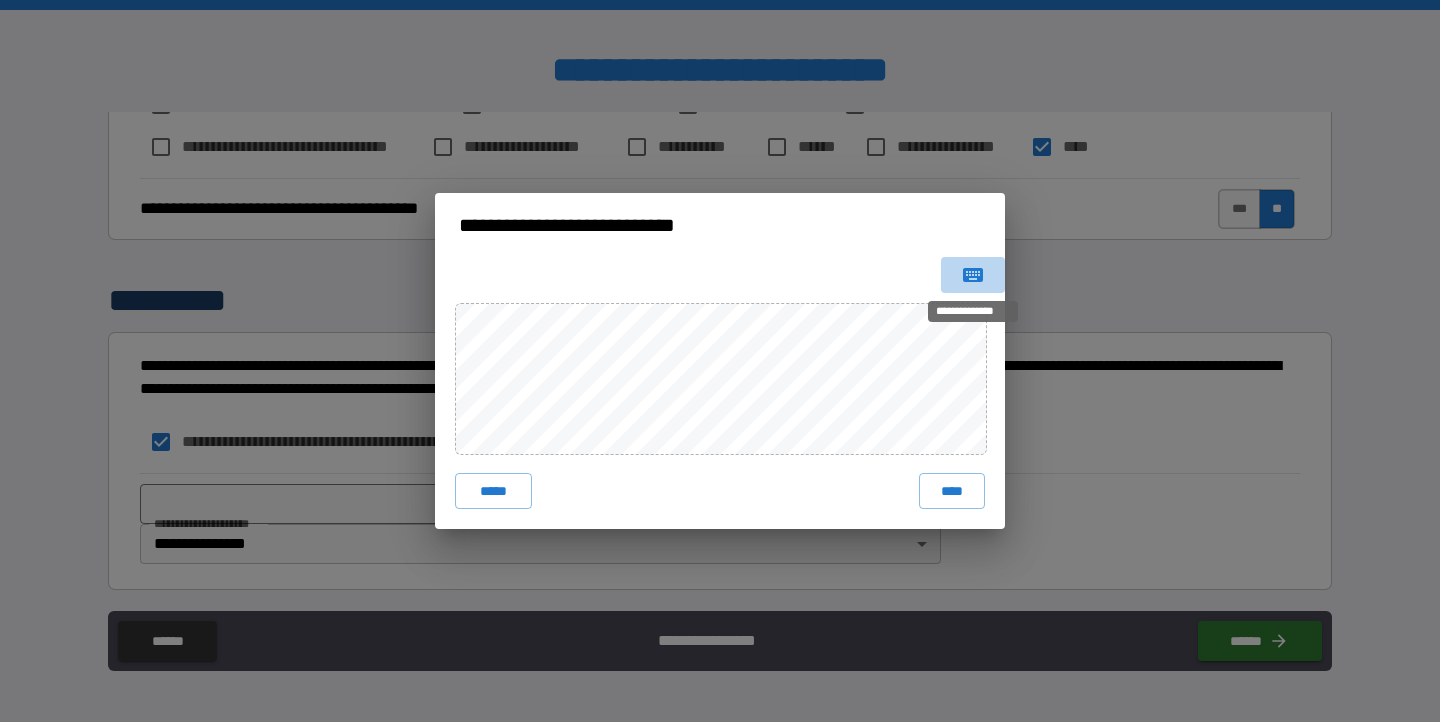 click 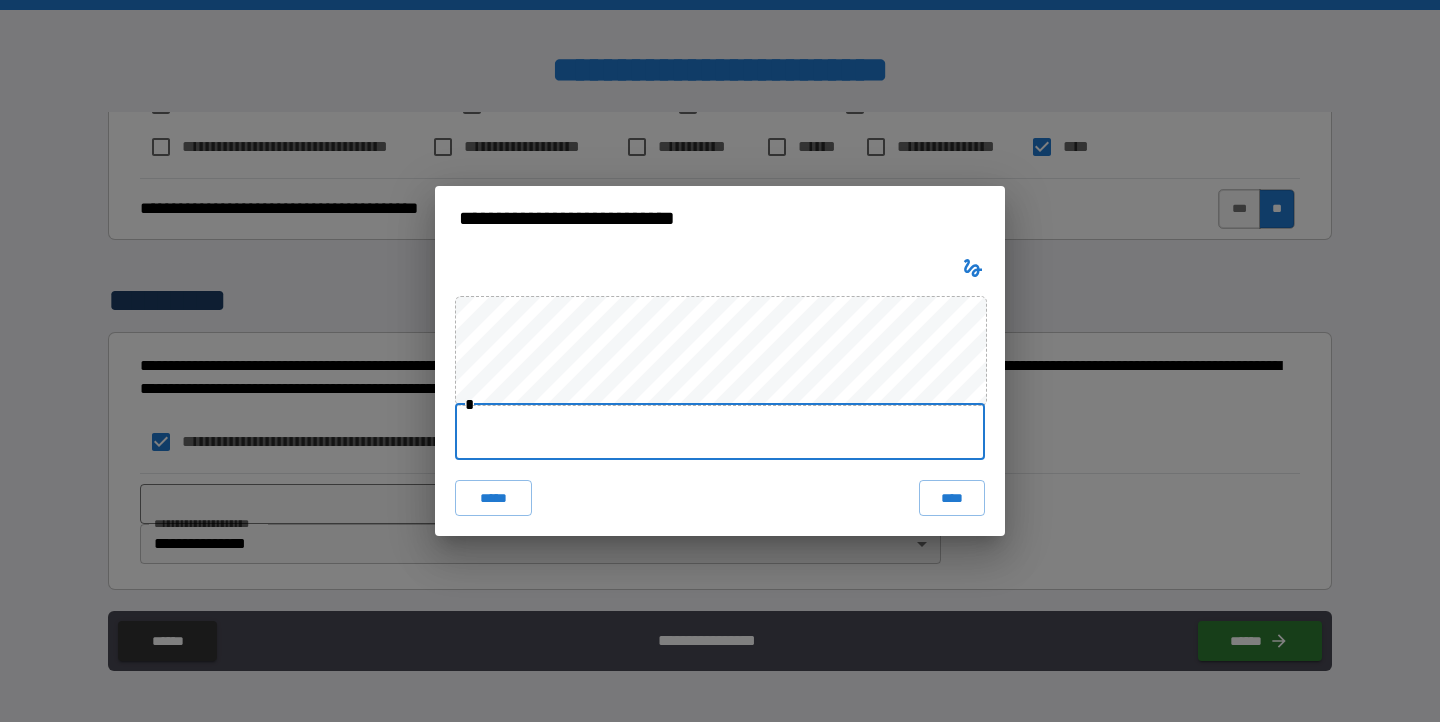 click at bounding box center [720, 432] 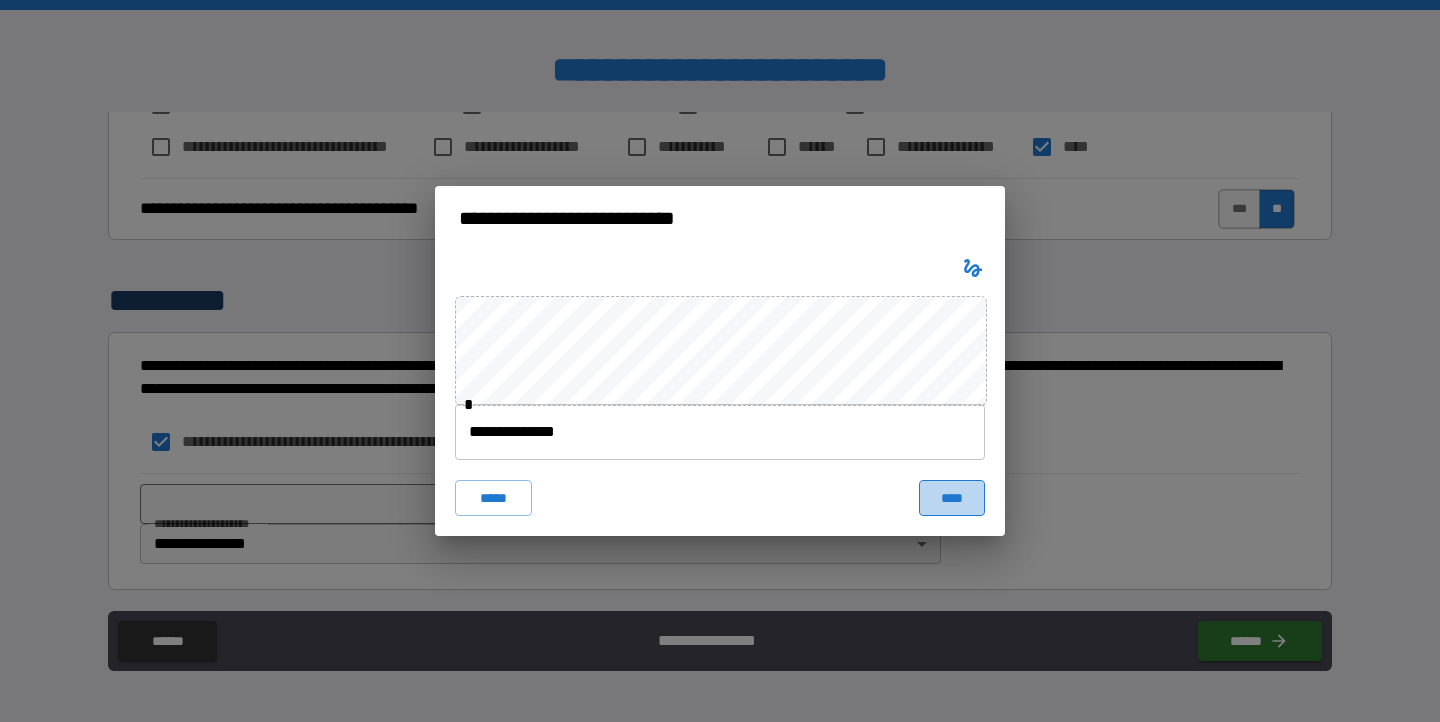 click on "****" at bounding box center [952, 498] 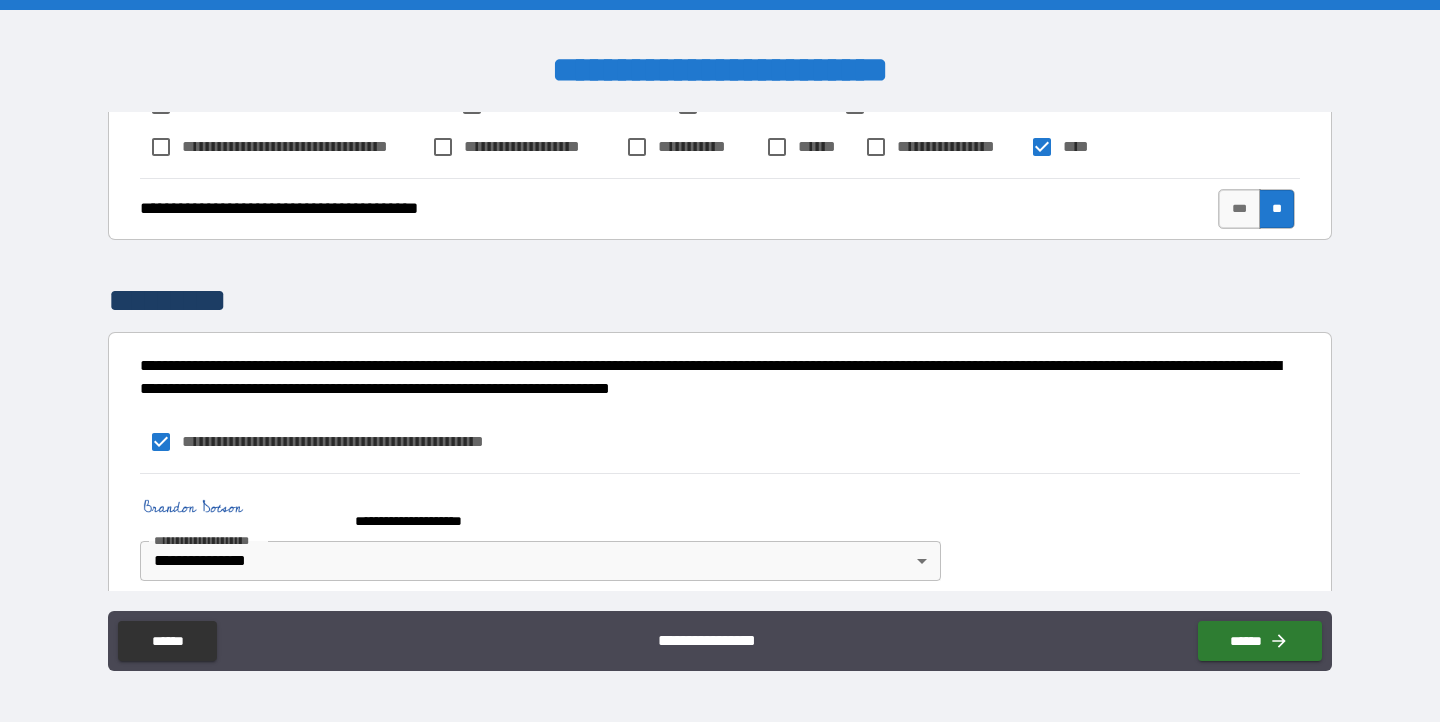 scroll, scrollTop: 776, scrollLeft: 0, axis: vertical 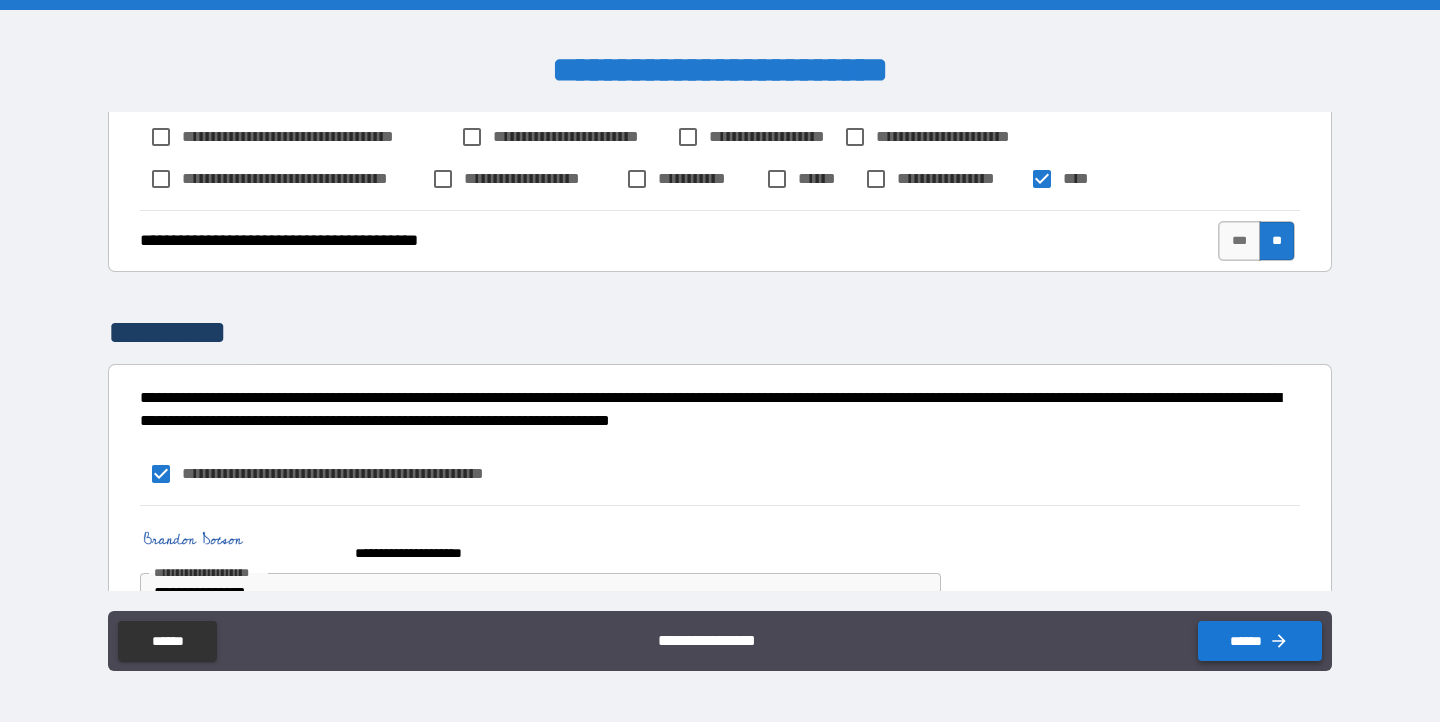 click on "******" at bounding box center (1260, 641) 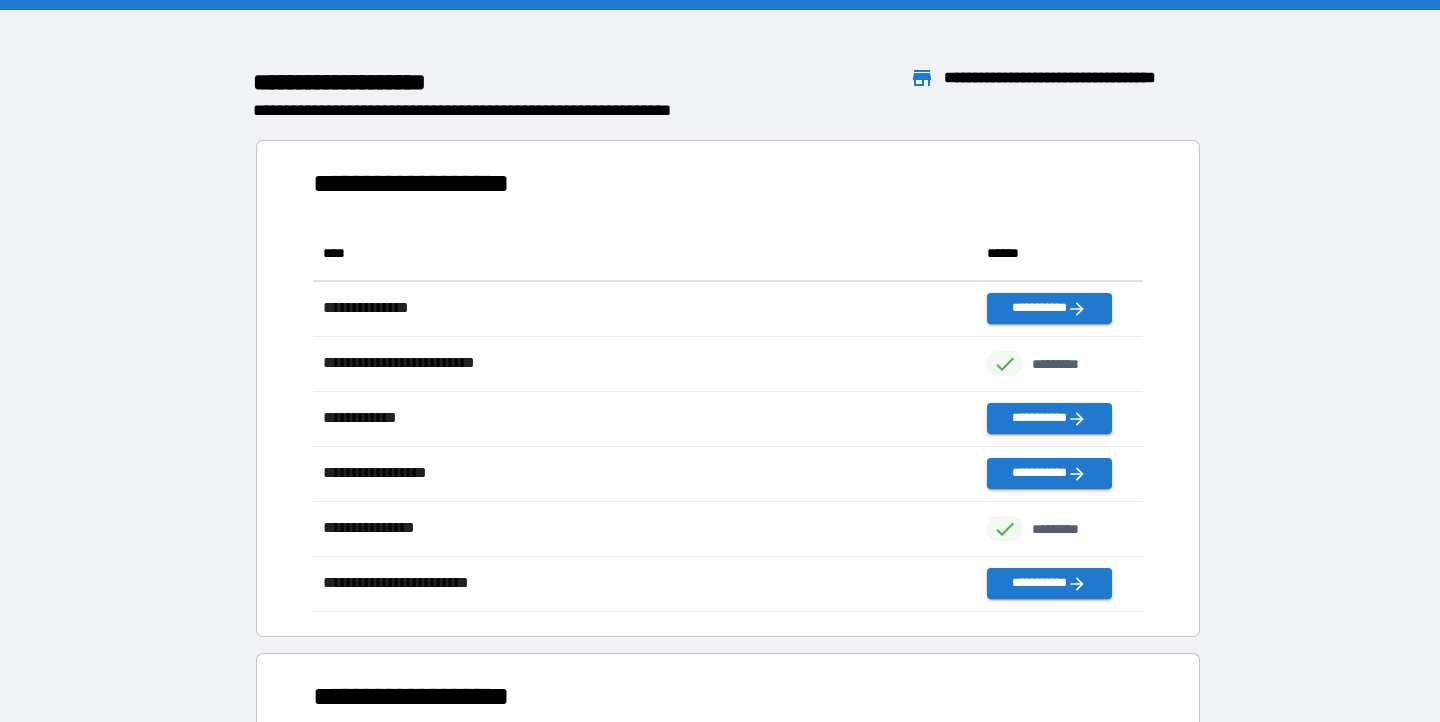scroll, scrollTop: 1, scrollLeft: 1, axis: both 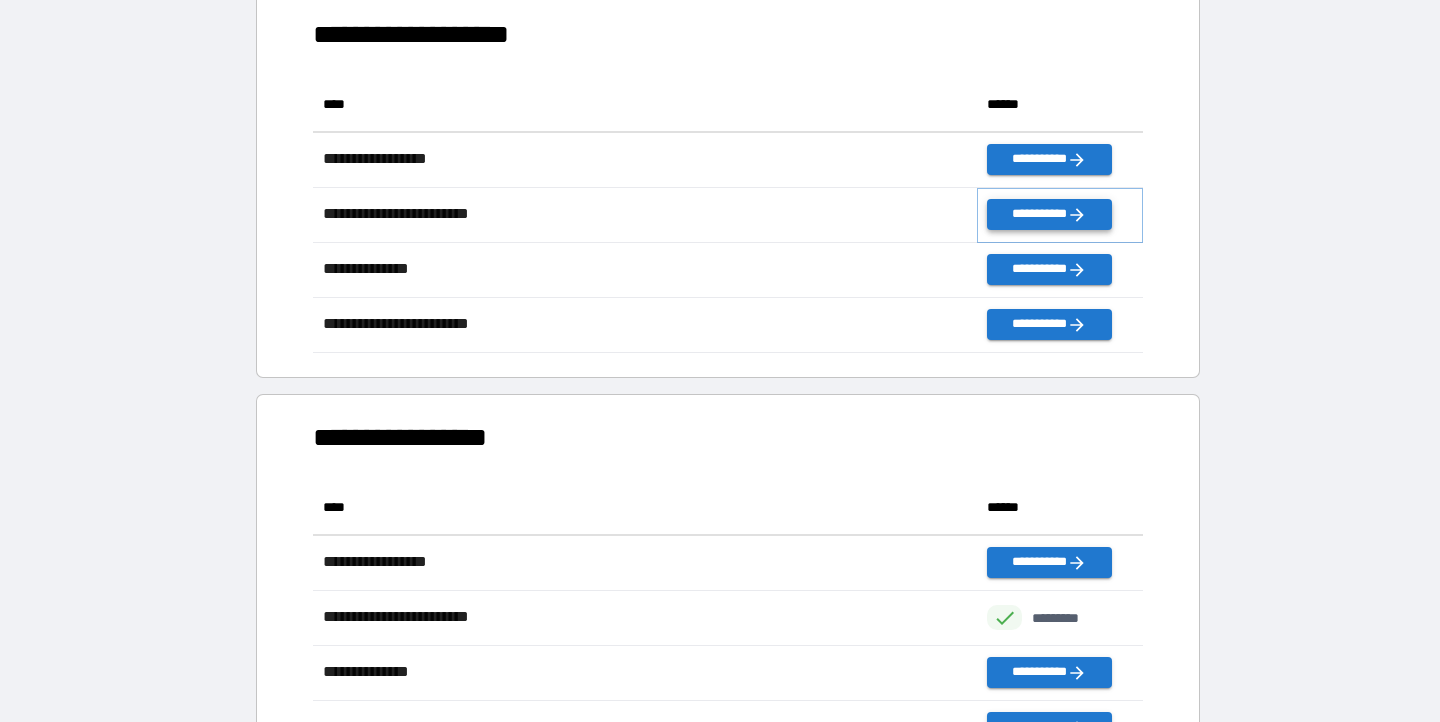 click on "**********" at bounding box center (1049, 214) 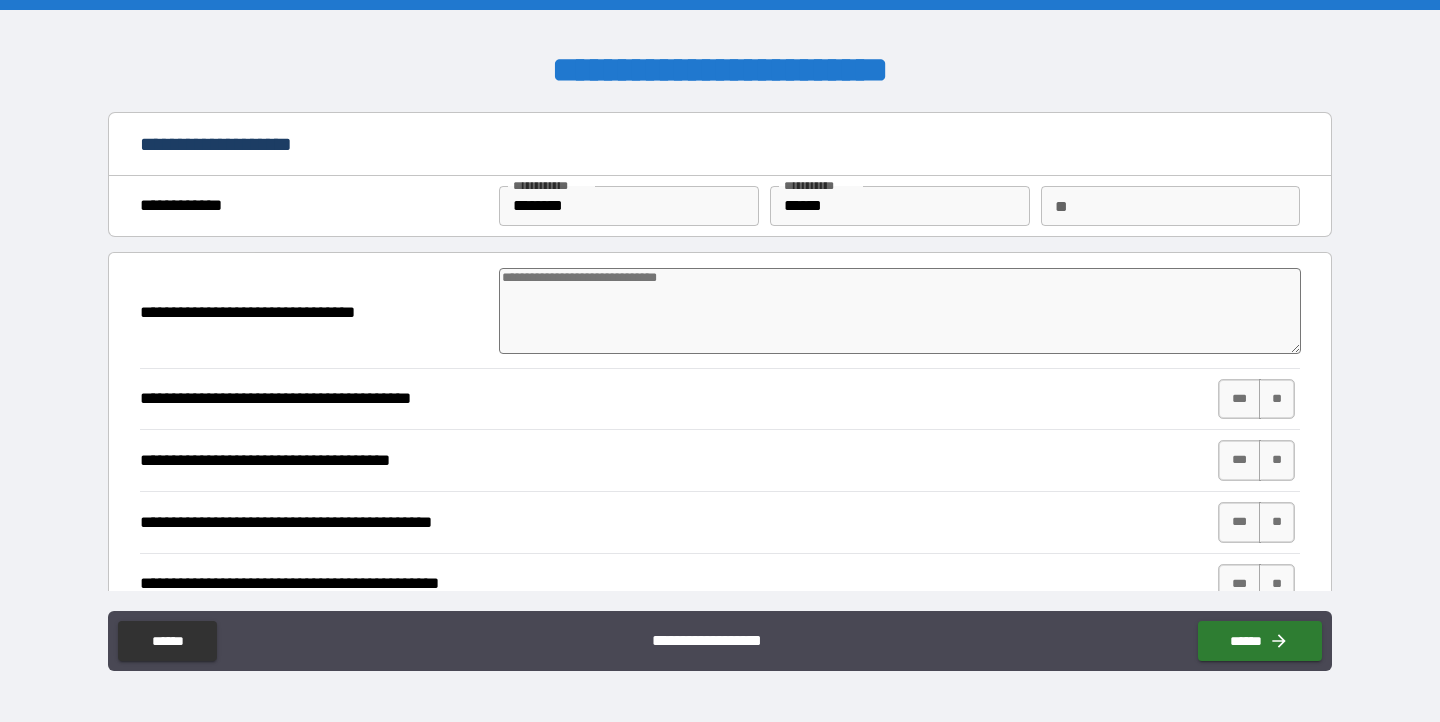 click at bounding box center [900, 311] 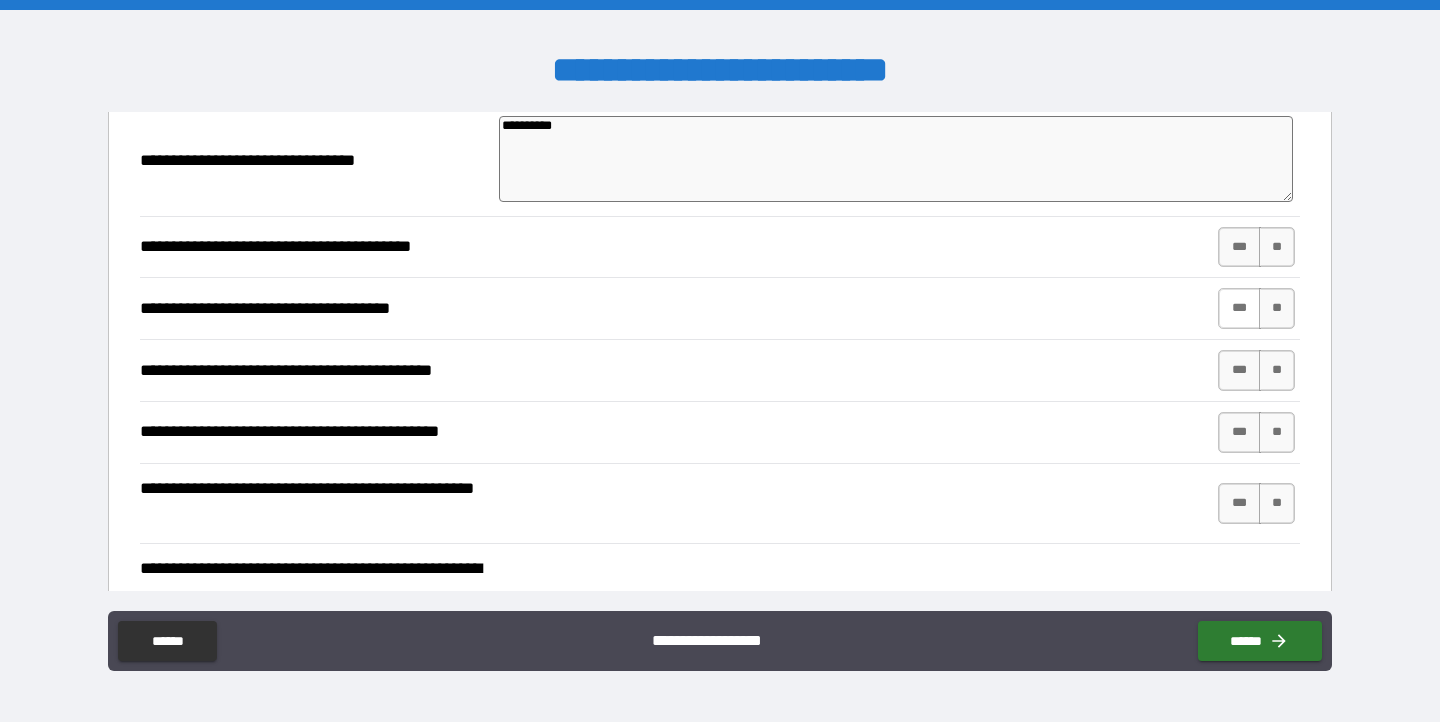 scroll, scrollTop: 153, scrollLeft: 0, axis: vertical 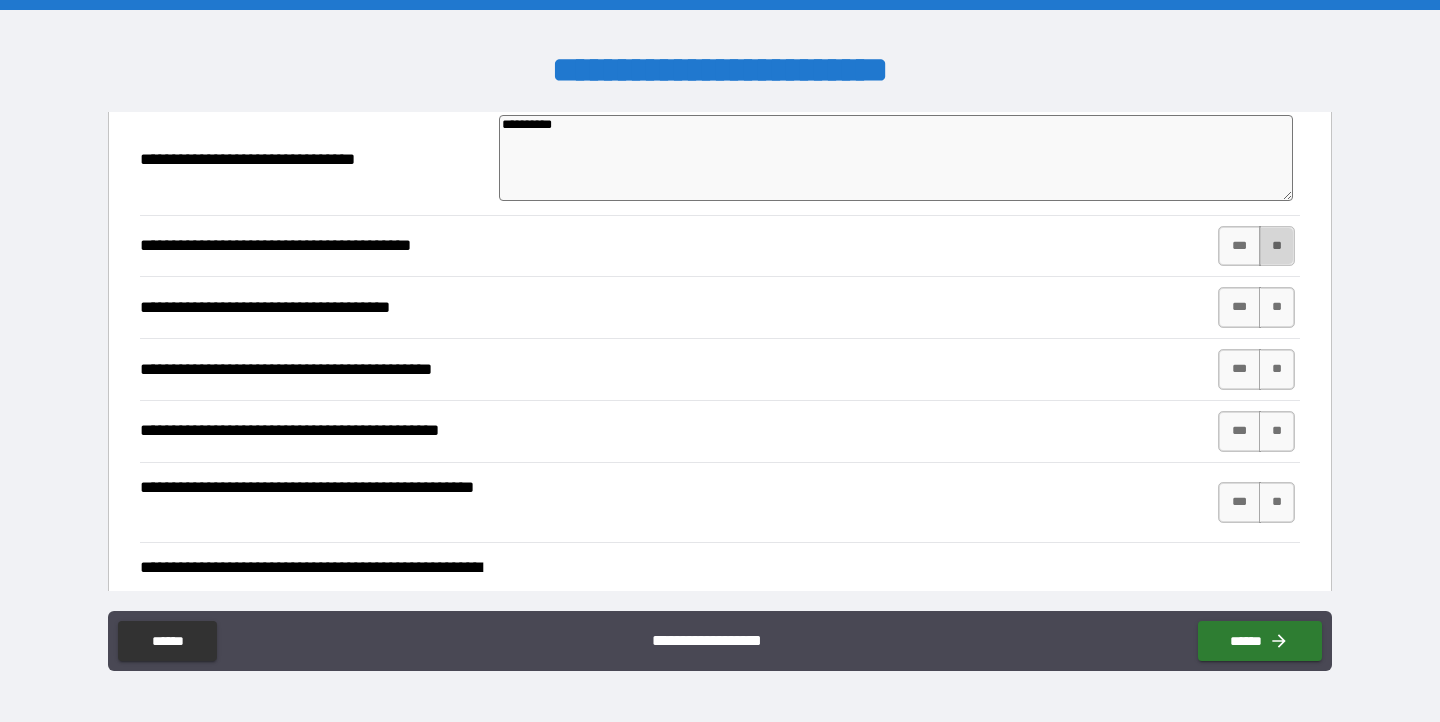 click on "**" at bounding box center (1277, 246) 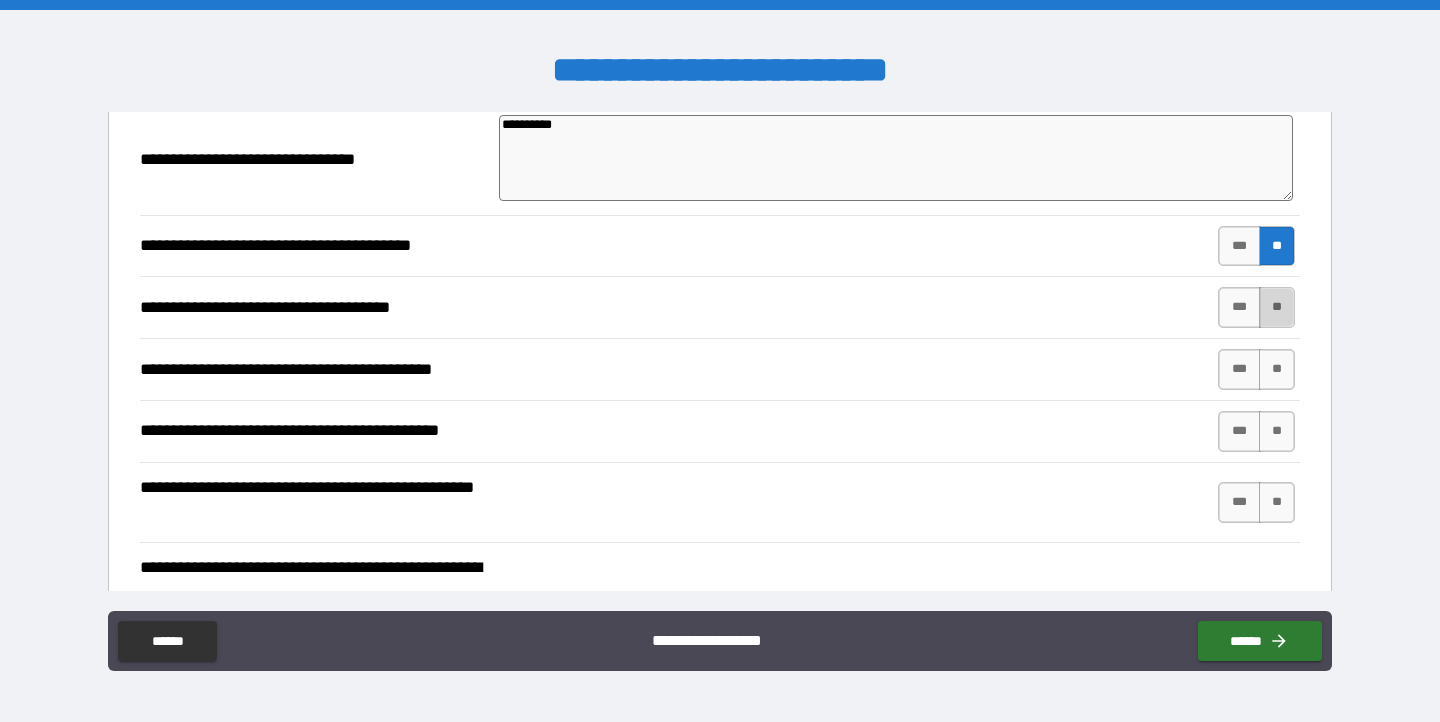 click on "**" at bounding box center [1277, 307] 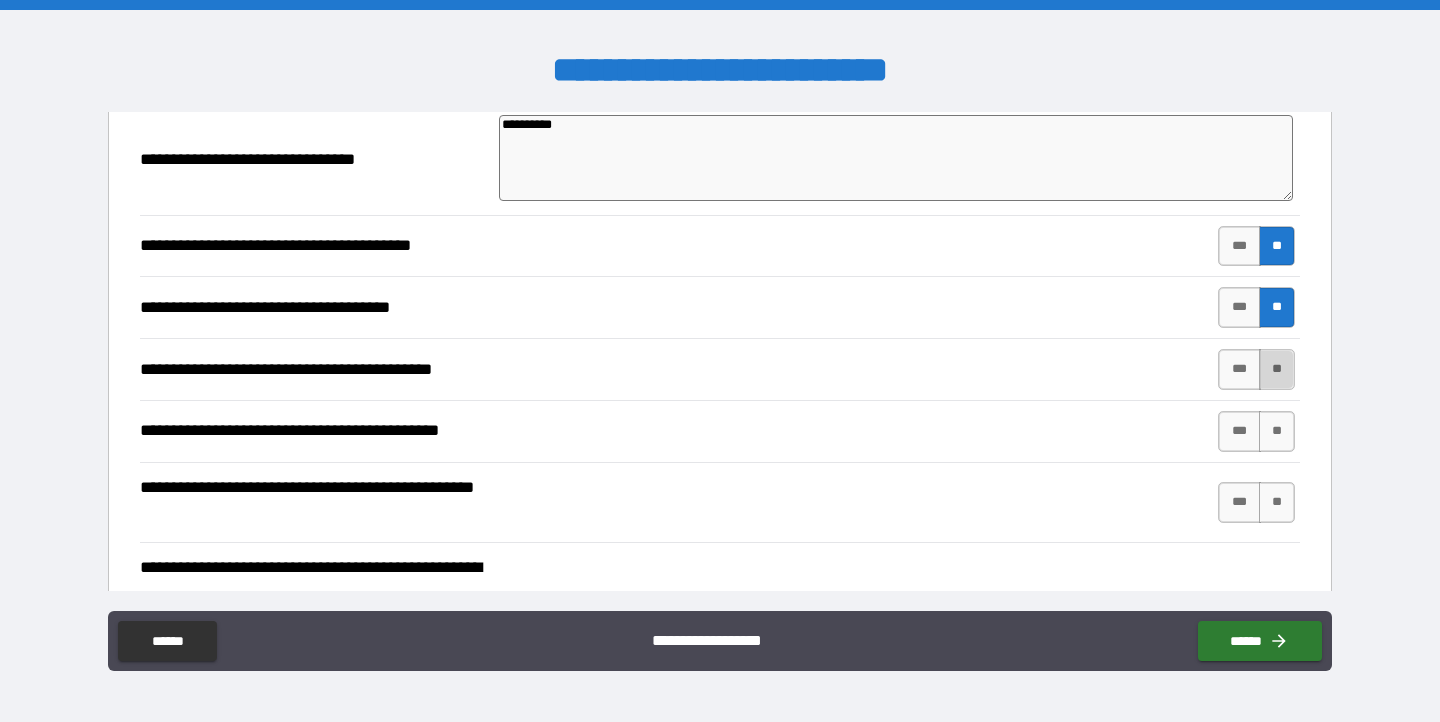 click on "**" at bounding box center [1277, 369] 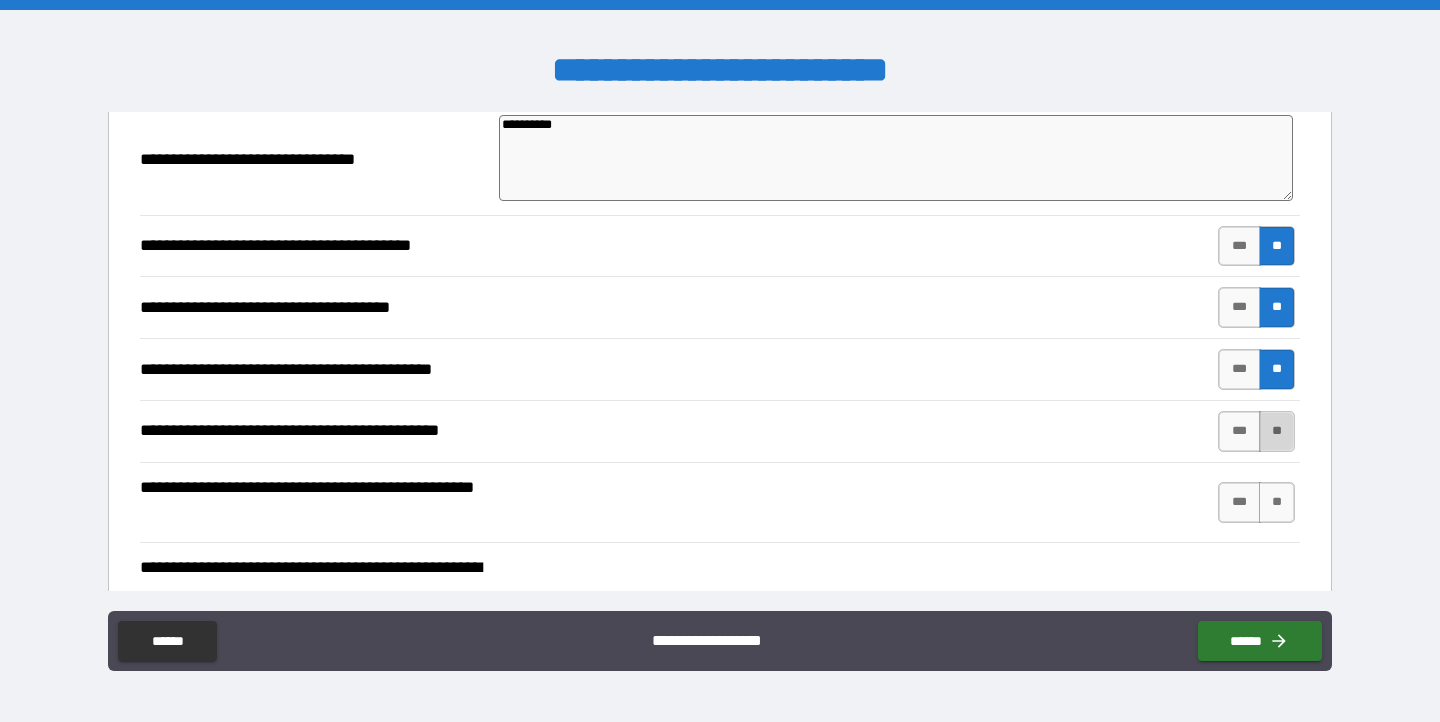 click on "**" at bounding box center (1277, 431) 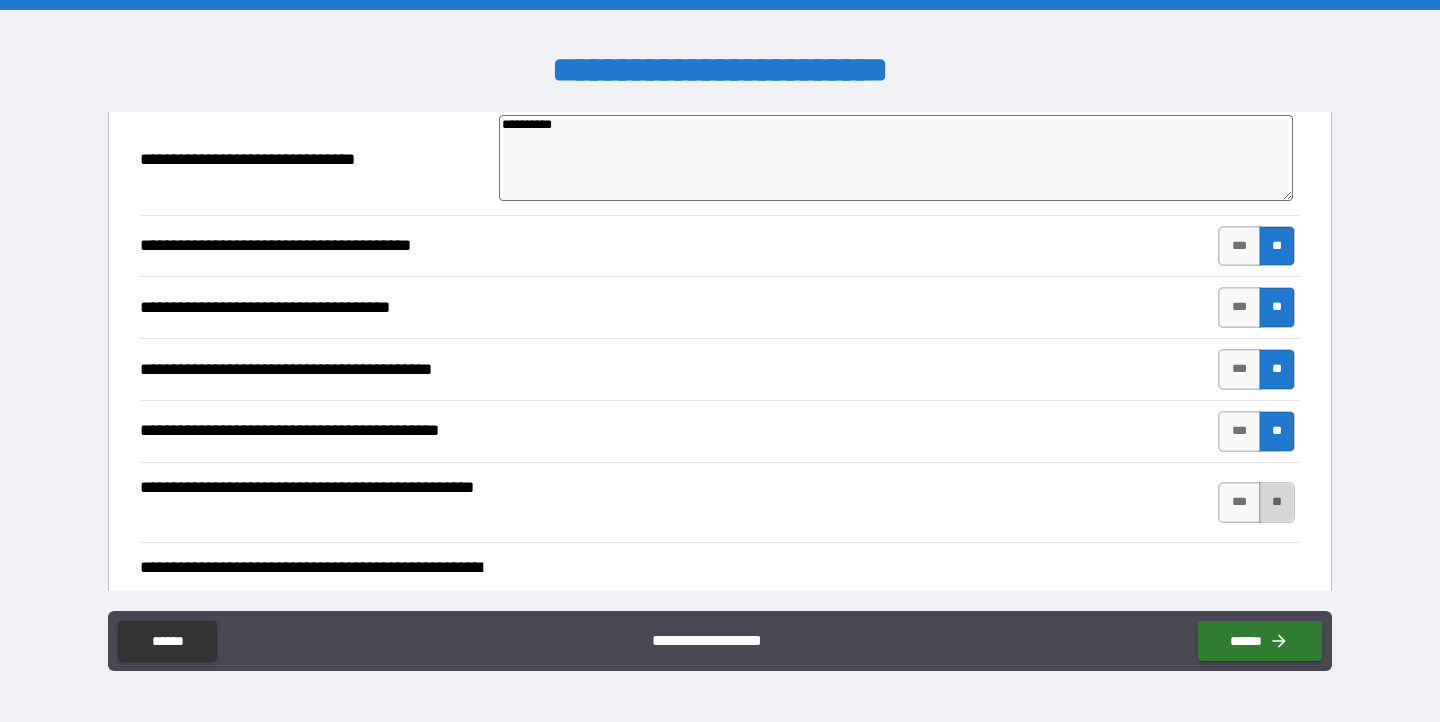 click on "**" at bounding box center [1277, 502] 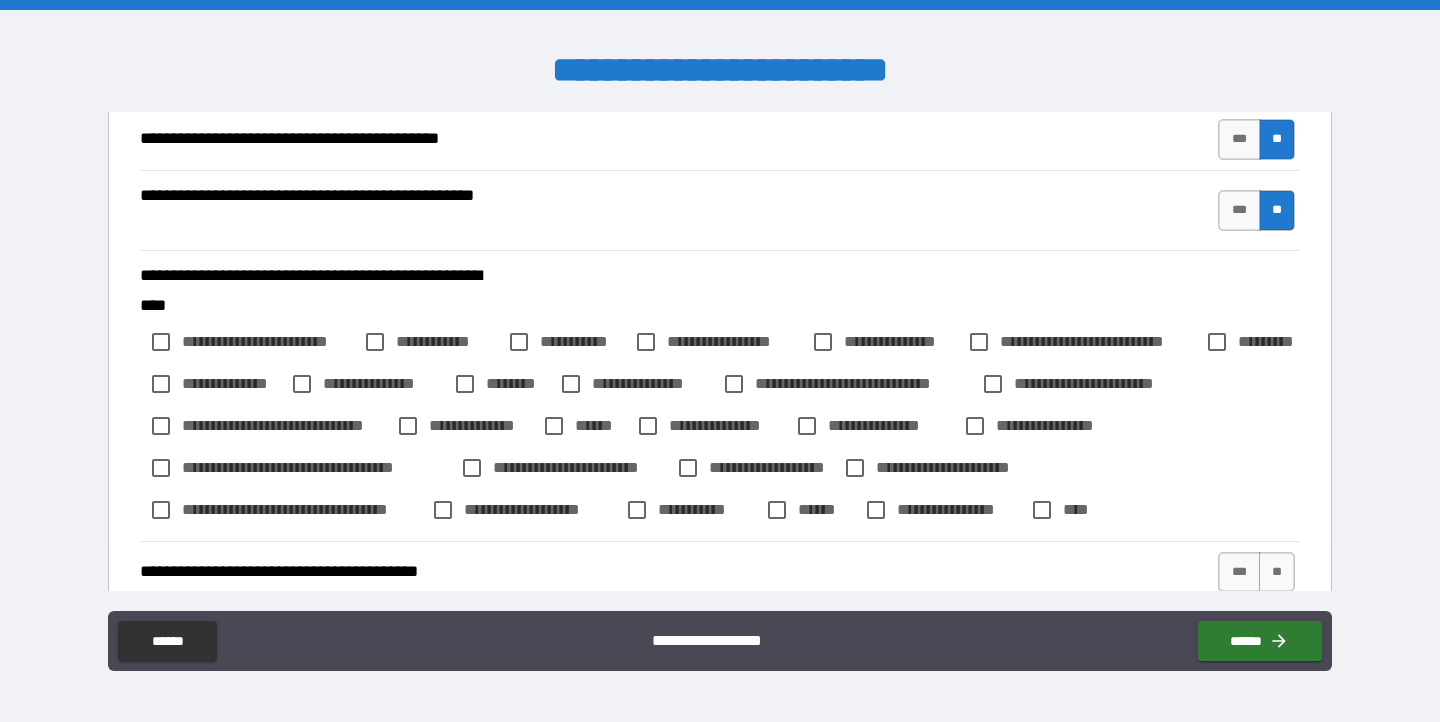 scroll, scrollTop: 458, scrollLeft: 0, axis: vertical 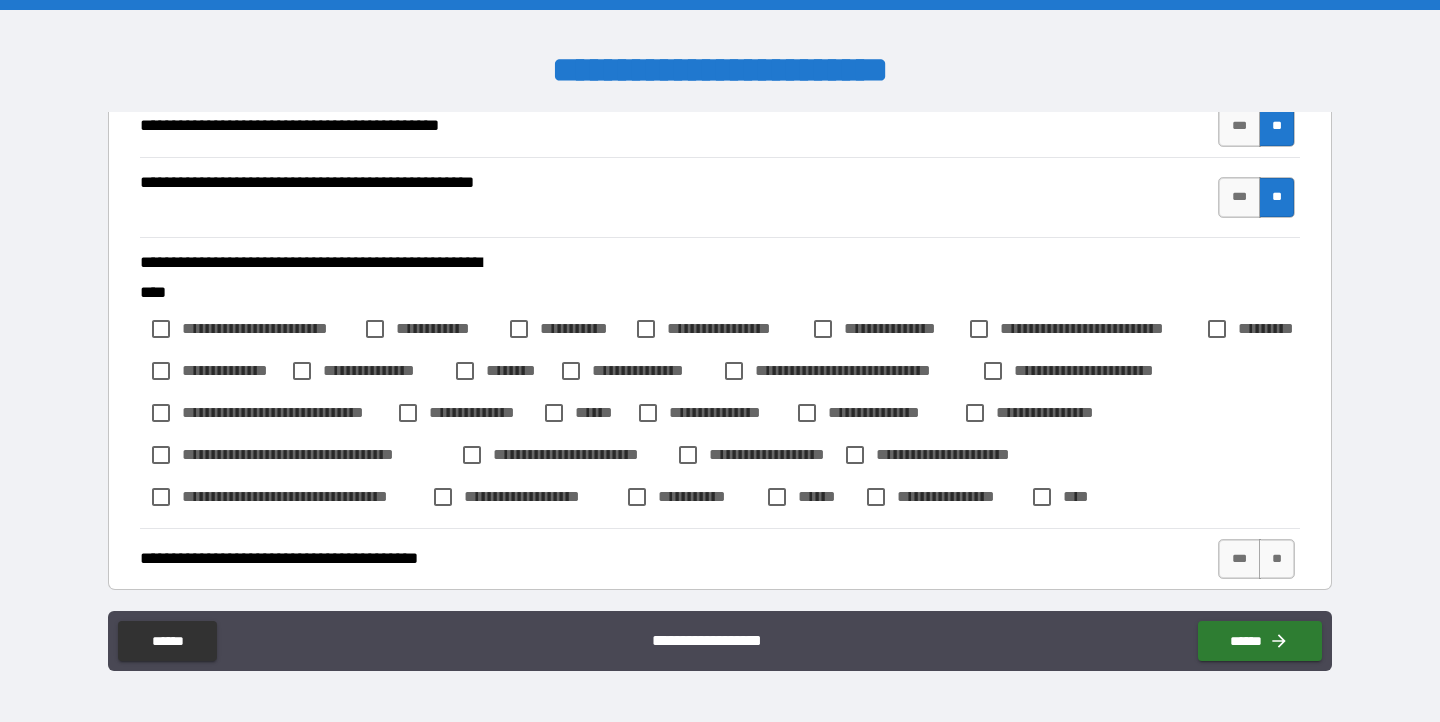 click on "****" at bounding box center [1082, 496] 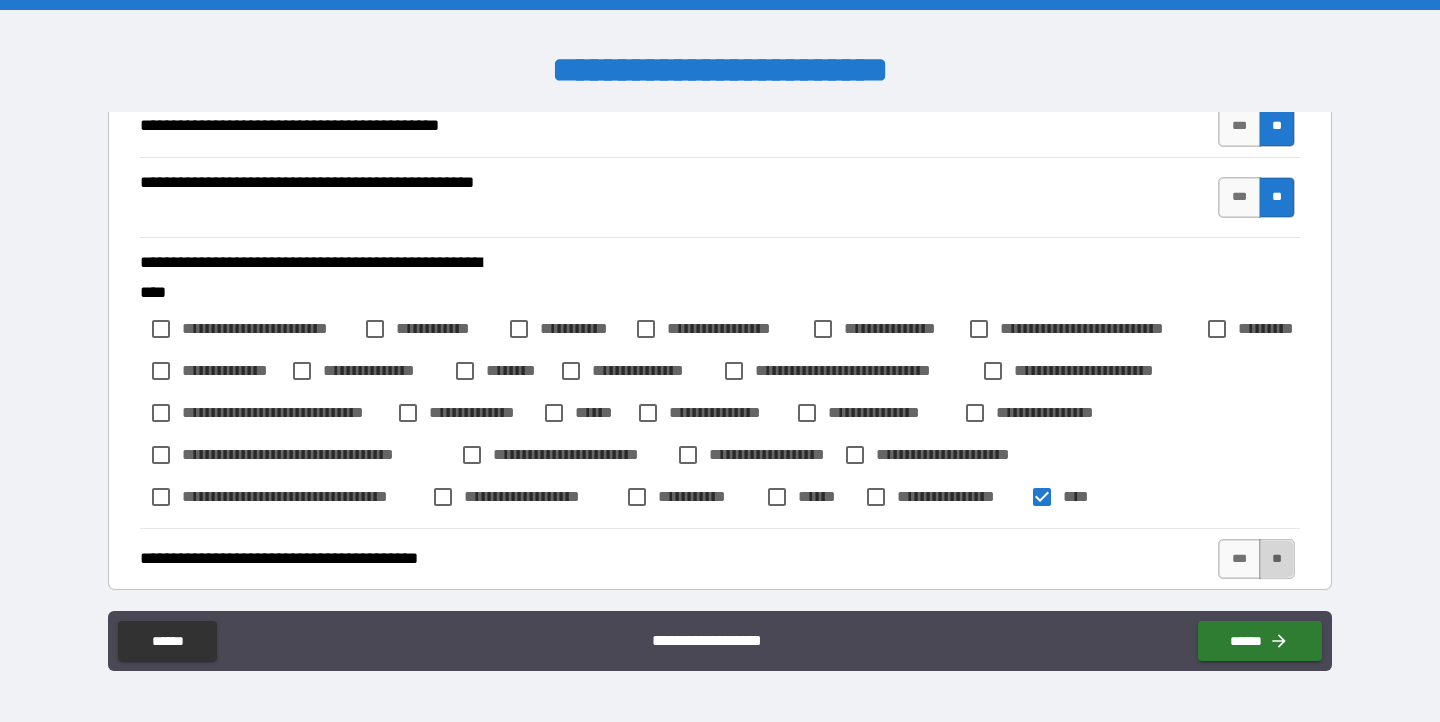 click on "**" at bounding box center [1277, 559] 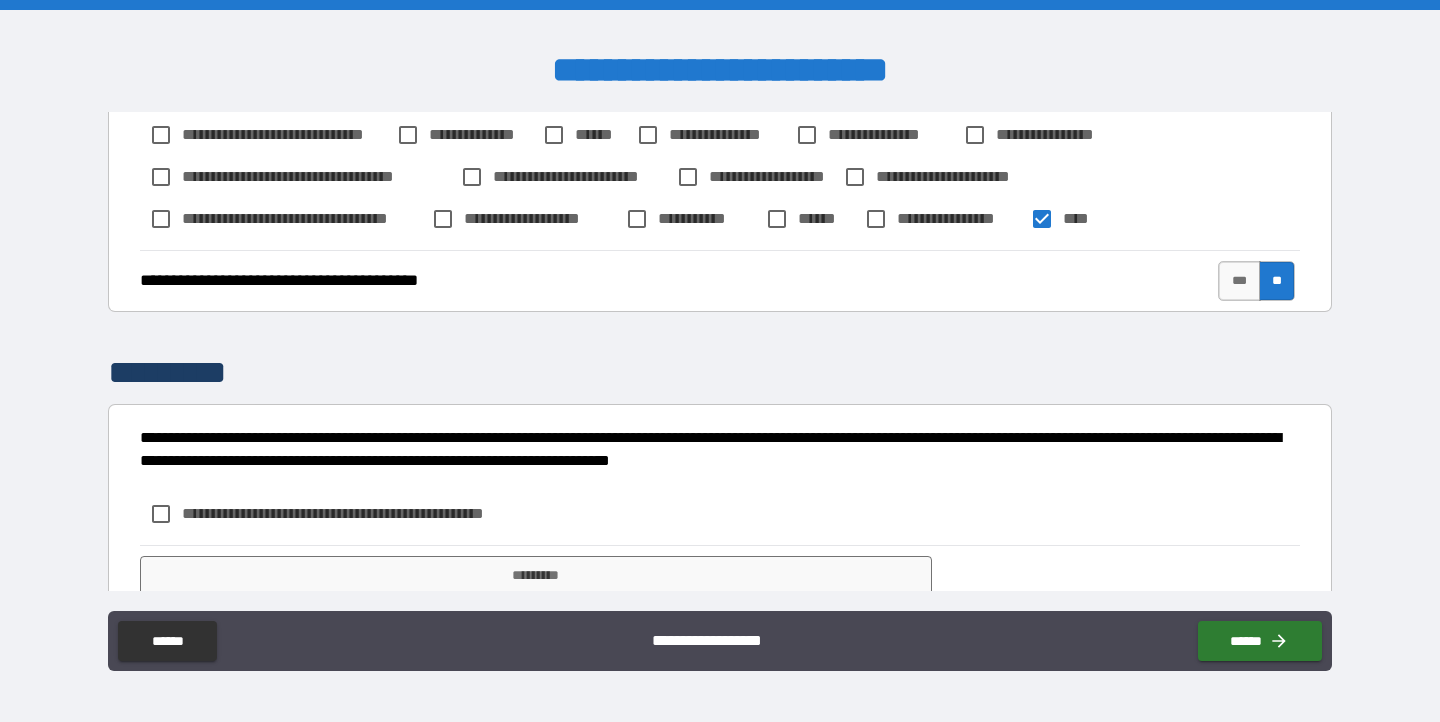 scroll, scrollTop: 811, scrollLeft: 0, axis: vertical 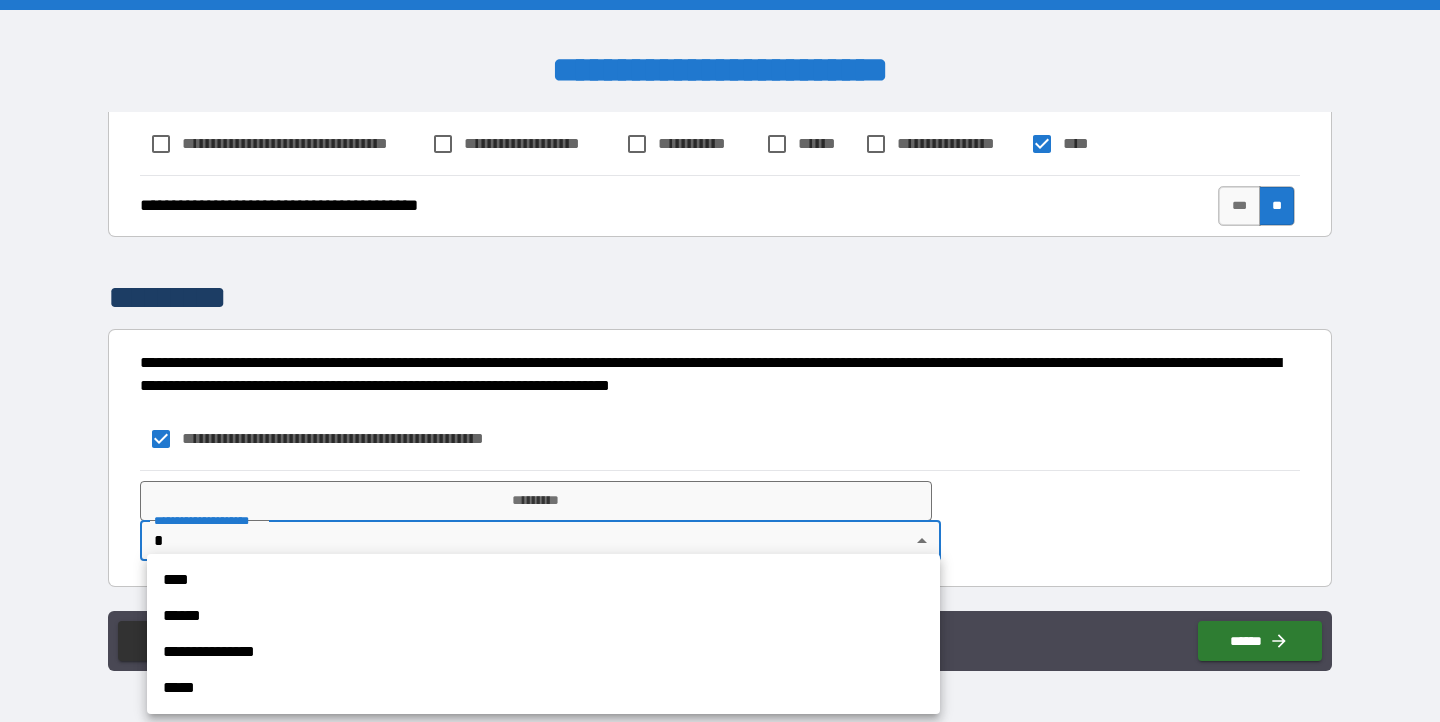 click on "**********" at bounding box center (720, 361) 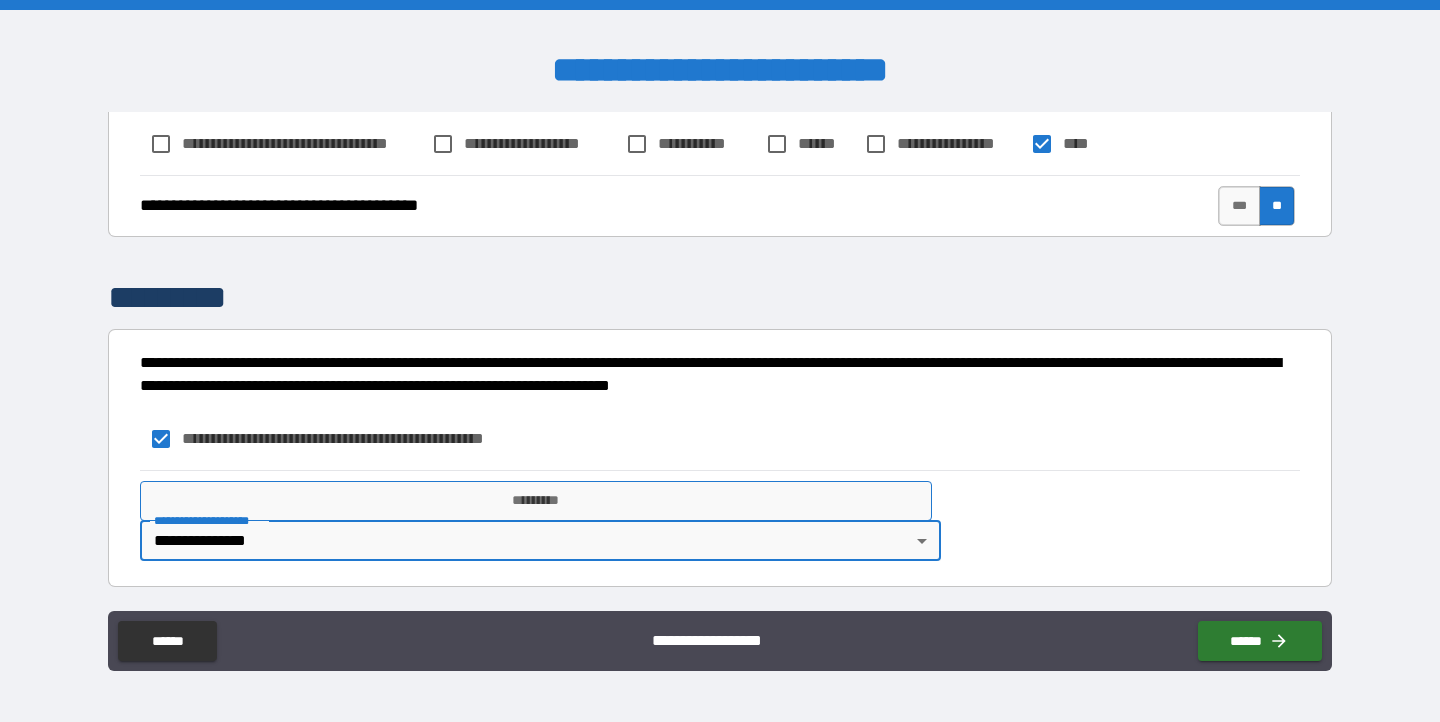 click on "*********" at bounding box center (536, 501) 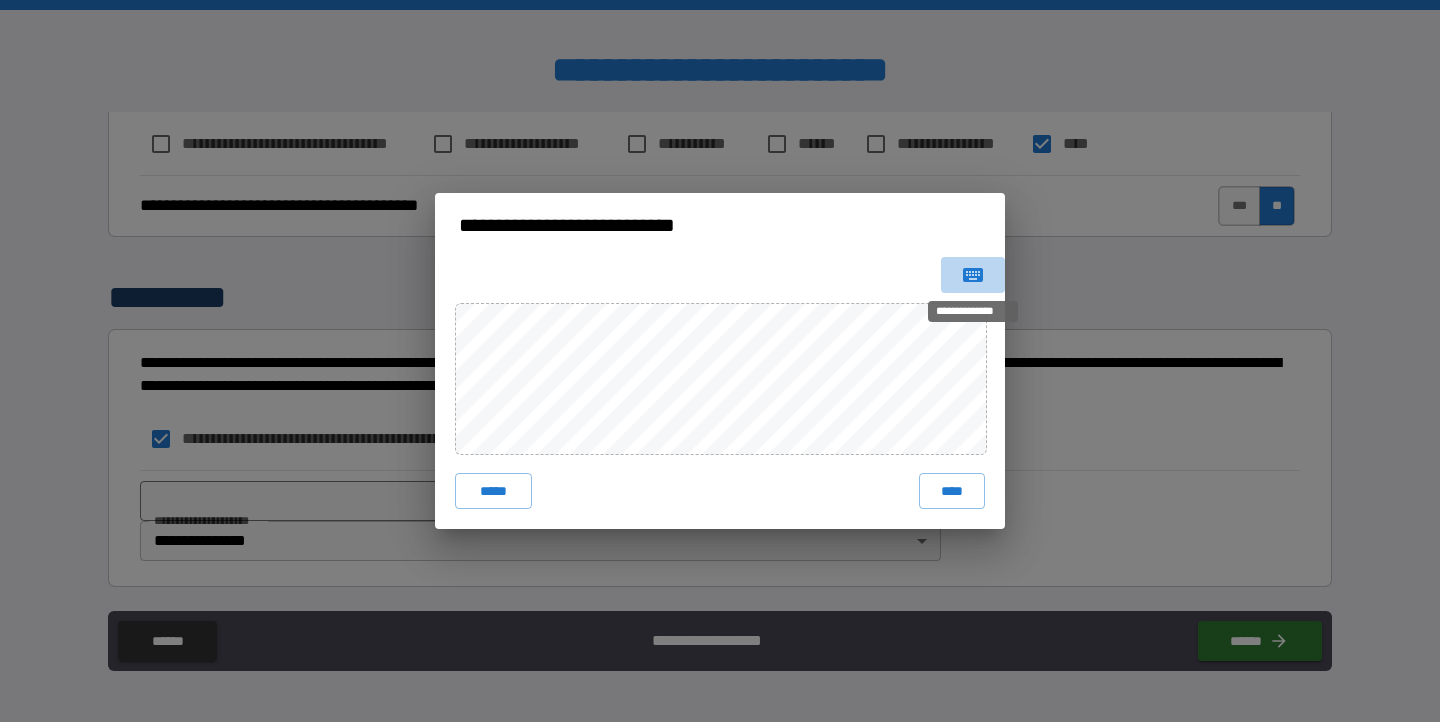 click 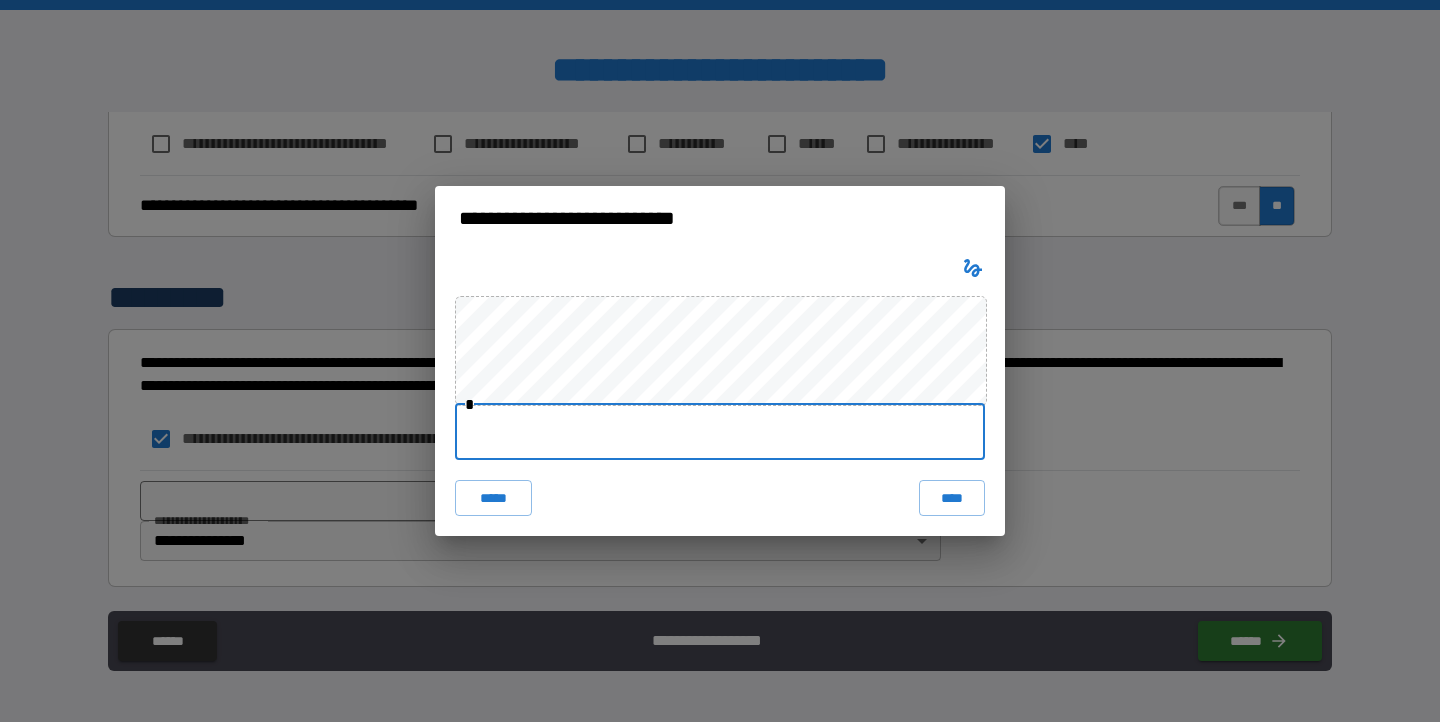 click at bounding box center (720, 432) 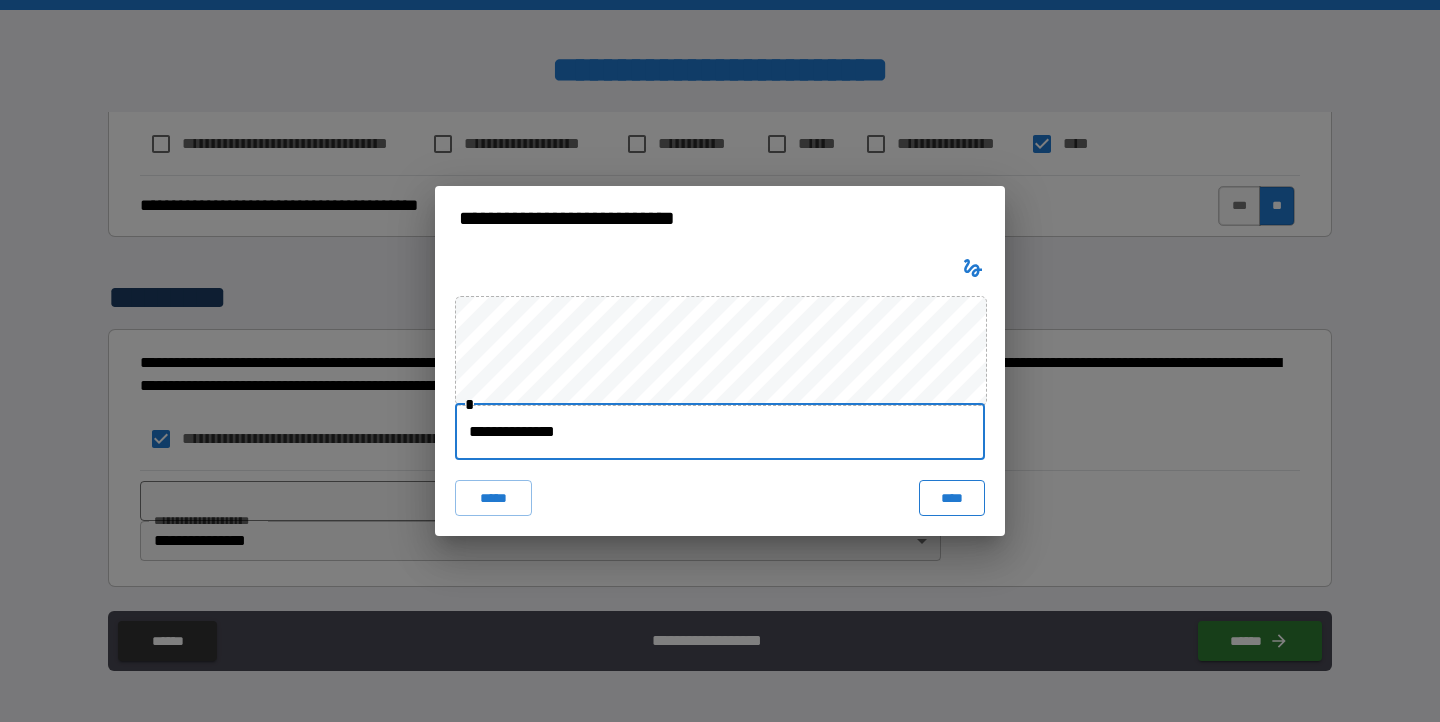 click on "****" at bounding box center [952, 498] 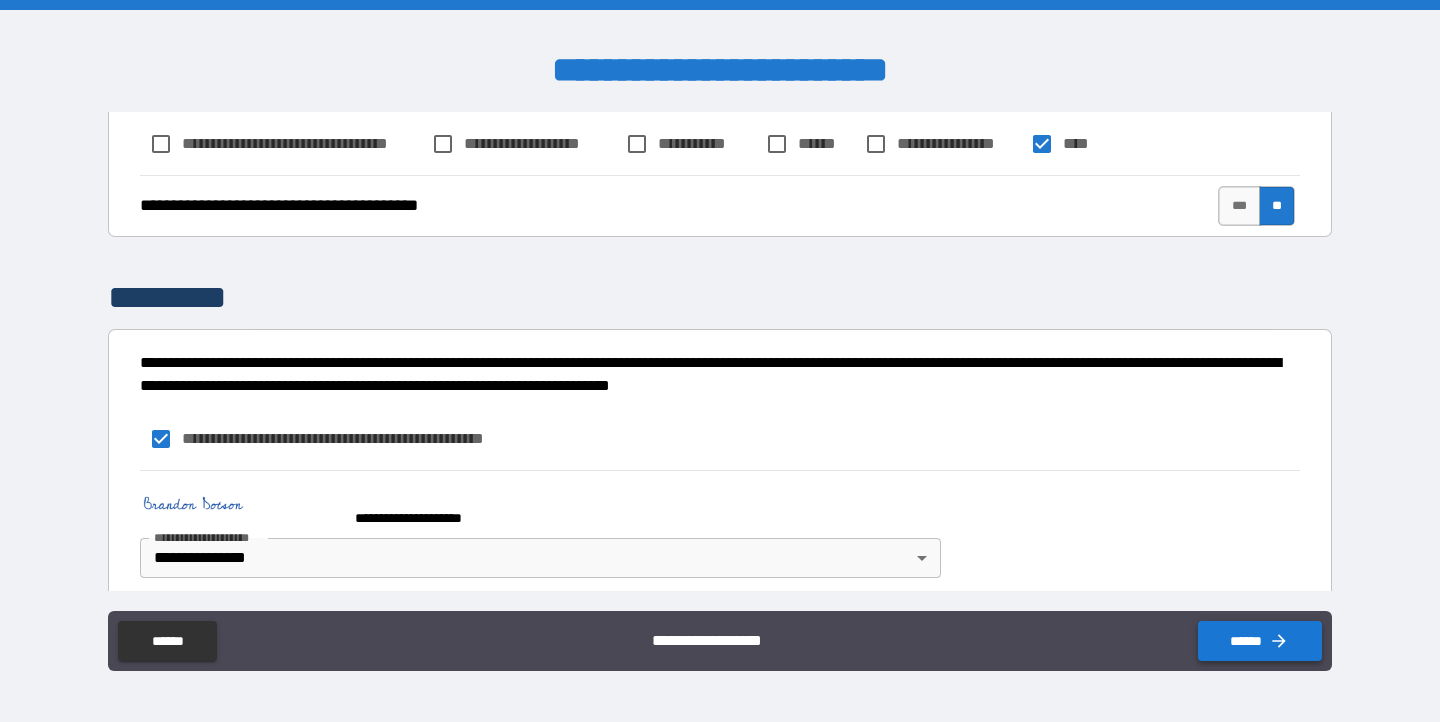 click on "******" at bounding box center (1260, 641) 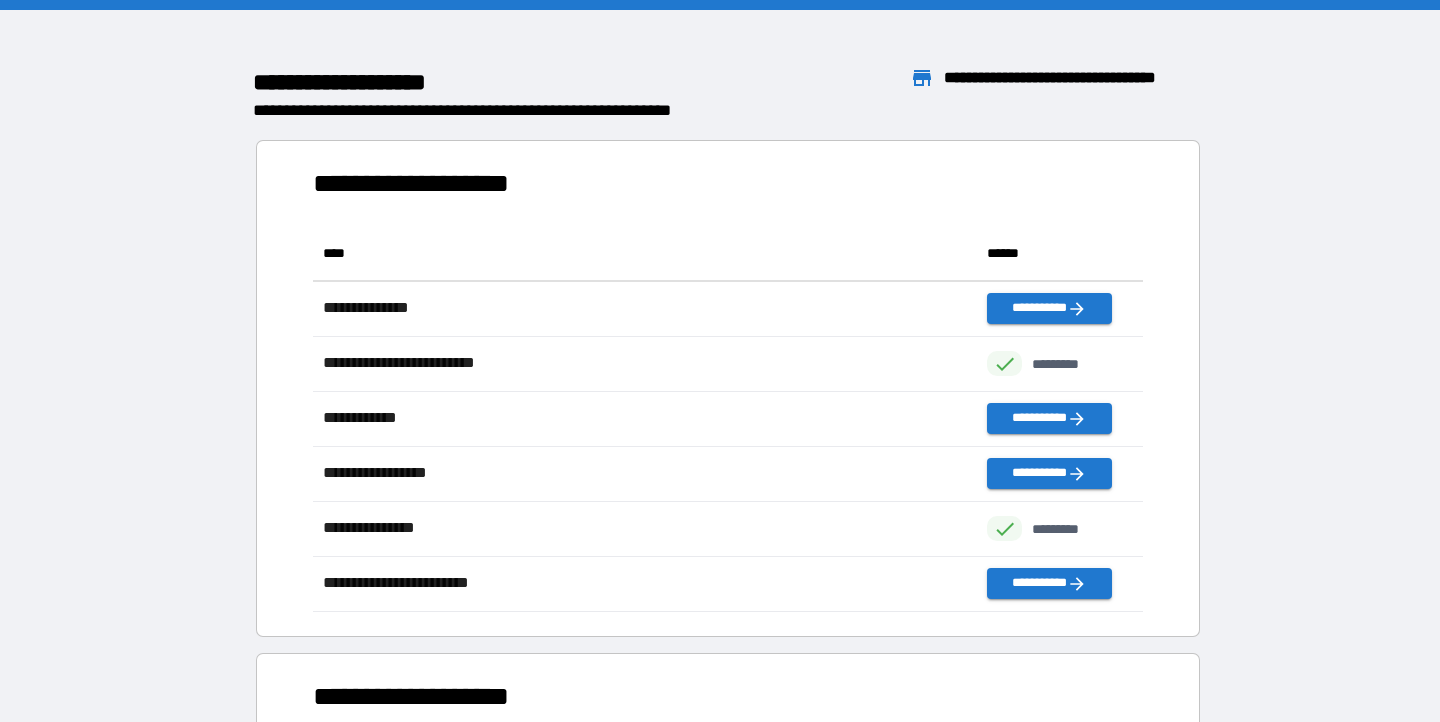 scroll, scrollTop: 1, scrollLeft: 1, axis: both 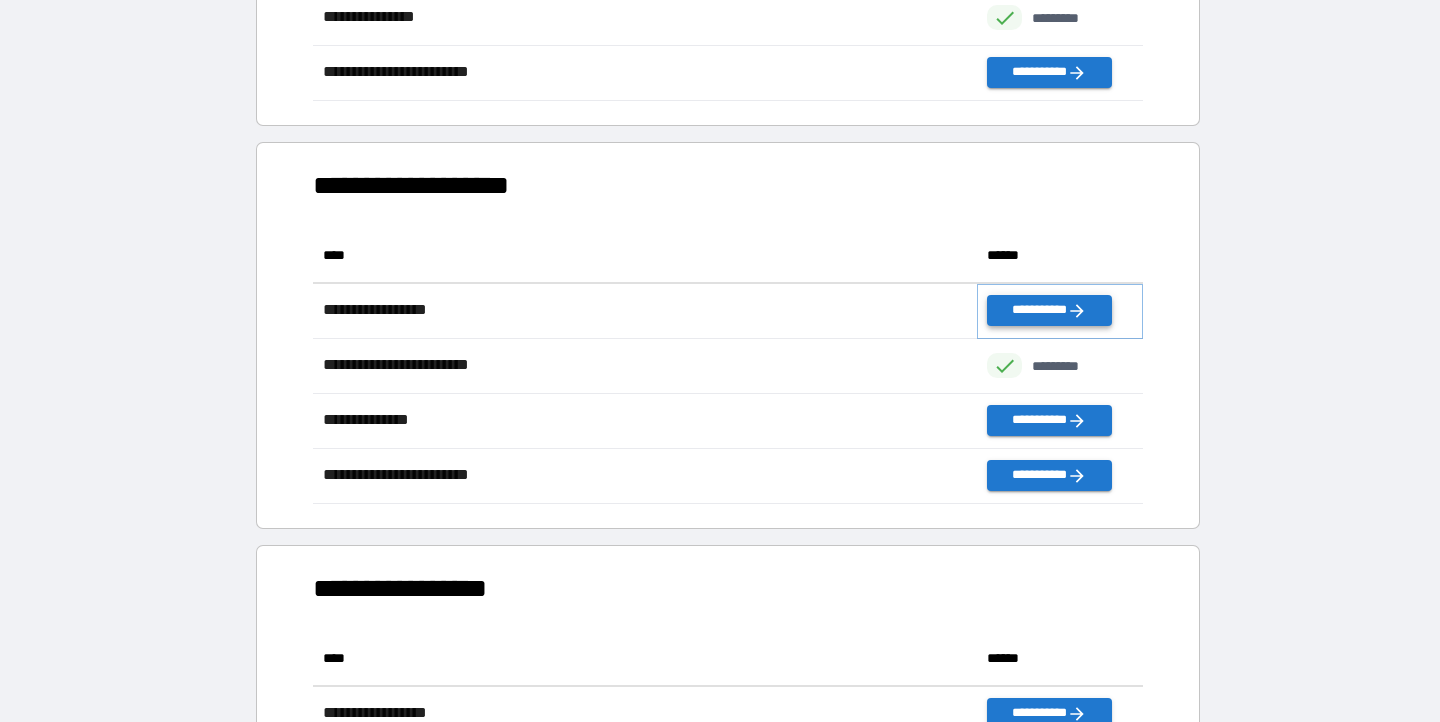 click on "**********" at bounding box center [1049, 310] 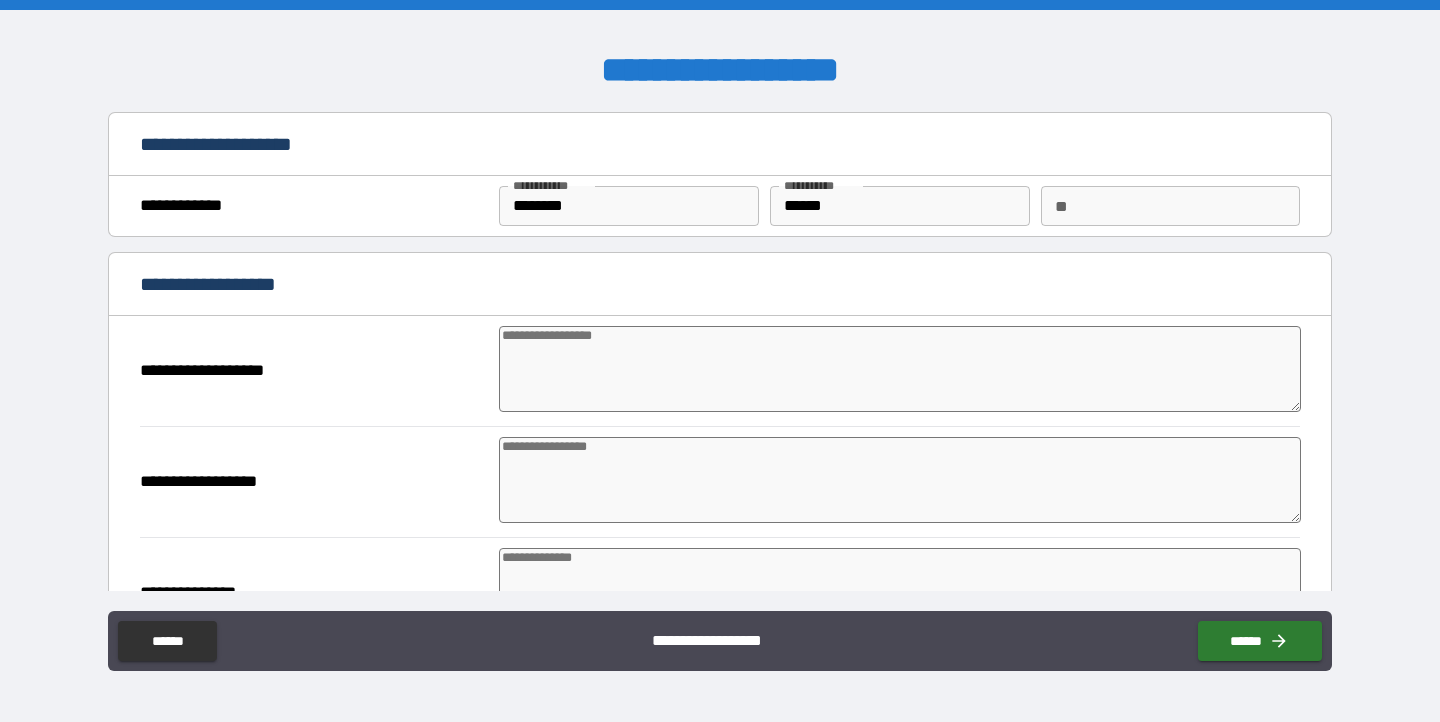 click at bounding box center [900, 369] 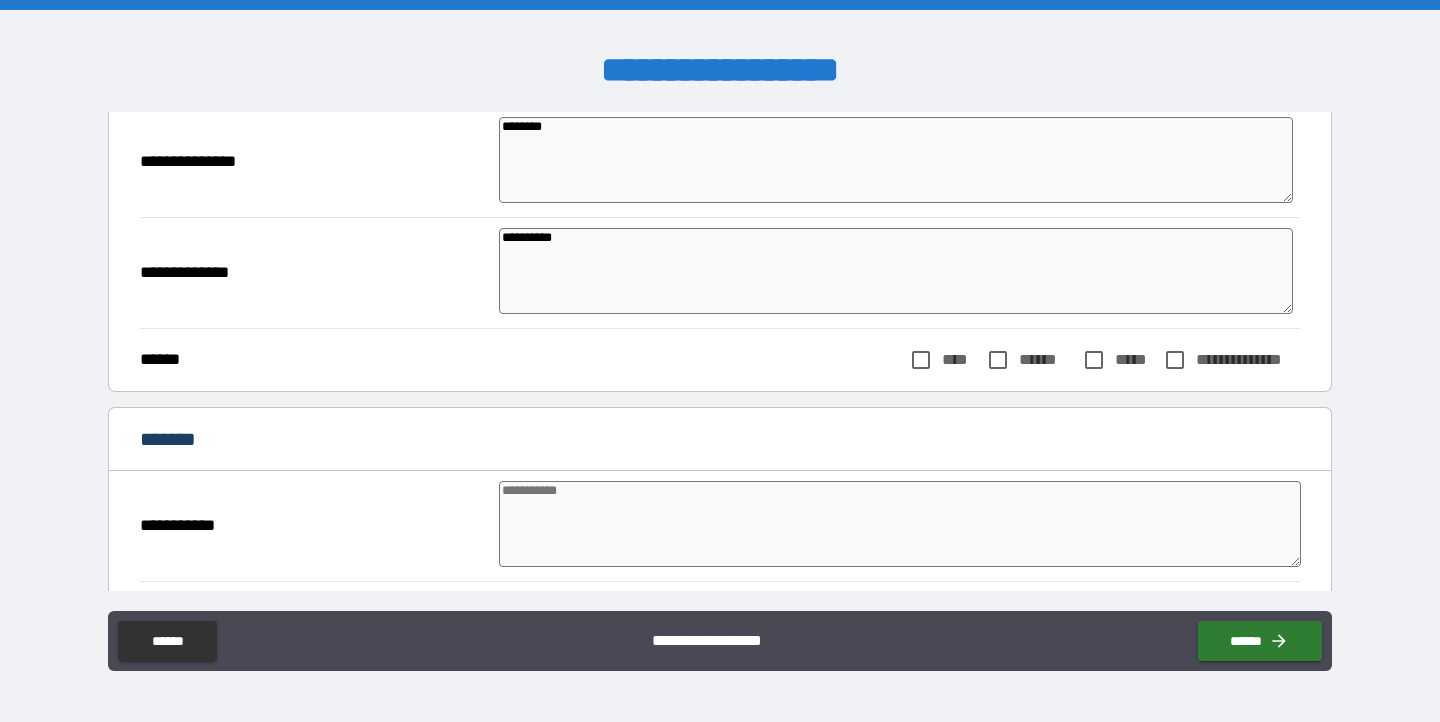 scroll, scrollTop: 442, scrollLeft: 0, axis: vertical 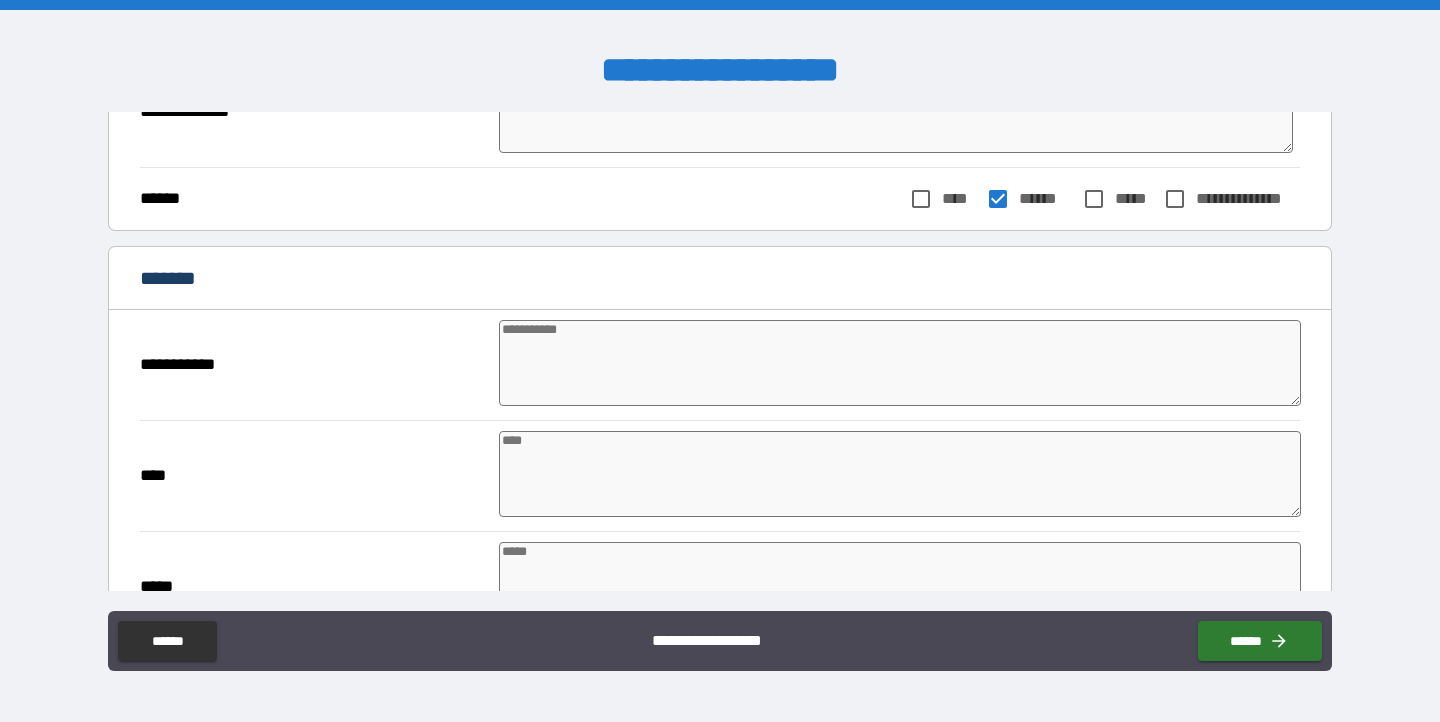 click at bounding box center (900, 363) 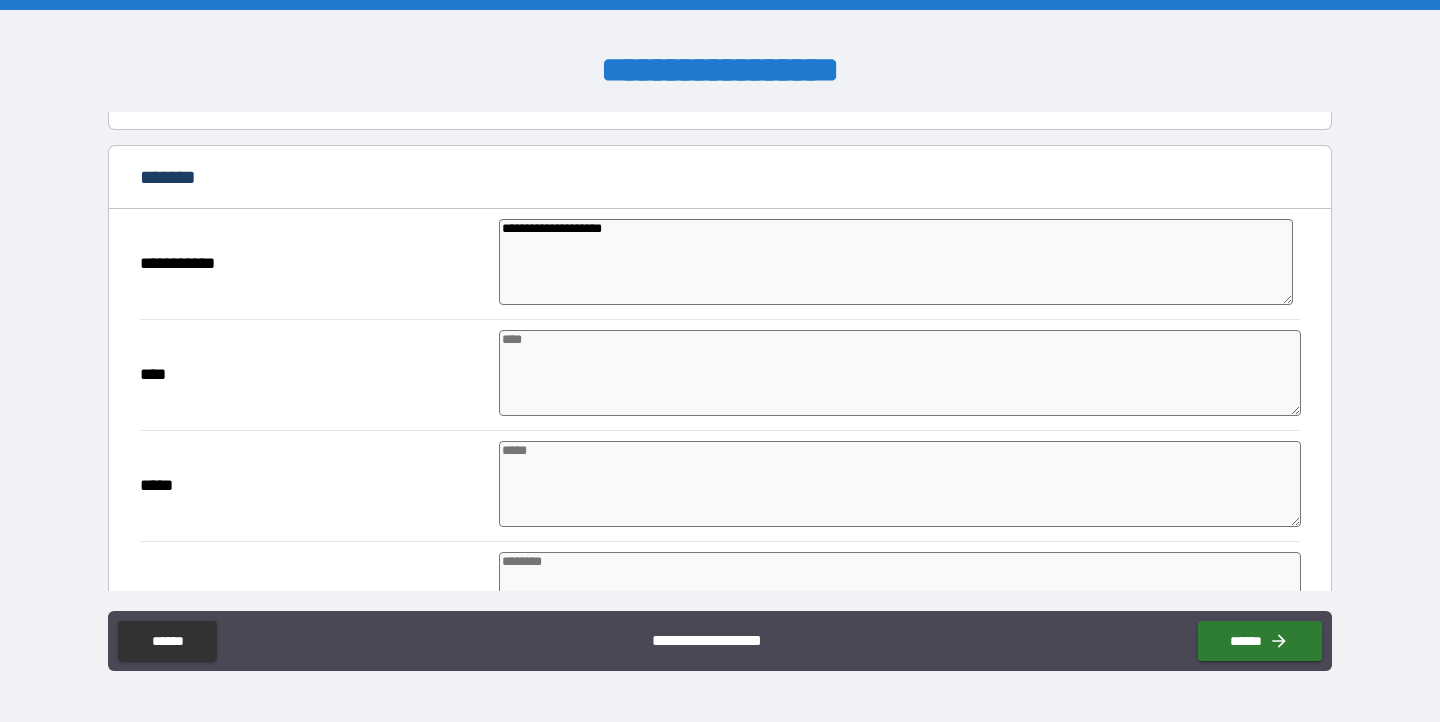 scroll, scrollTop: 700, scrollLeft: 0, axis: vertical 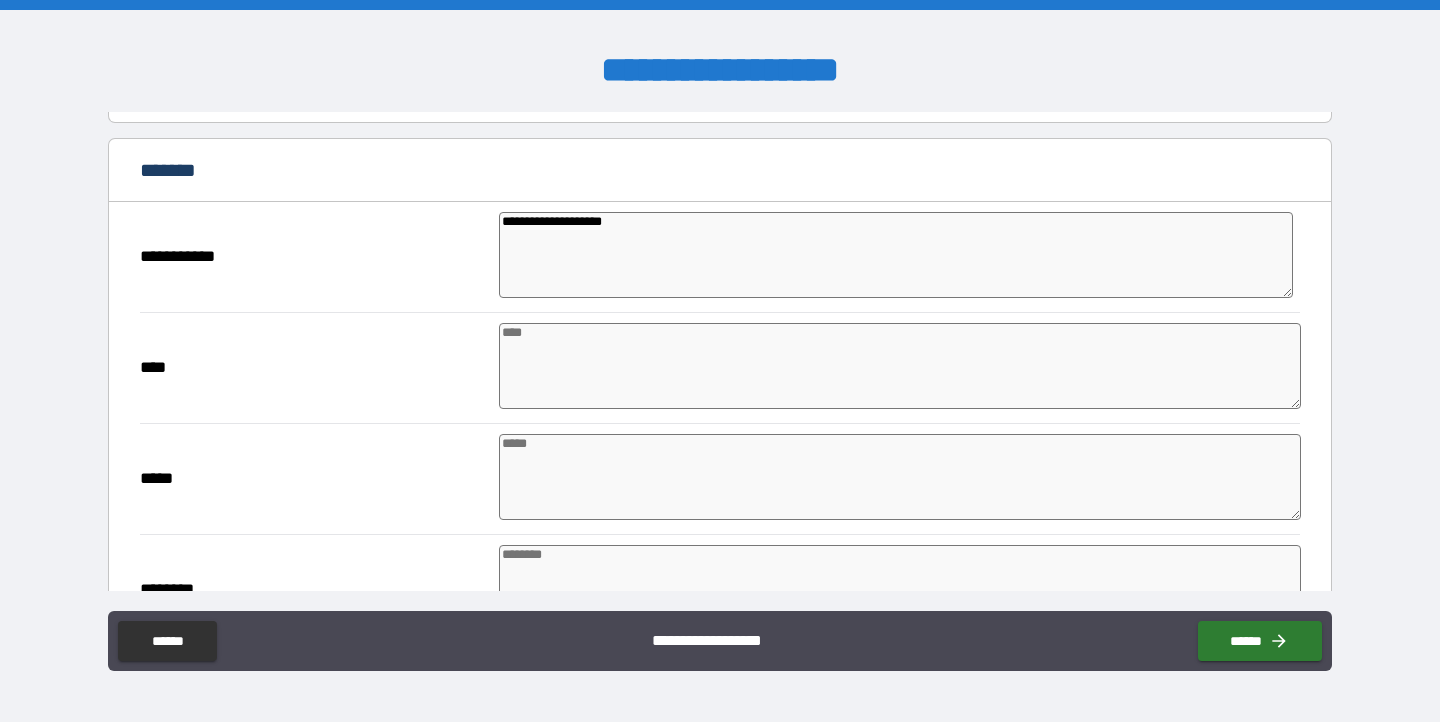 click at bounding box center (900, 366) 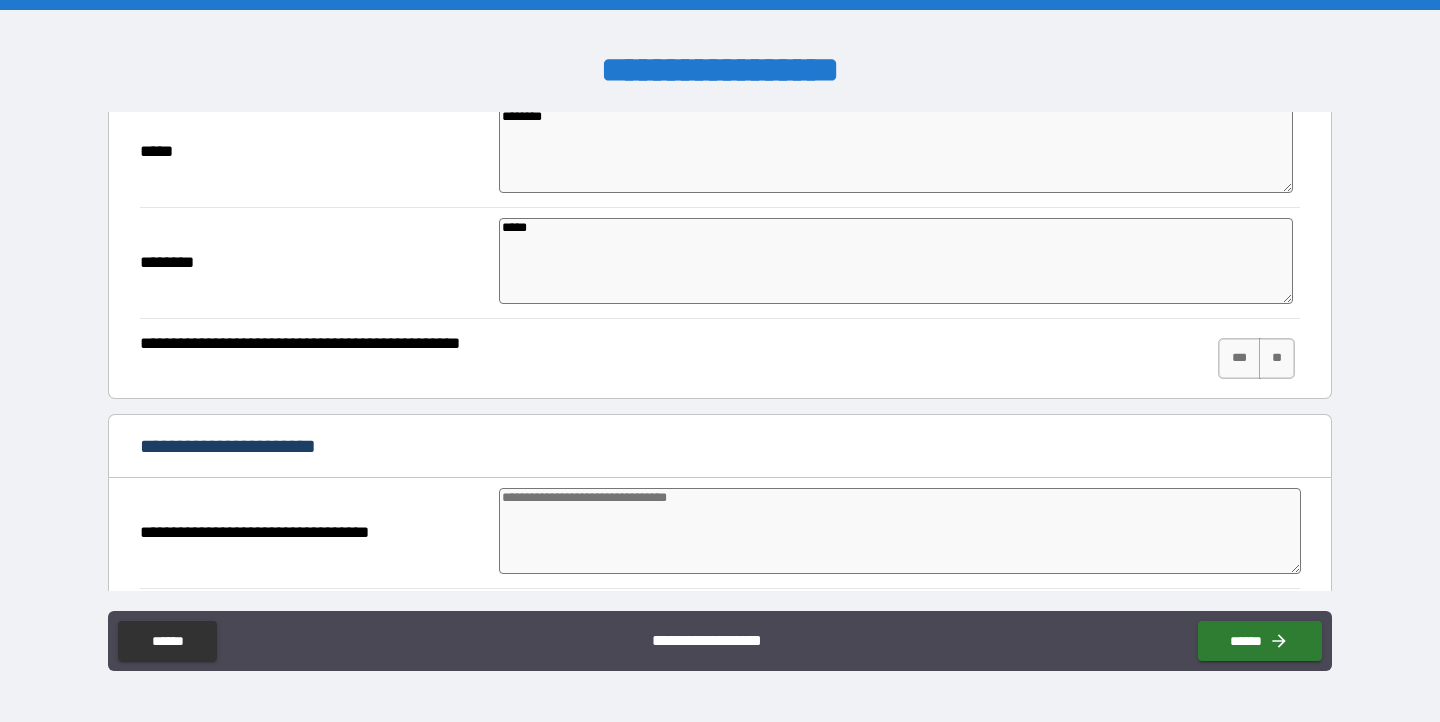 scroll, scrollTop: 1043, scrollLeft: 0, axis: vertical 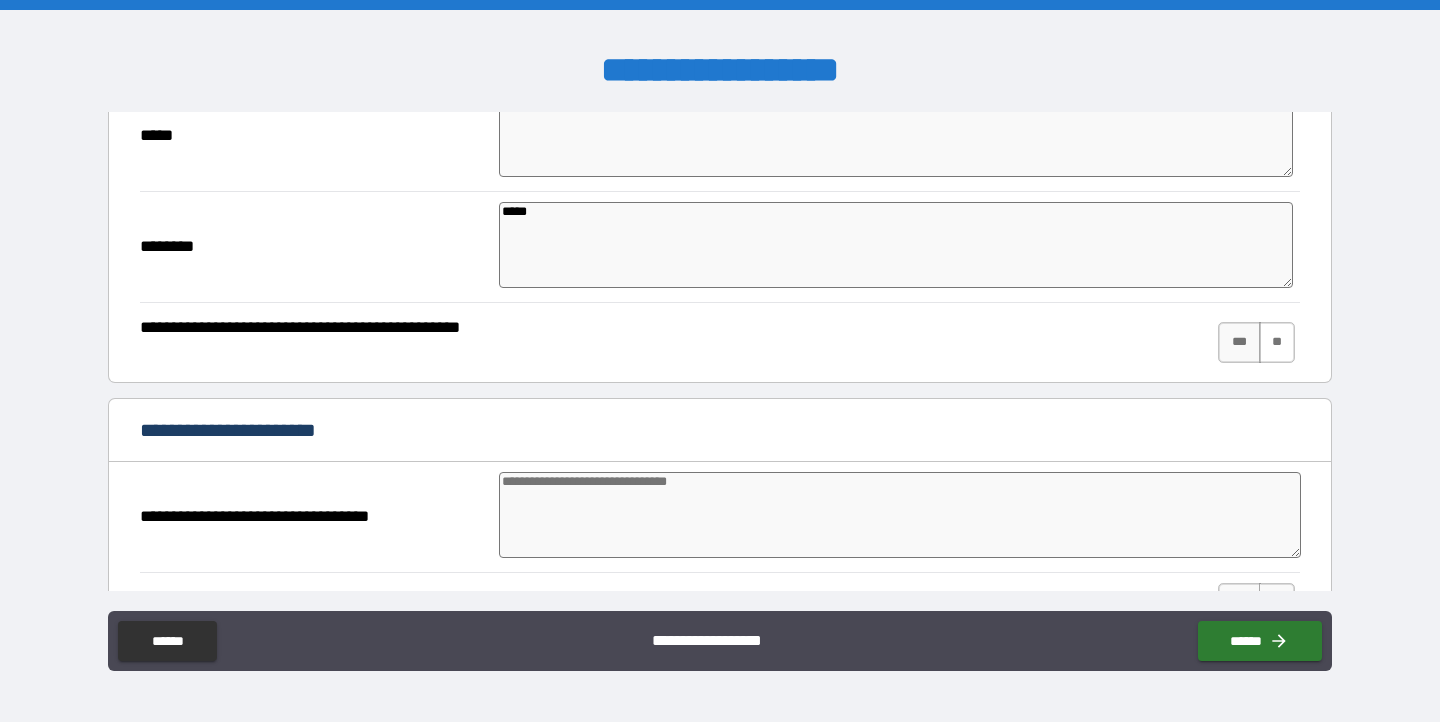 click on "**" at bounding box center (1277, 342) 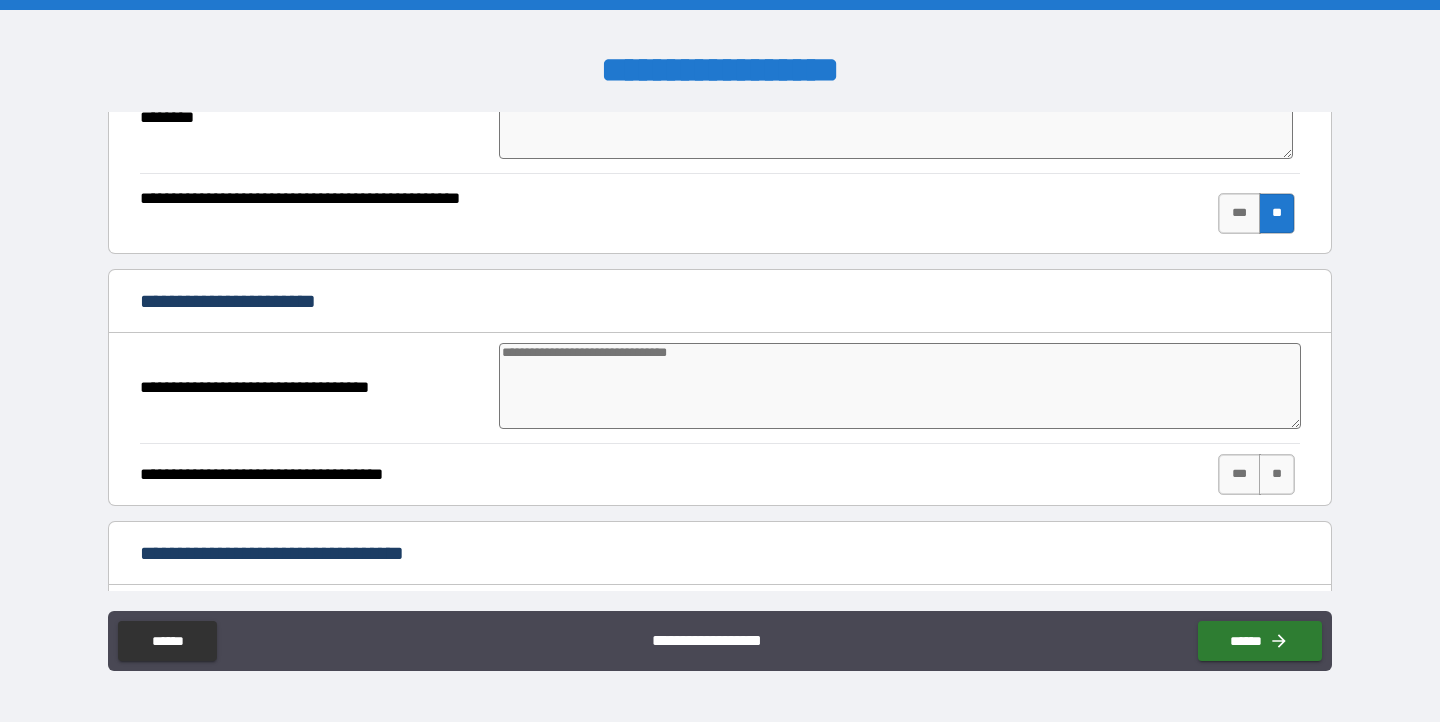 scroll, scrollTop: 1167, scrollLeft: 0, axis: vertical 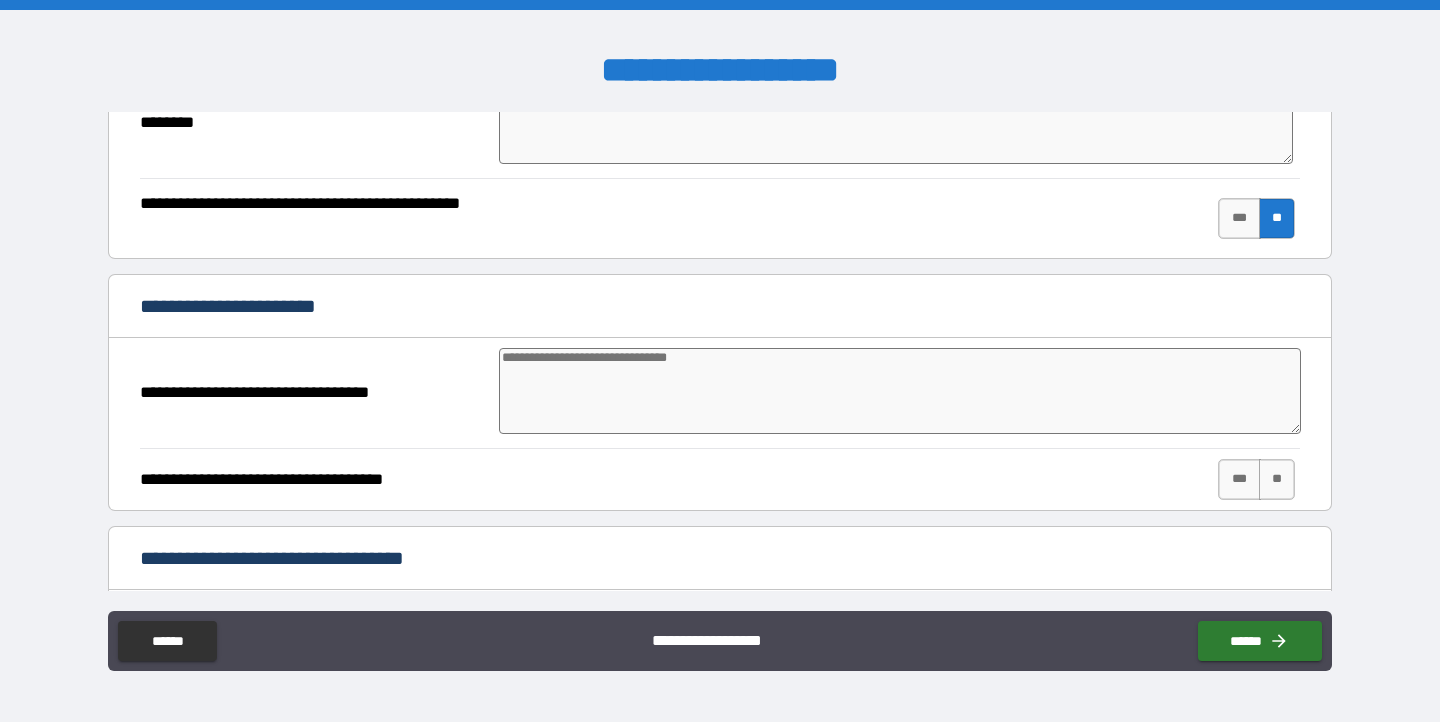 click at bounding box center (900, 391) 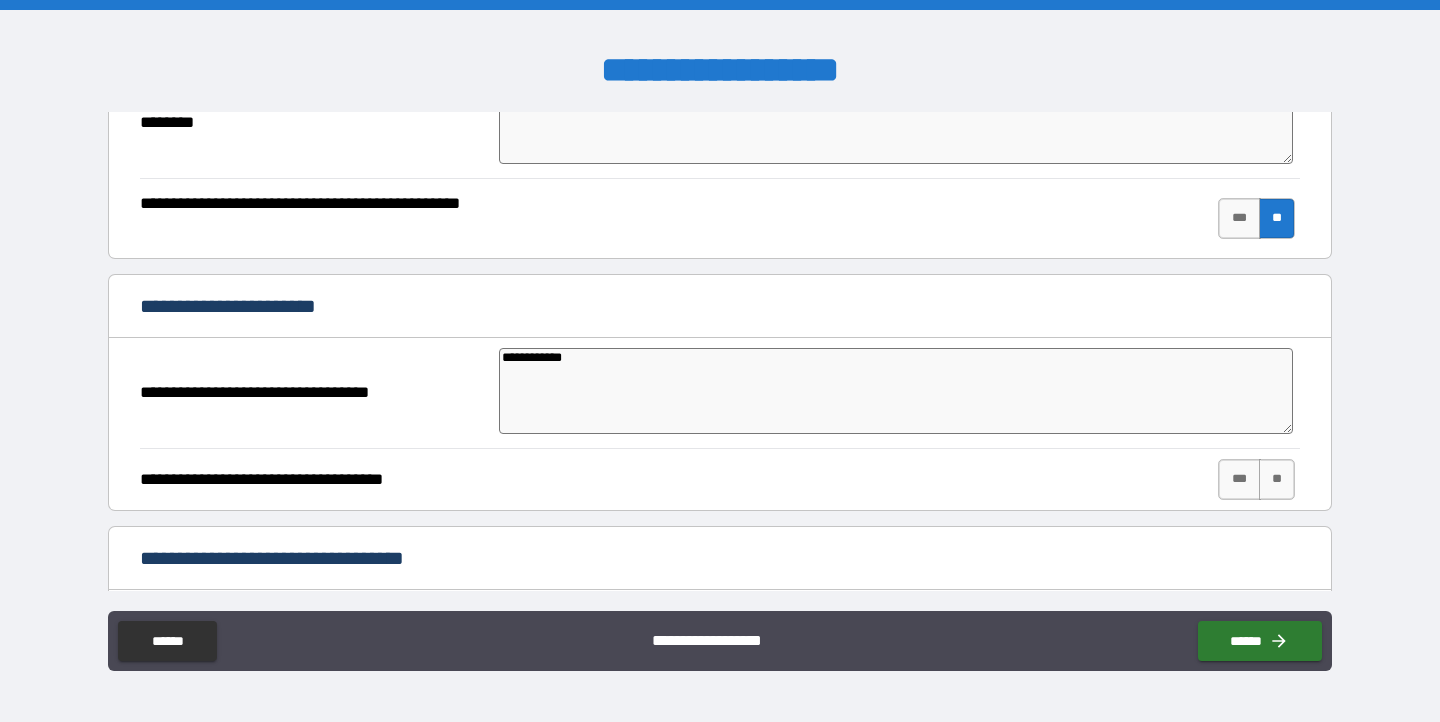 click on "**********" at bounding box center (896, 391) 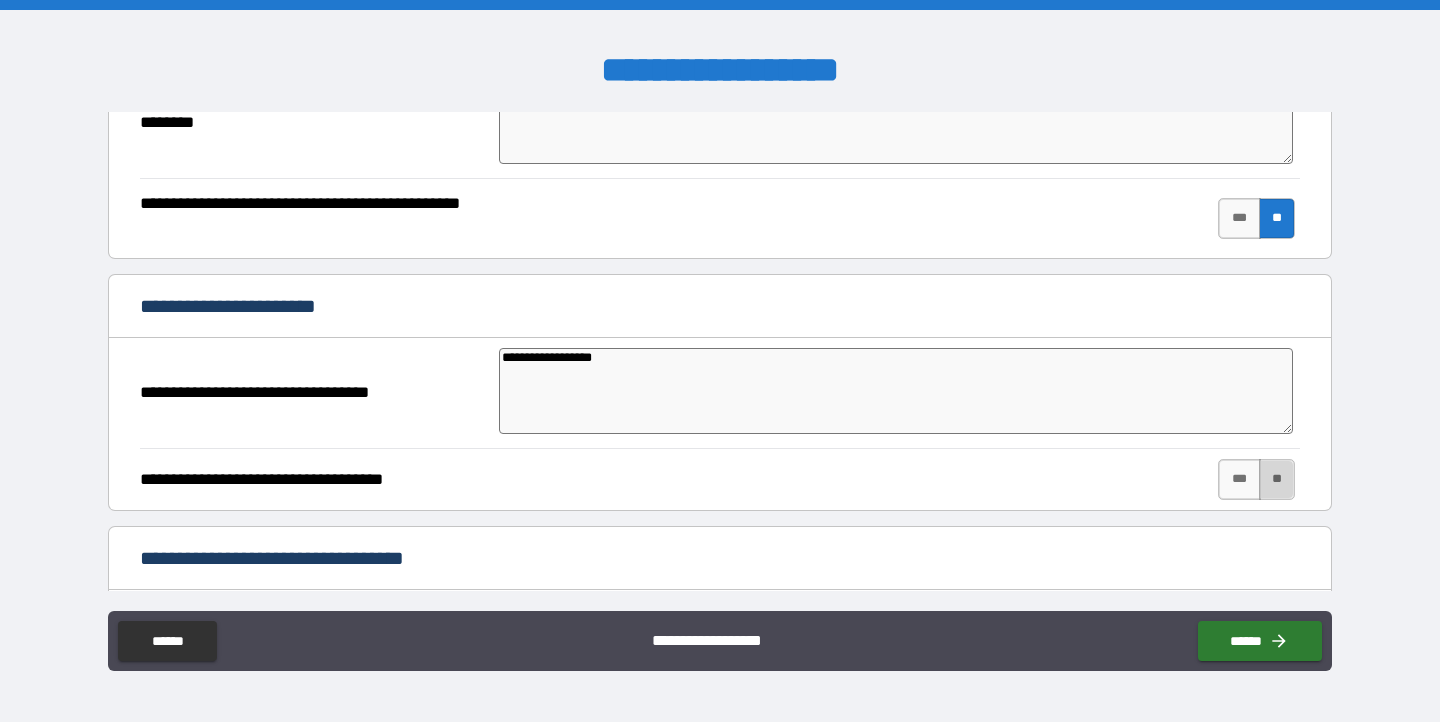 click on "**" at bounding box center (1277, 479) 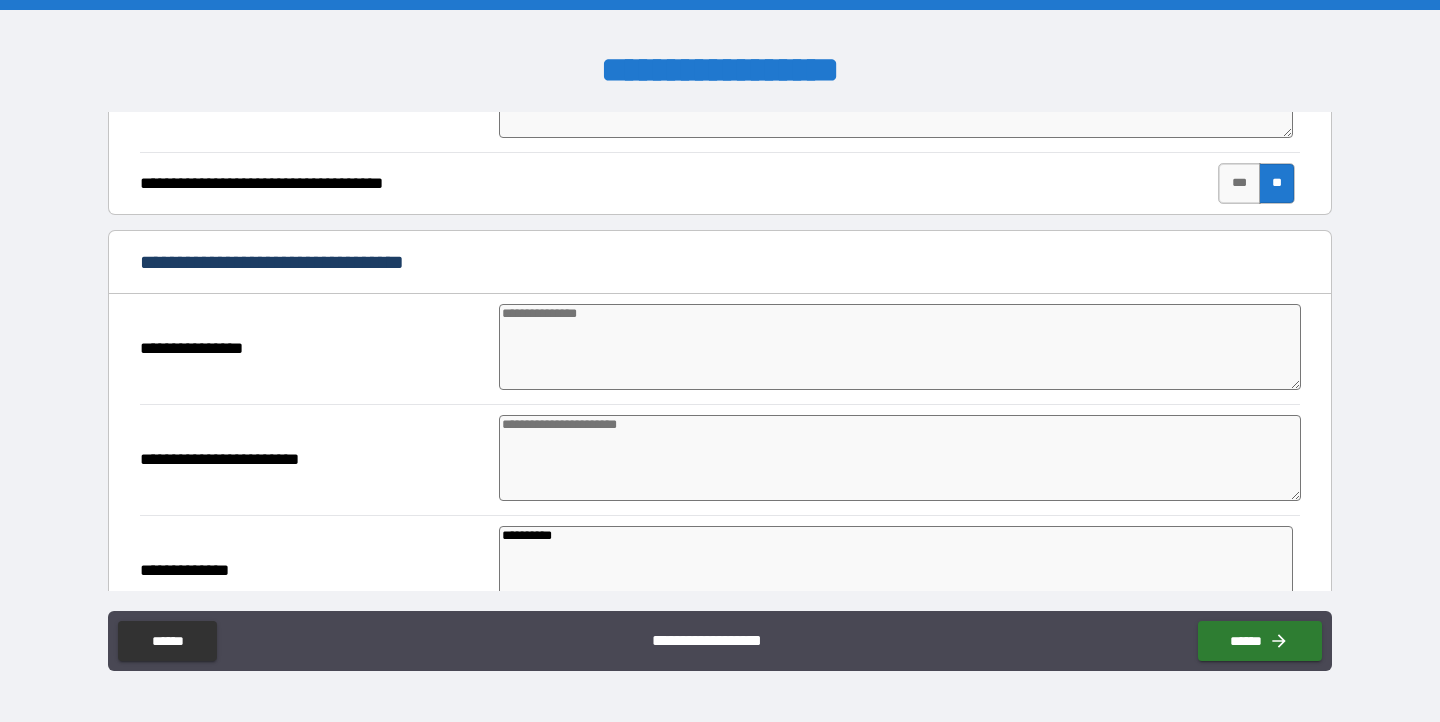 scroll, scrollTop: 1499, scrollLeft: 0, axis: vertical 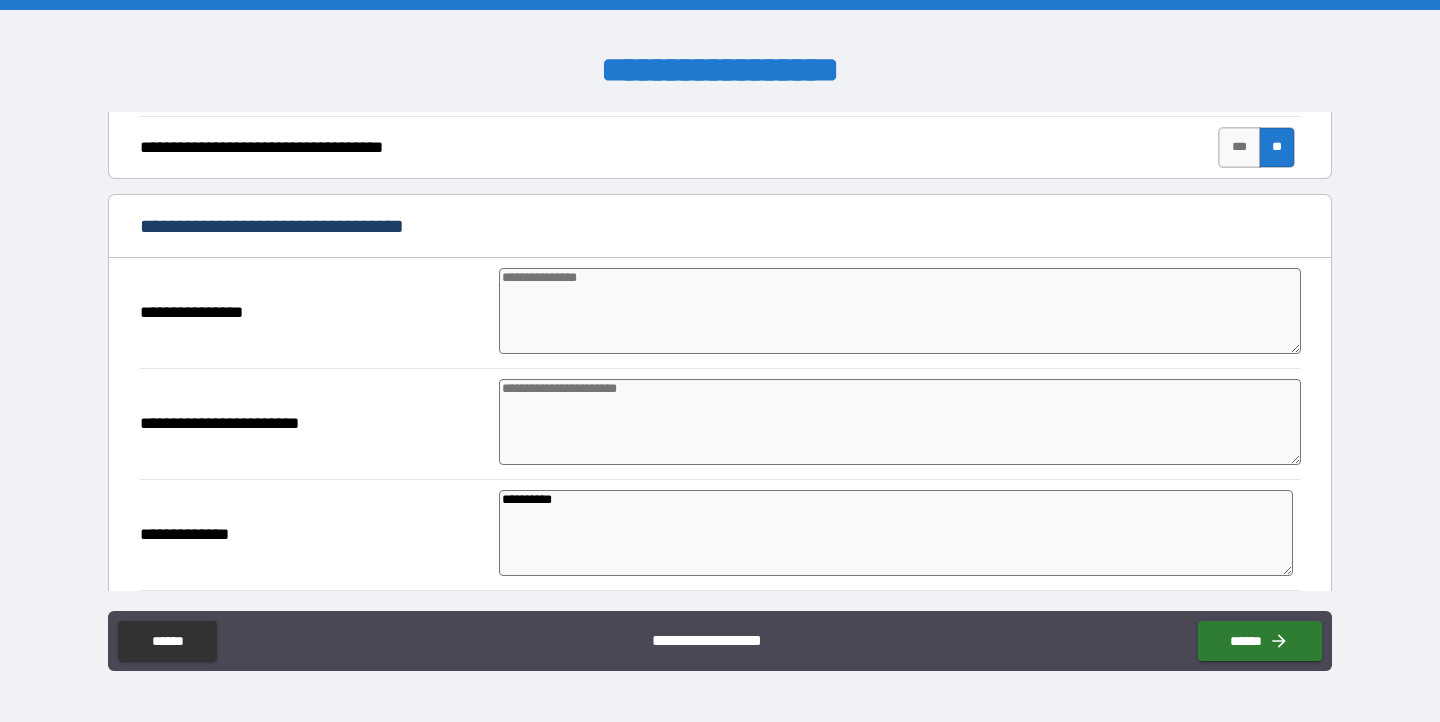 click at bounding box center [900, 311] 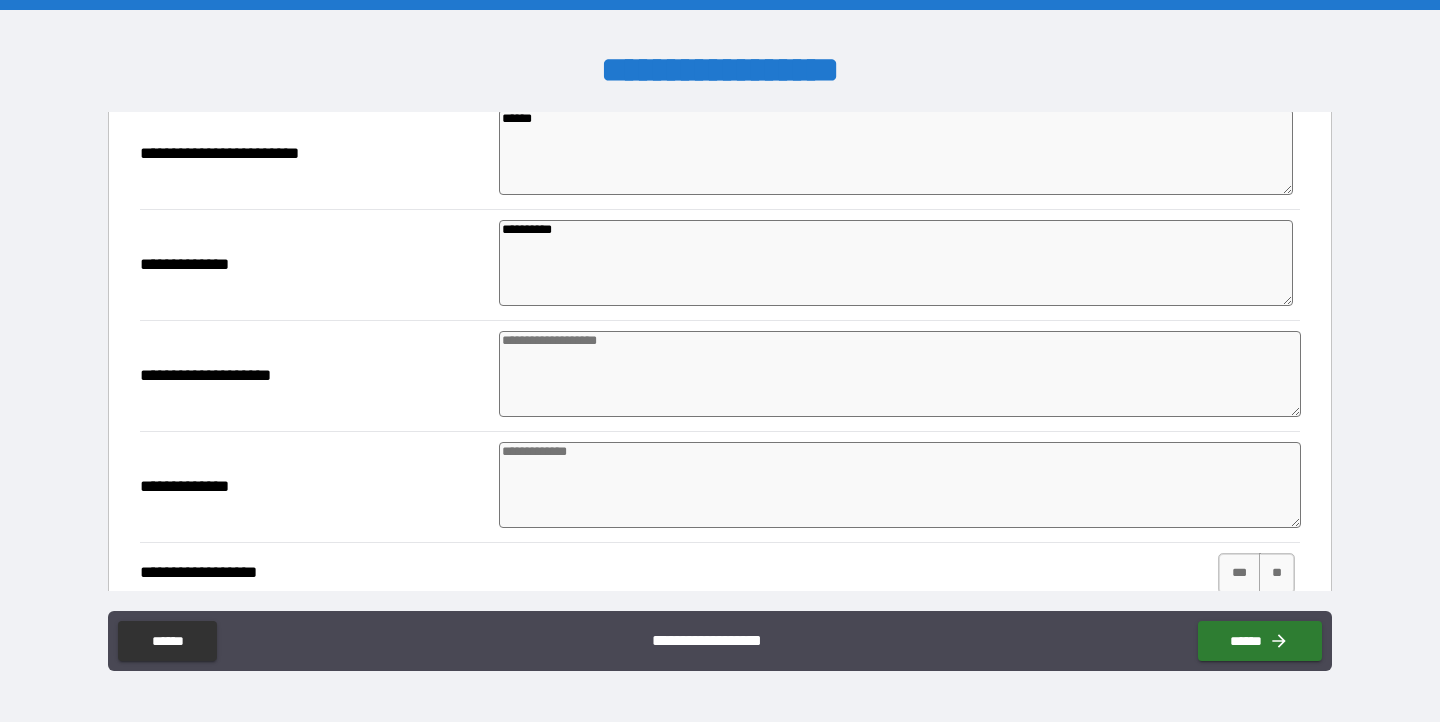 scroll, scrollTop: 1771, scrollLeft: 0, axis: vertical 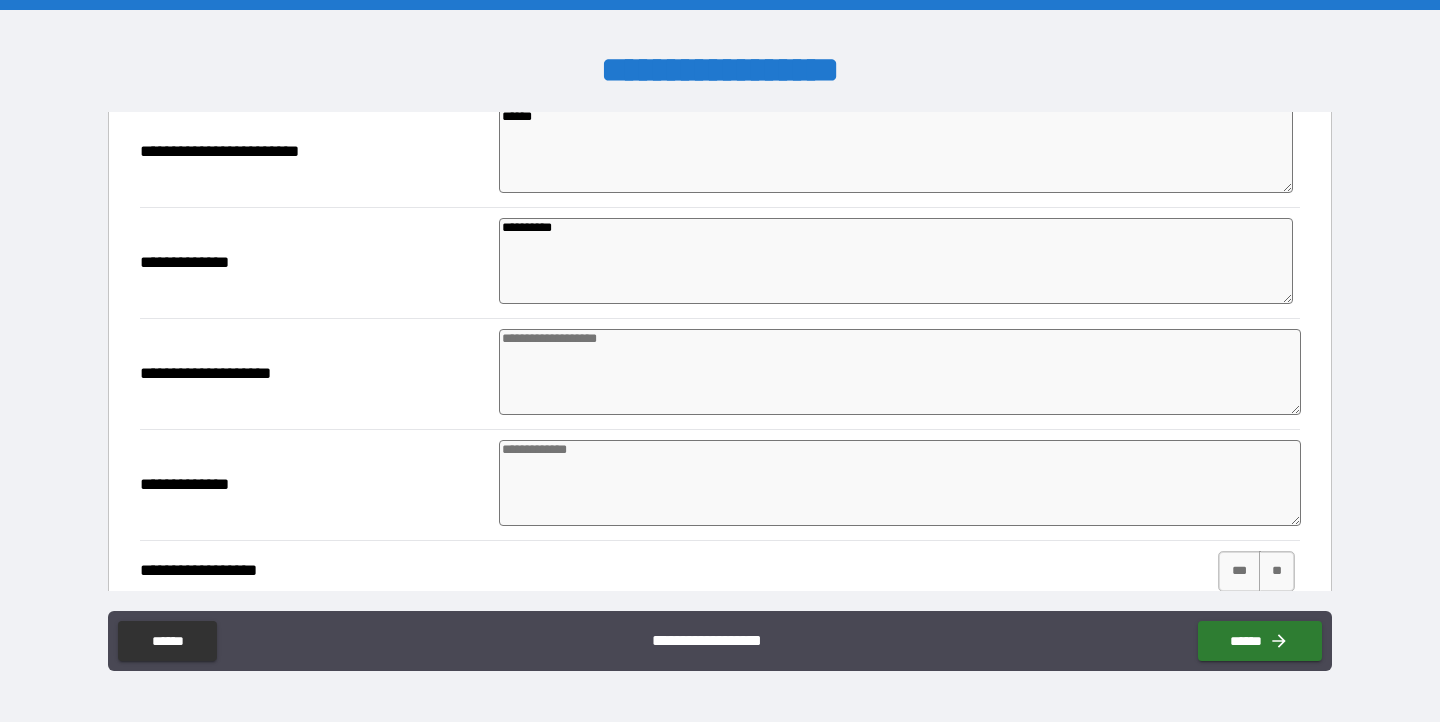 click at bounding box center (900, 372) 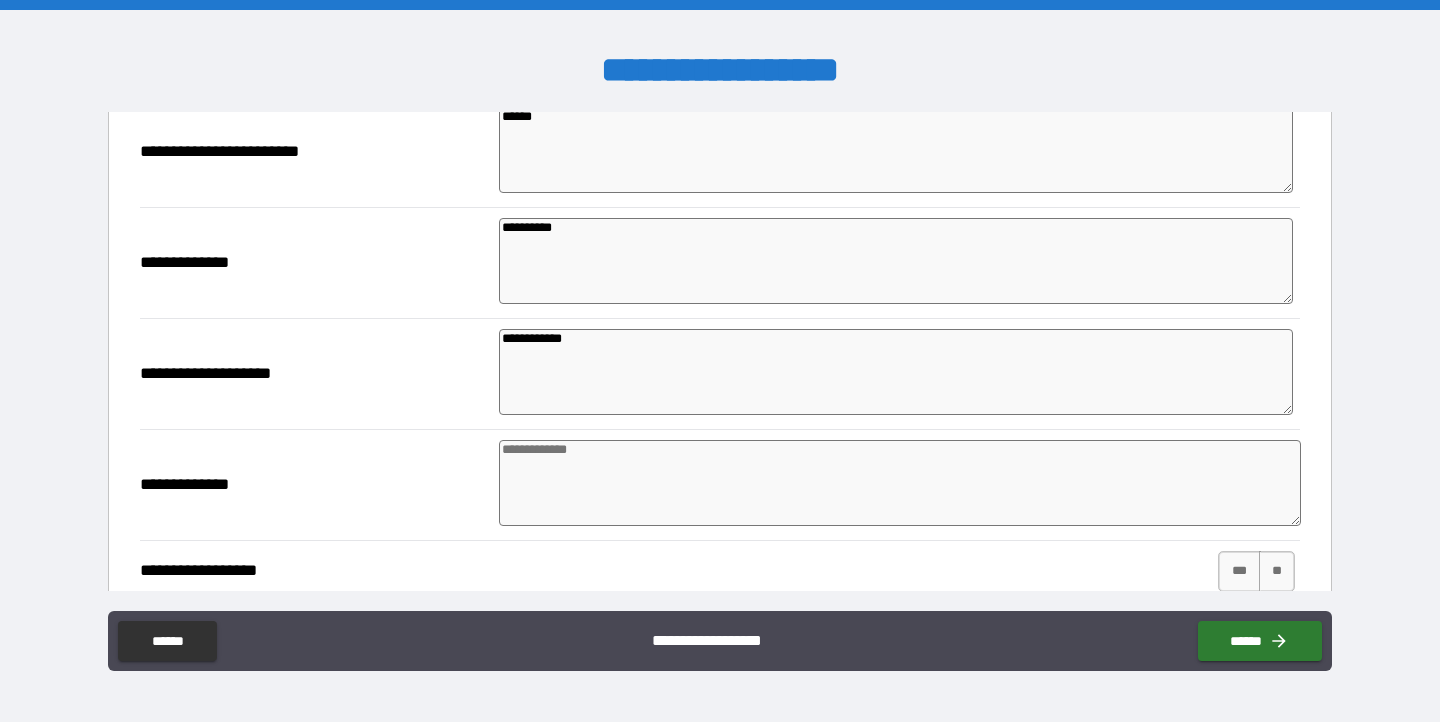 click at bounding box center (900, 483) 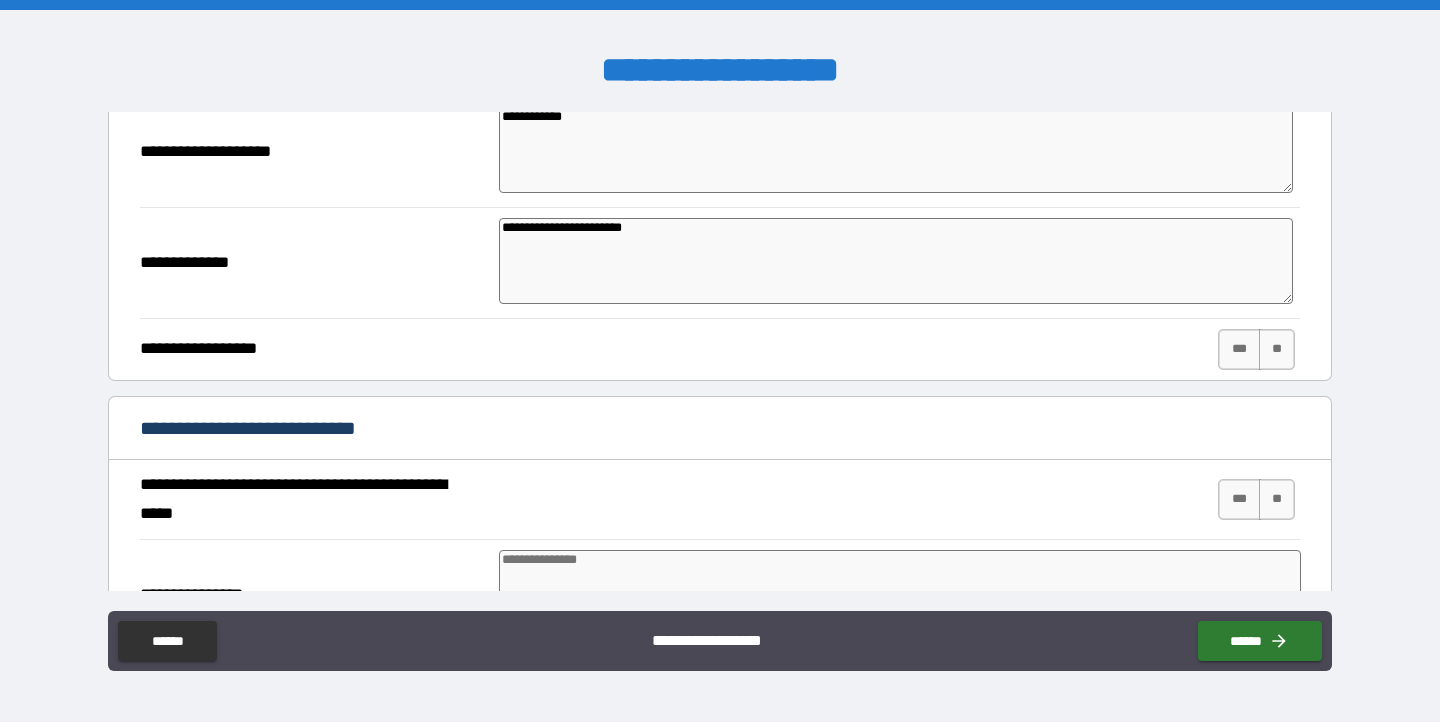 scroll, scrollTop: 1994, scrollLeft: 0, axis: vertical 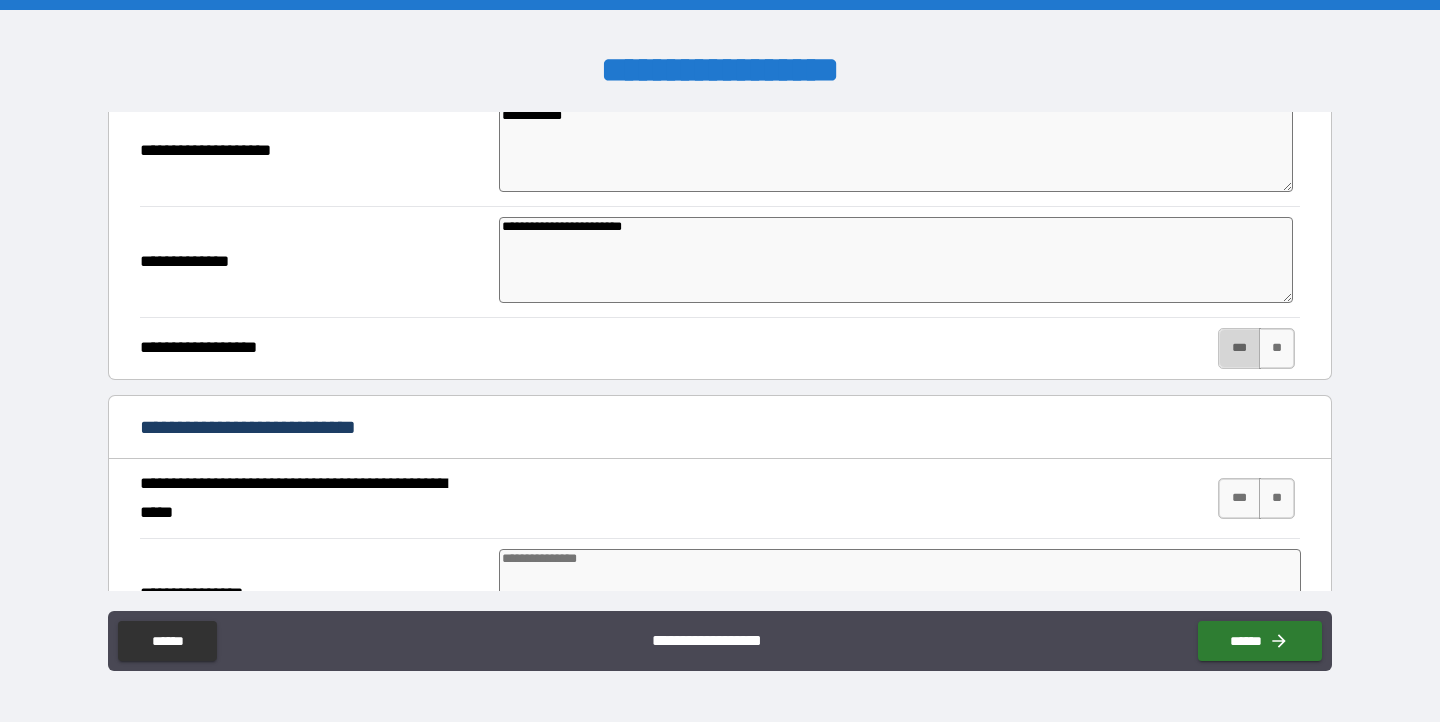 click on "***" at bounding box center (1239, 348) 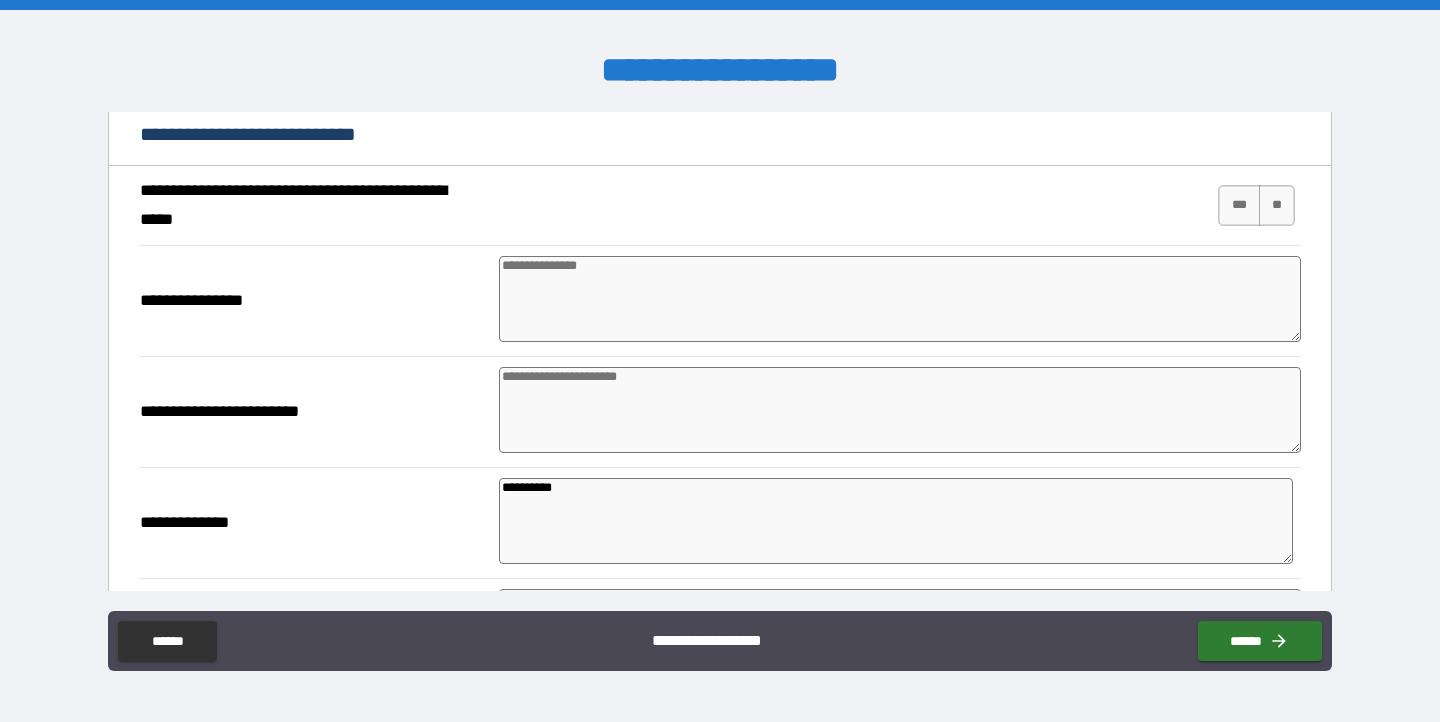 scroll, scrollTop: 2289, scrollLeft: 0, axis: vertical 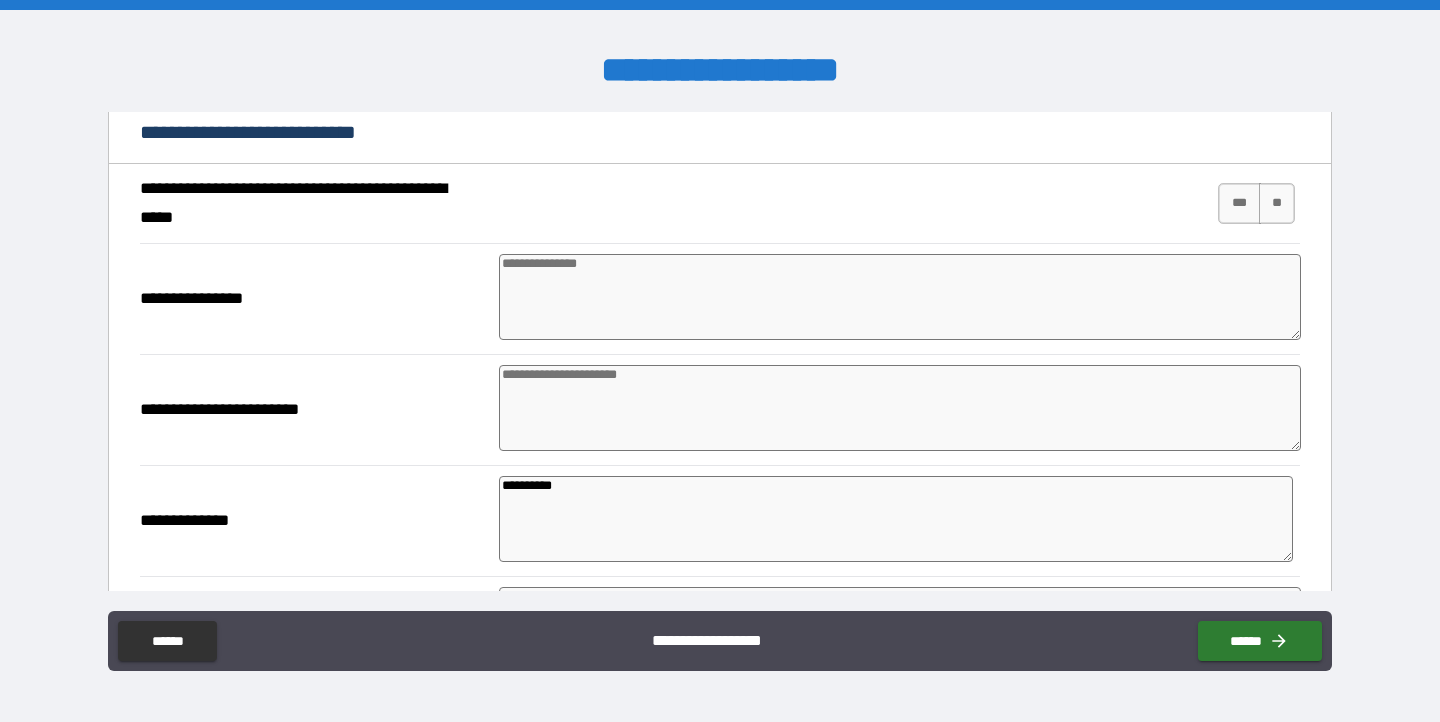 click at bounding box center [900, 297] 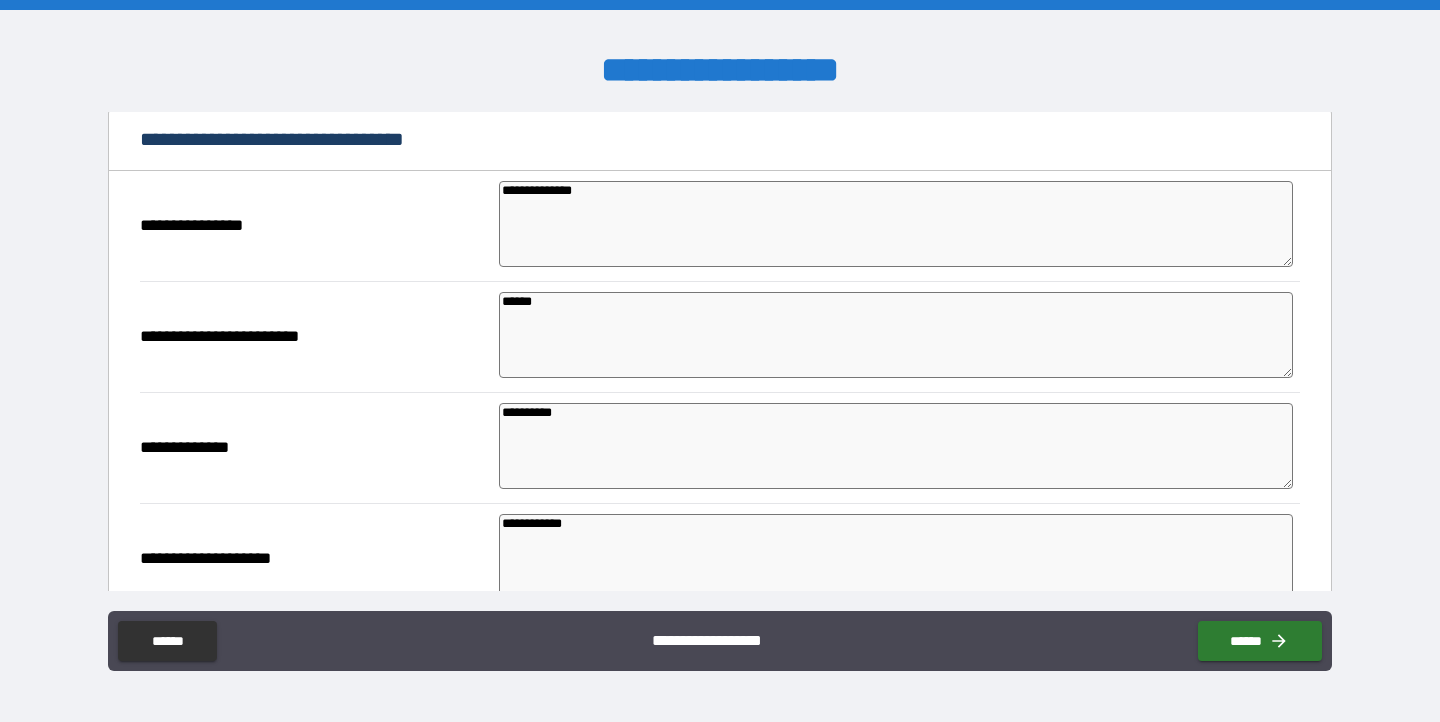 scroll, scrollTop: 1595, scrollLeft: 0, axis: vertical 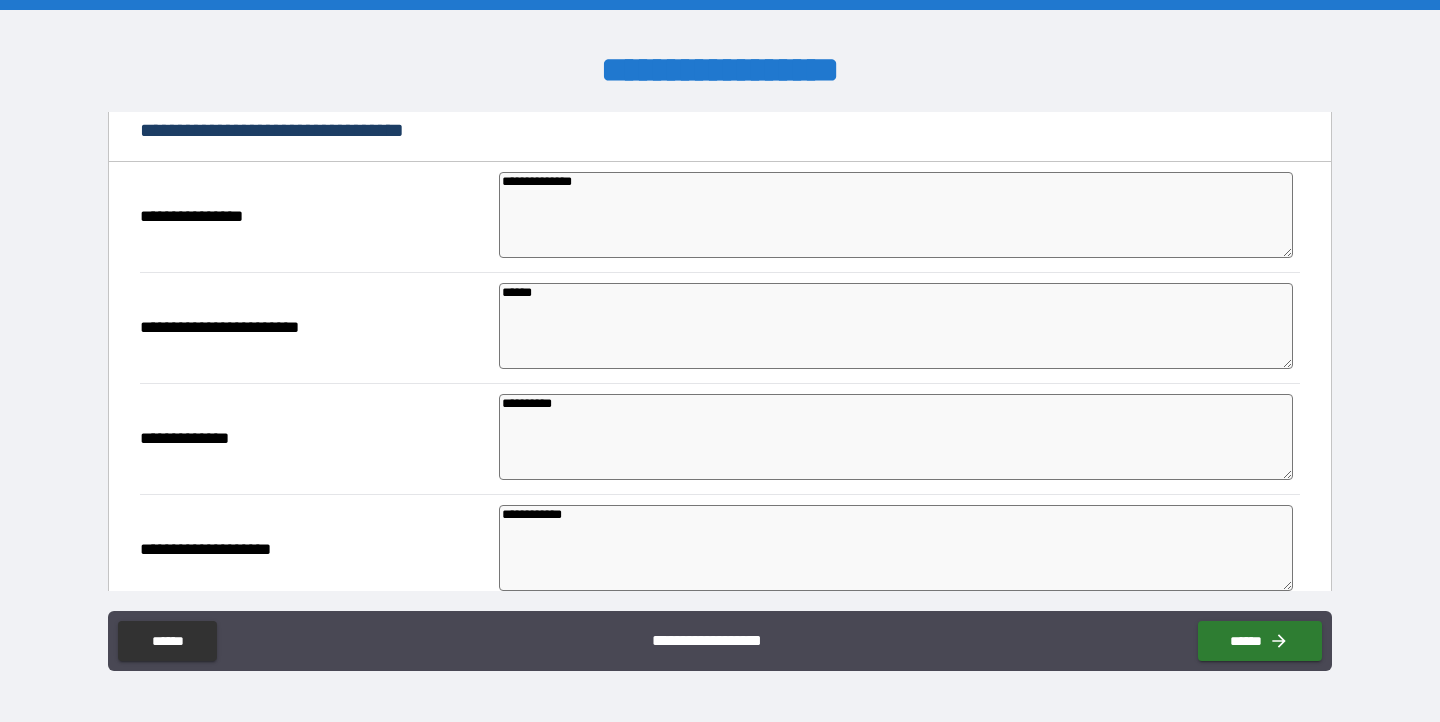 click on "**********" at bounding box center (896, 437) 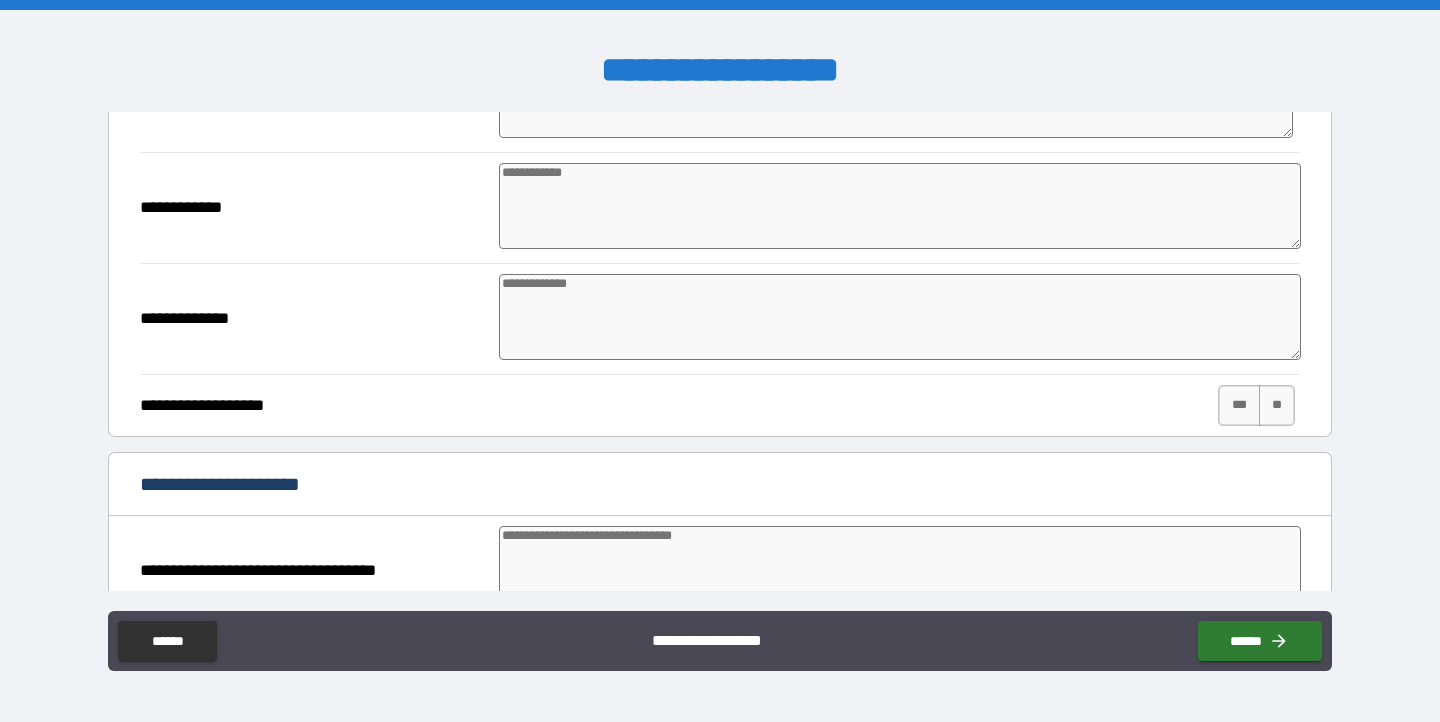 scroll, scrollTop: 2712, scrollLeft: 0, axis: vertical 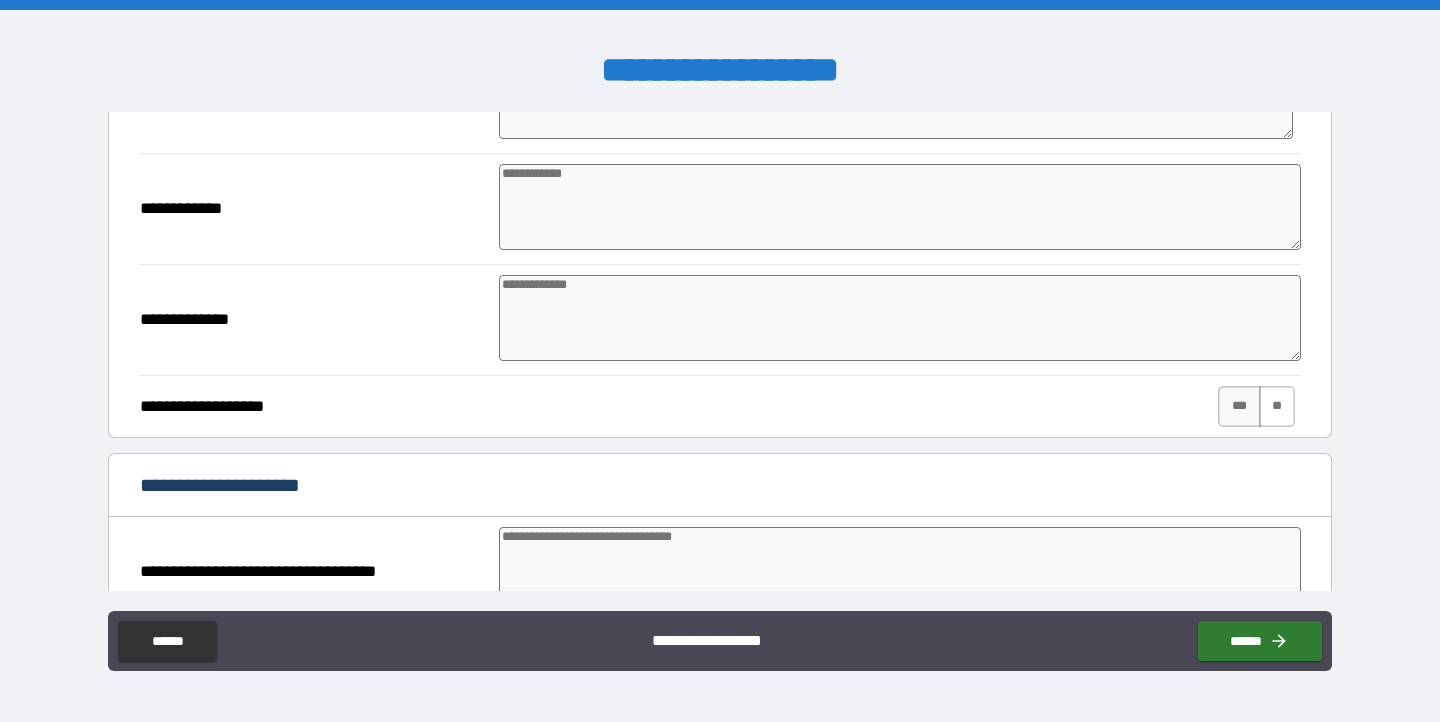 click on "**" at bounding box center (1277, 406) 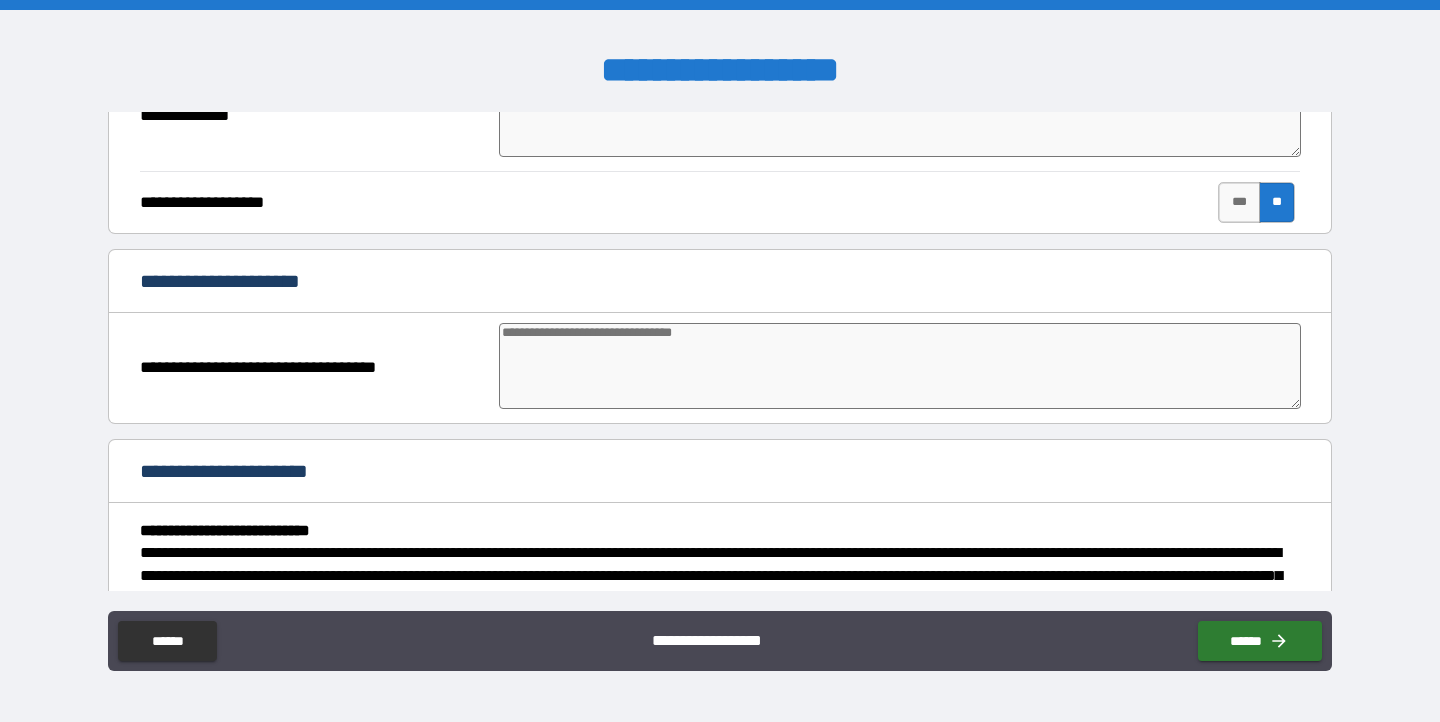 scroll, scrollTop: 2920, scrollLeft: 0, axis: vertical 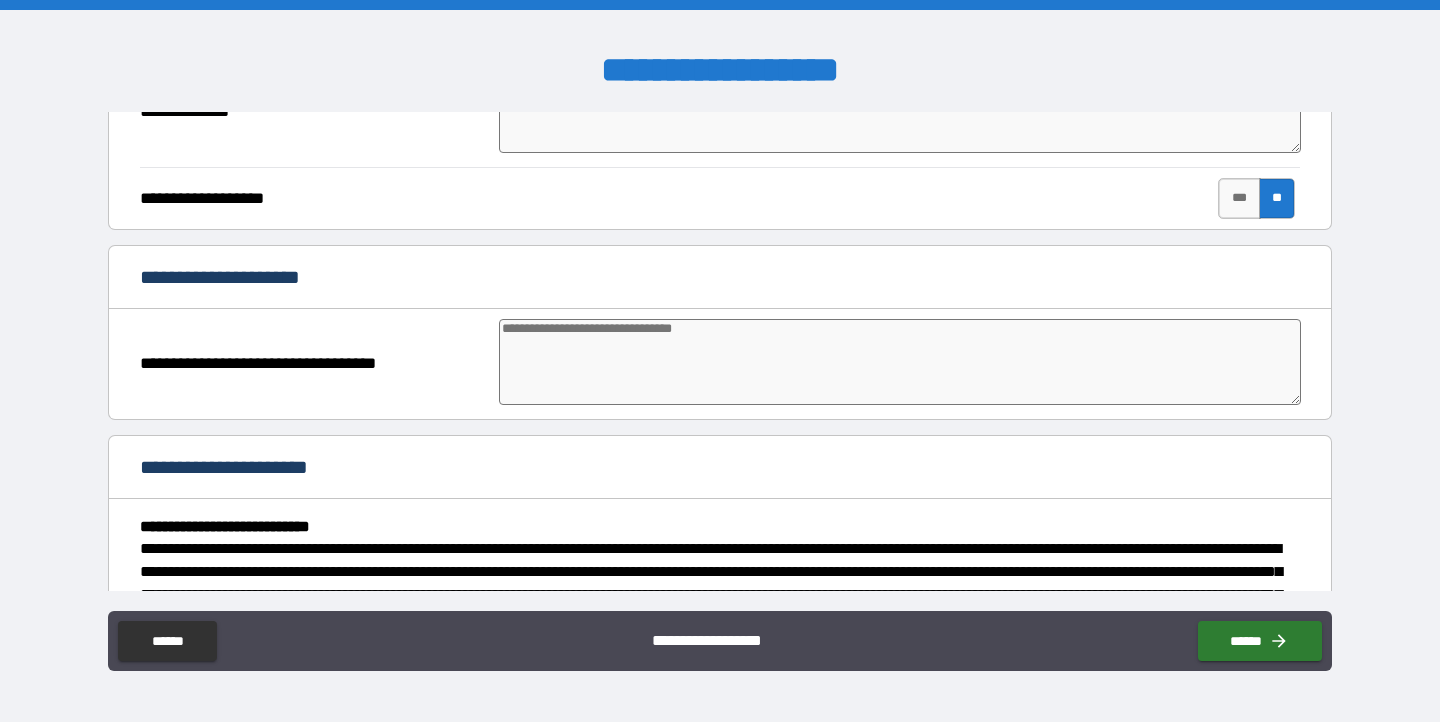 click at bounding box center (900, 362) 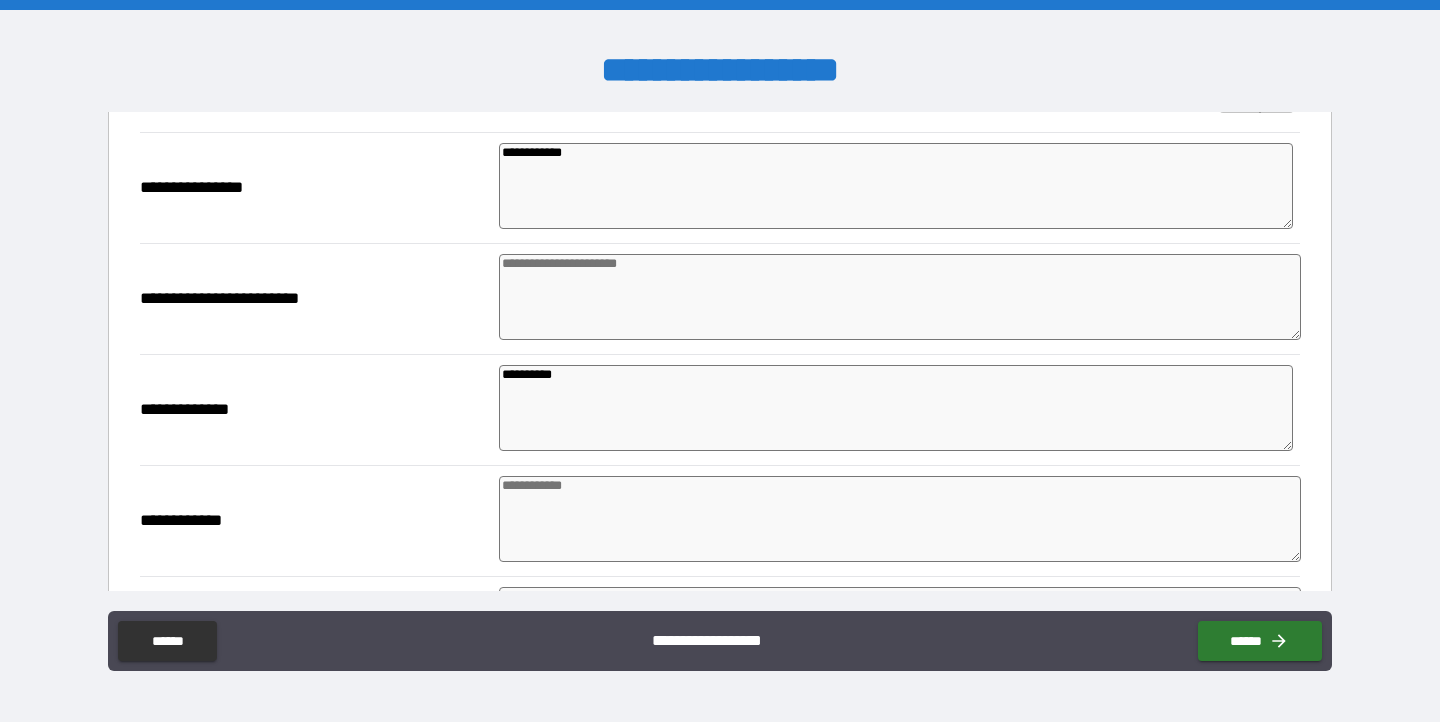 scroll, scrollTop: 2391, scrollLeft: 0, axis: vertical 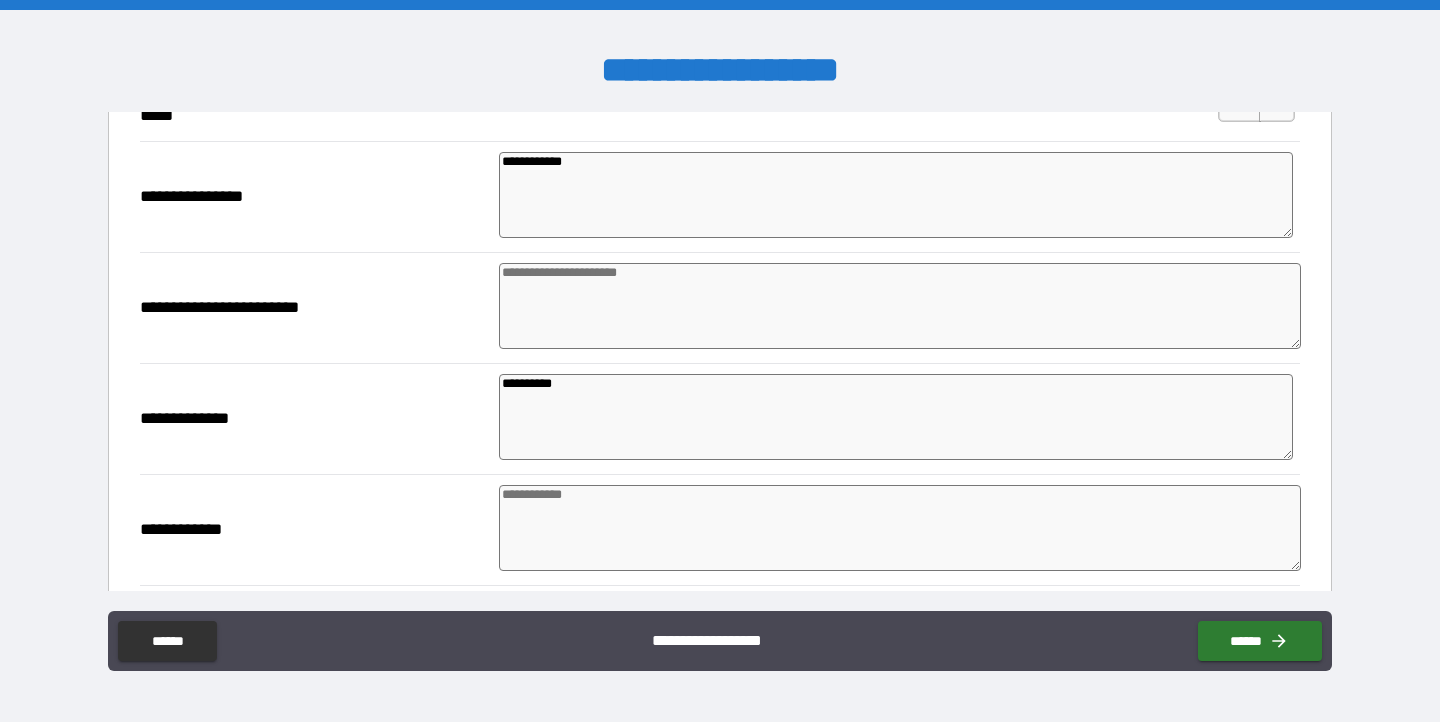 click at bounding box center (900, 306) 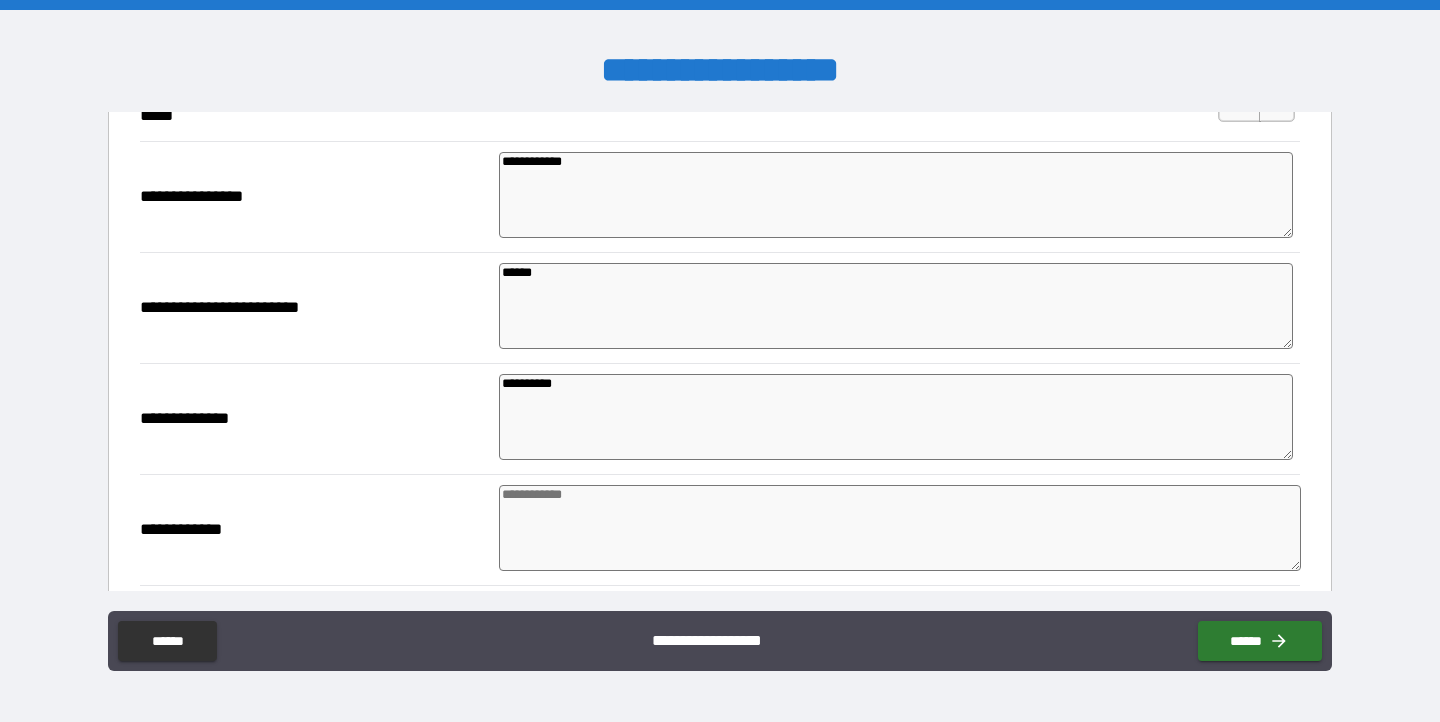 click on "**********" at bounding box center (896, 417) 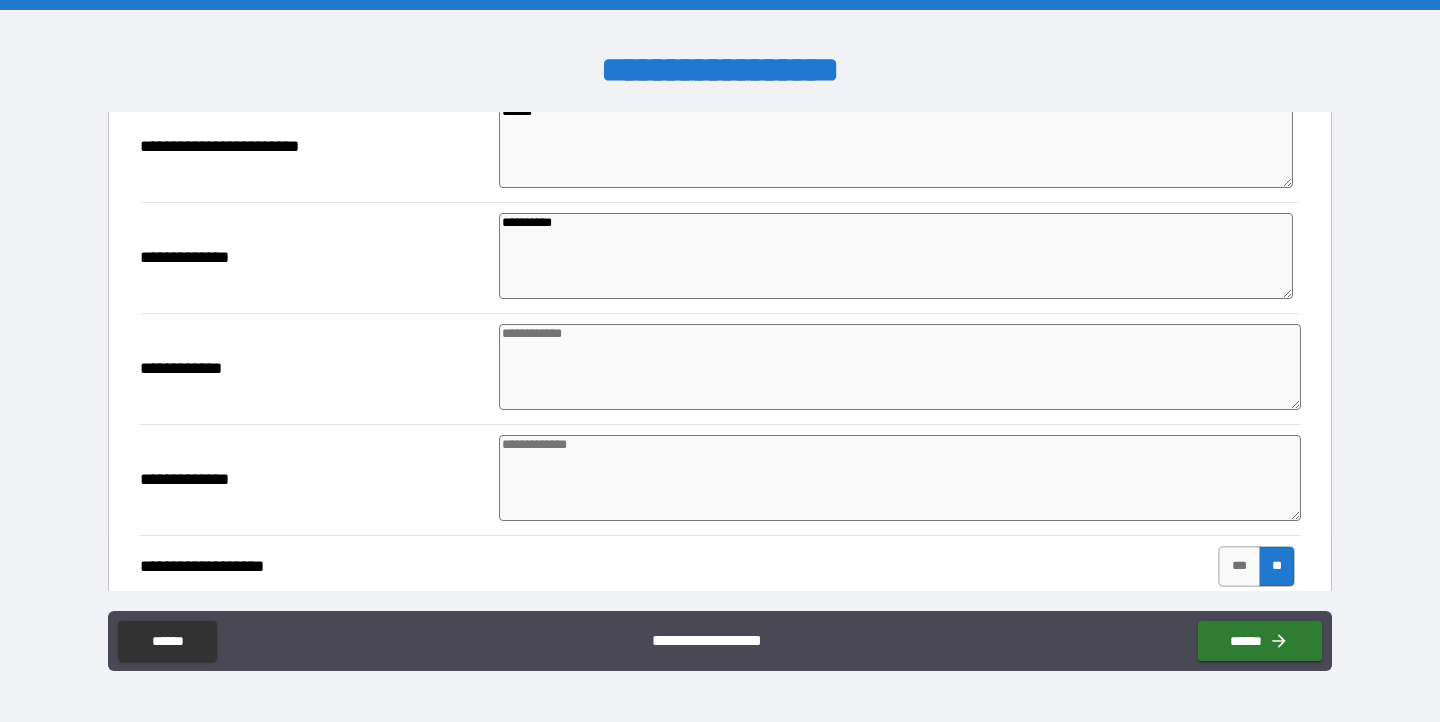 scroll, scrollTop: 2556, scrollLeft: 0, axis: vertical 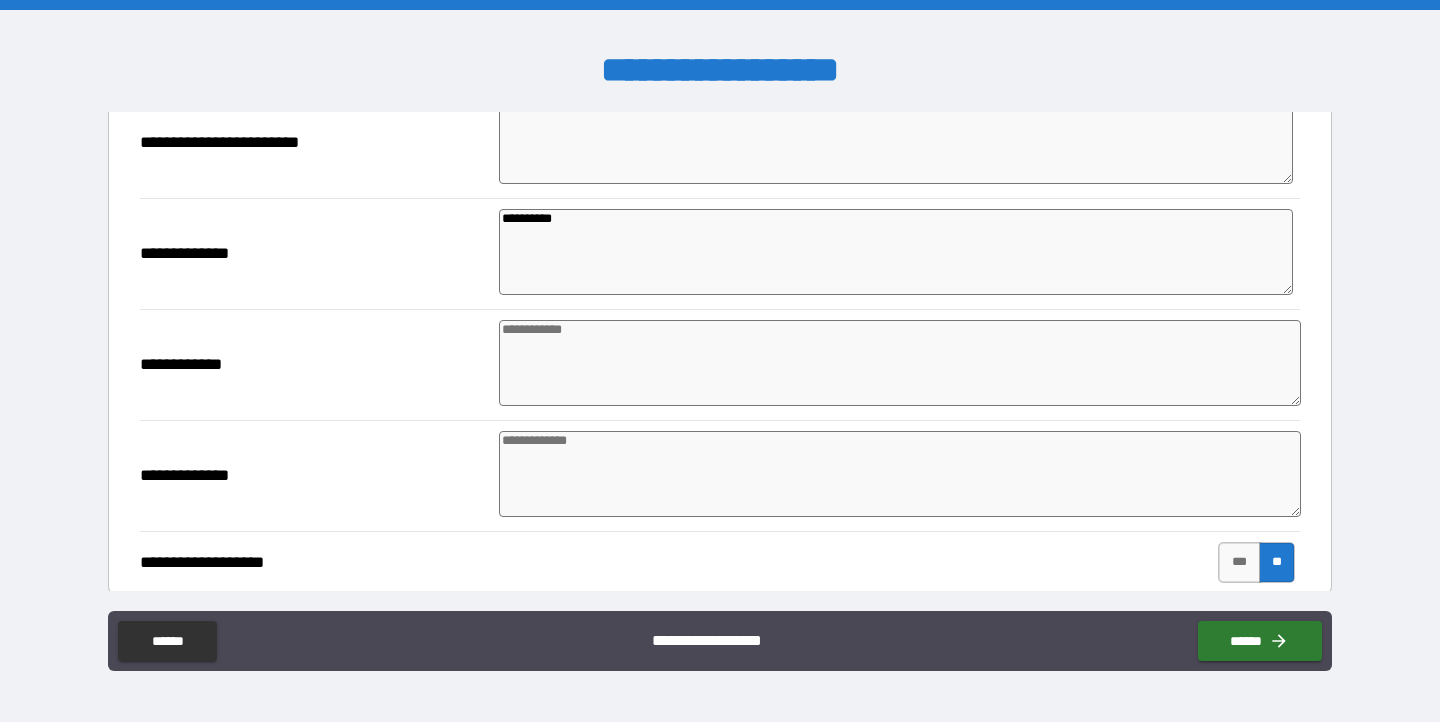 click at bounding box center (900, 363) 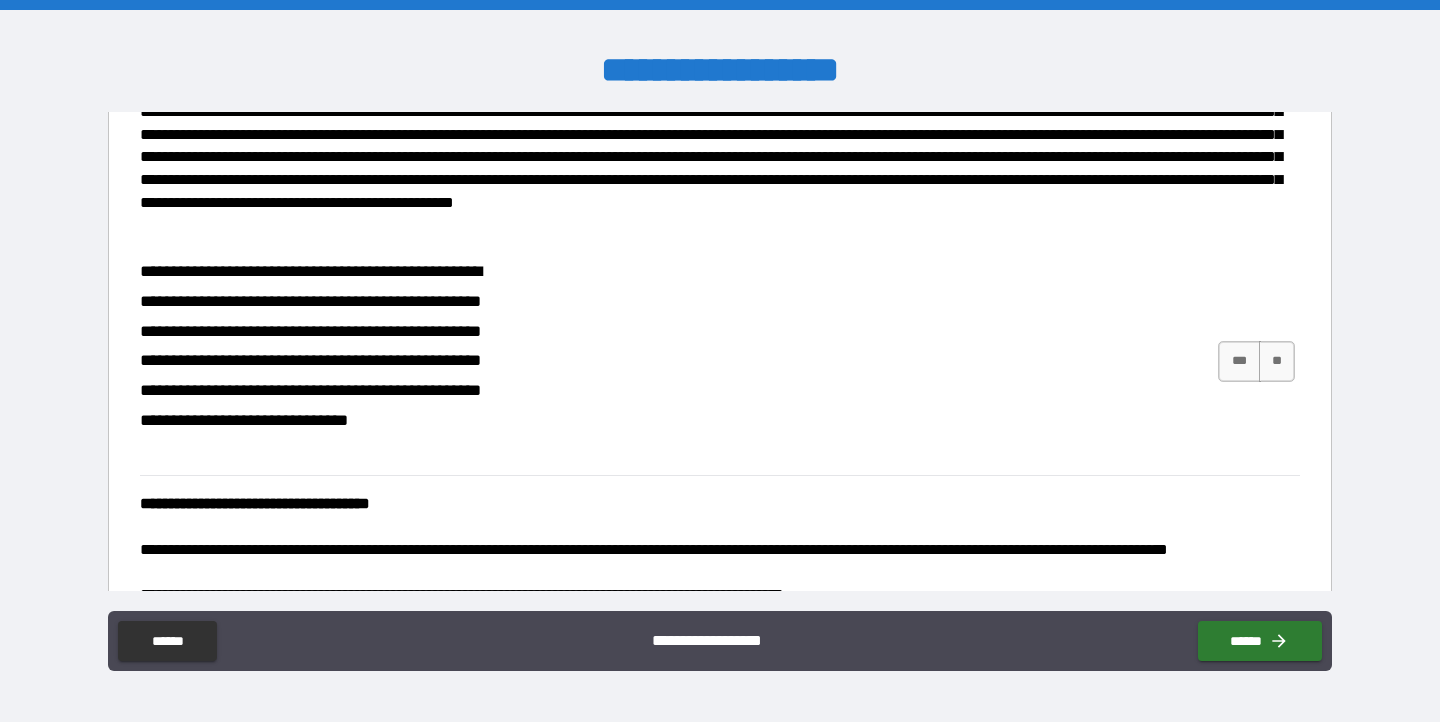 scroll, scrollTop: 3427, scrollLeft: 0, axis: vertical 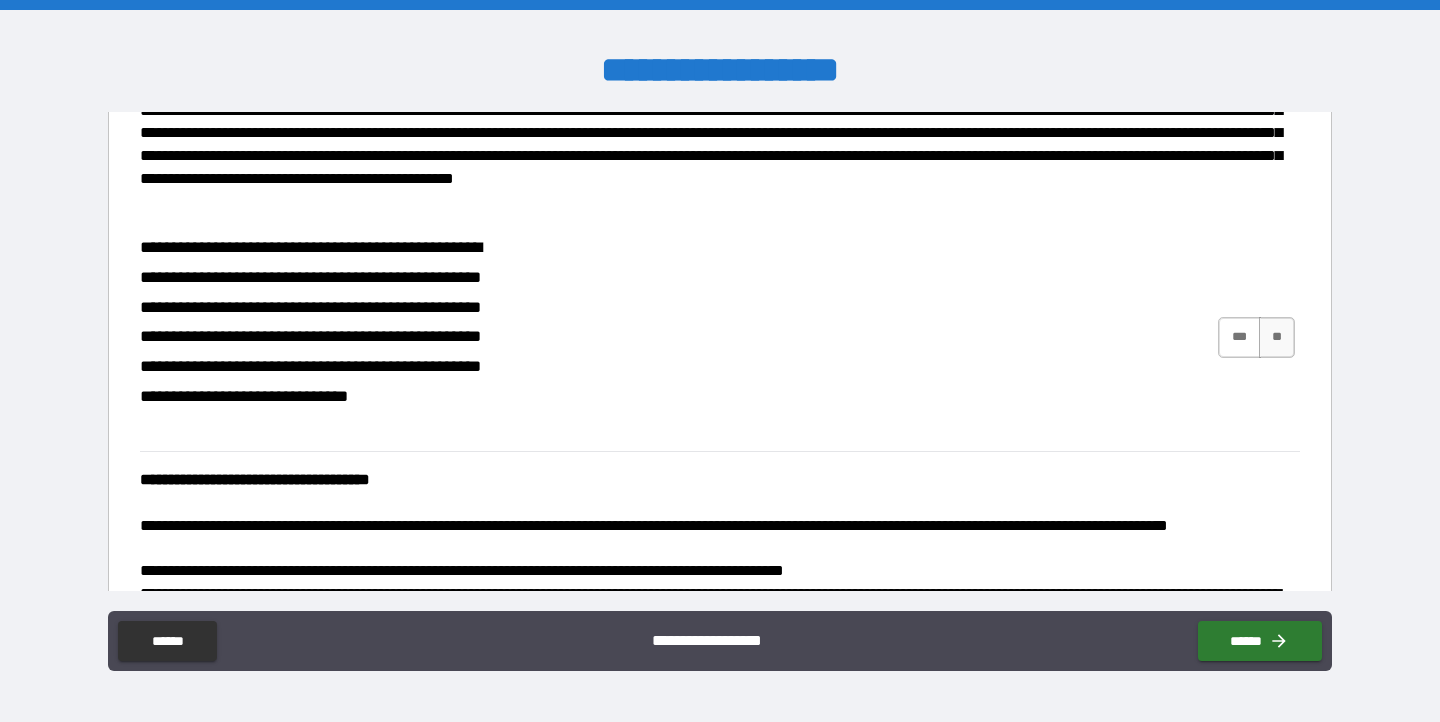 click on "***" at bounding box center [1239, 337] 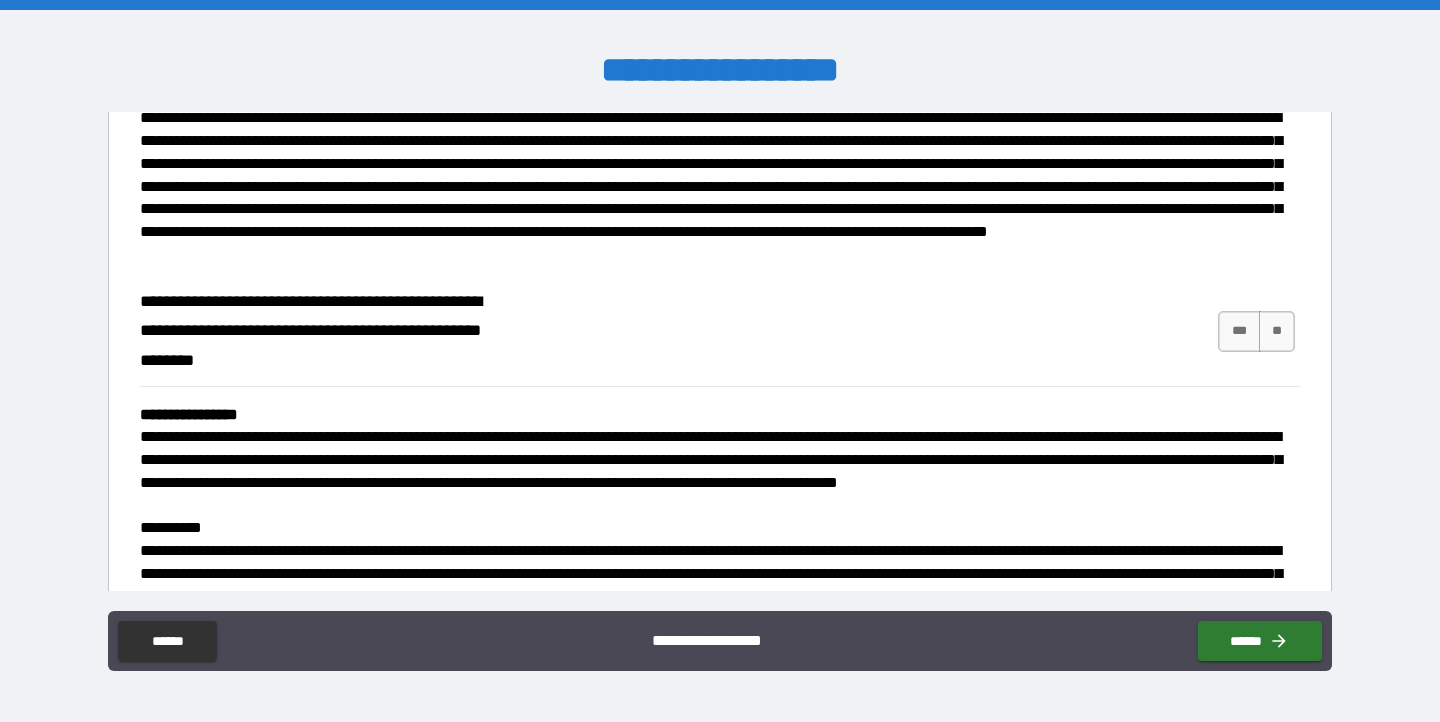 scroll, scrollTop: 4539, scrollLeft: 0, axis: vertical 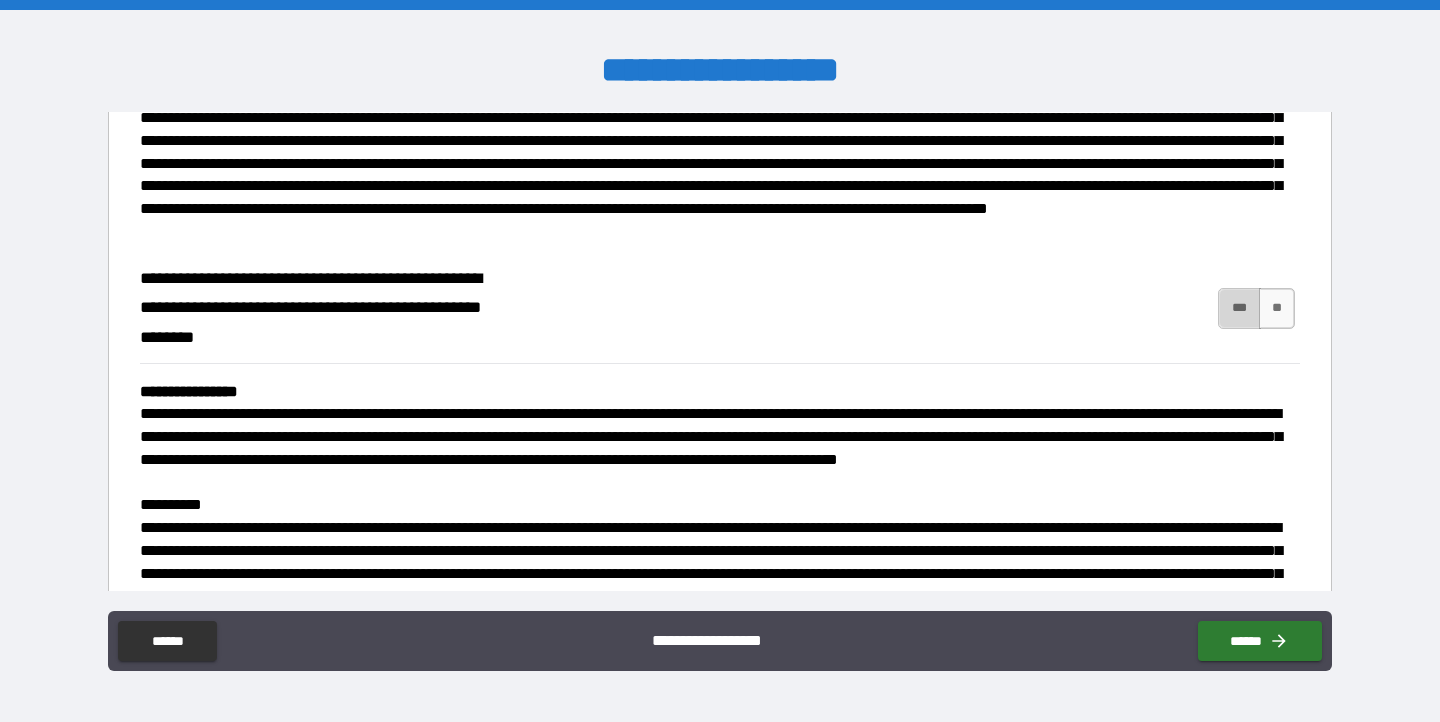 click on "***" at bounding box center [1239, 308] 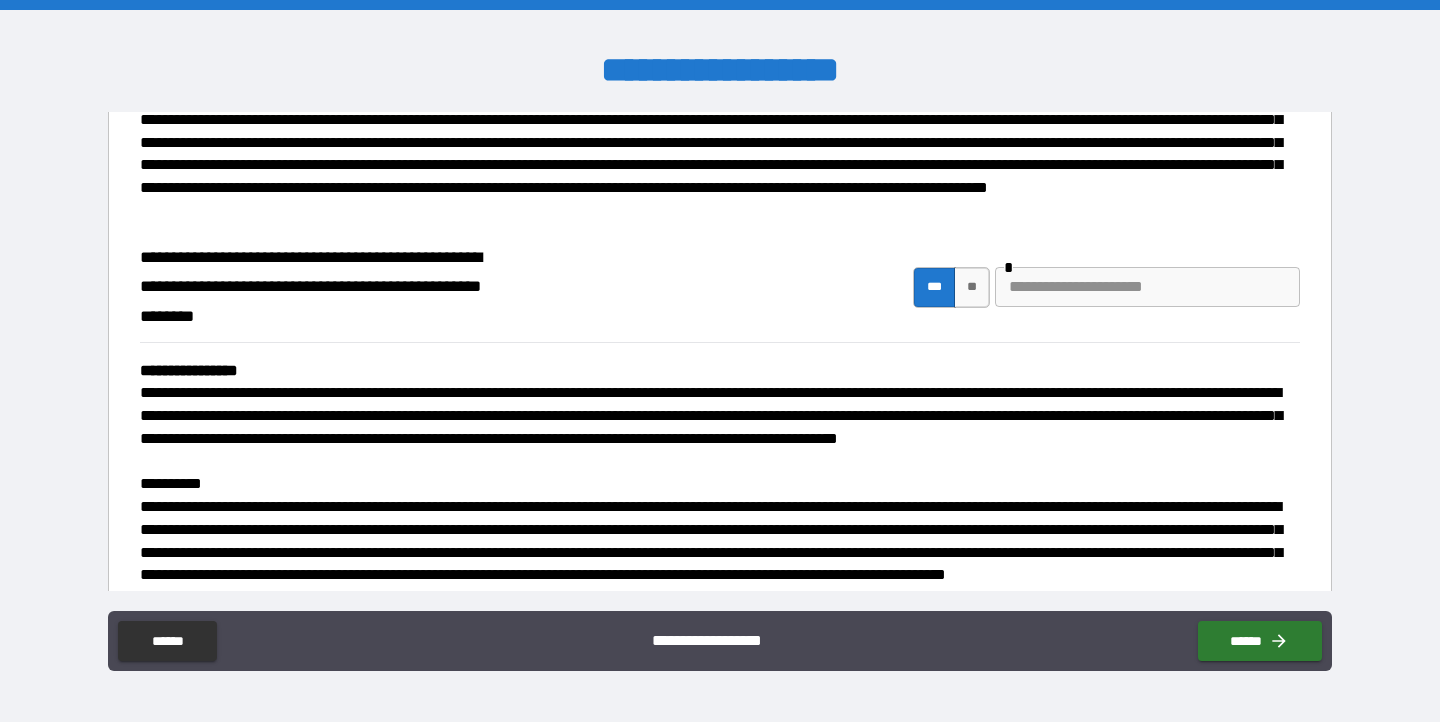 scroll, scrollTop: 4563, scrollLeft: 0, axis: vertical 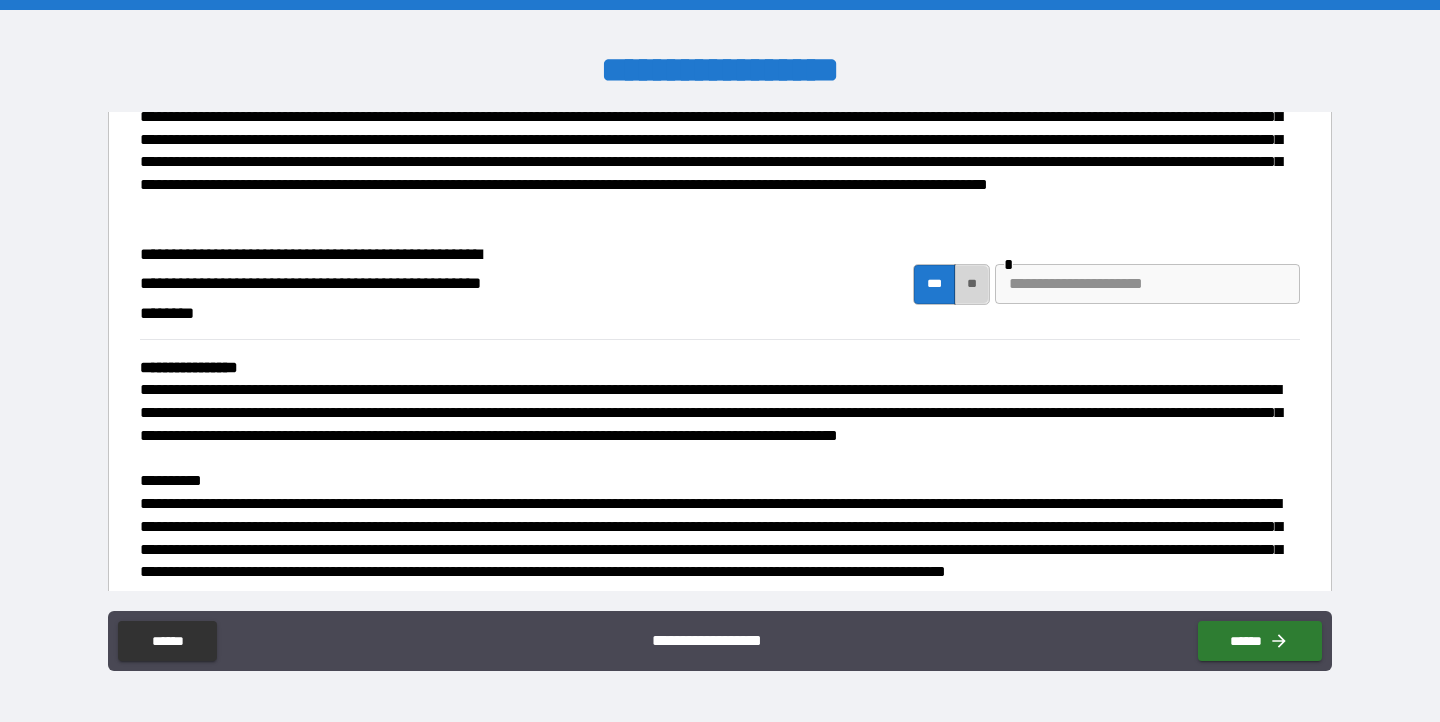 click on "**" at bounding box center (972, 284) 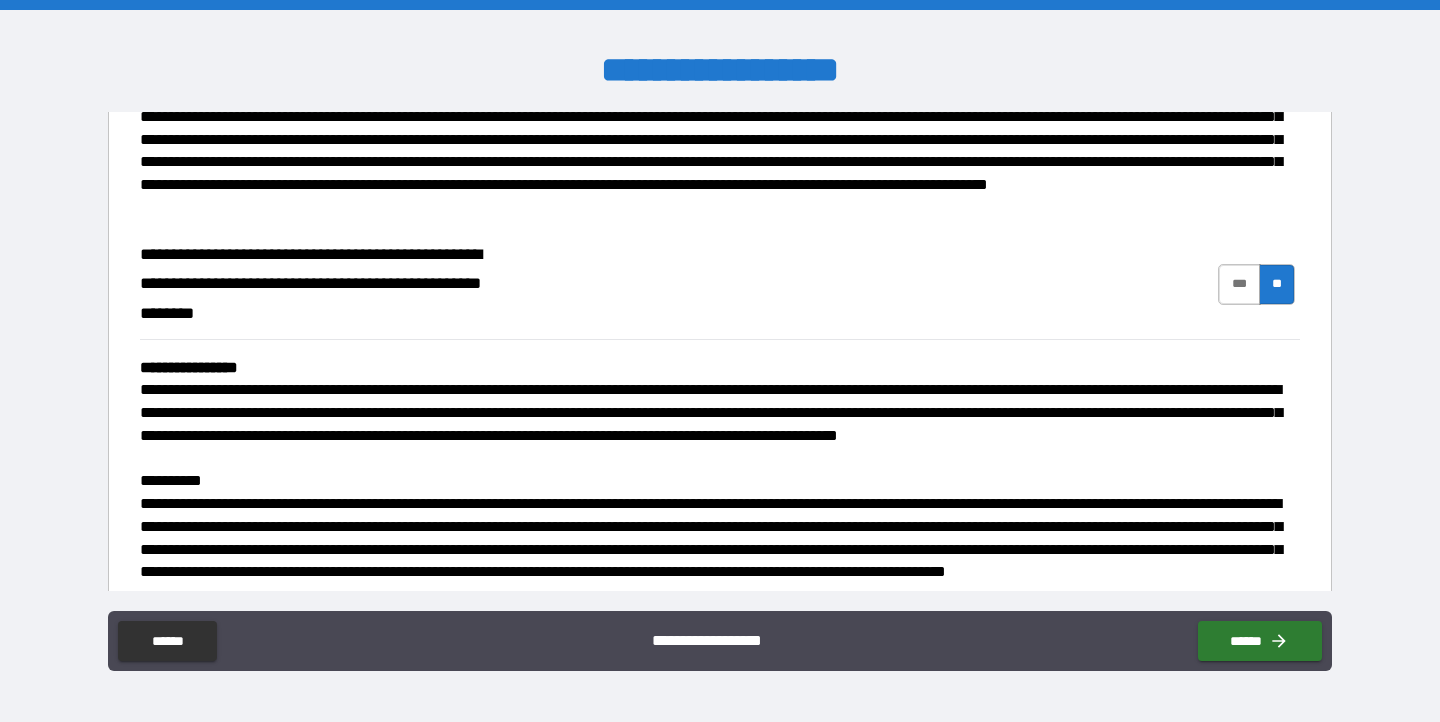 click on "***" at bounding box center [1239, 284] 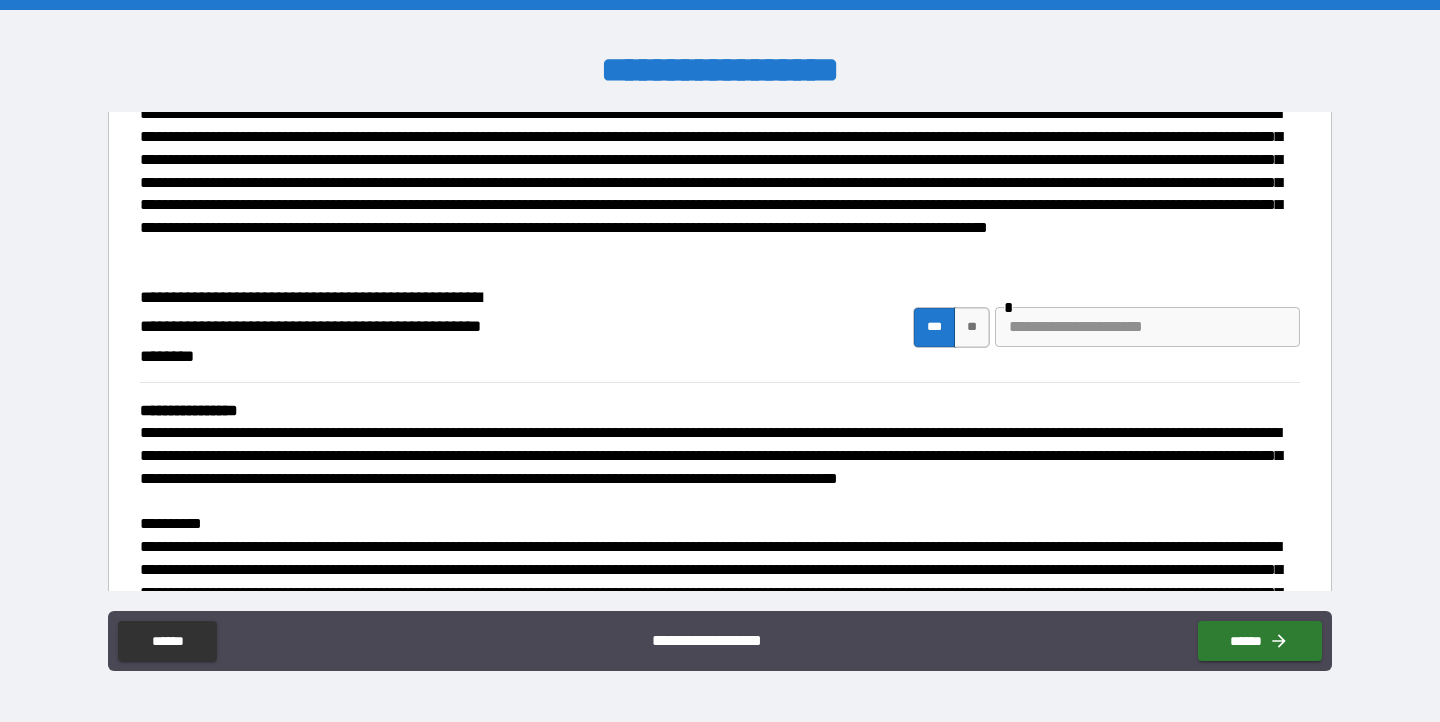 scroll, scrollTop: 4521, scrollLeft: 0, axis: vertical 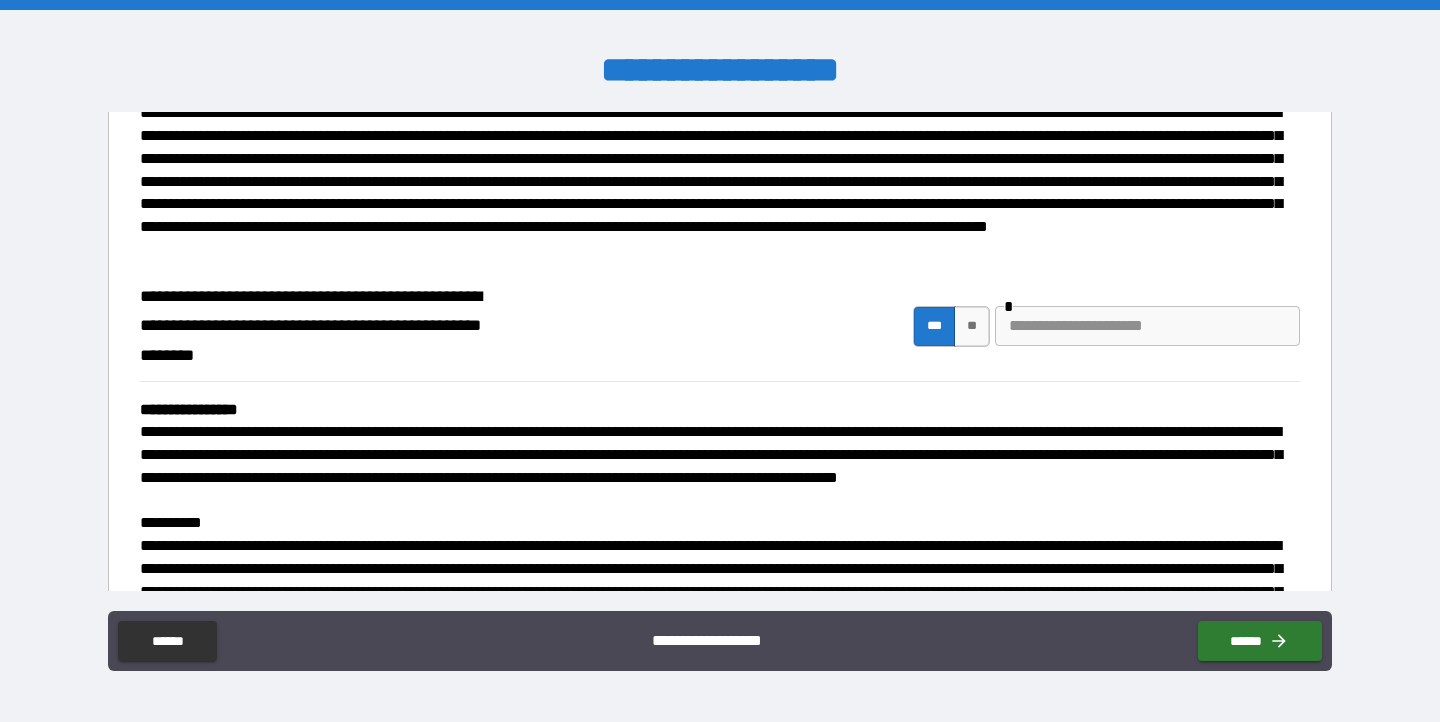 click at bounding box center (1147, 326) 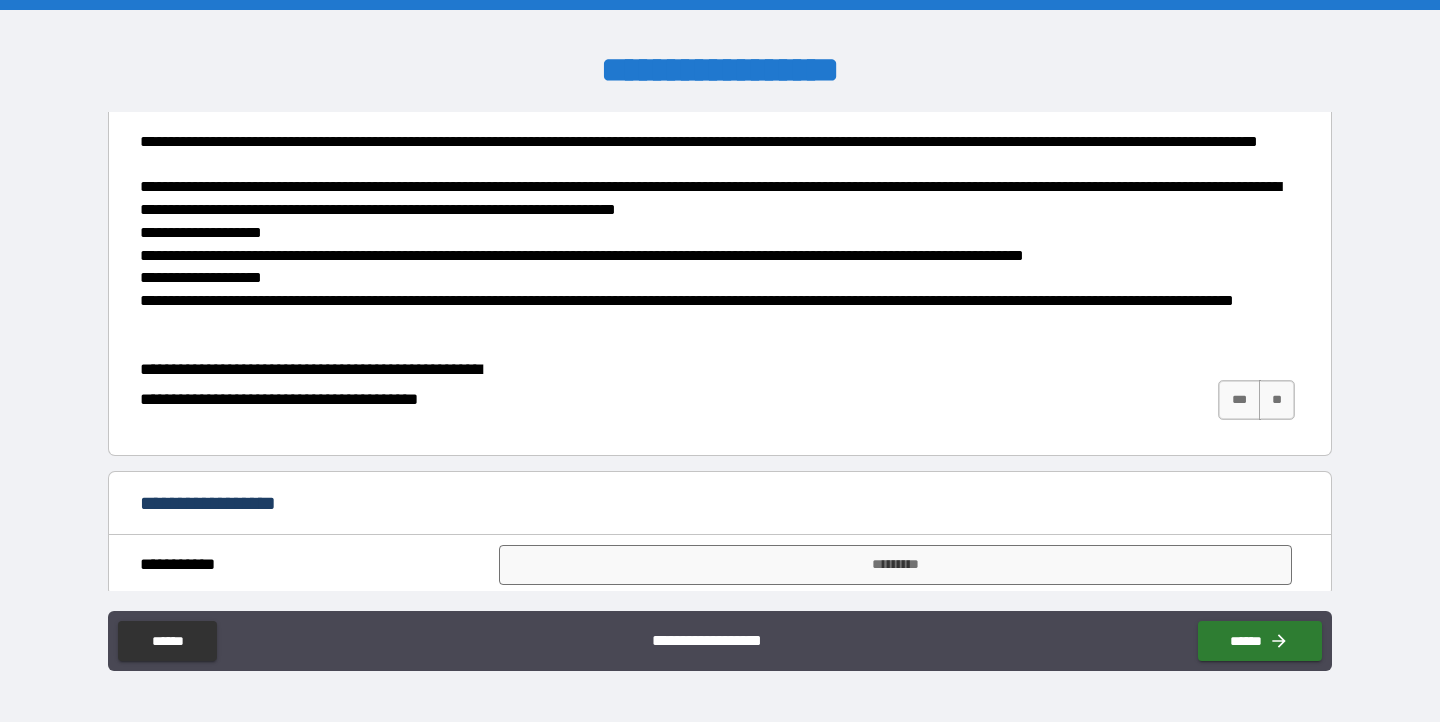 scroll, scrollTop: 5178, scrollLeft: 0, axis: vertical 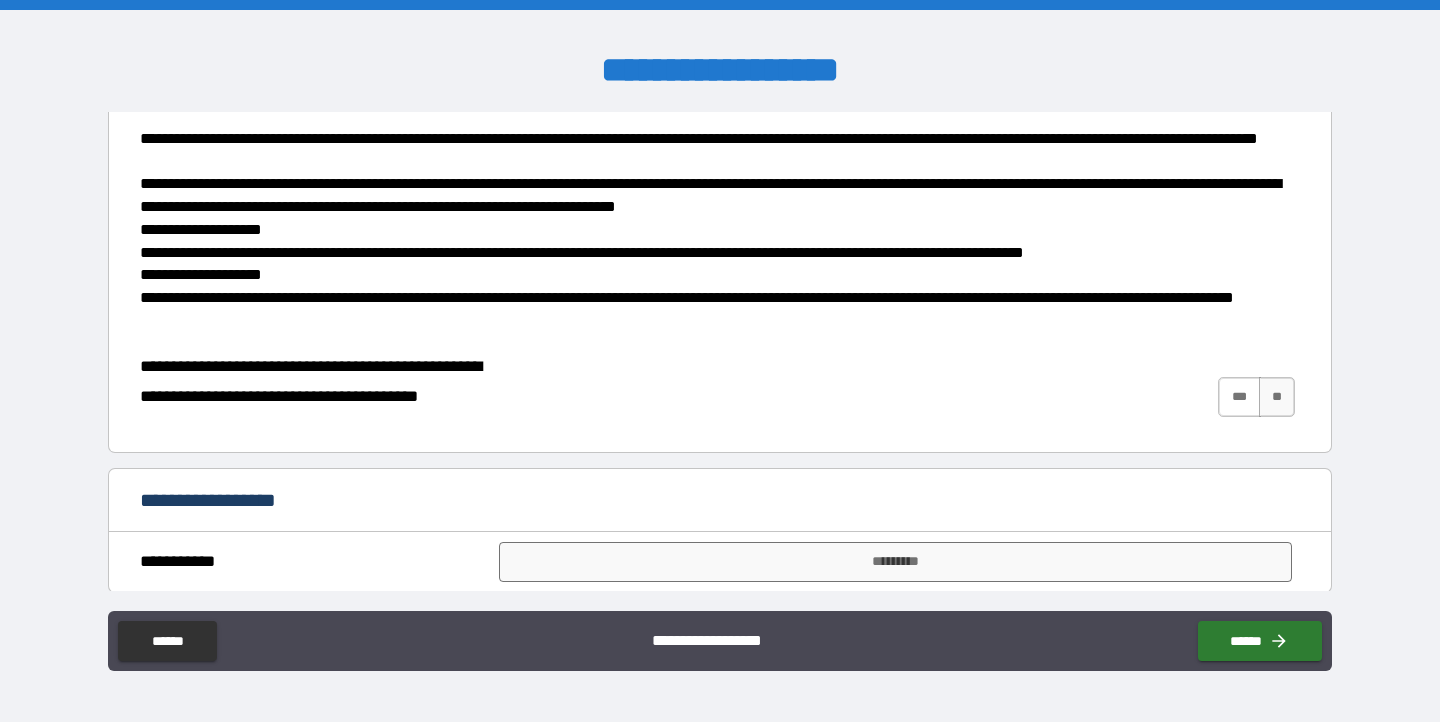 click on "***" at bounding box center [1239, 397] 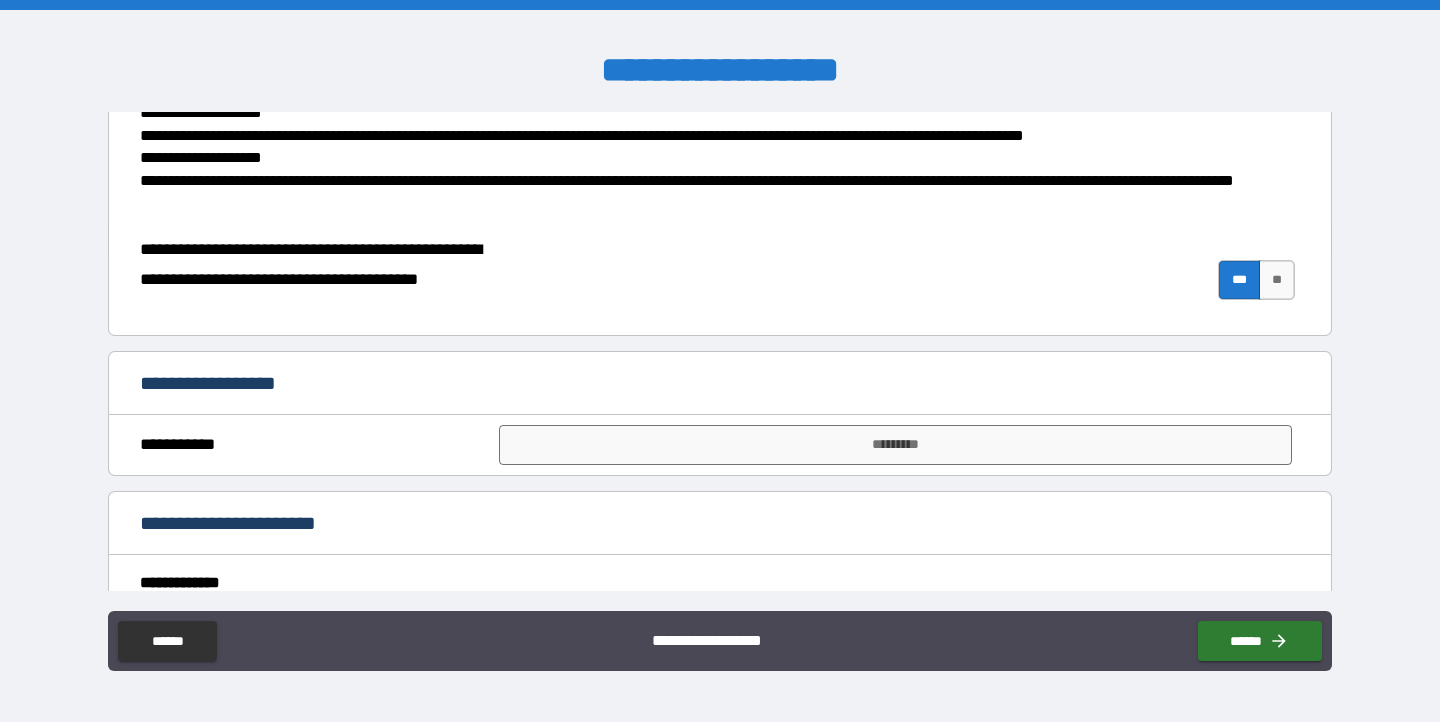 scroll, scrollTop: 5299, scrollLeft: 0, axis: vertical 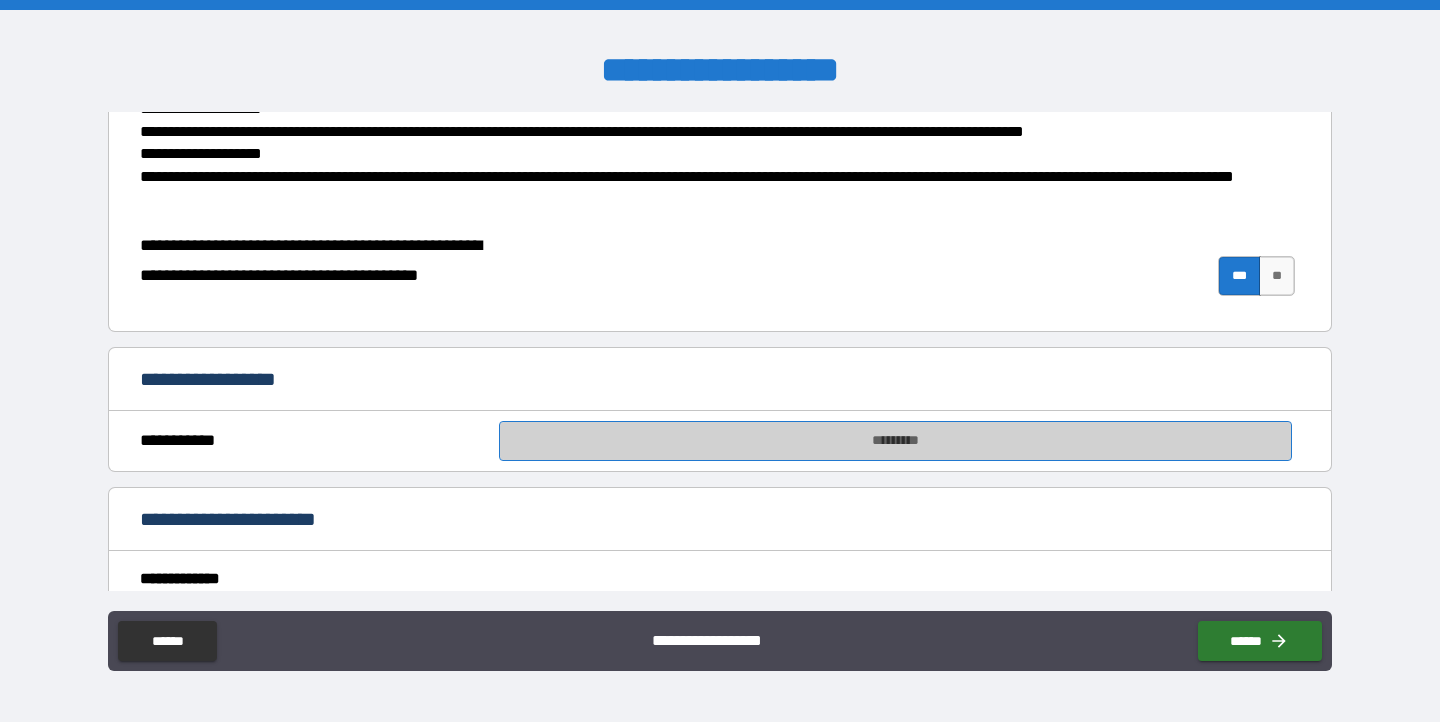 click on "*********" at bounding box center (895, 441) 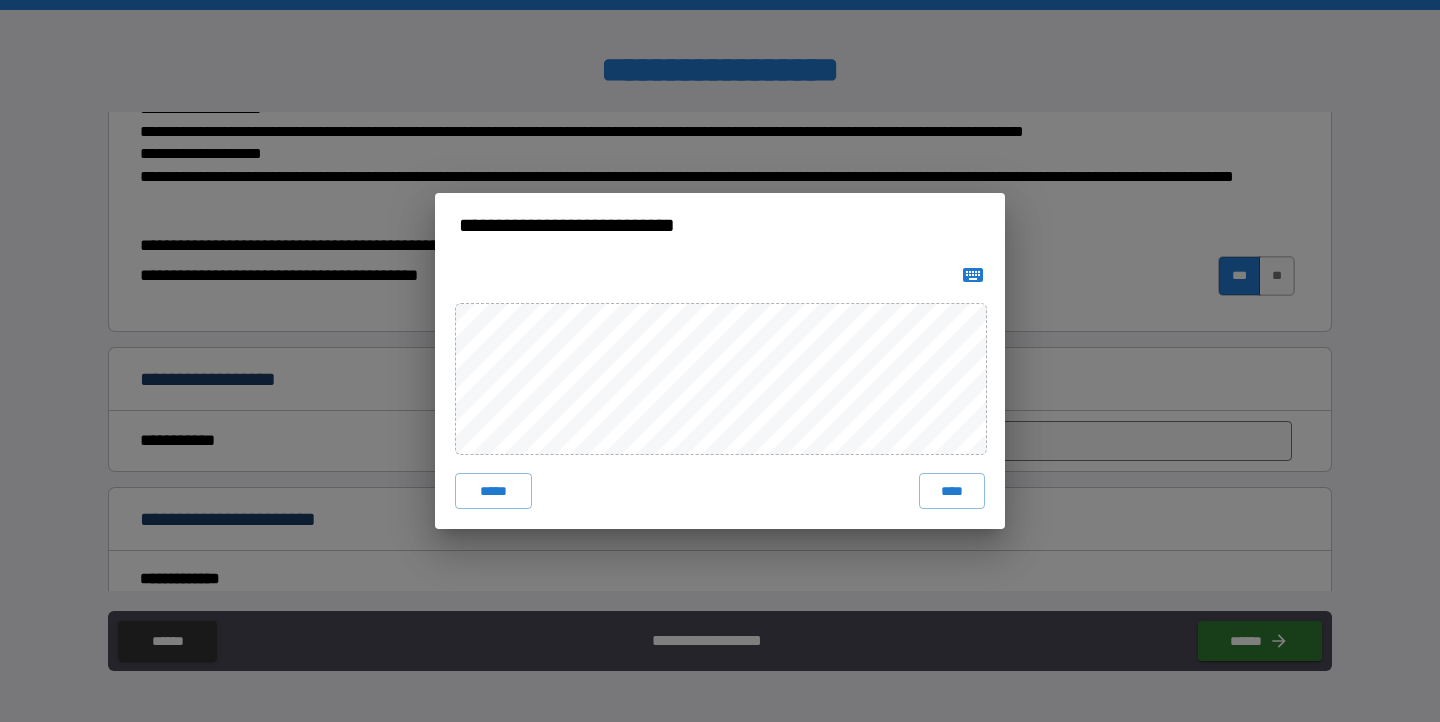 click 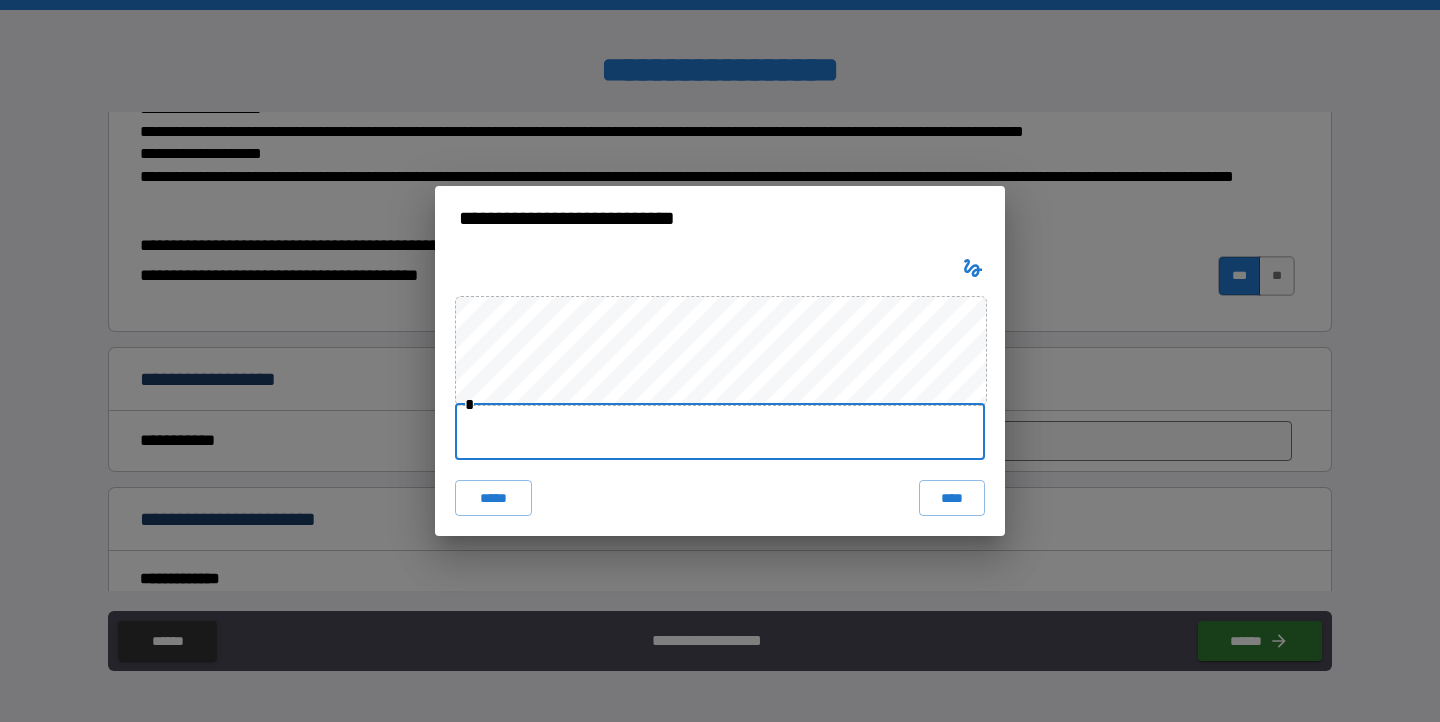 click at bounding box center (720, 432) 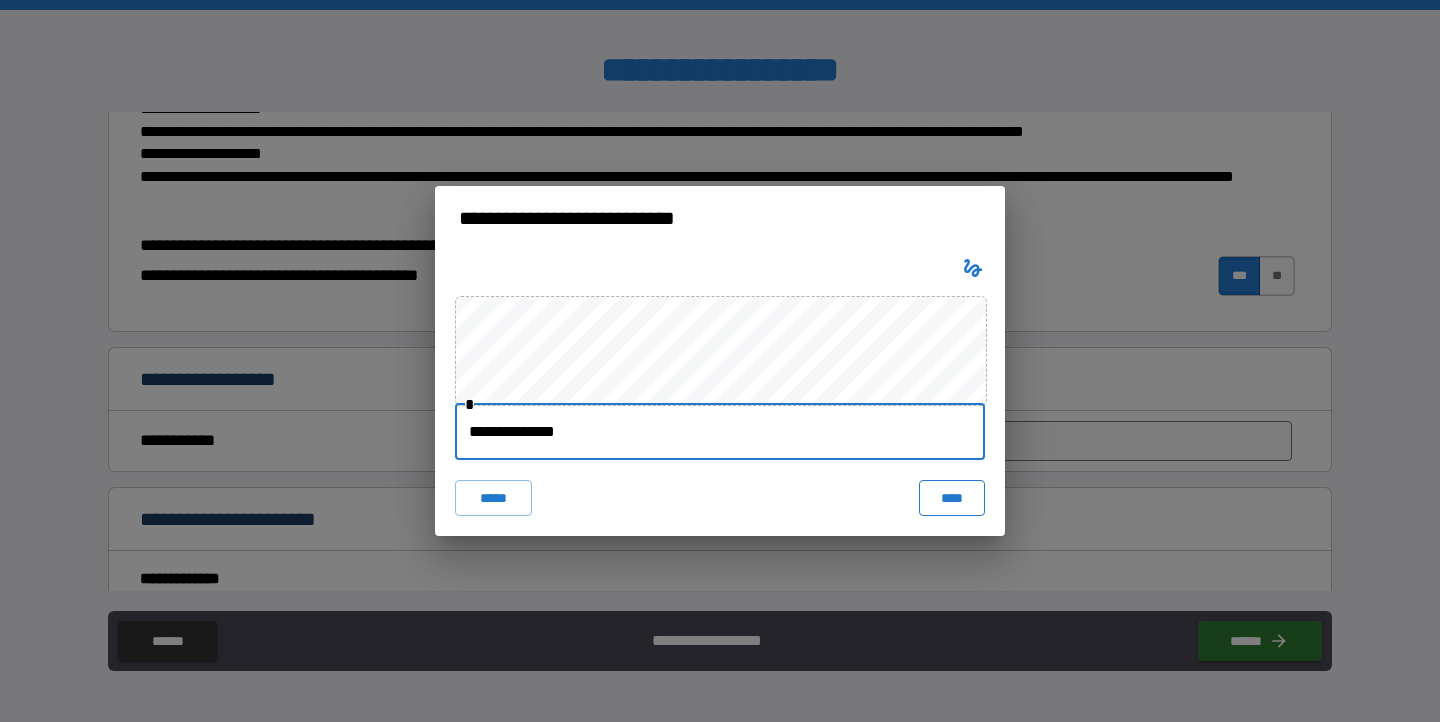 click on "****" at bounding box center (952, 498) 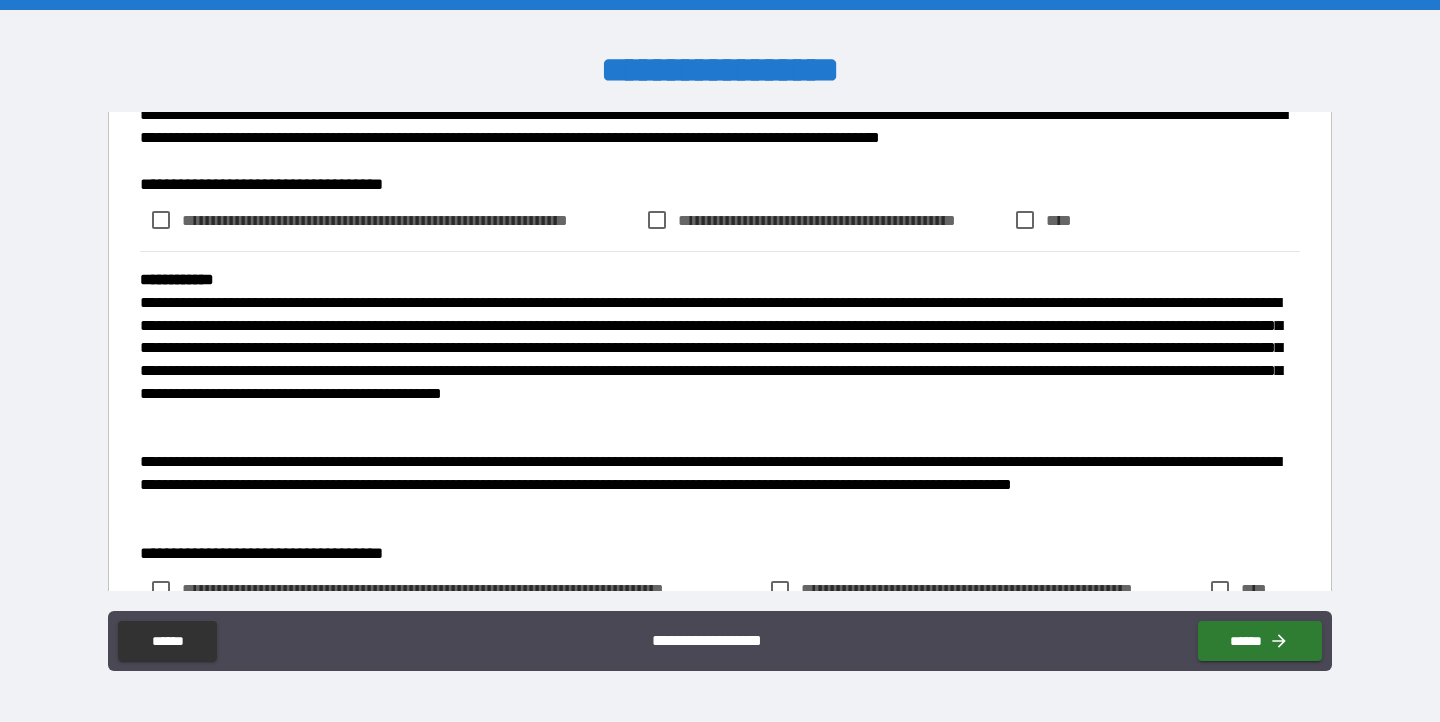 scroll, scrollTop: 5912, scrollLeft: 0, axis: vertical 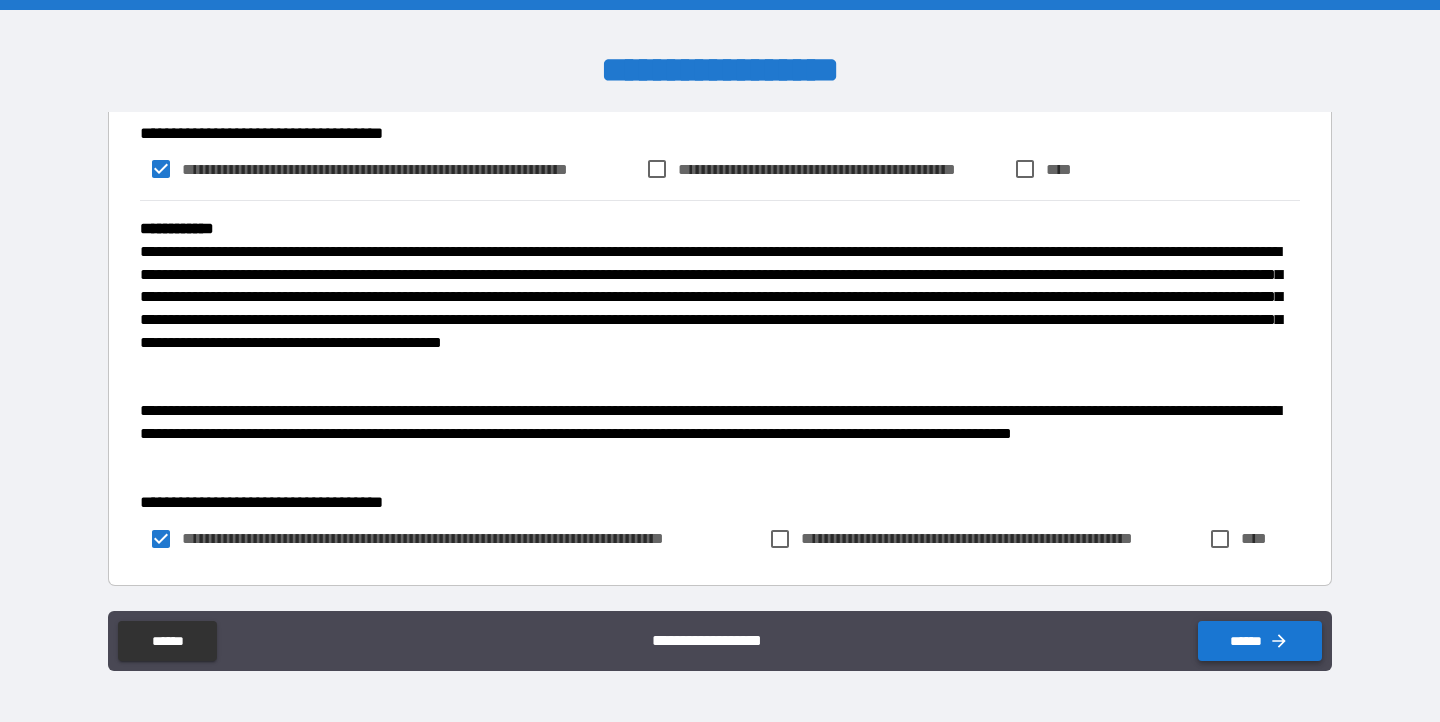 click on "******" at bounding box center (1260, 641) 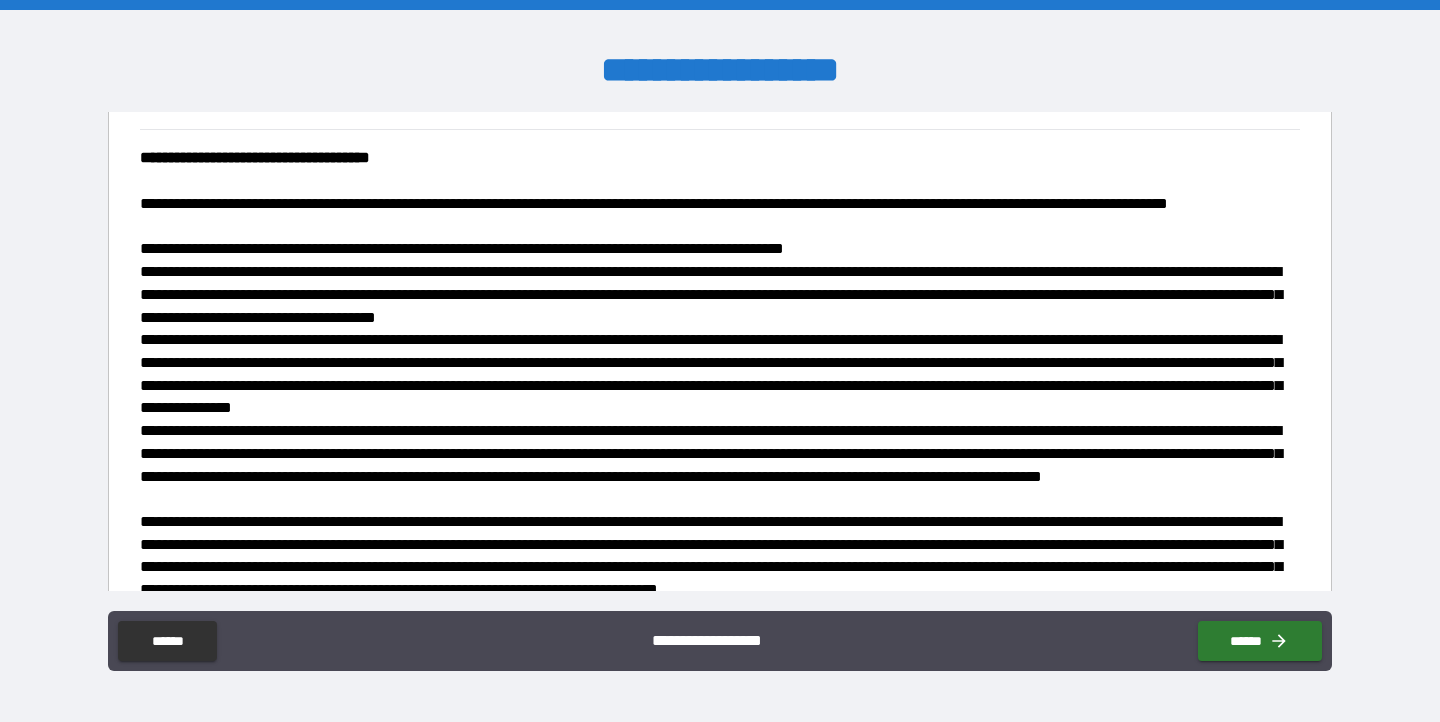 scroll, scrollTop: 4092, scrollLeft: 0, axis: vertical 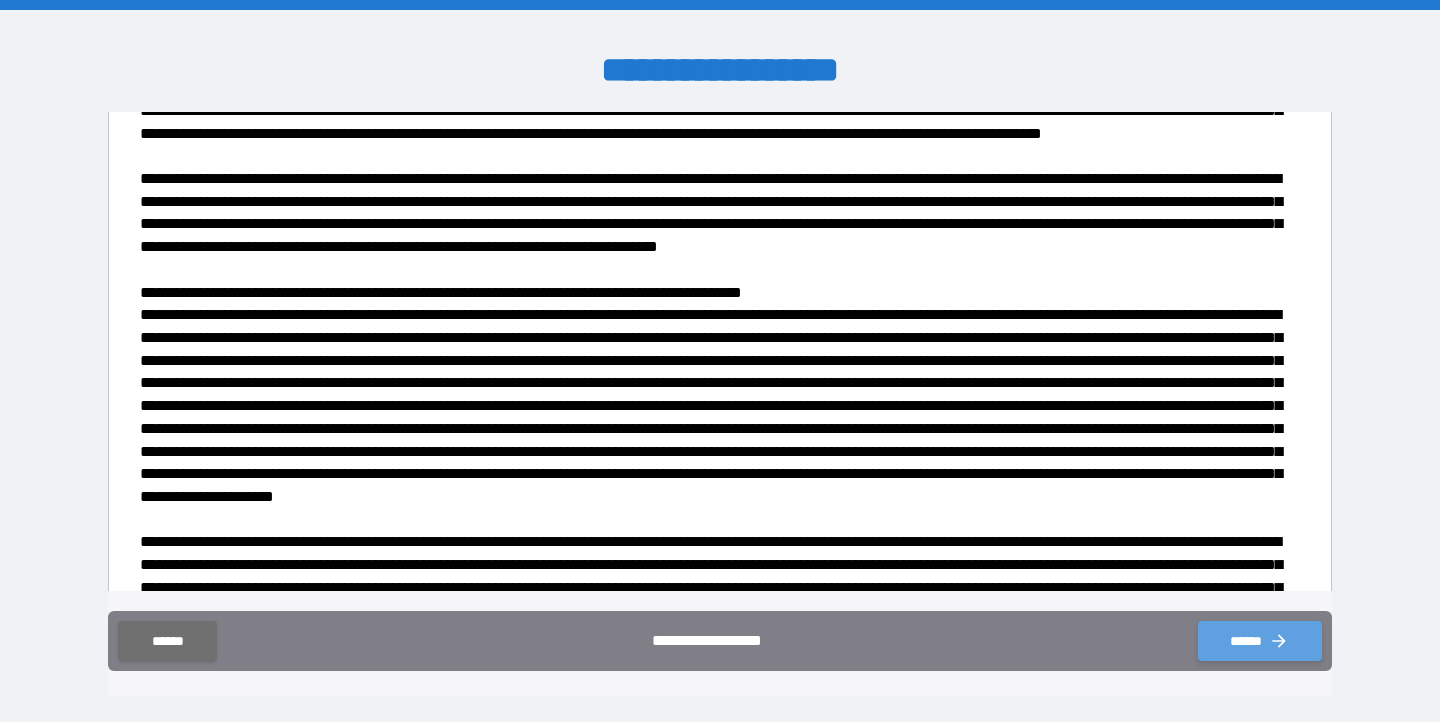 click 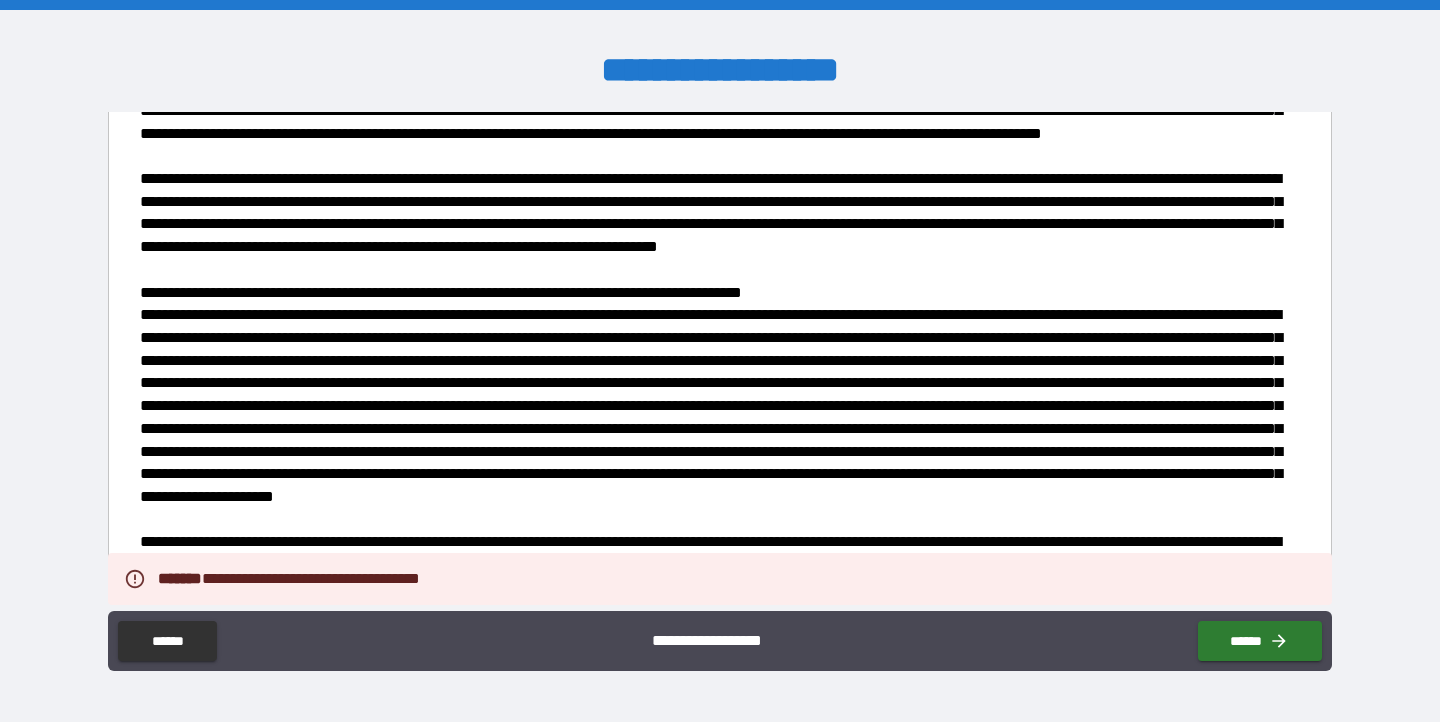 scroll, scrollTop: 5989, scrollLeft: 0, axis: vertical 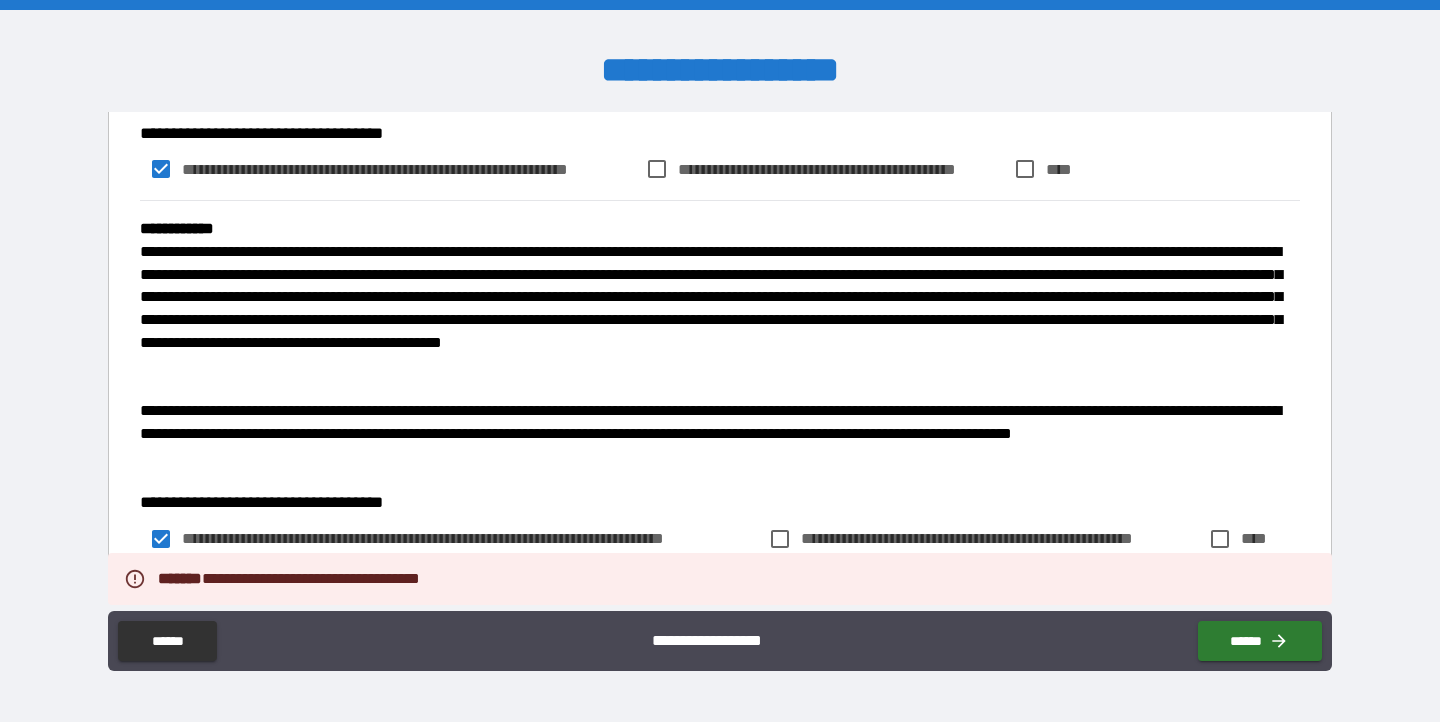 click on "**********" at bounding box center [720, 532] 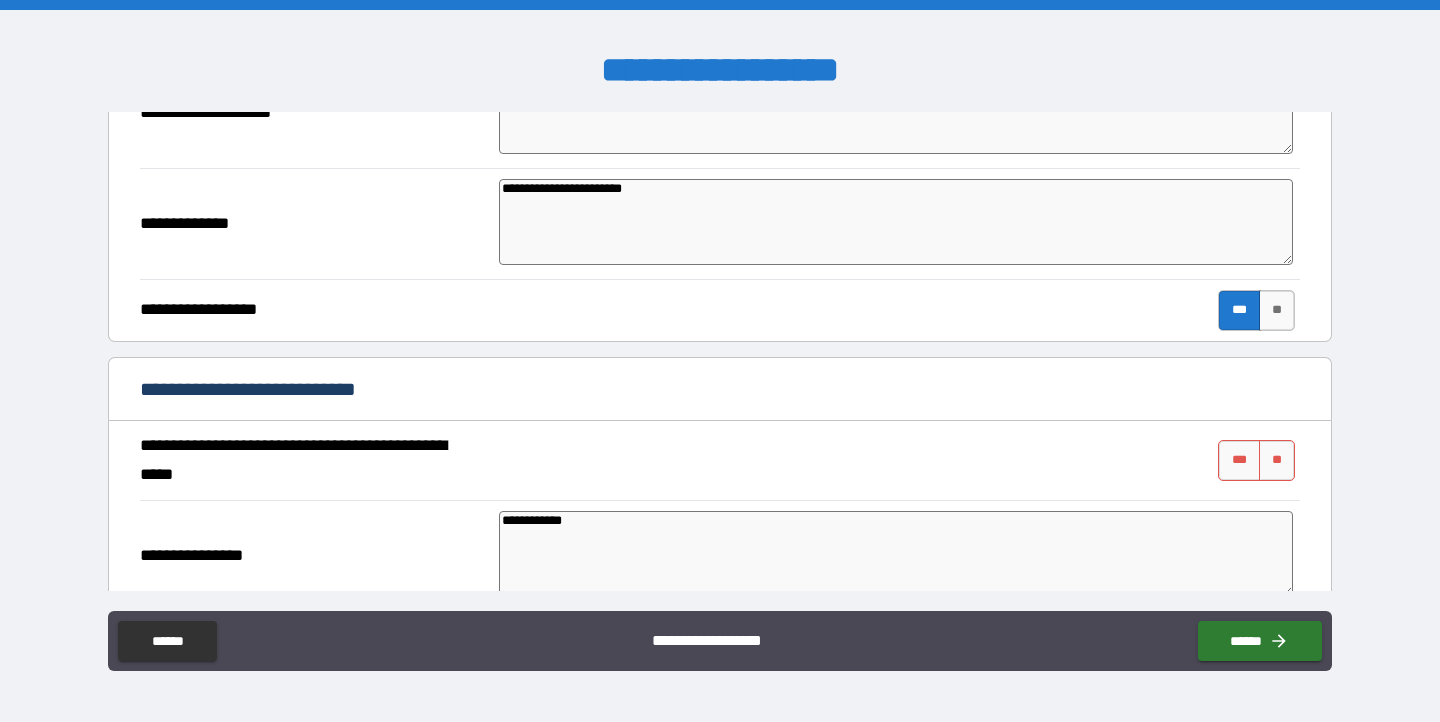 scroll, scrollTop: 2033, scrollLeft: 0, axis: vertical 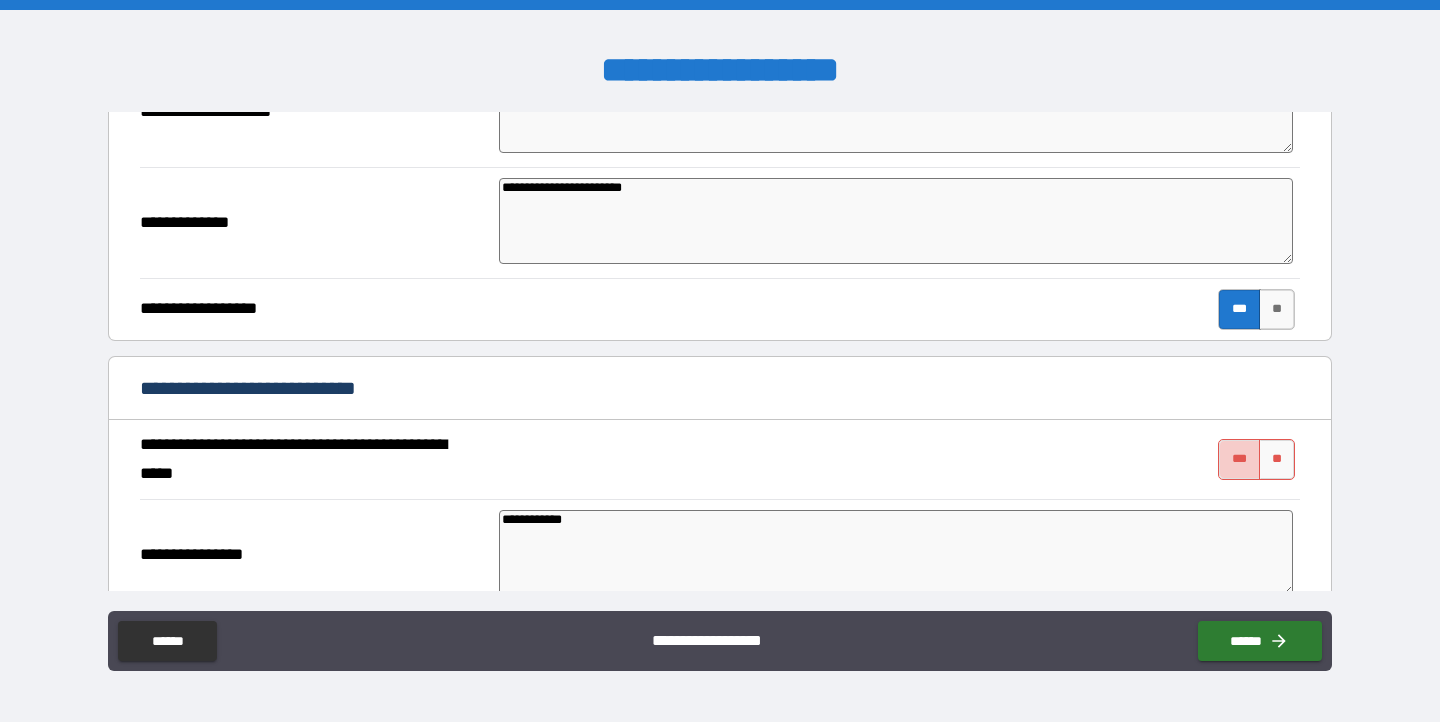 click on "***" at bounding box center [1239, 459] 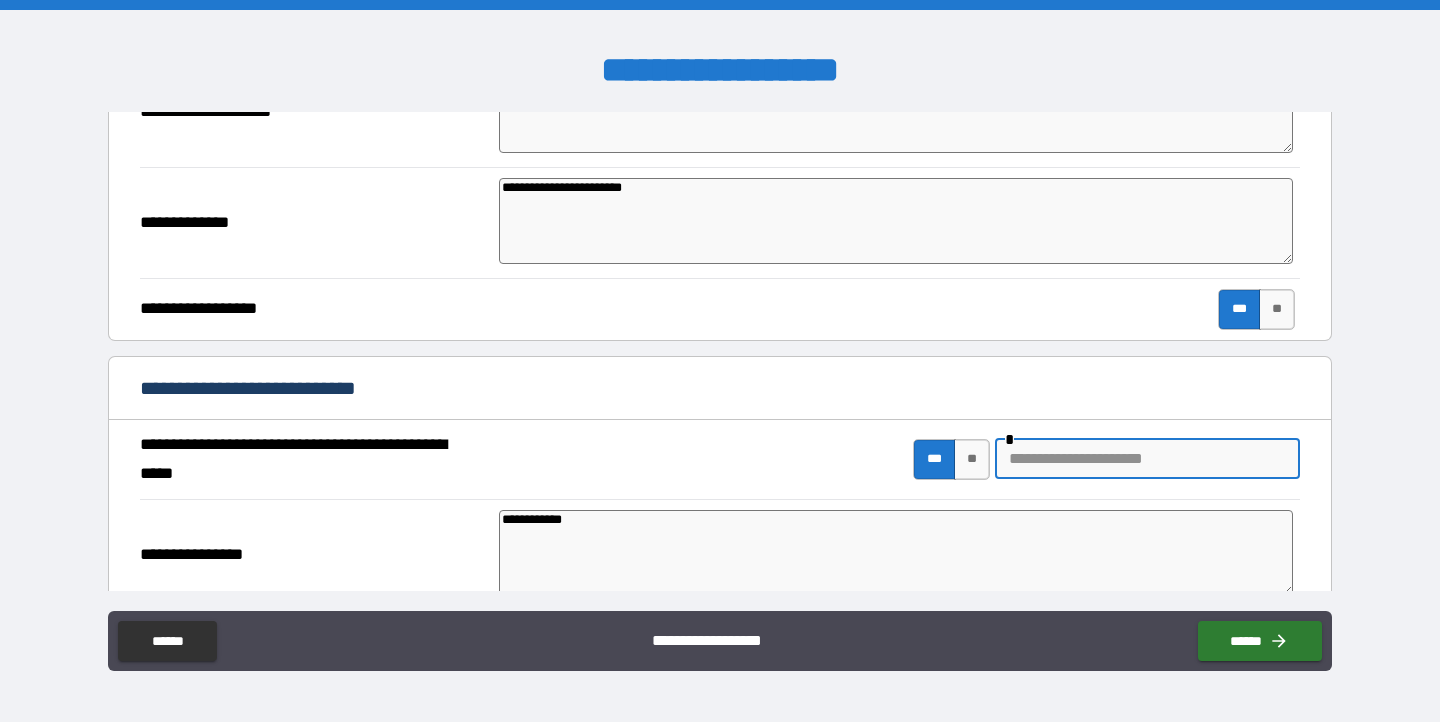 click at bounding box center (1147, 459) 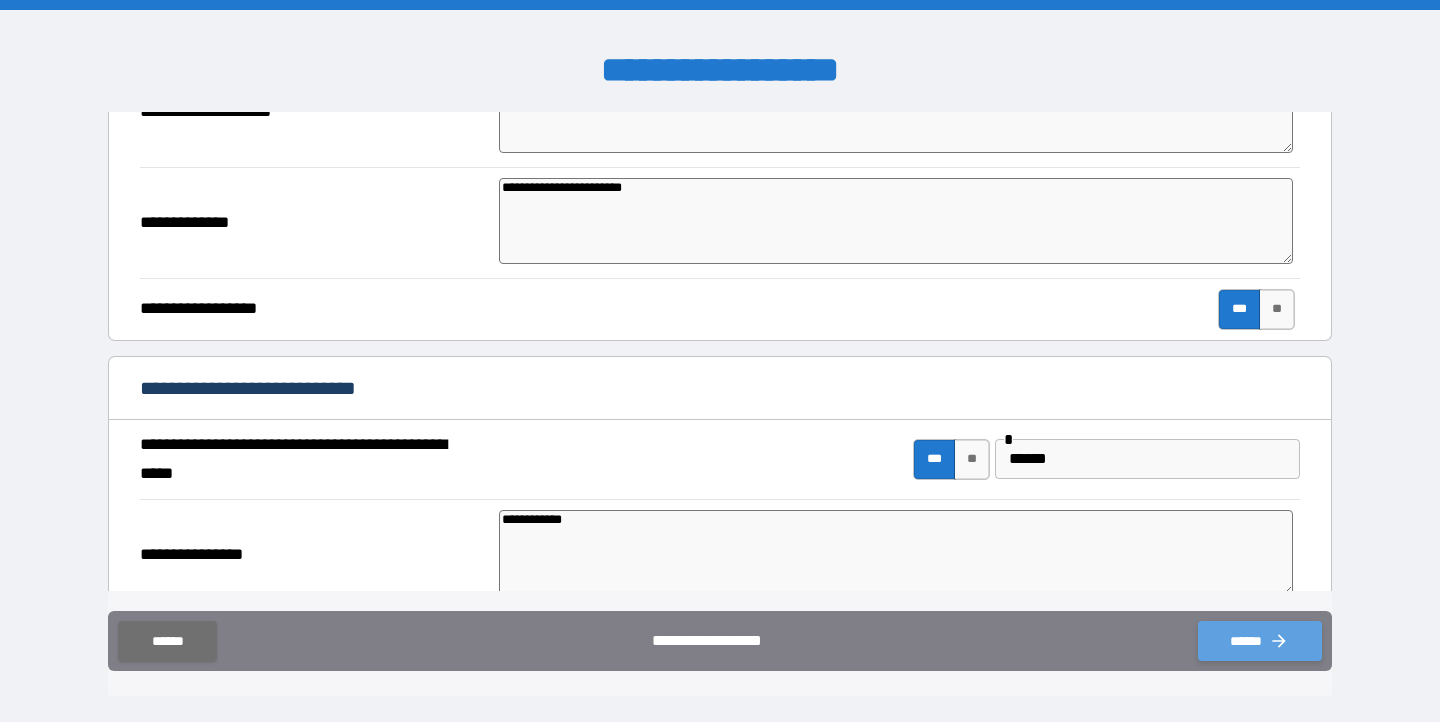 click 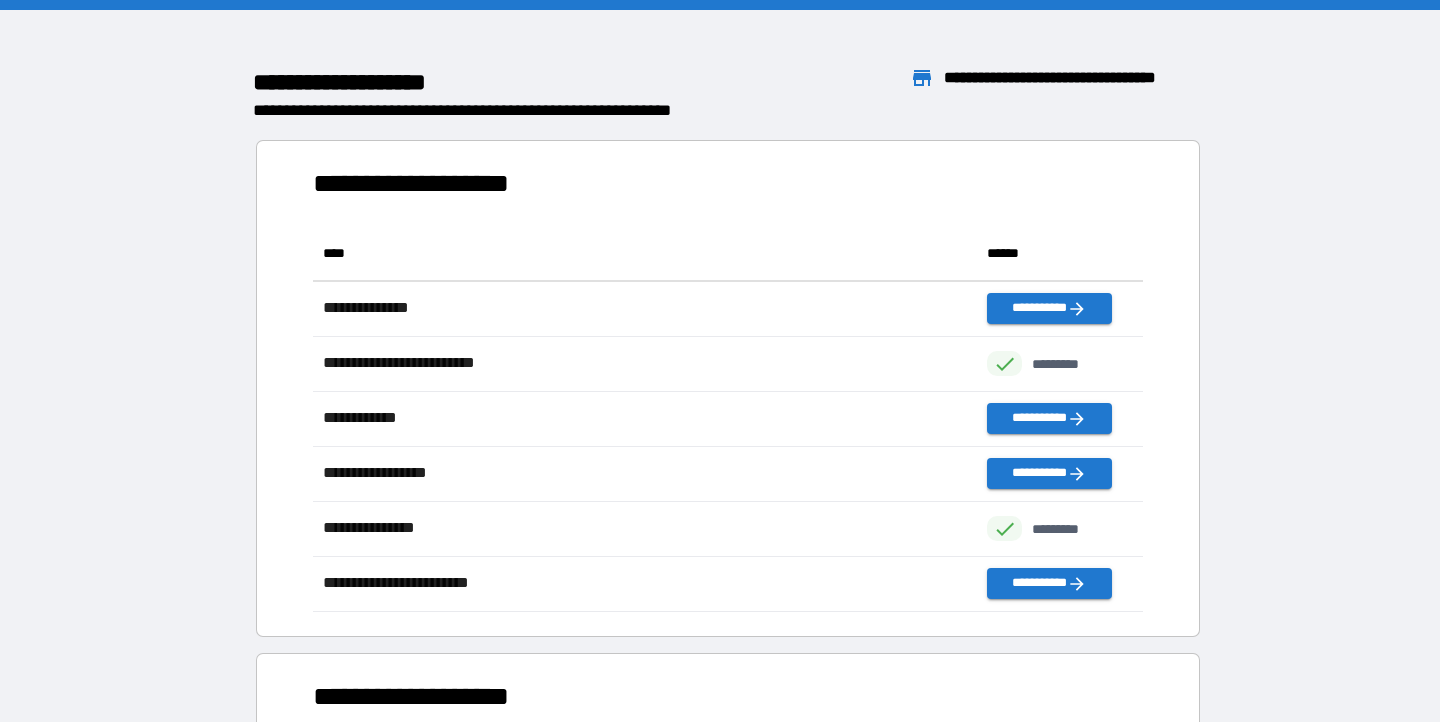 scroll, scrollTop: 1, scrollLeft: 1, axis: both 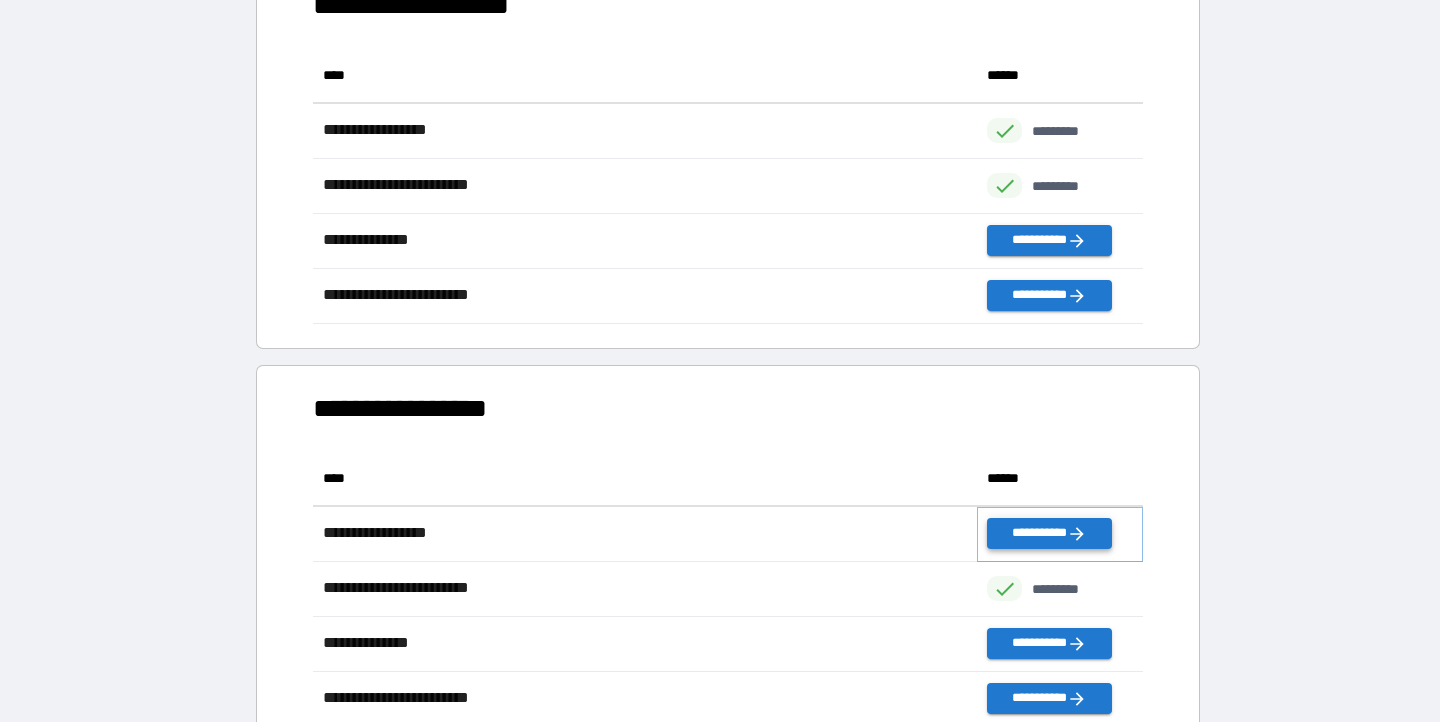 click on "**********" at bounding box center [1049, 533] 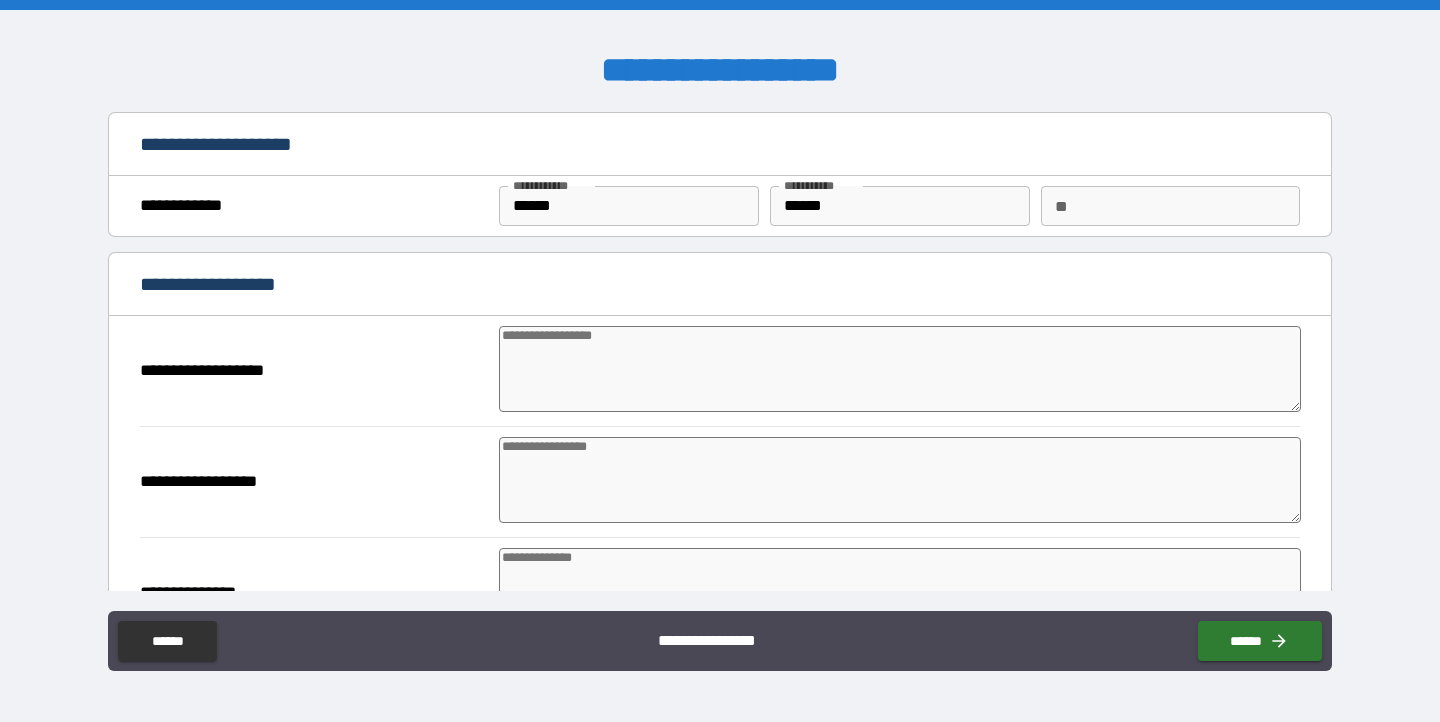 click at bounding box center (900, 369) 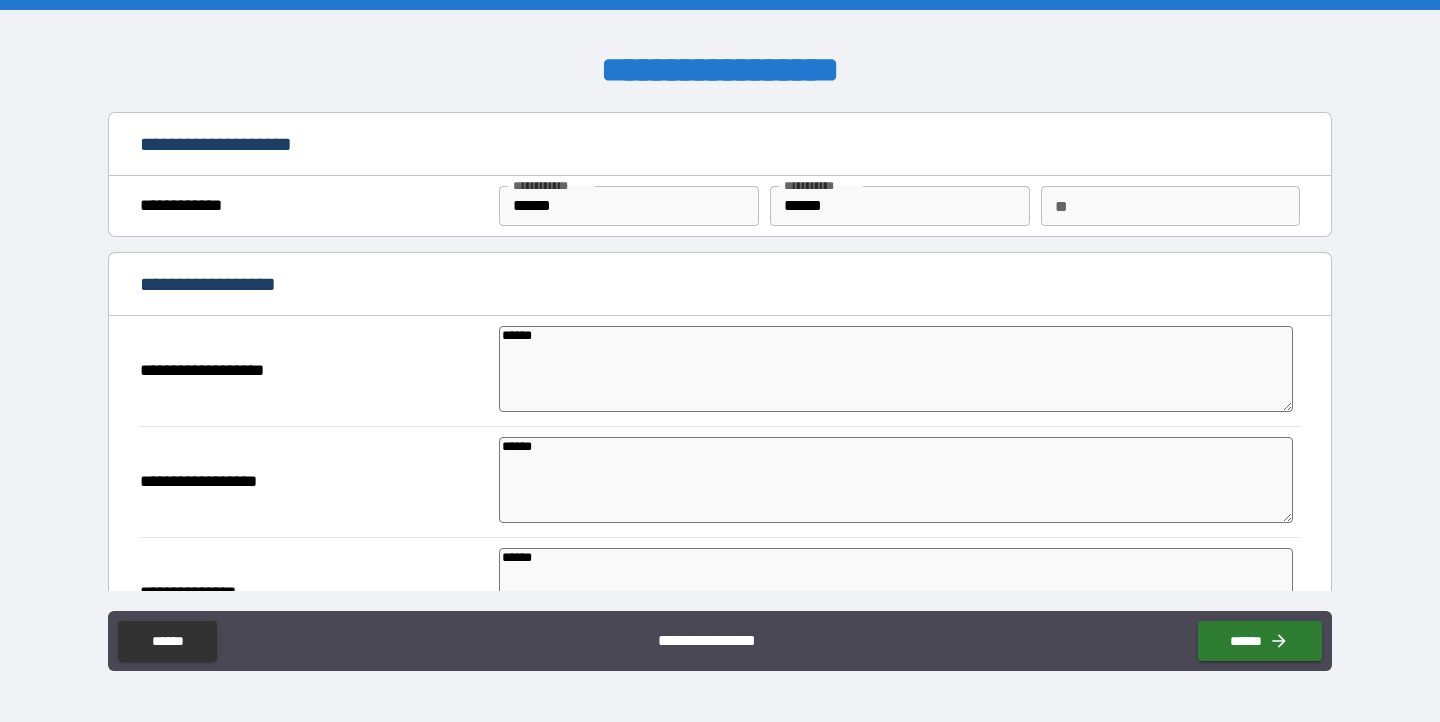 scroll, scrollTop: 318, scrollLeft: 0, axis: vertical 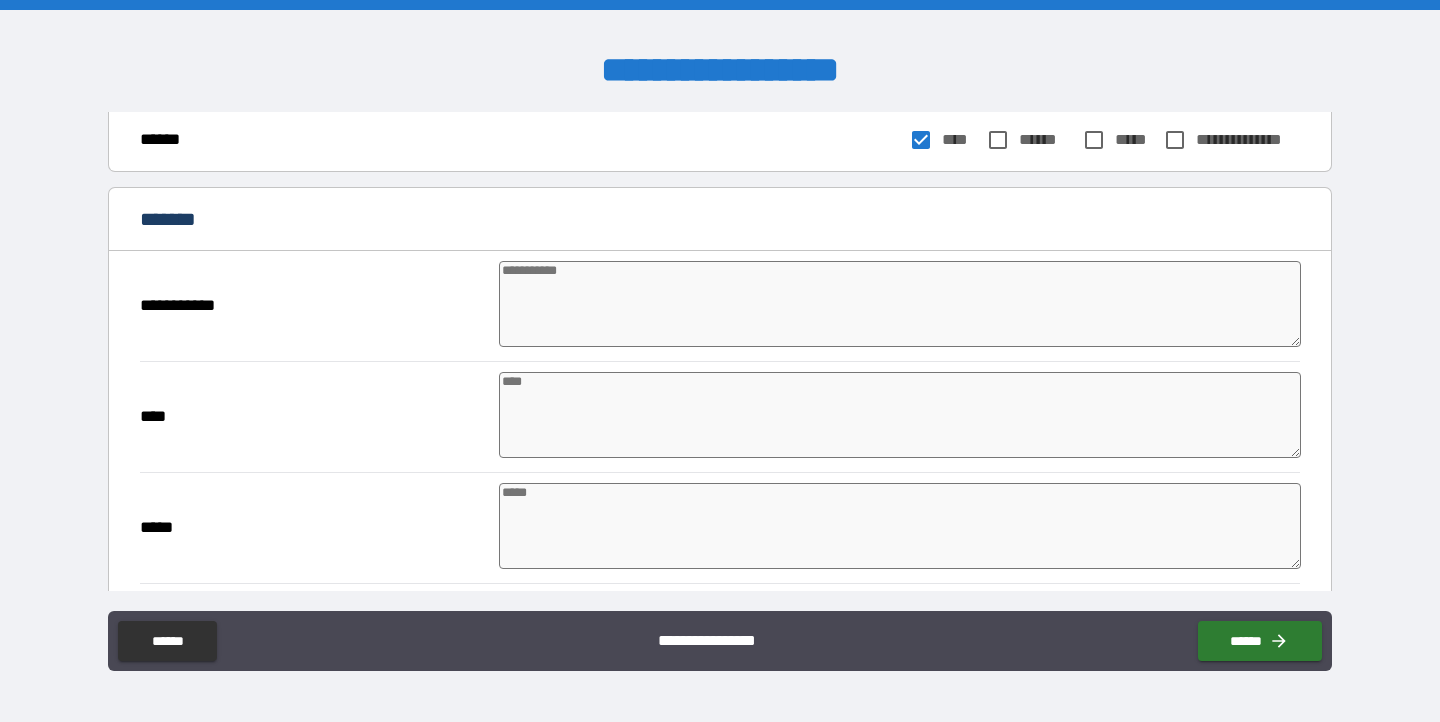 click at bounding box center (900, 304) 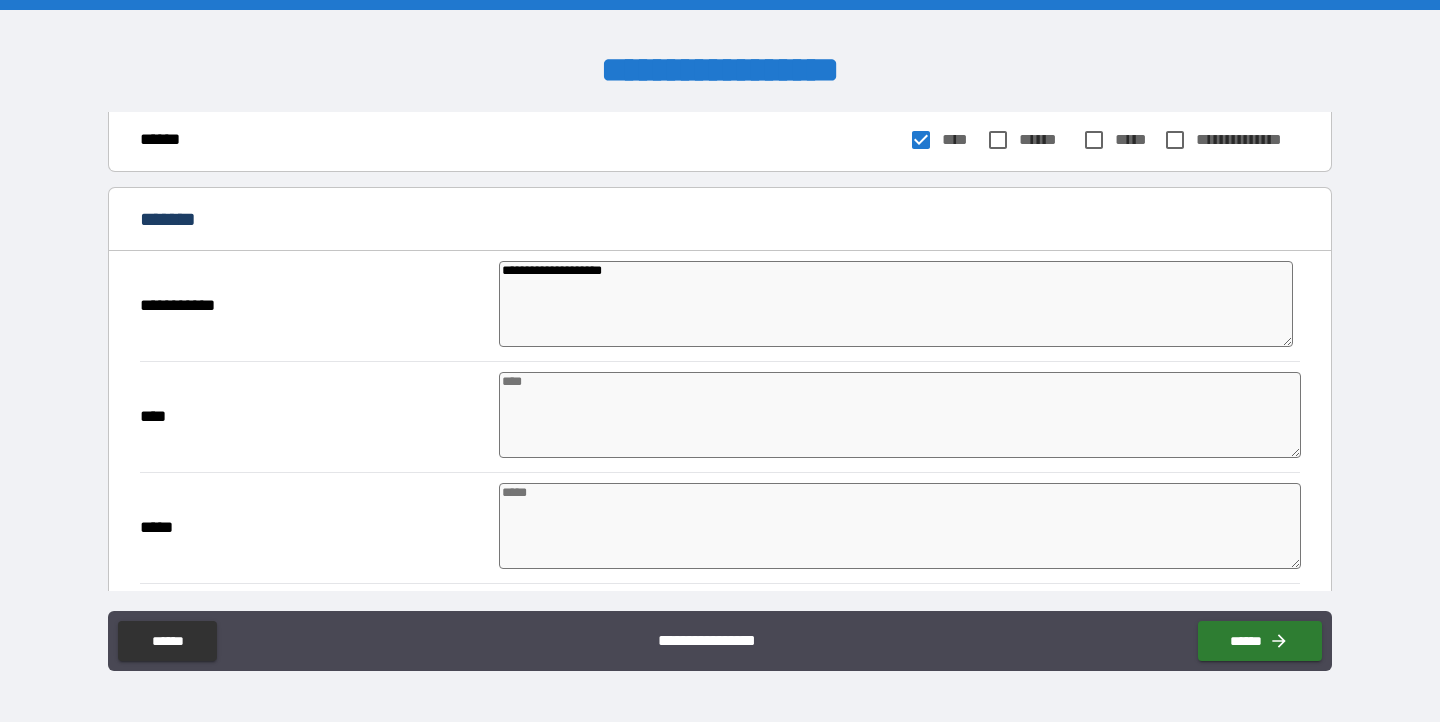 click at bounding box center (900, 415) 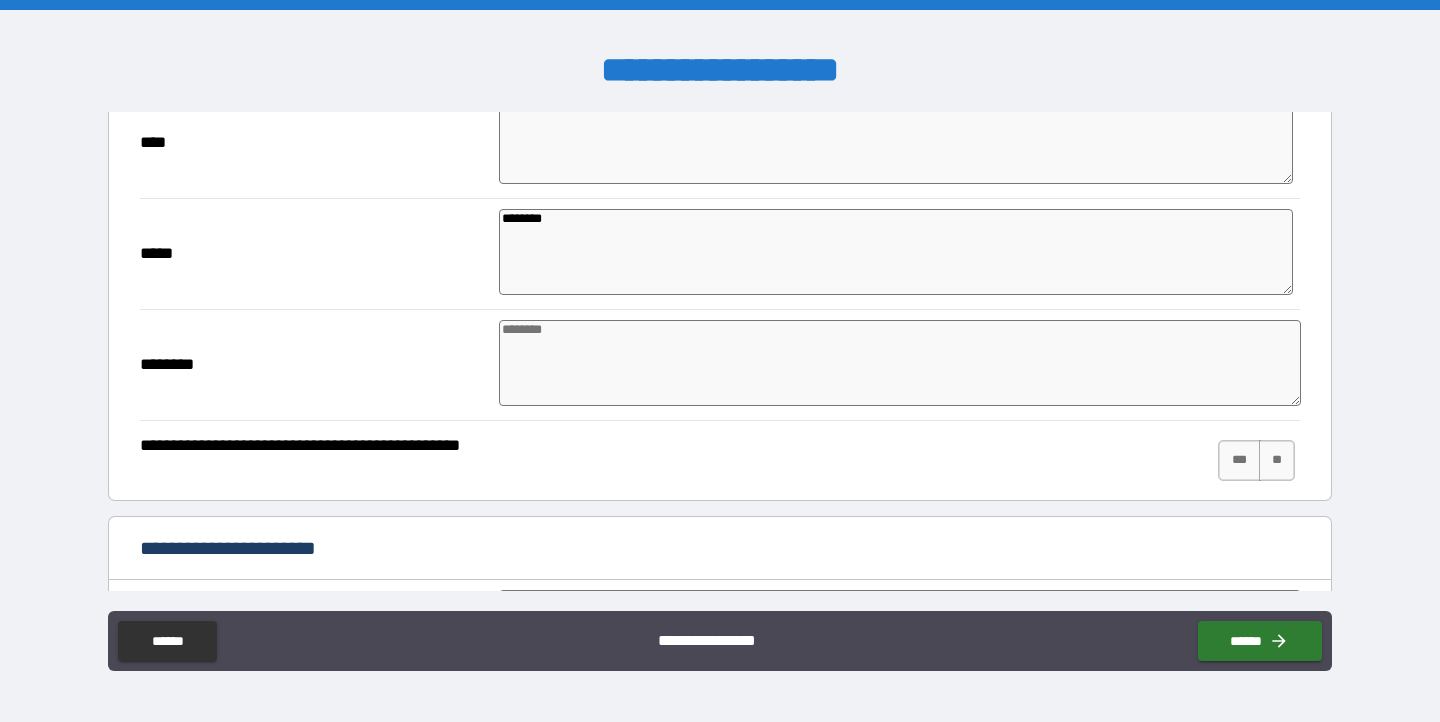 scroll, scrollTop: 941, scrollLeft: 0, axis: vertical 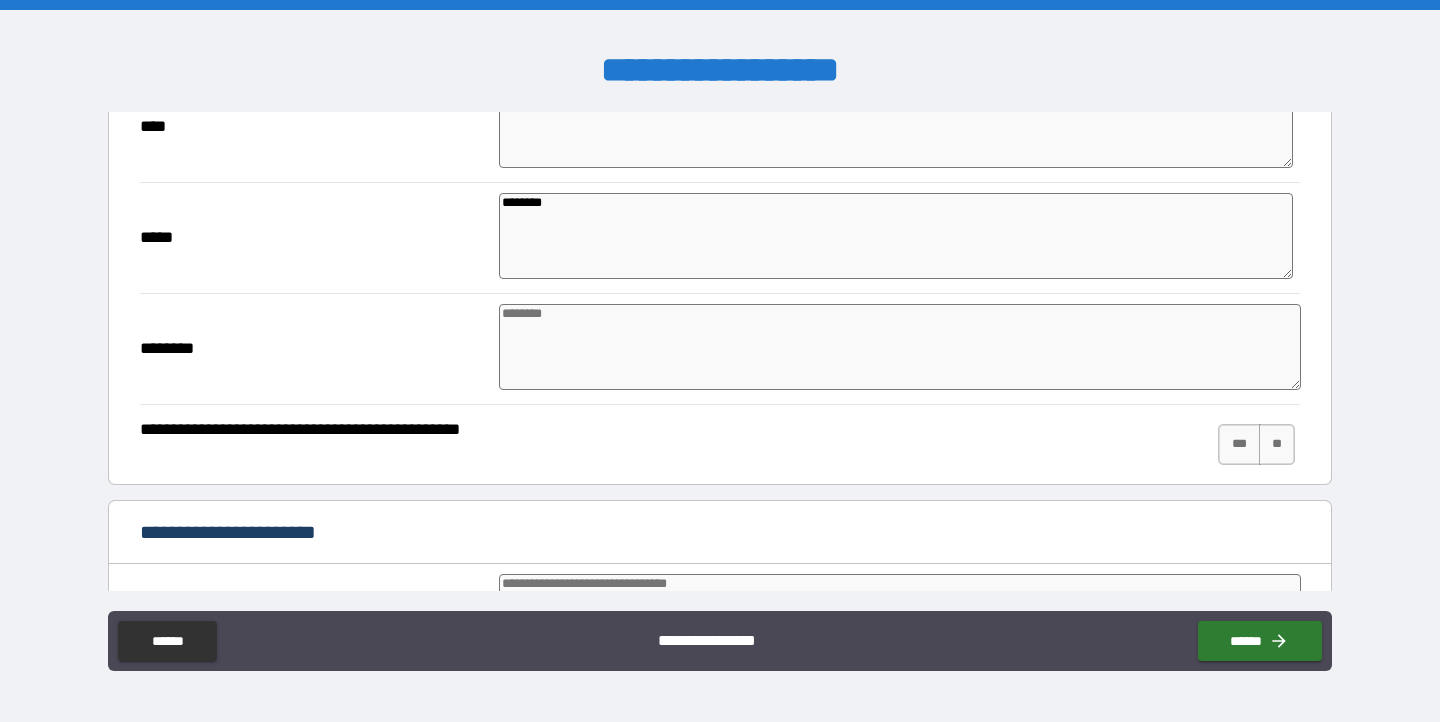 click at bounding box center [900, 347] 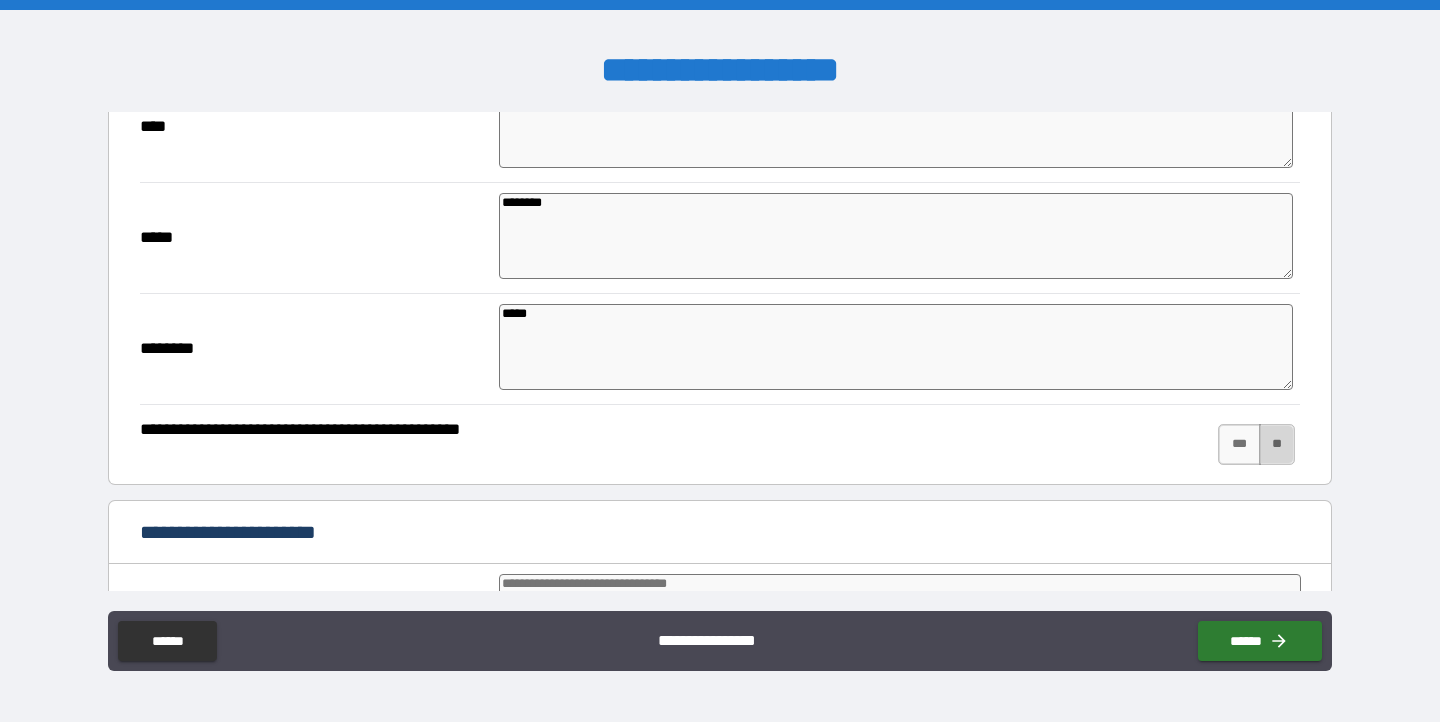 click on "**" at bounding box center [1277, 444] 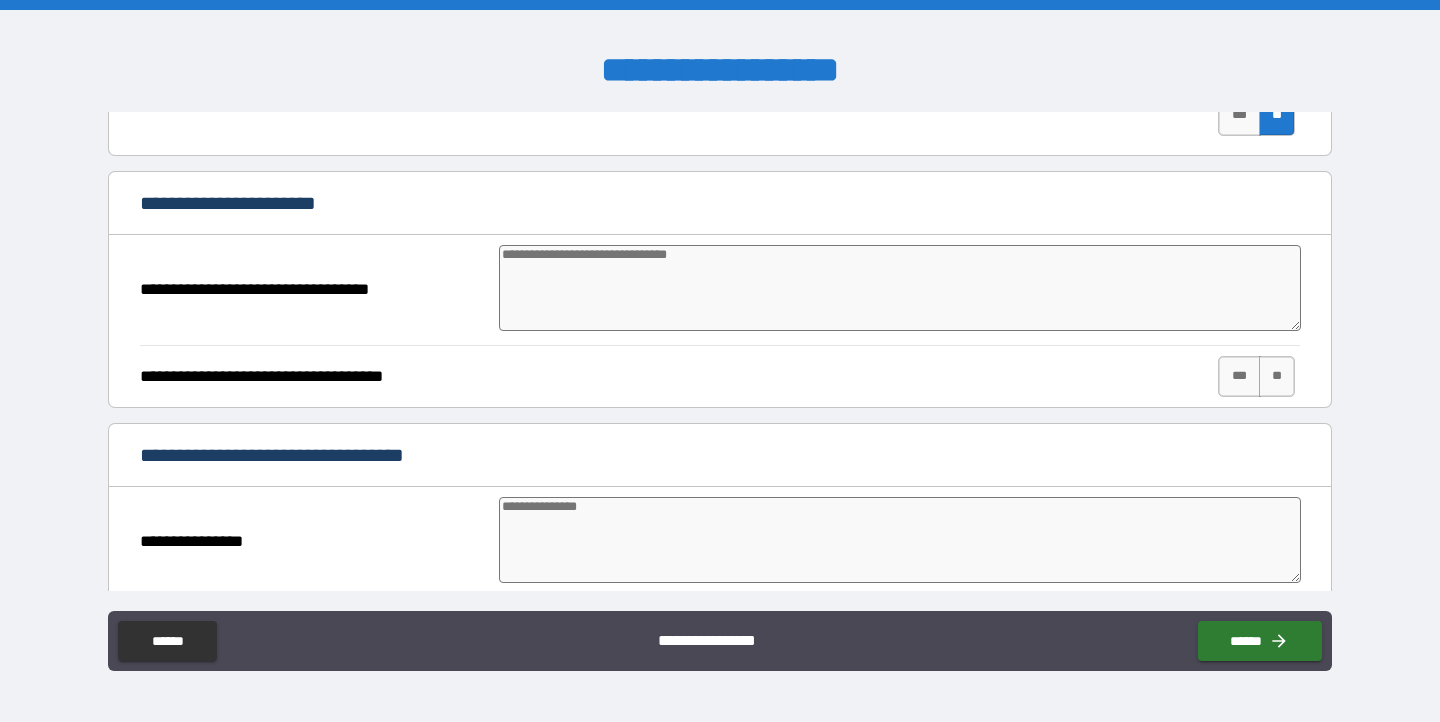 scroll, scrollTop: 1272, scrollLeft: 0, axis: vertical 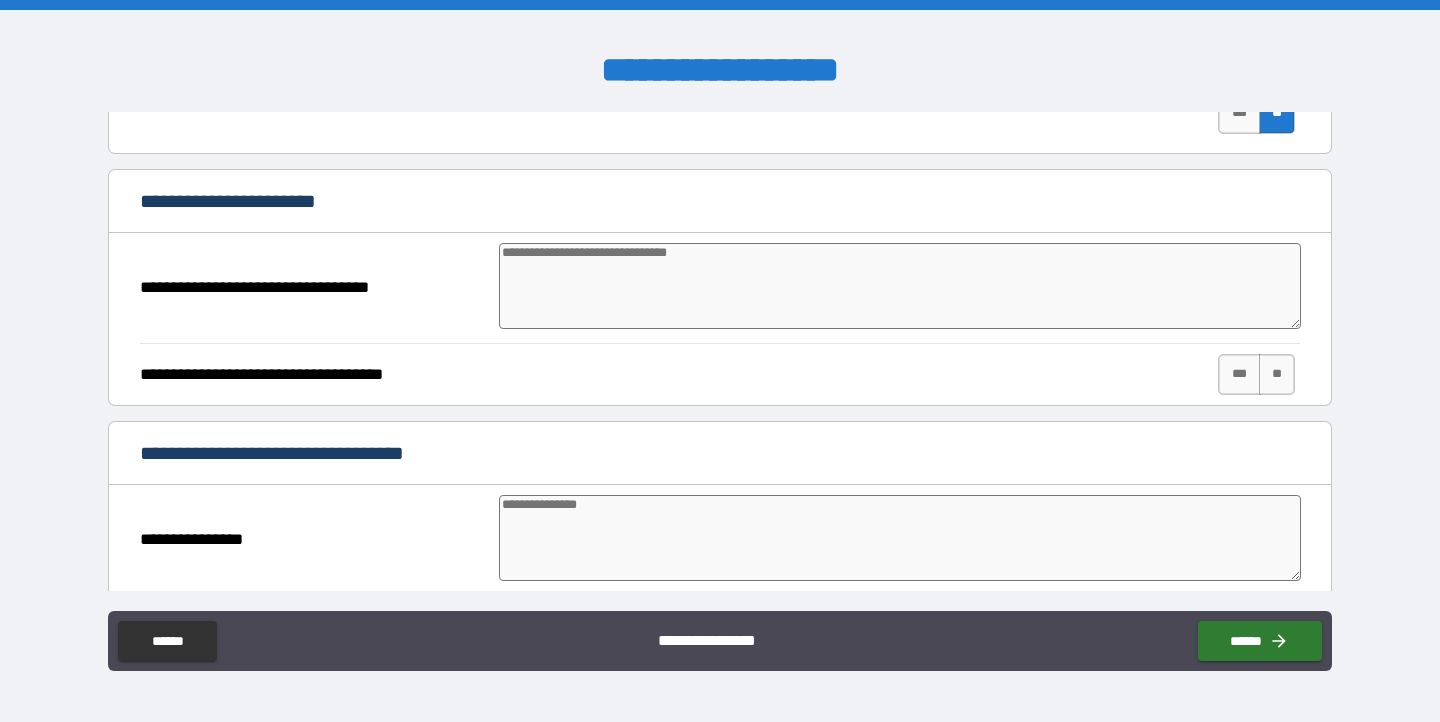 click at bounding box center [900, 286] 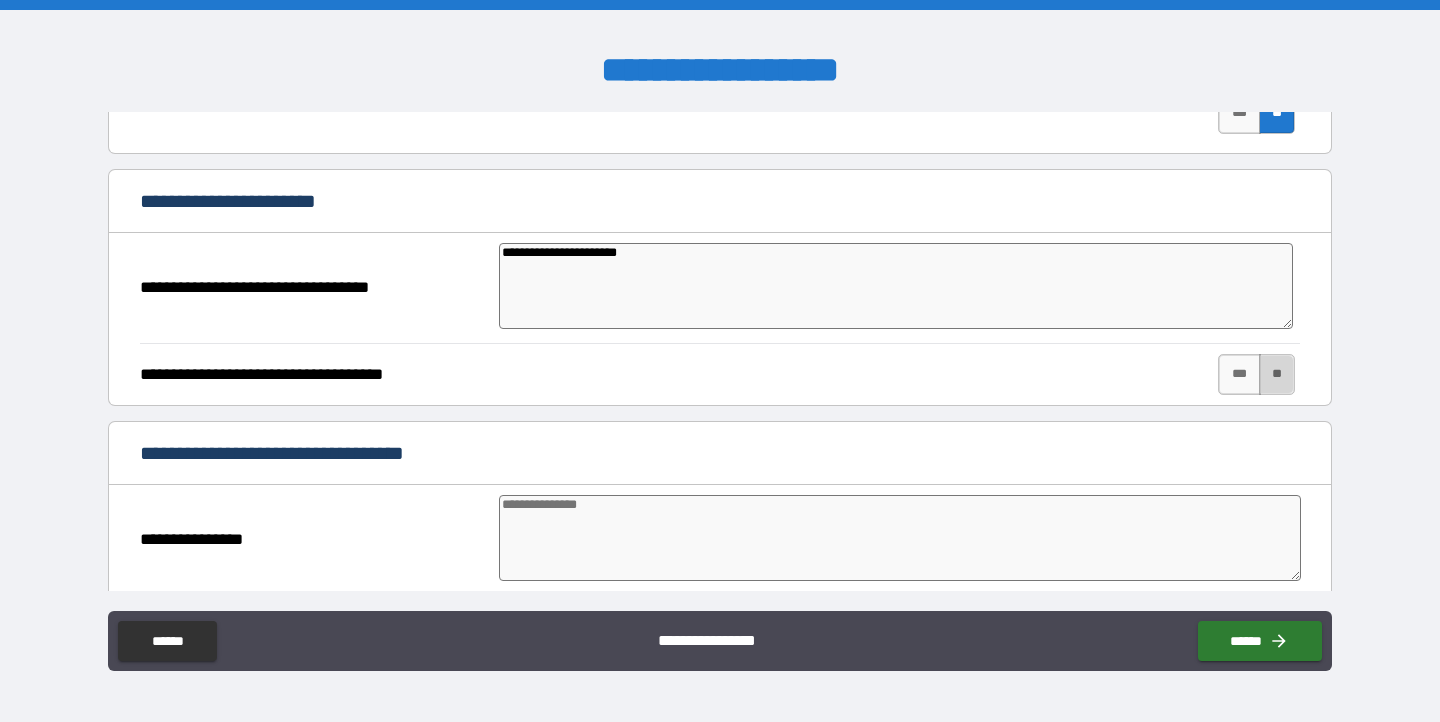 click on "**" at bounding box center [1277, 374] 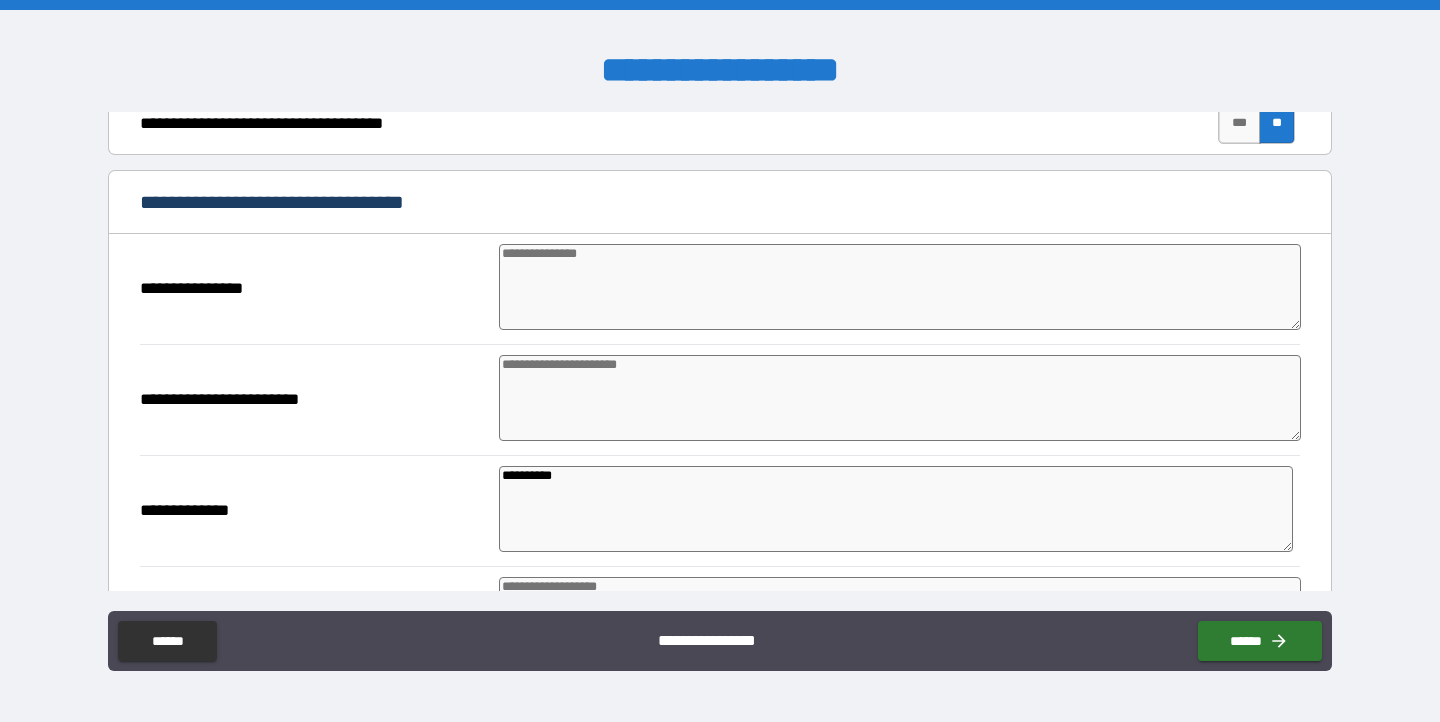 scroll, scrollTop: 1528, scrollLeft: 0, axis: vertical 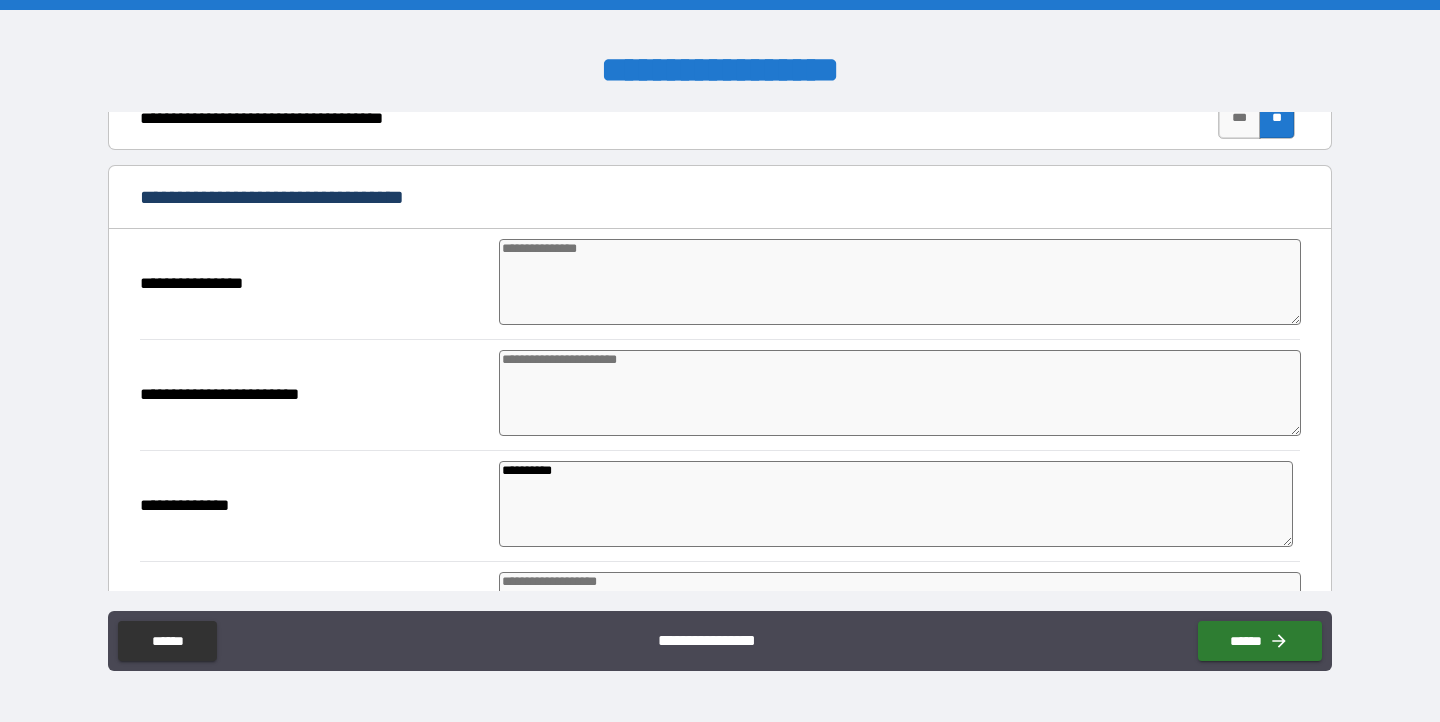 click at bounding box center [900, 282] 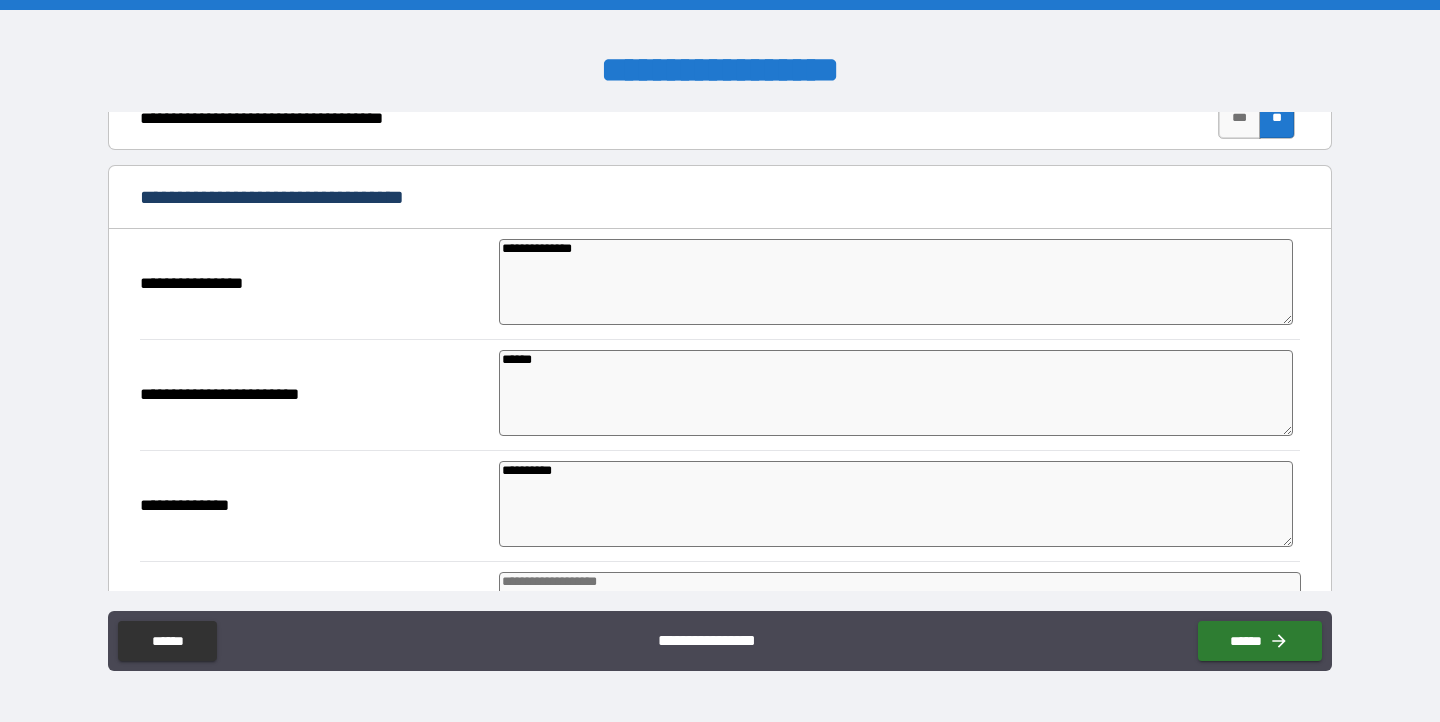 click on "**********" at bounding box center (896, 504) 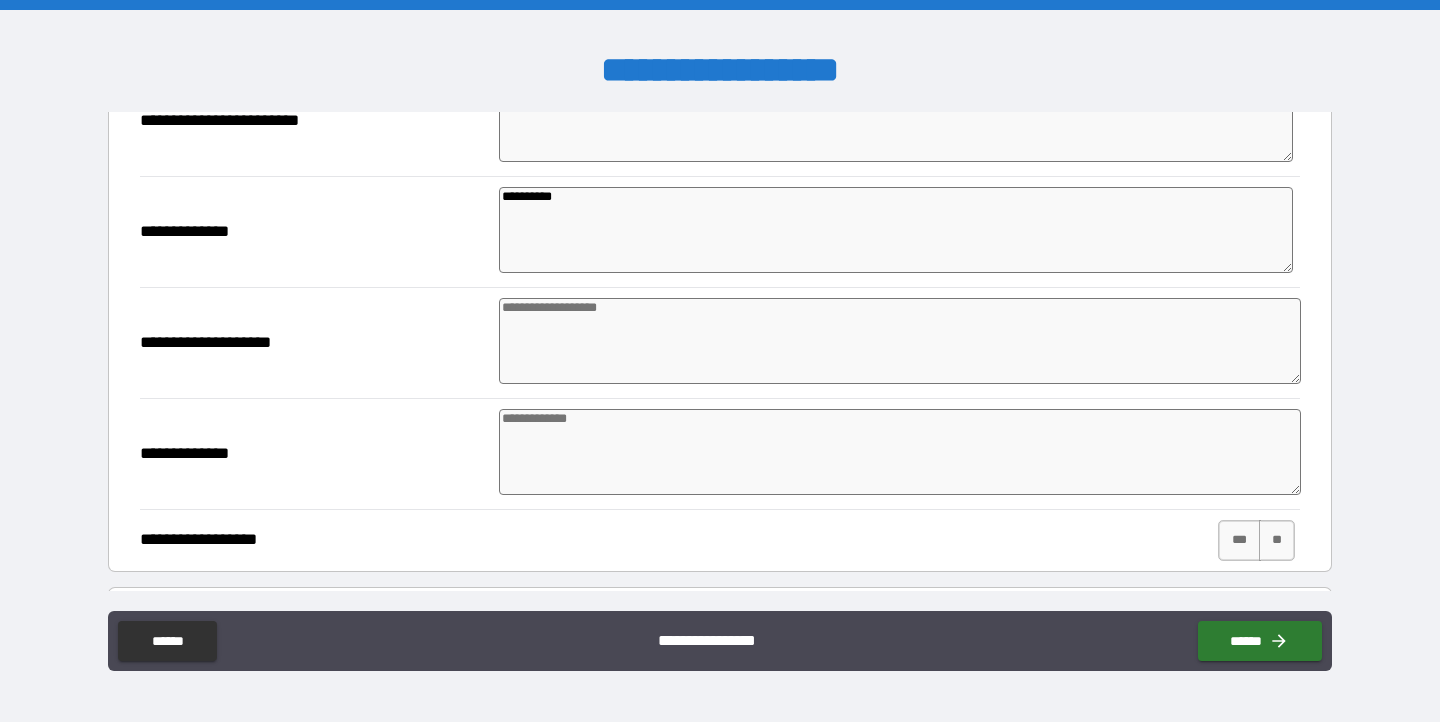 scroll, scrollTop: 1811, scrollLeft: 0, axis: vertical 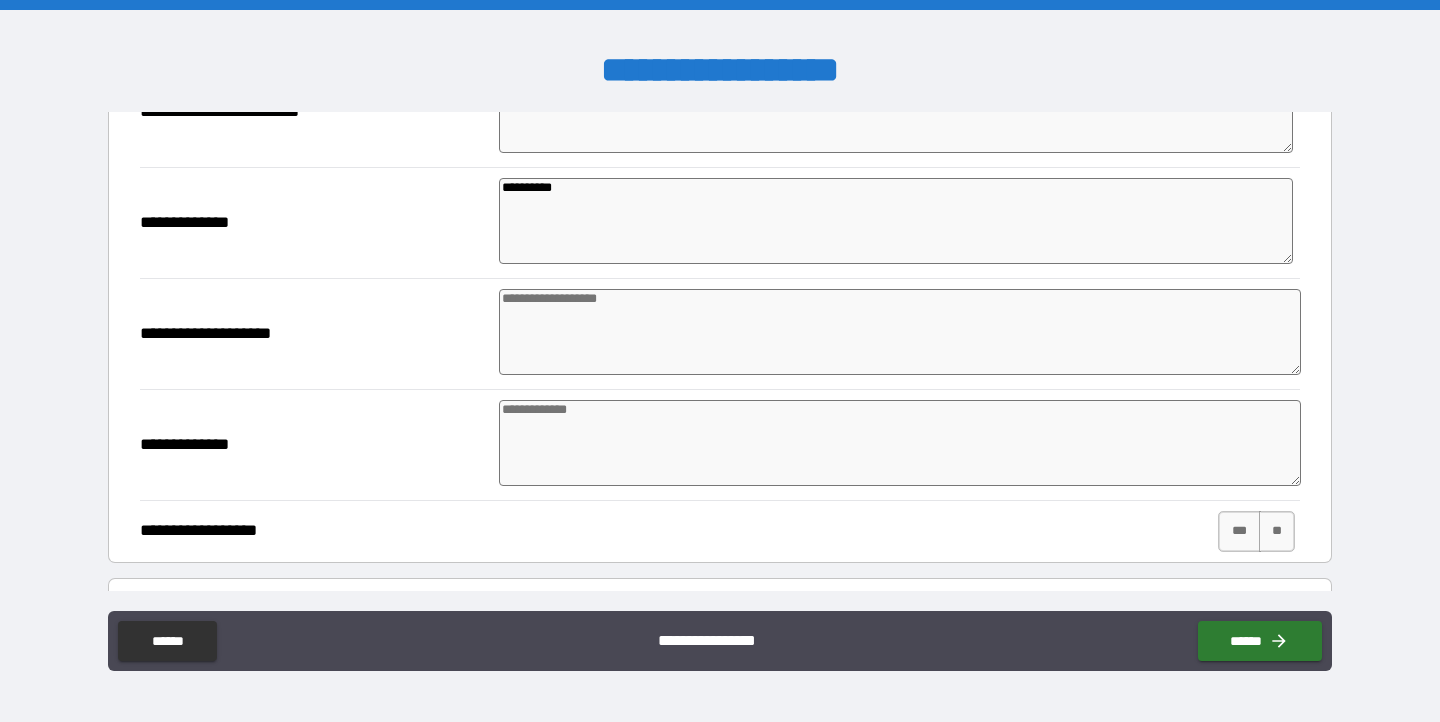 click at bounding box center [900, 332] 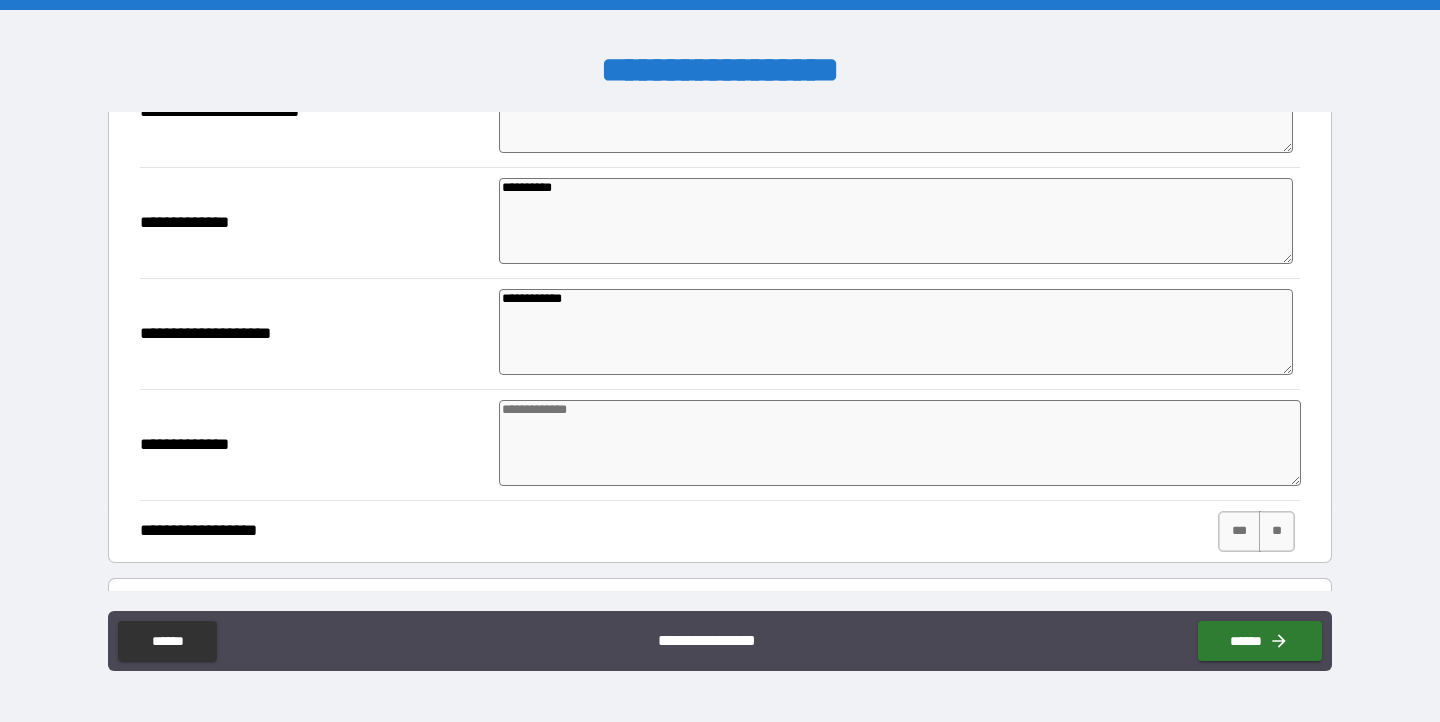 click at bounding box center (900, 443) 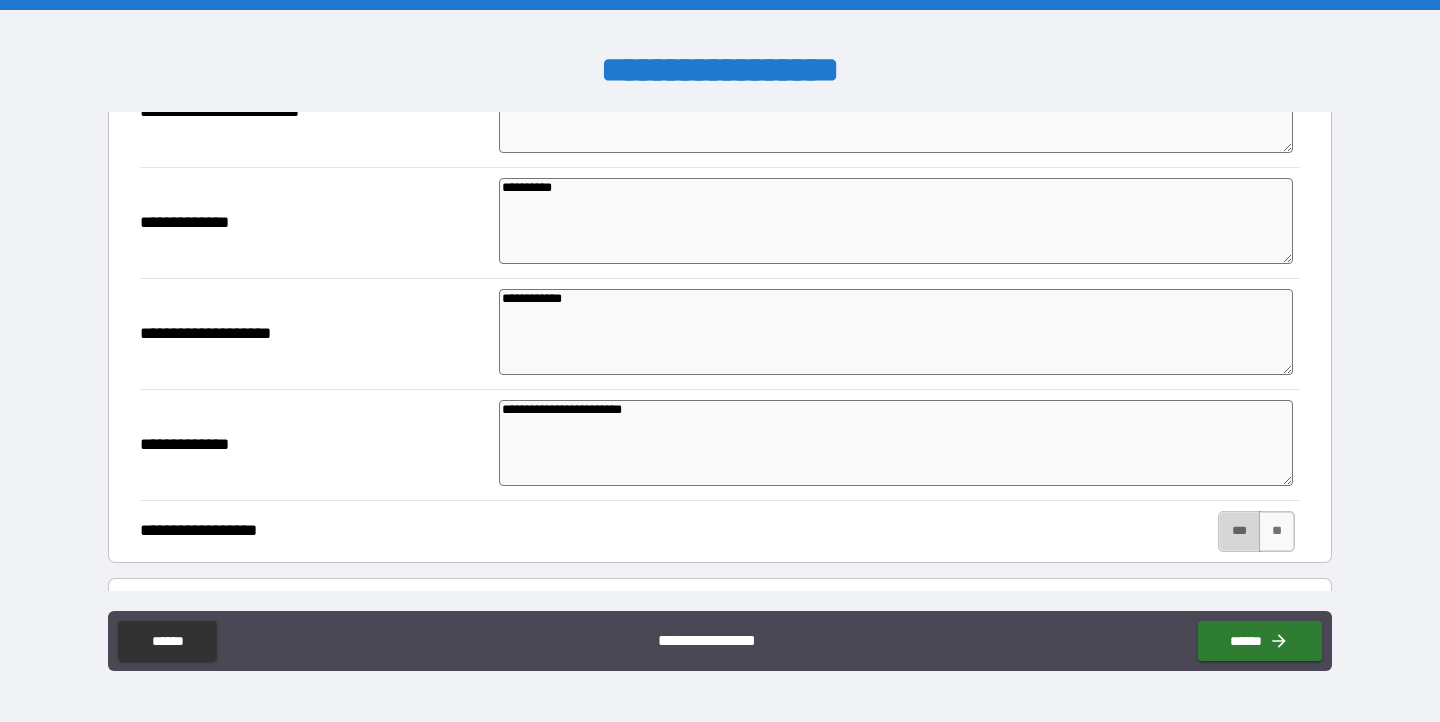 click on "***" at bounding box center [1239, 531] 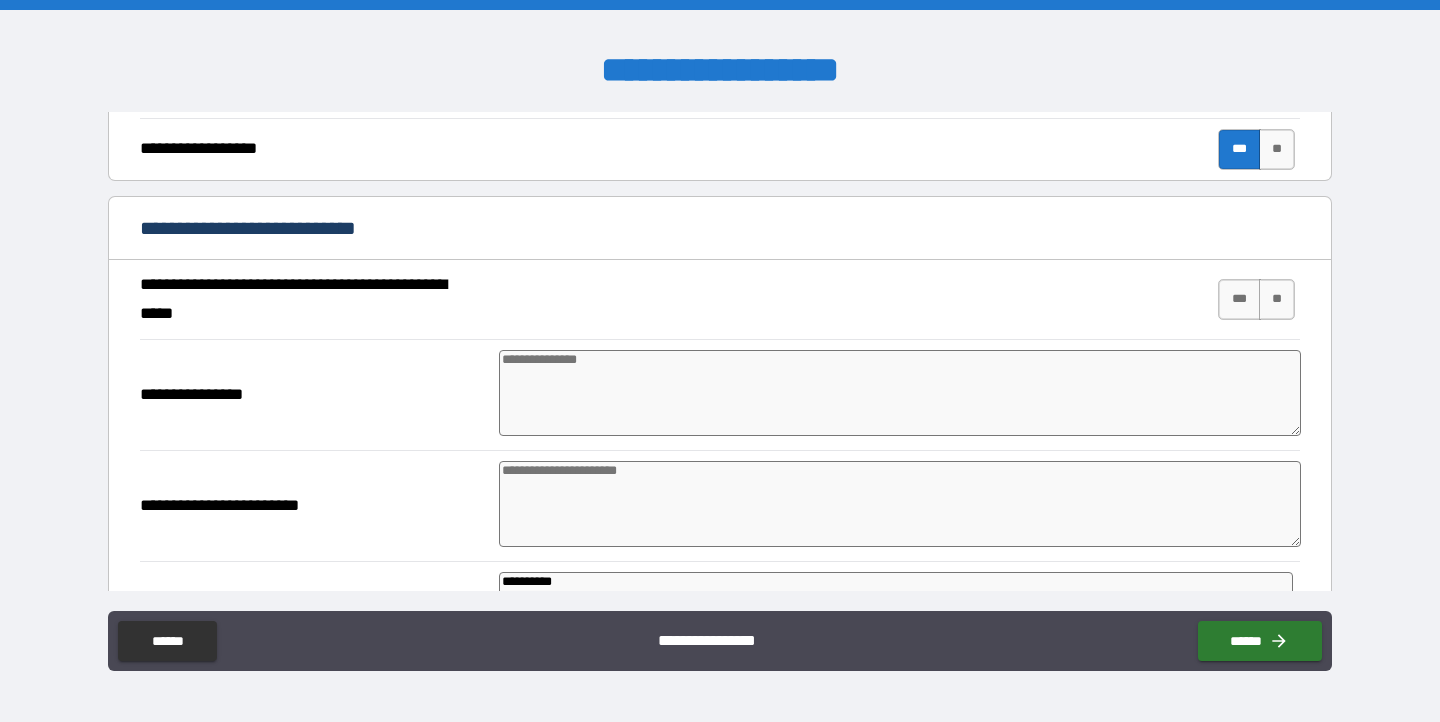 scroll, scrollTop: 2202, scrollLeft: 0, axis: vertical 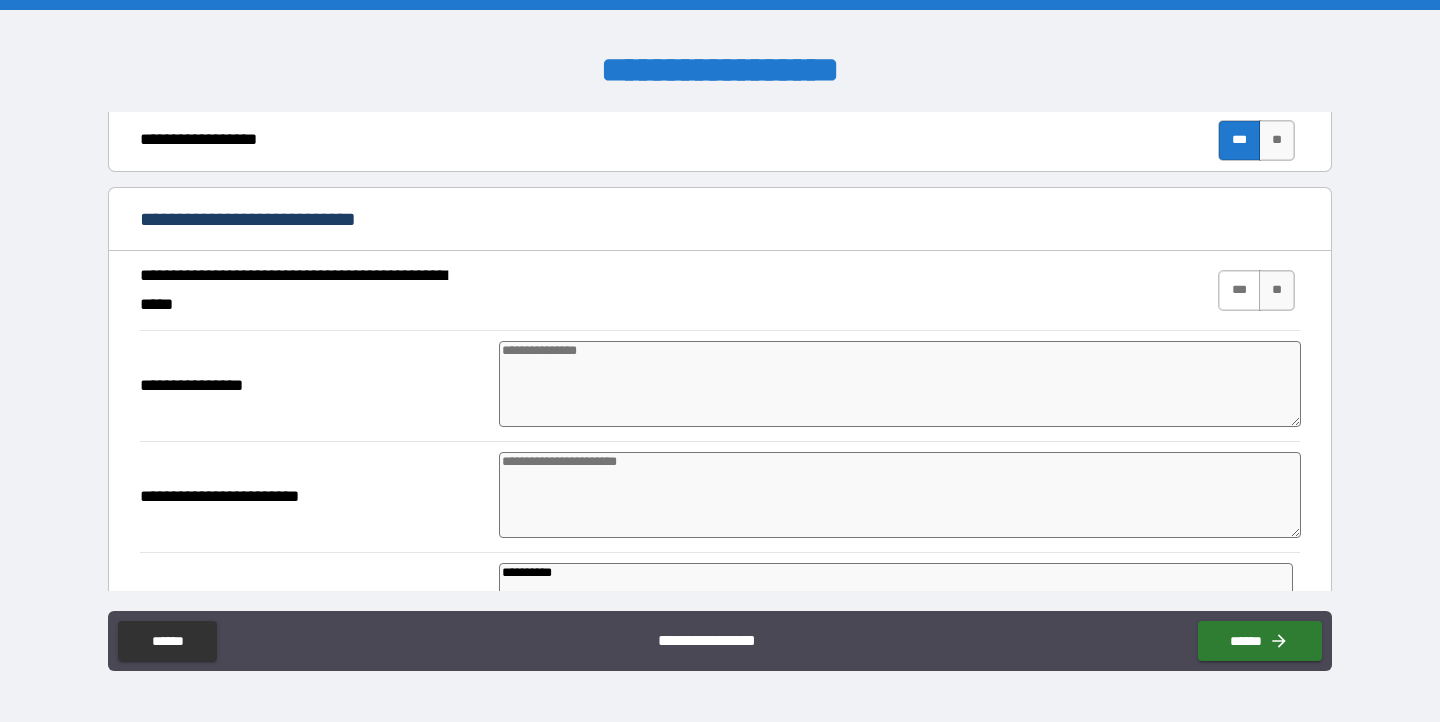 click on "***" at bounding box center (1239, 290) 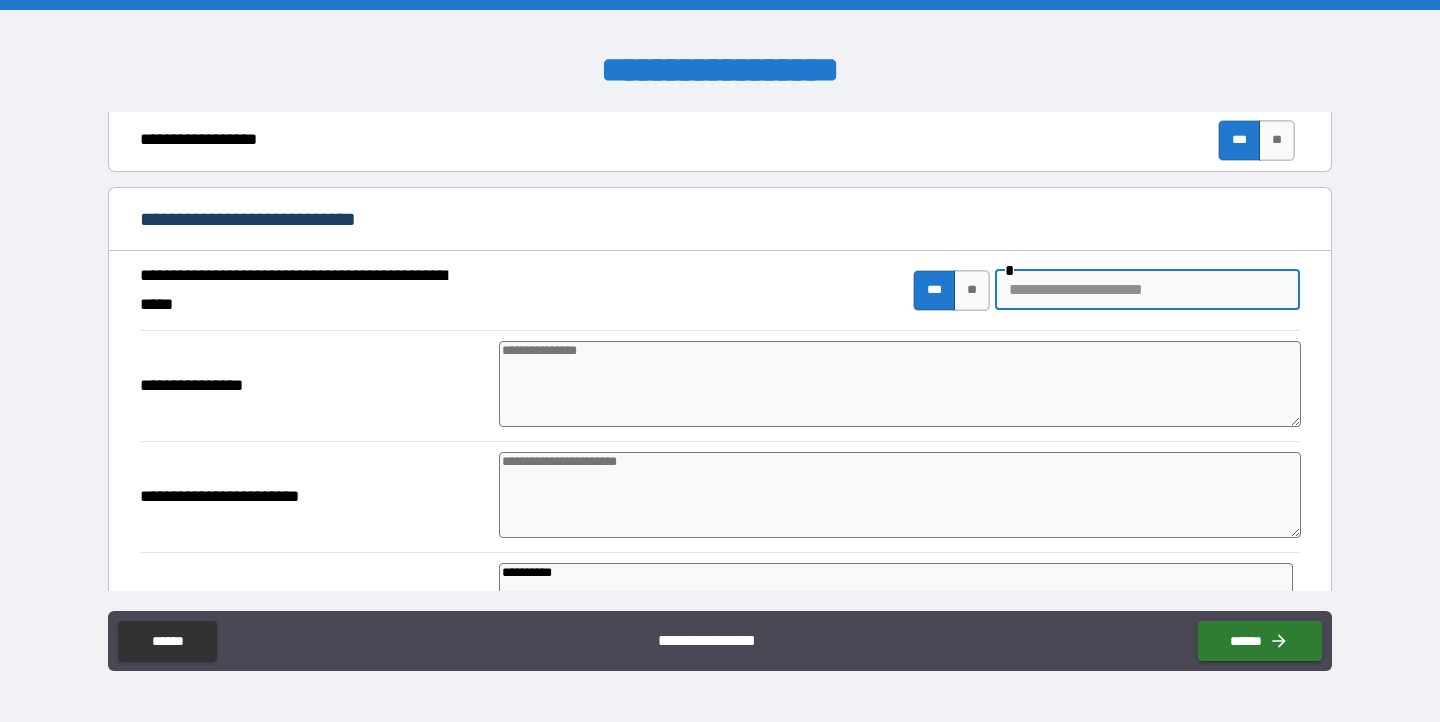 click at bounding box center [1147, 290] 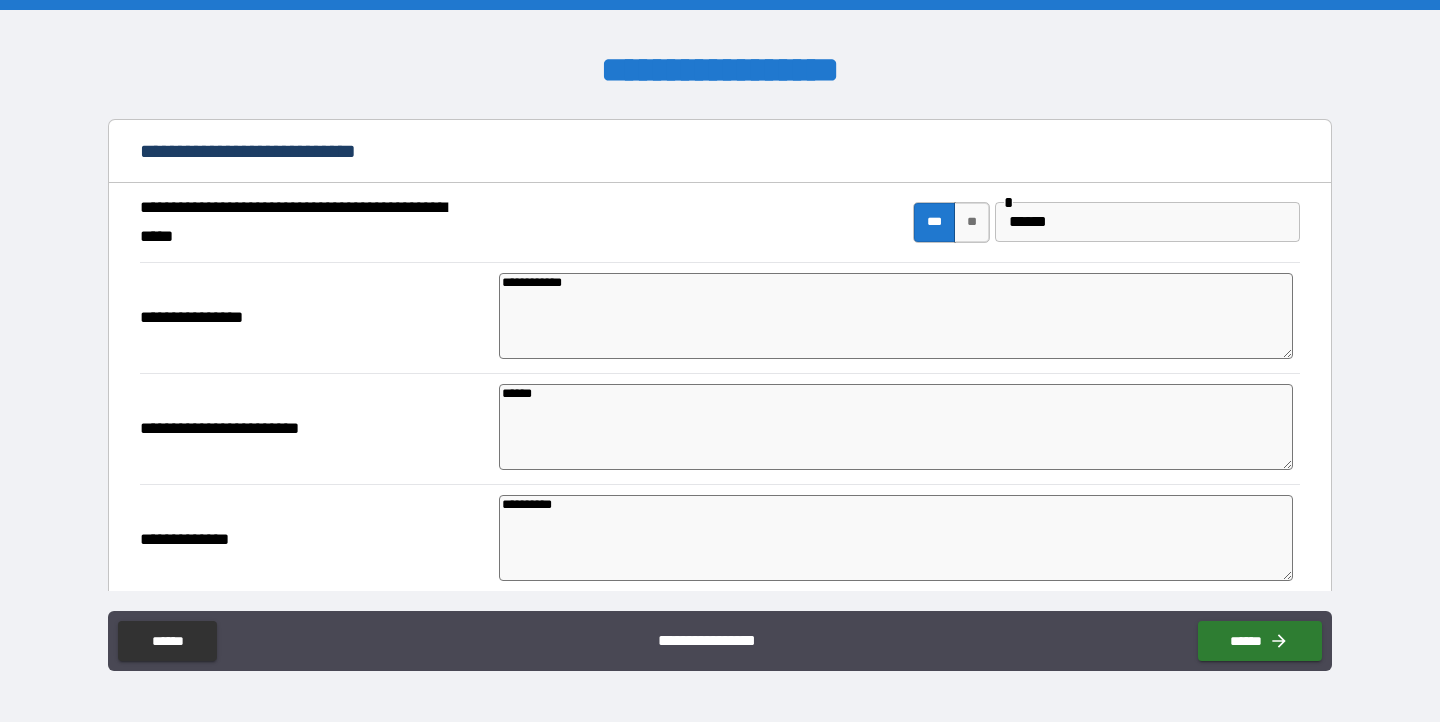 scroll, scrollTop: 2354, scrollLeft: 0, axis: vertical 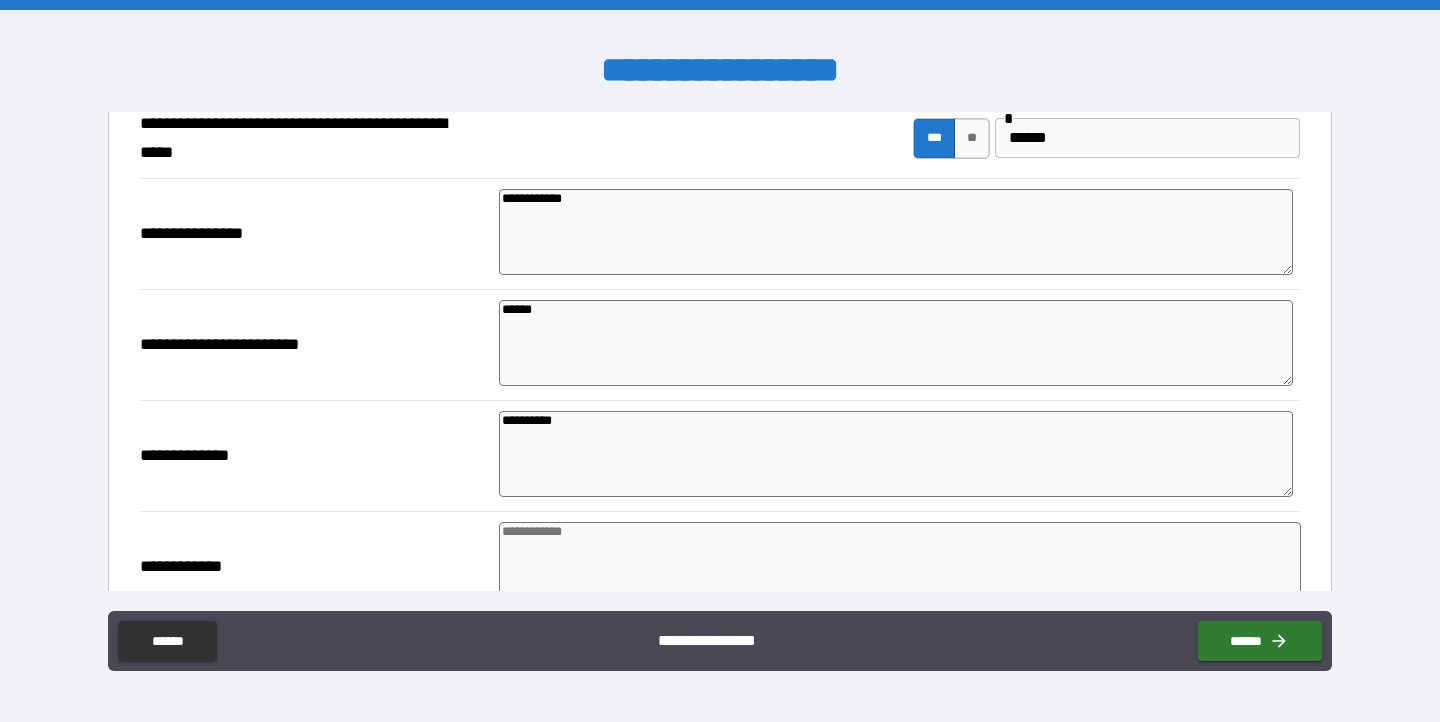 click on "**********" at bounding box center [896, 454] 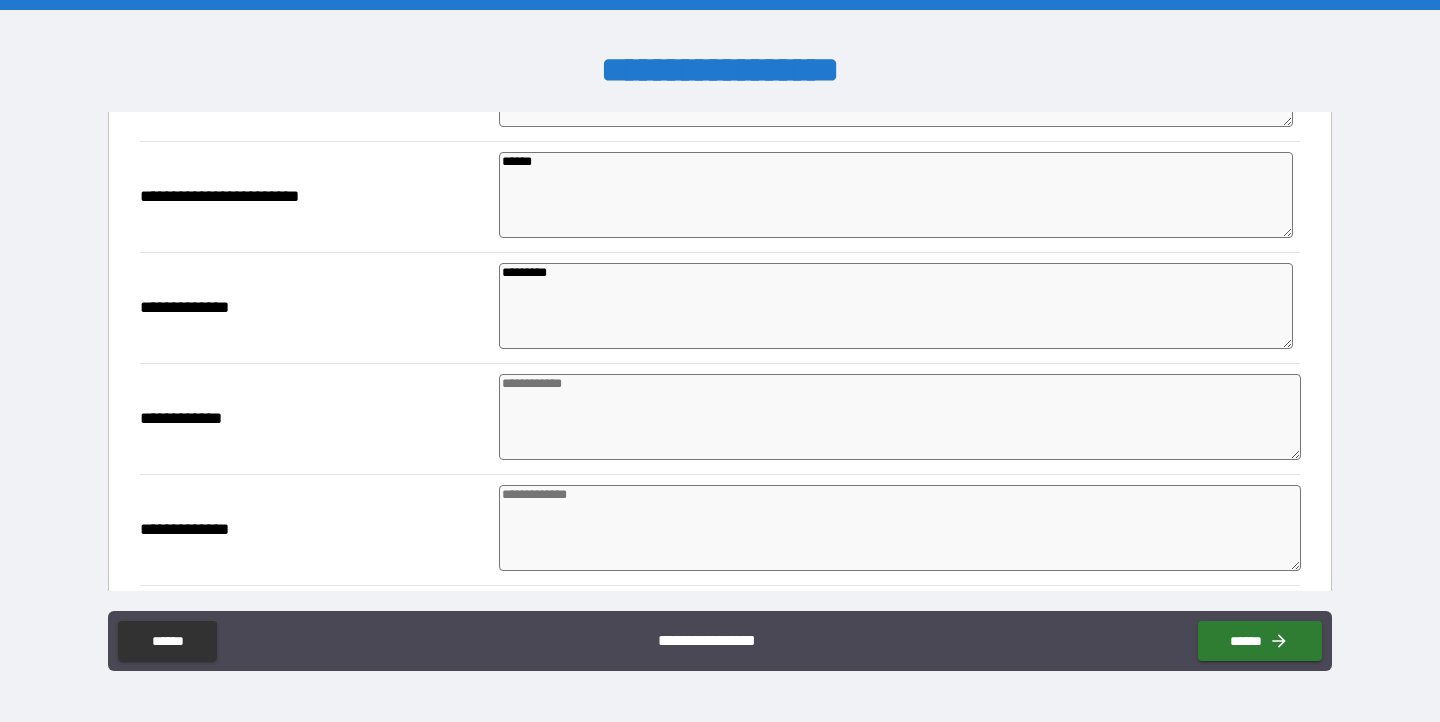 scroll, scrollTop: 2509, scrollLeft: 0, axis: vertical 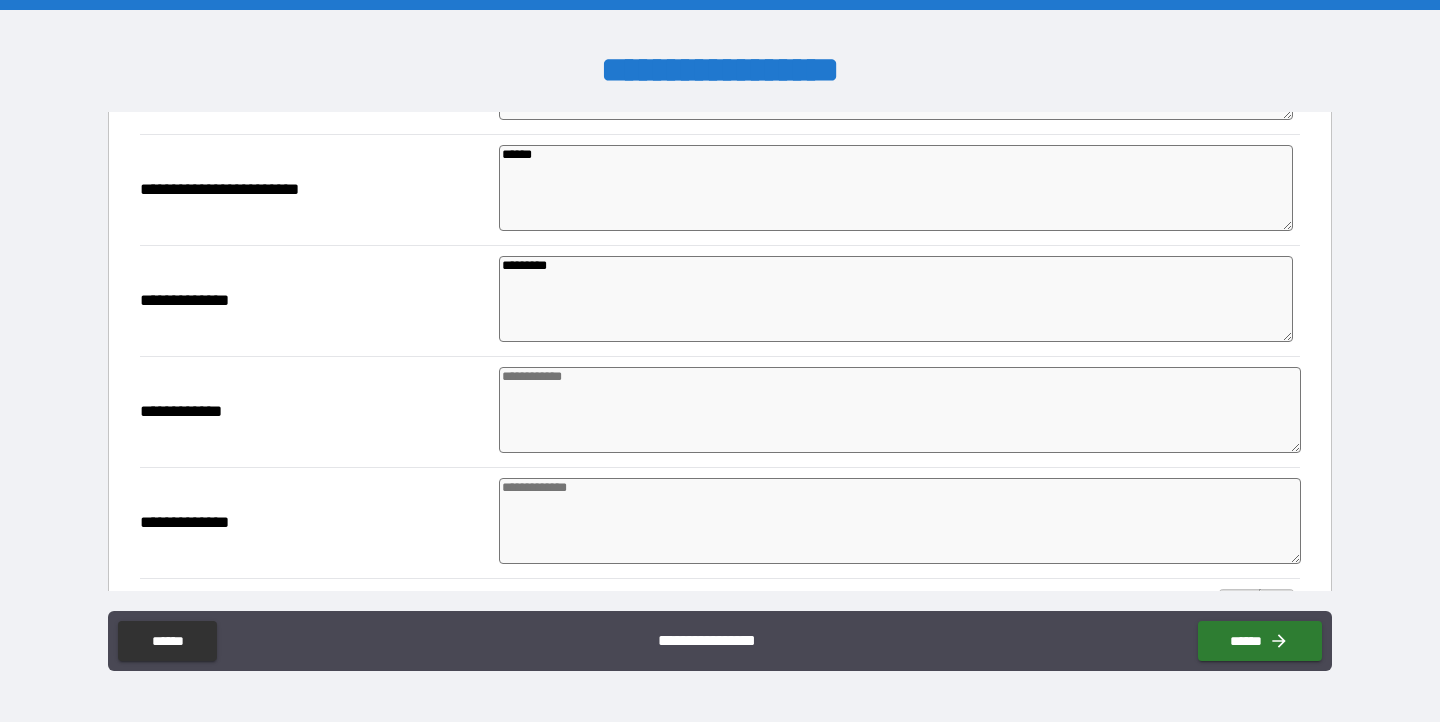 click at bounding box center [900, 410] 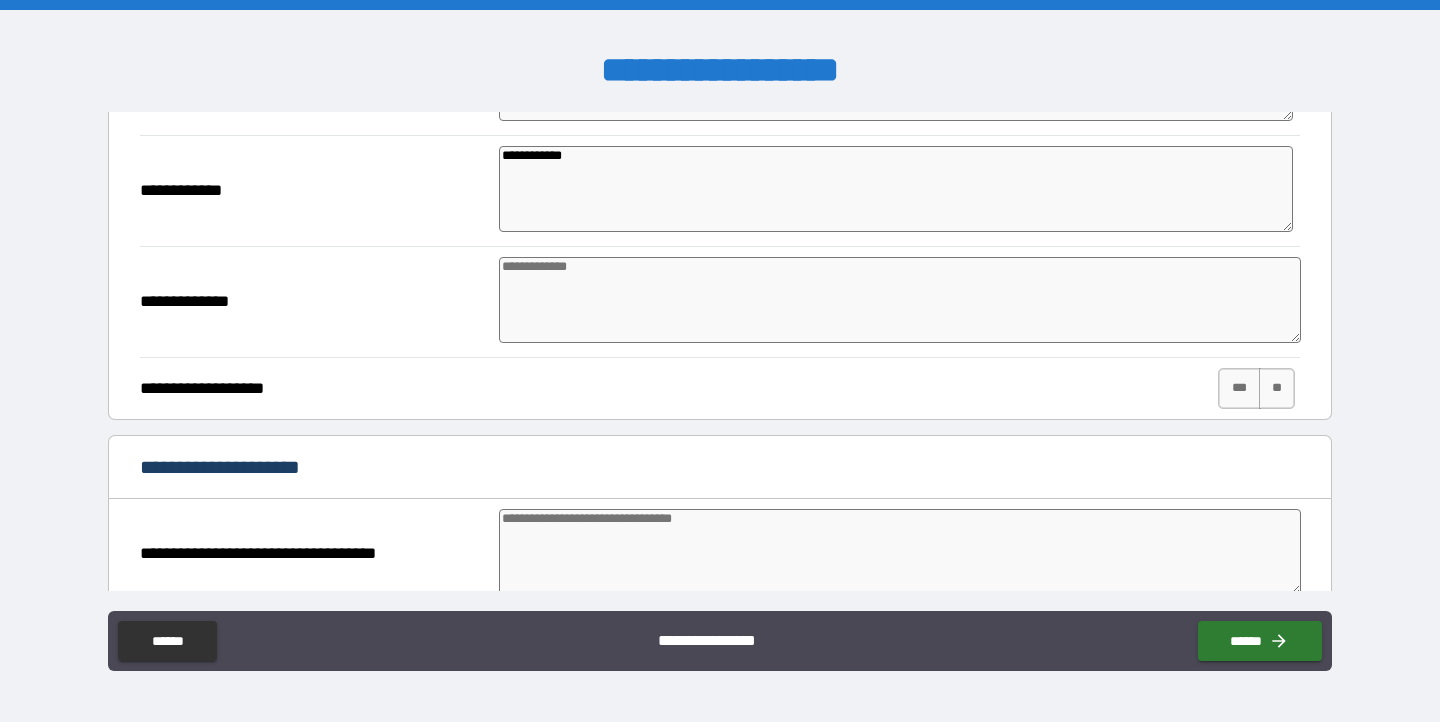 scroll, scrollTop: 2746, scrollLeft: 0, axis: vertical 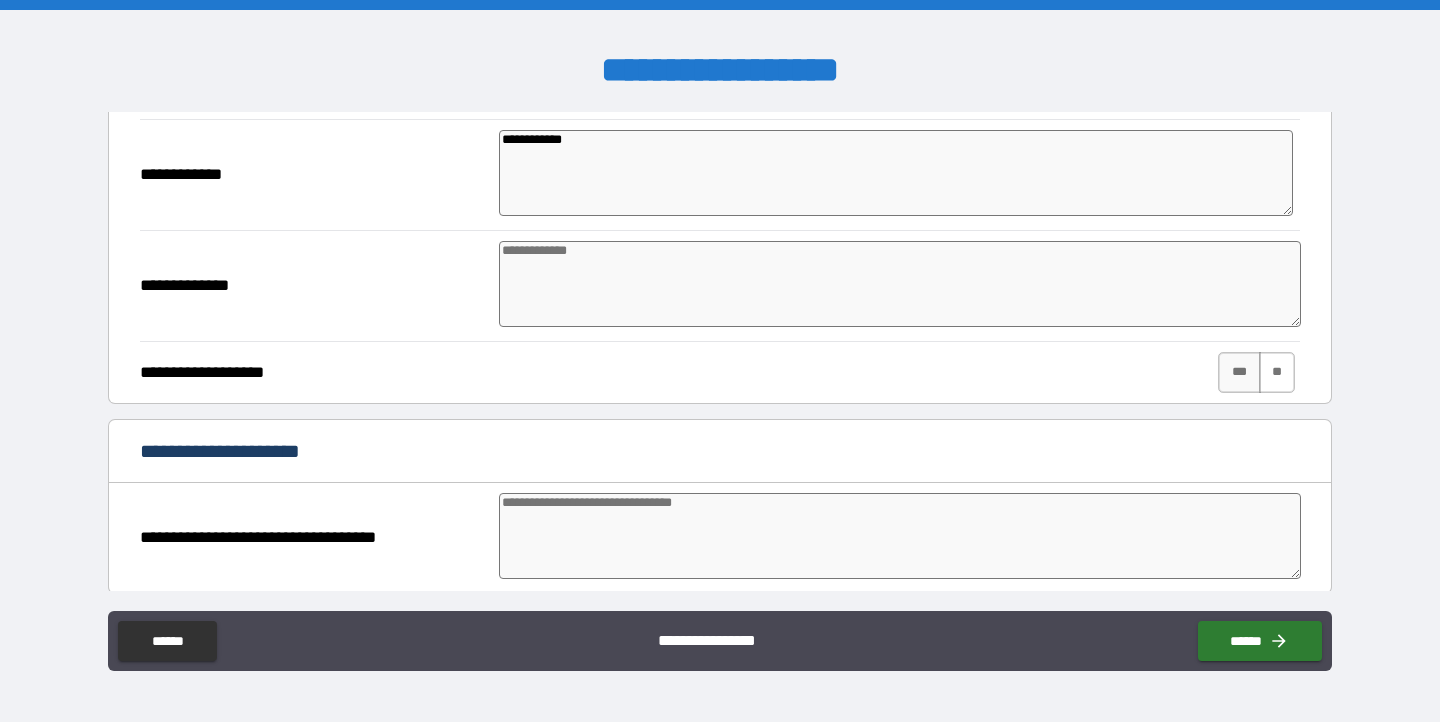click on "**" at bounding box center [1277, 372] 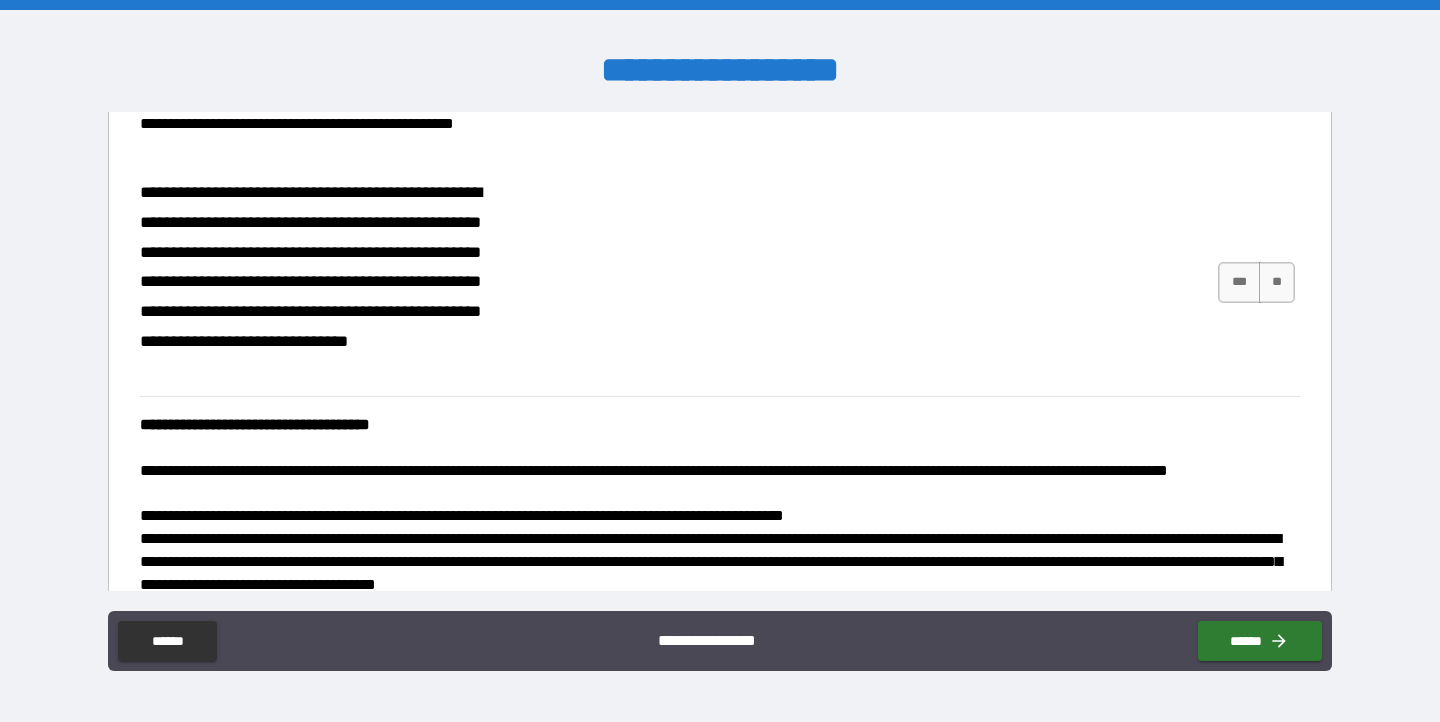 scroll, scrollTop: 3506, scrollLeft: 0, axis: vertical 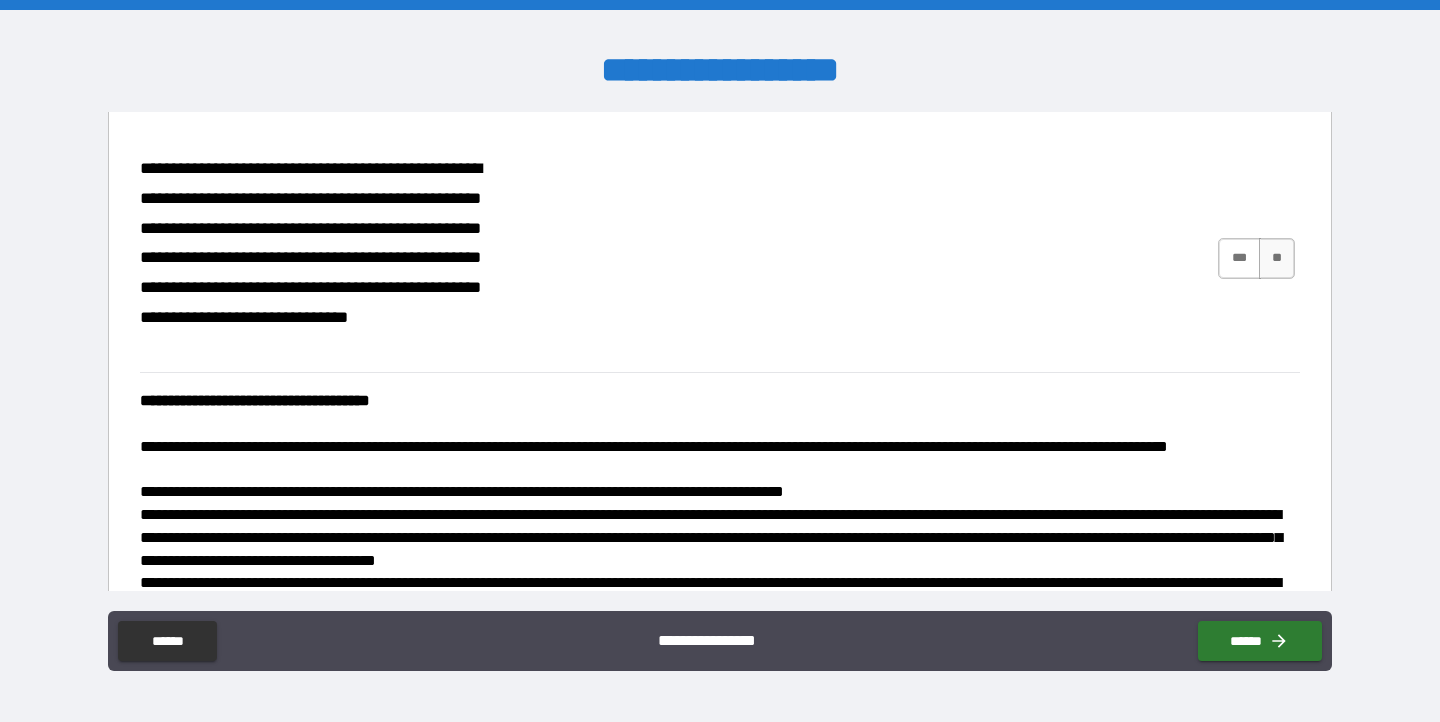 click on "***" at bounding box center [1239, 258] 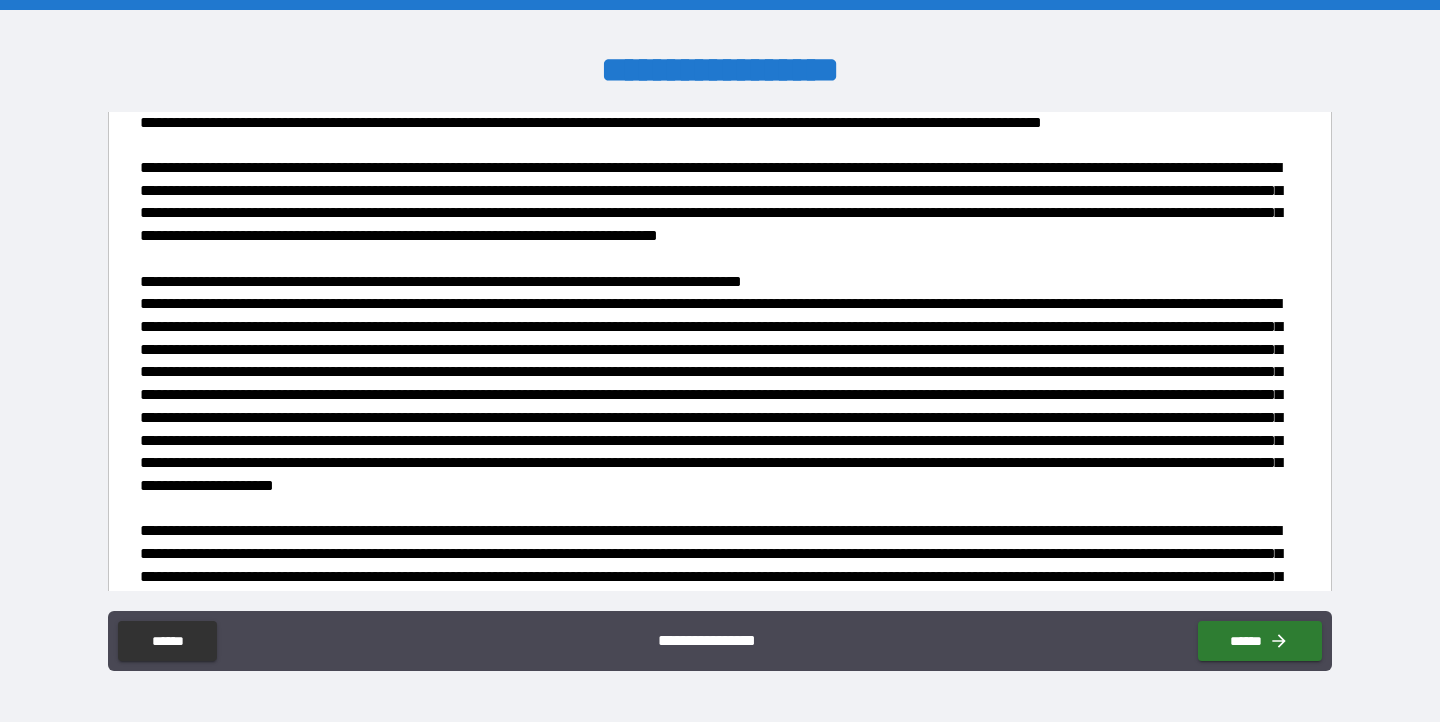 scroll, scrollTop: 4472, scrollLeft: 0, axis: vertical 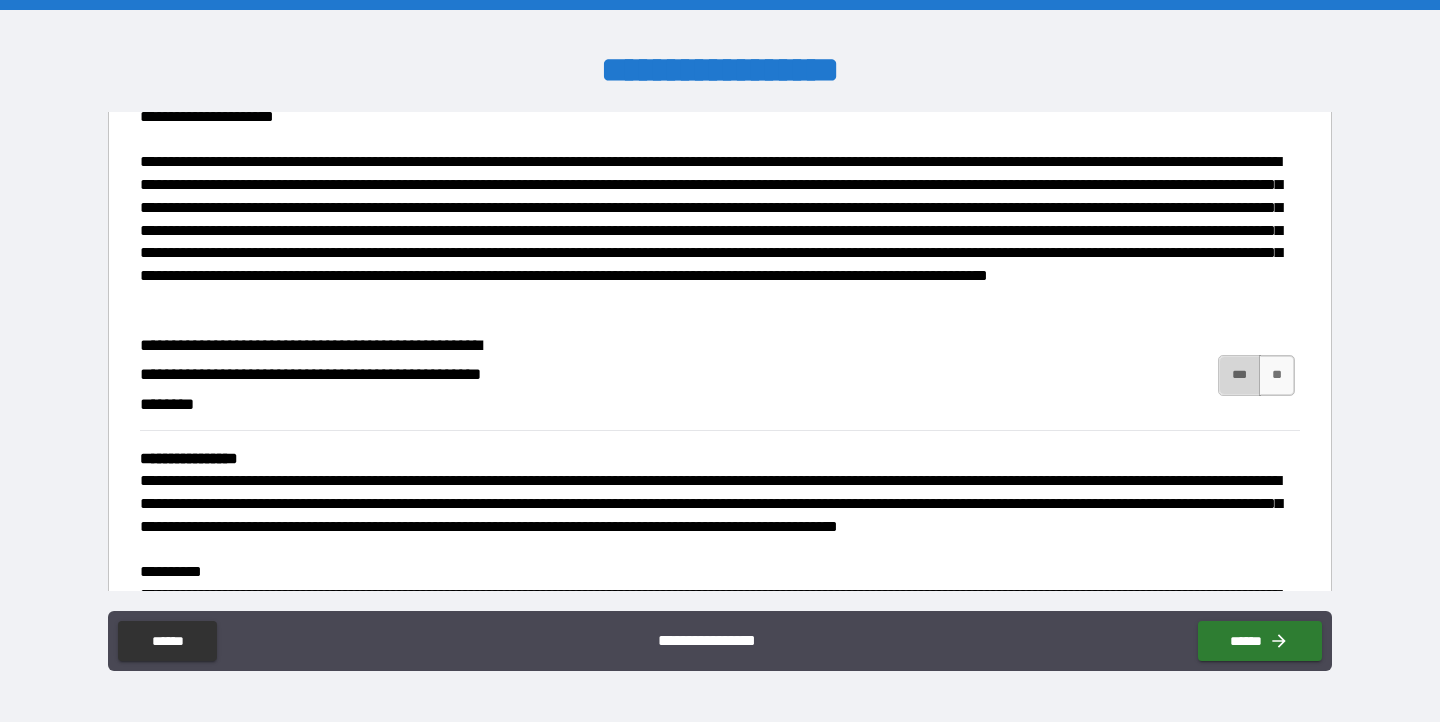 click on "***" at bounding box center (1239, 375) 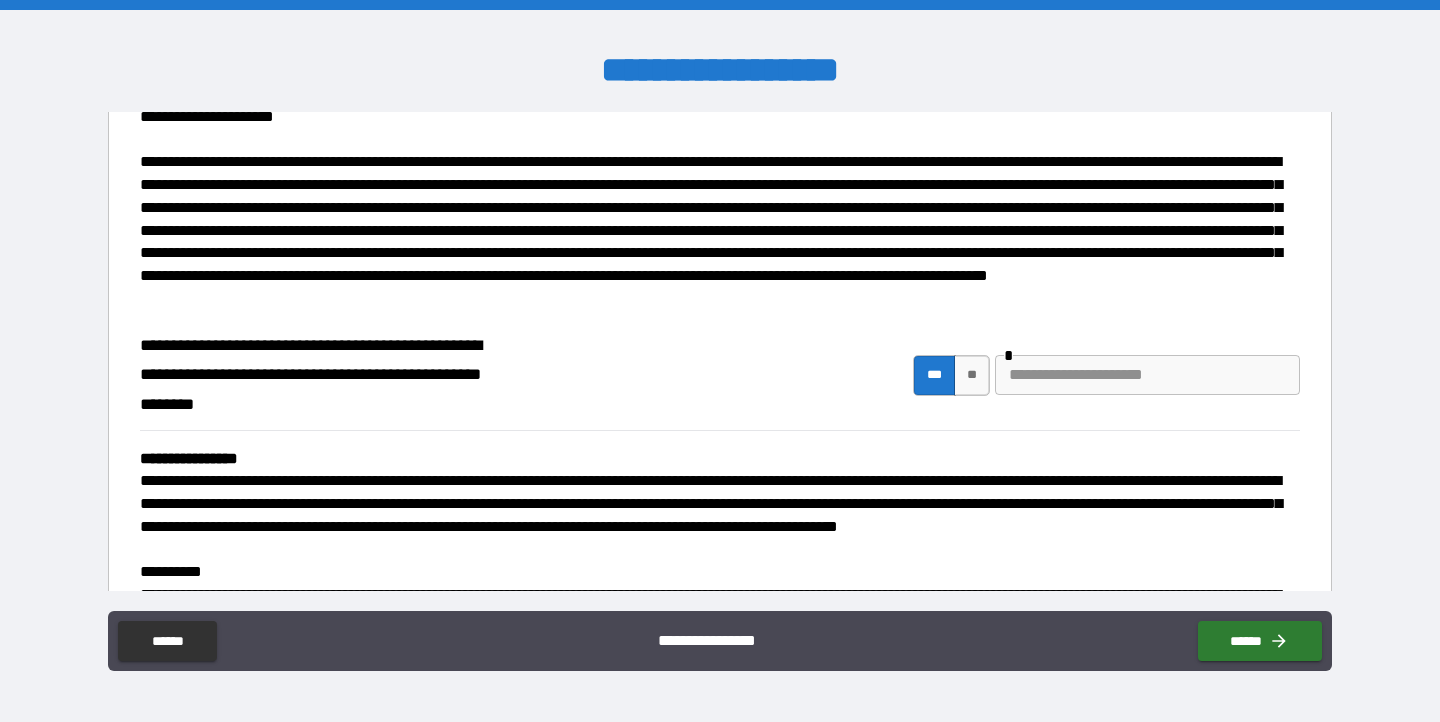click at bounding box center (1147, 375) 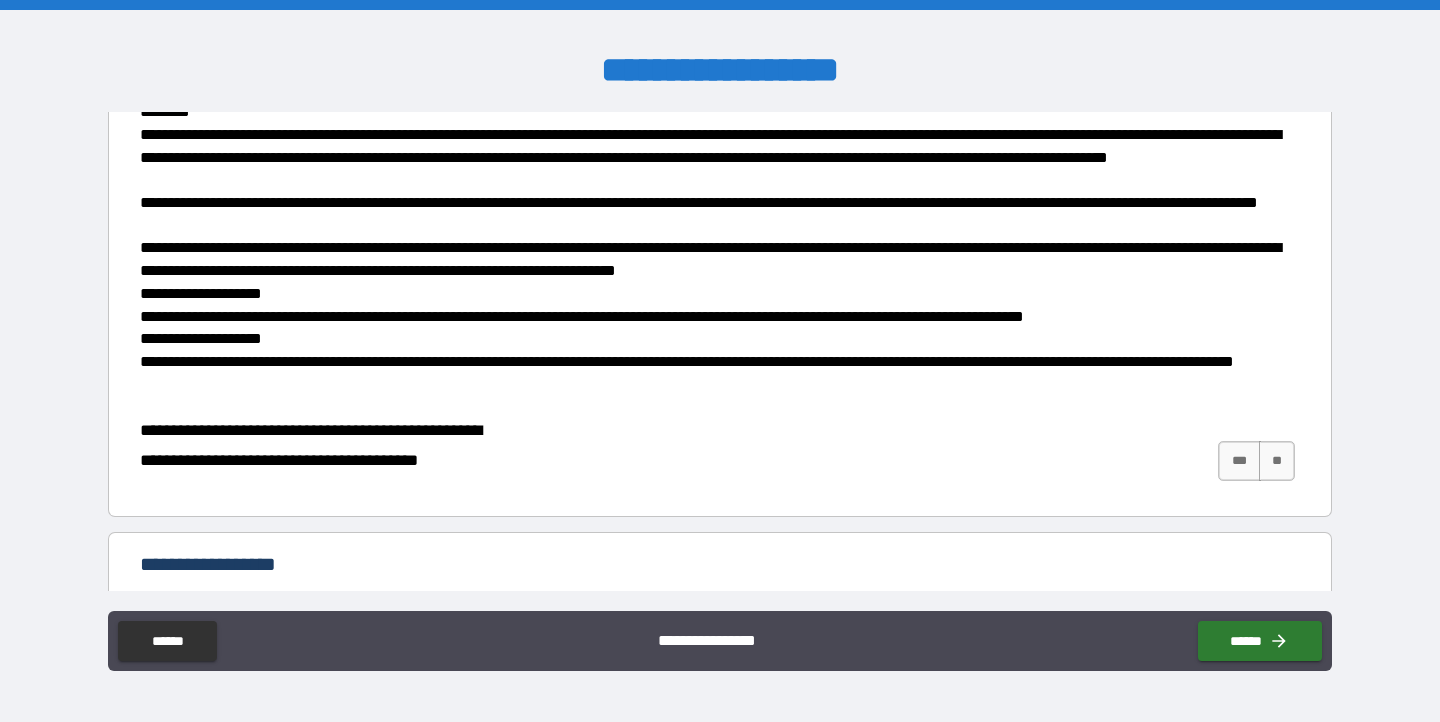 scroll, scrollTop: 5116, scrollLeft: 0, axis: vertical 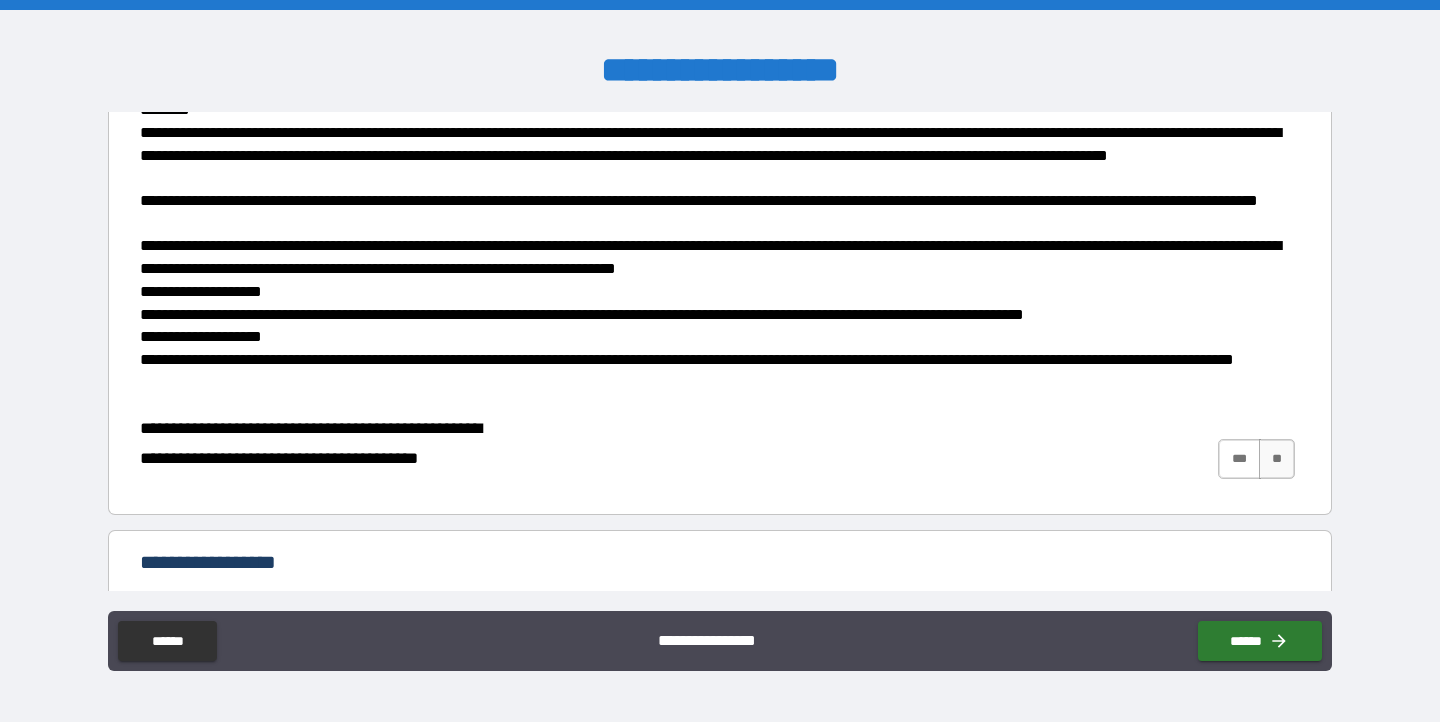 click on "***" at bounding box center [1239, 459] 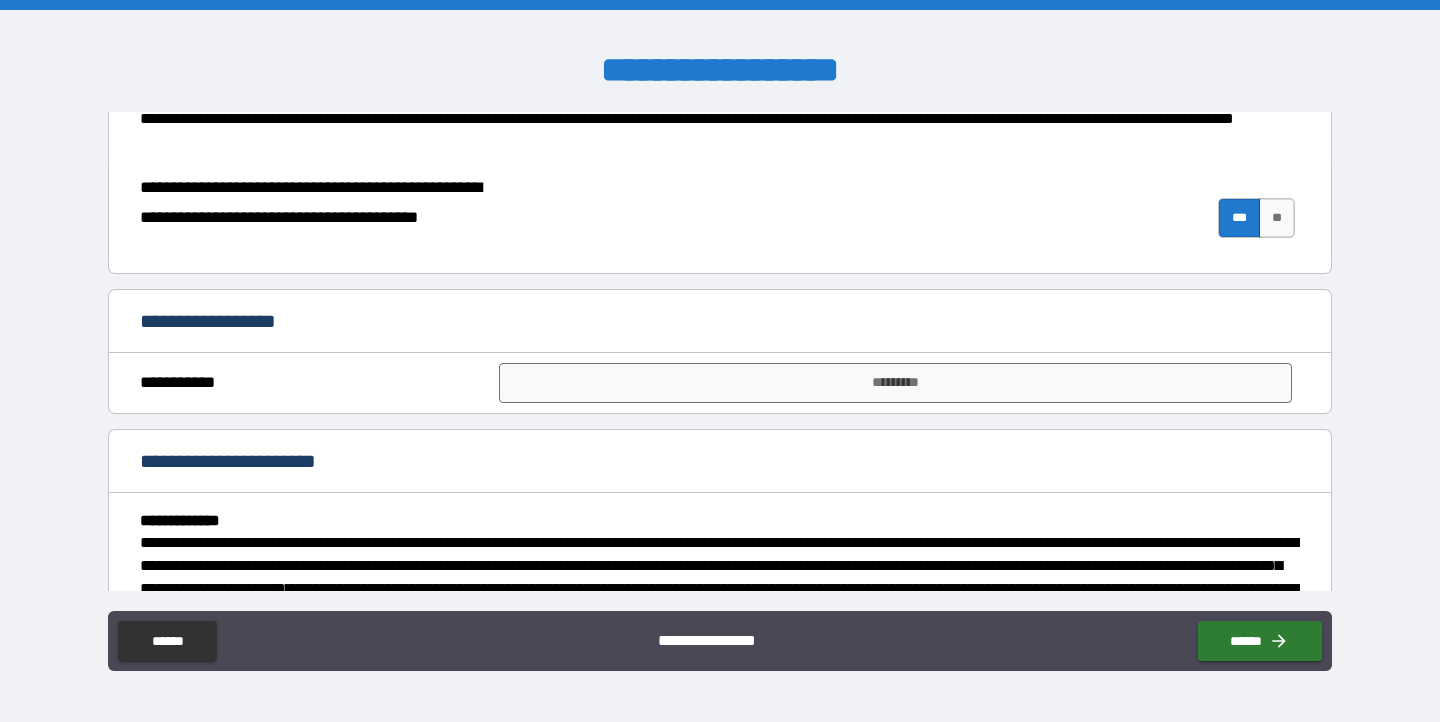 scroll, scrollTop: 5351, scrollLeft: 0, axis: vertical 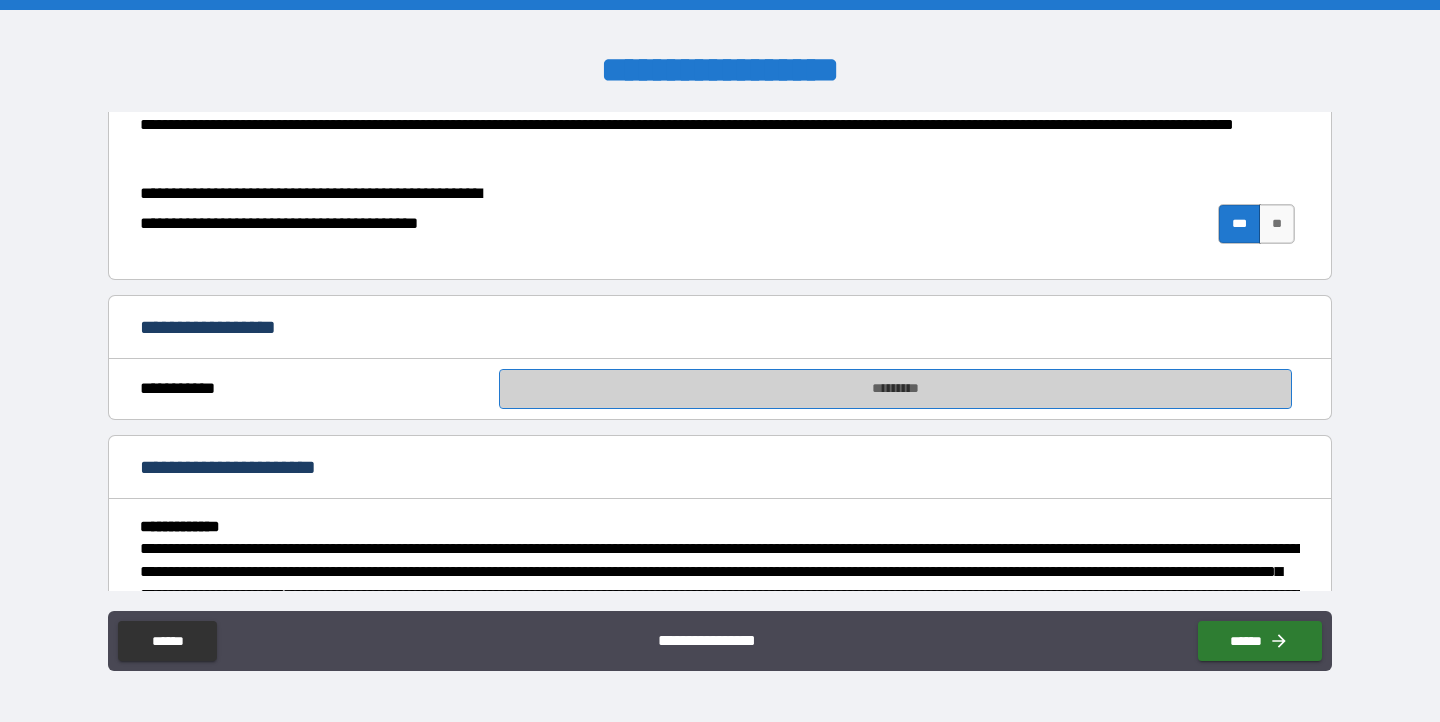 click on "*********" at bounding box center (895, 389) 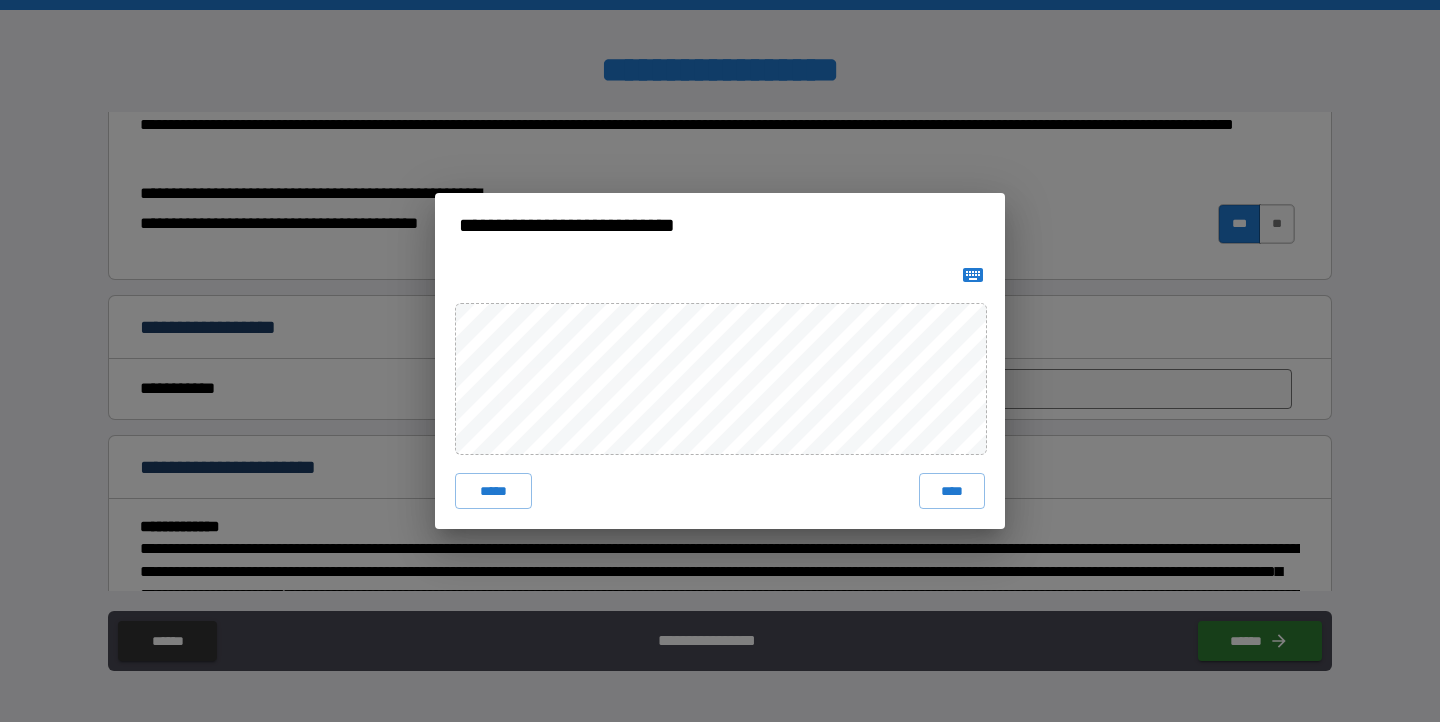 click 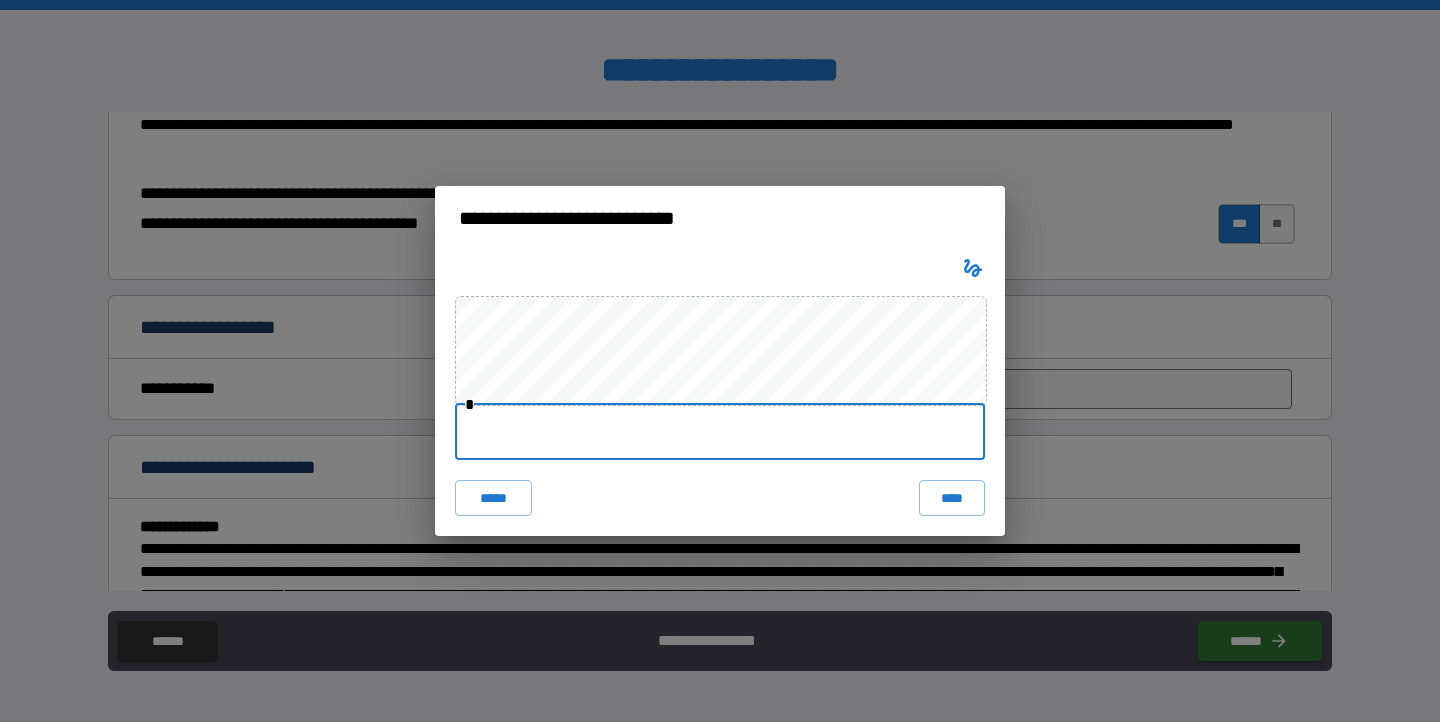 click at bounding box center [720, 432] 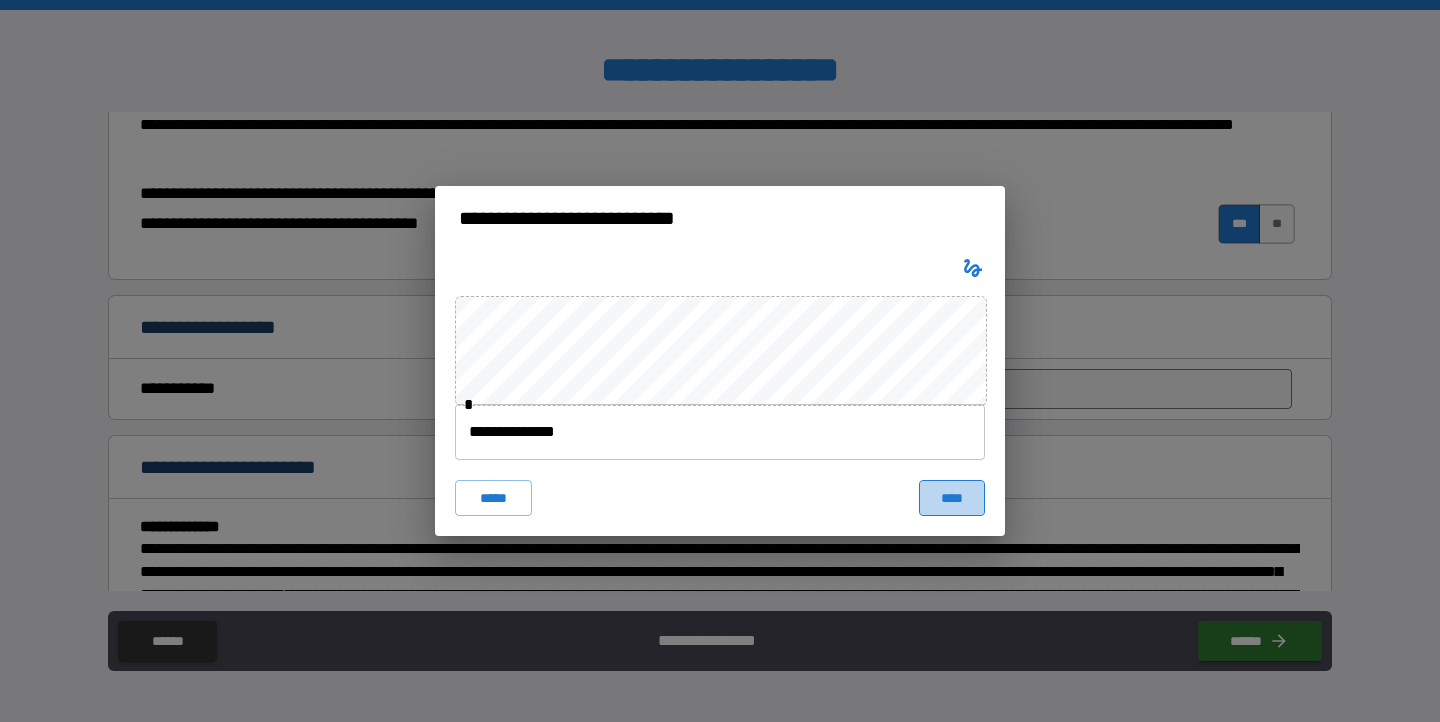 click on "****" at bounding box center [952, 498] 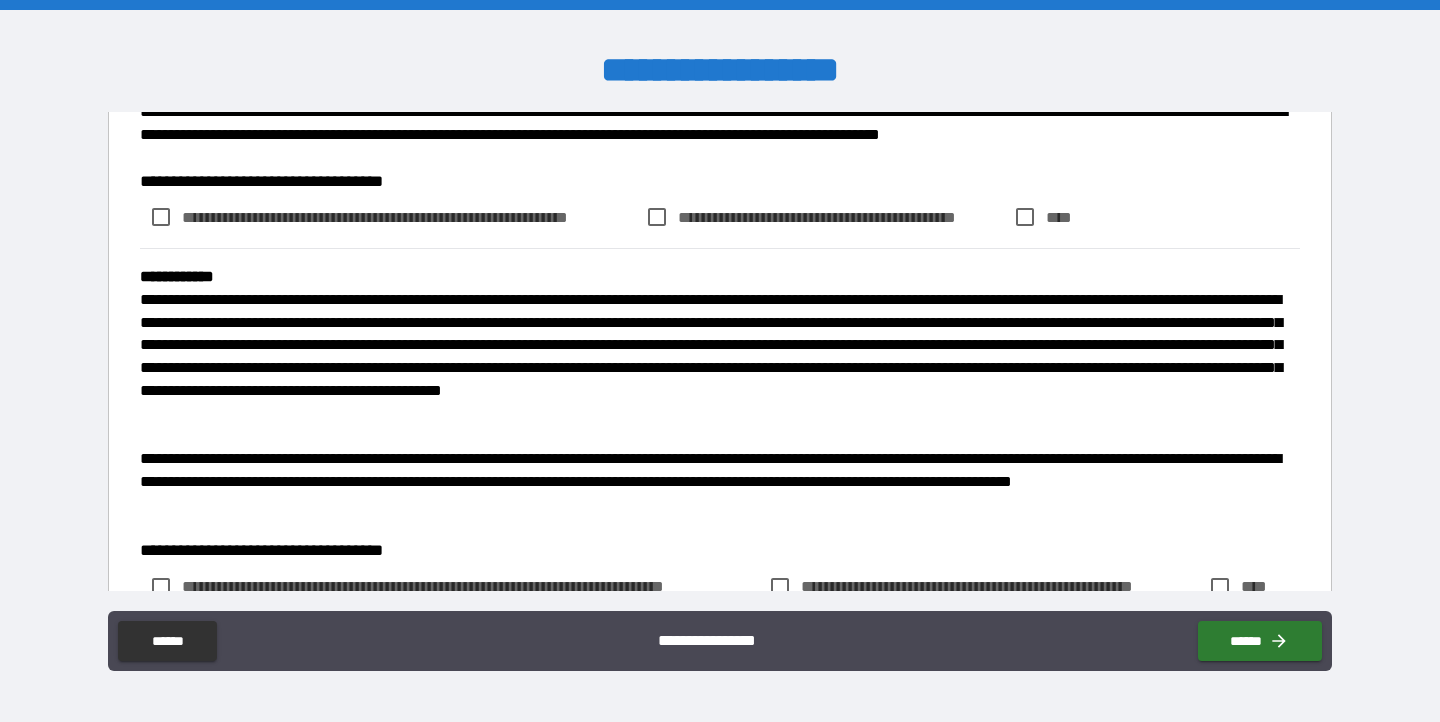 scroll, scrollTop: 5895, scrollLeft: 0, axis: vertical 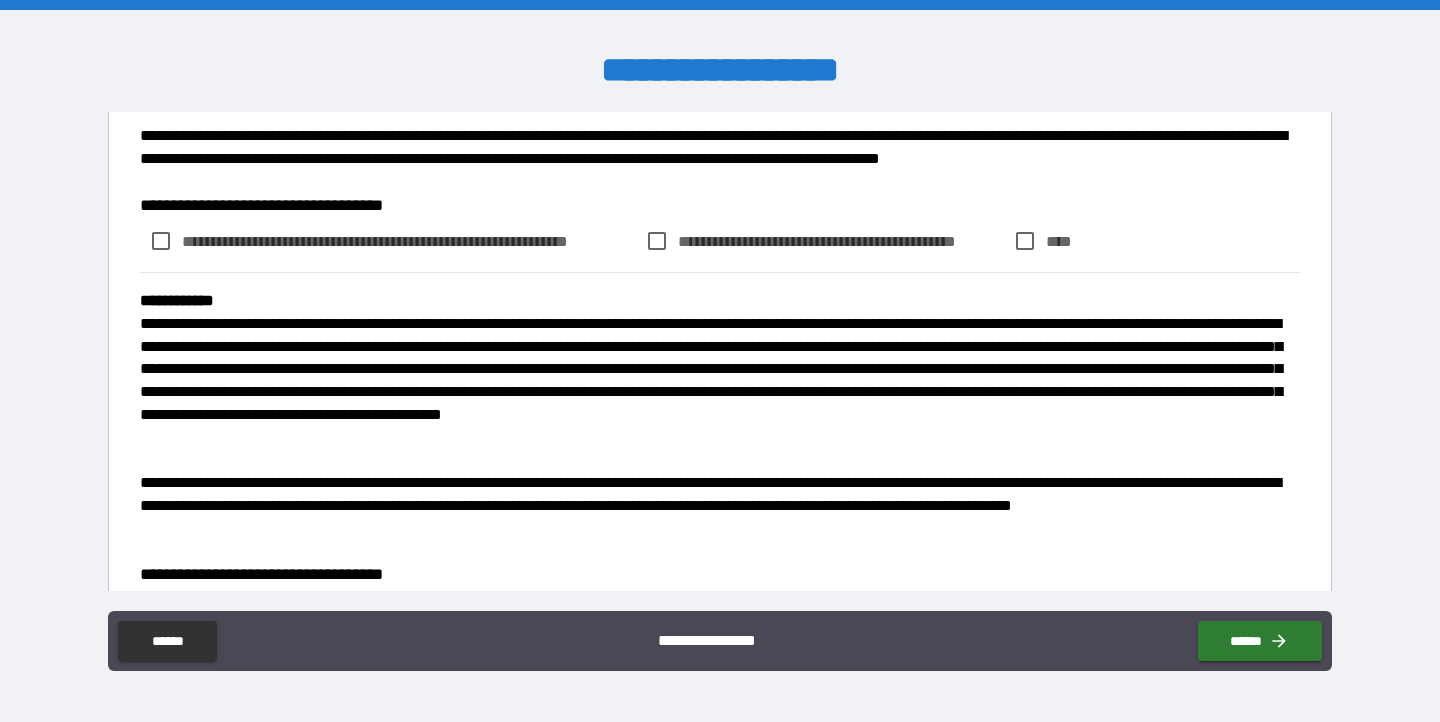 click on "**********" at bounding box center [409, 241] 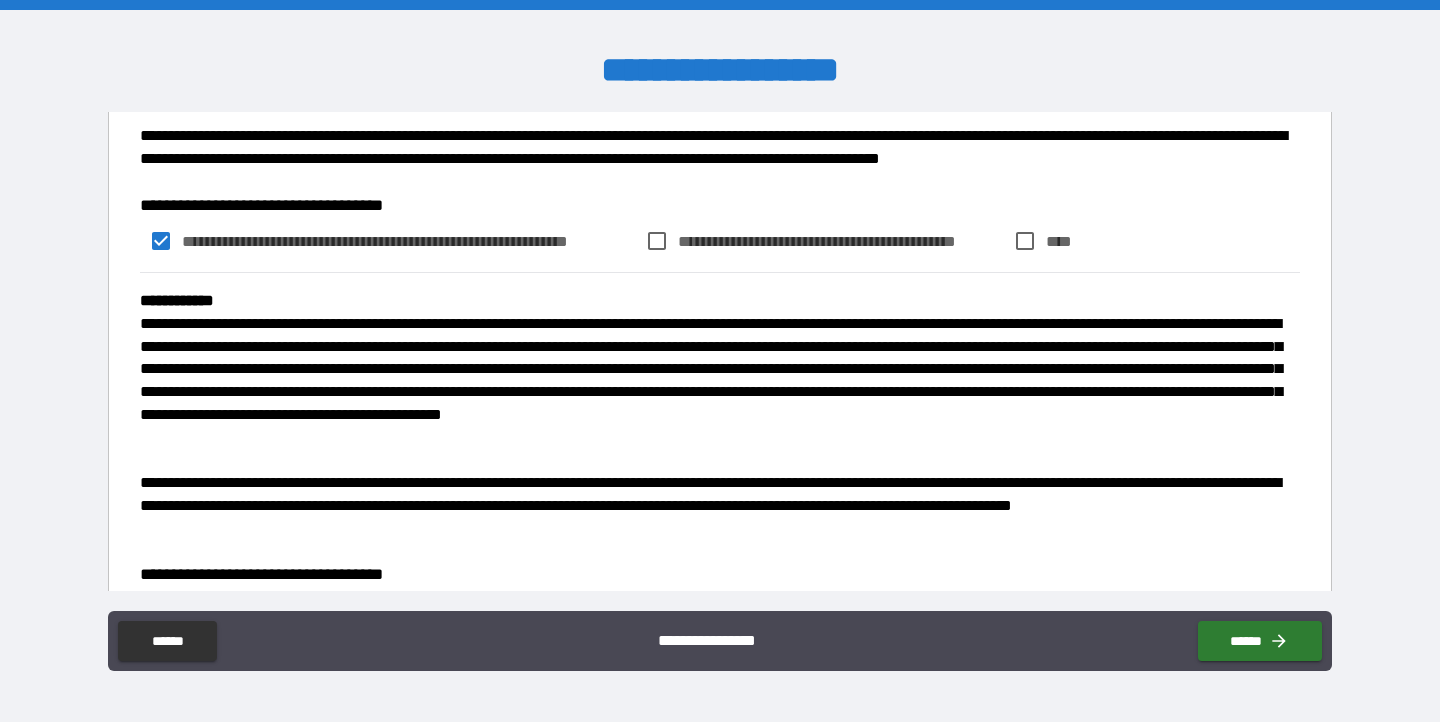 scroll, scrollTop: 5989, scrollLeft: 0, axis: vertical 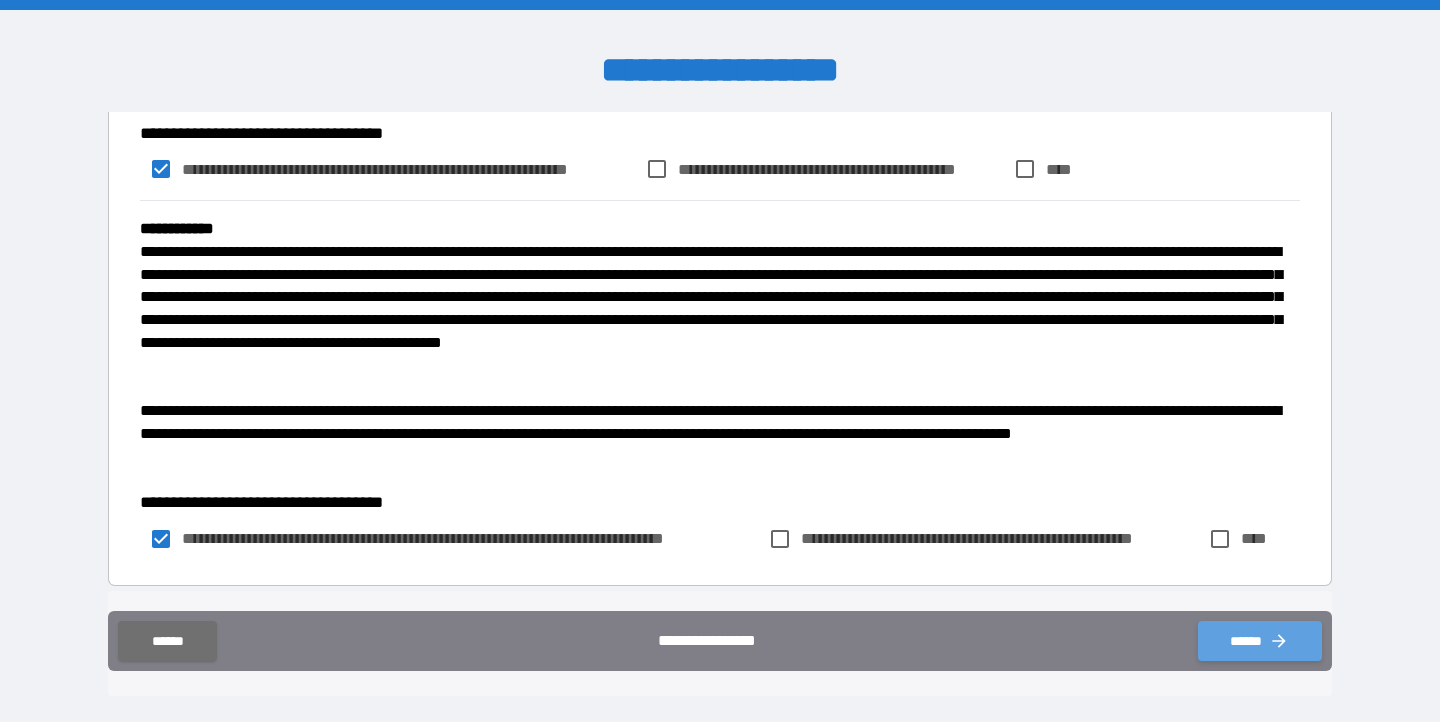 click on "******" at bounding box center [1260, 641] 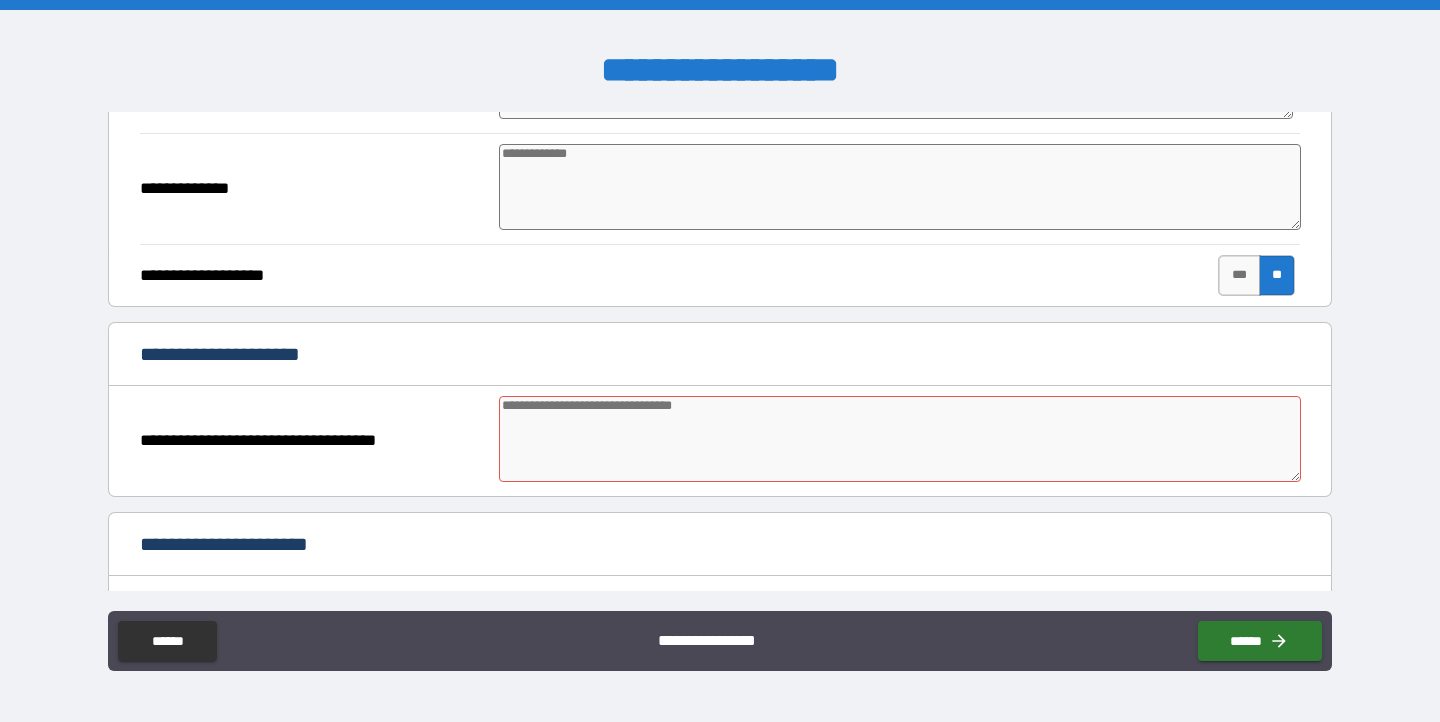 scroll, scrollTop: 2836, scrollLeft: 0, axis: vertical 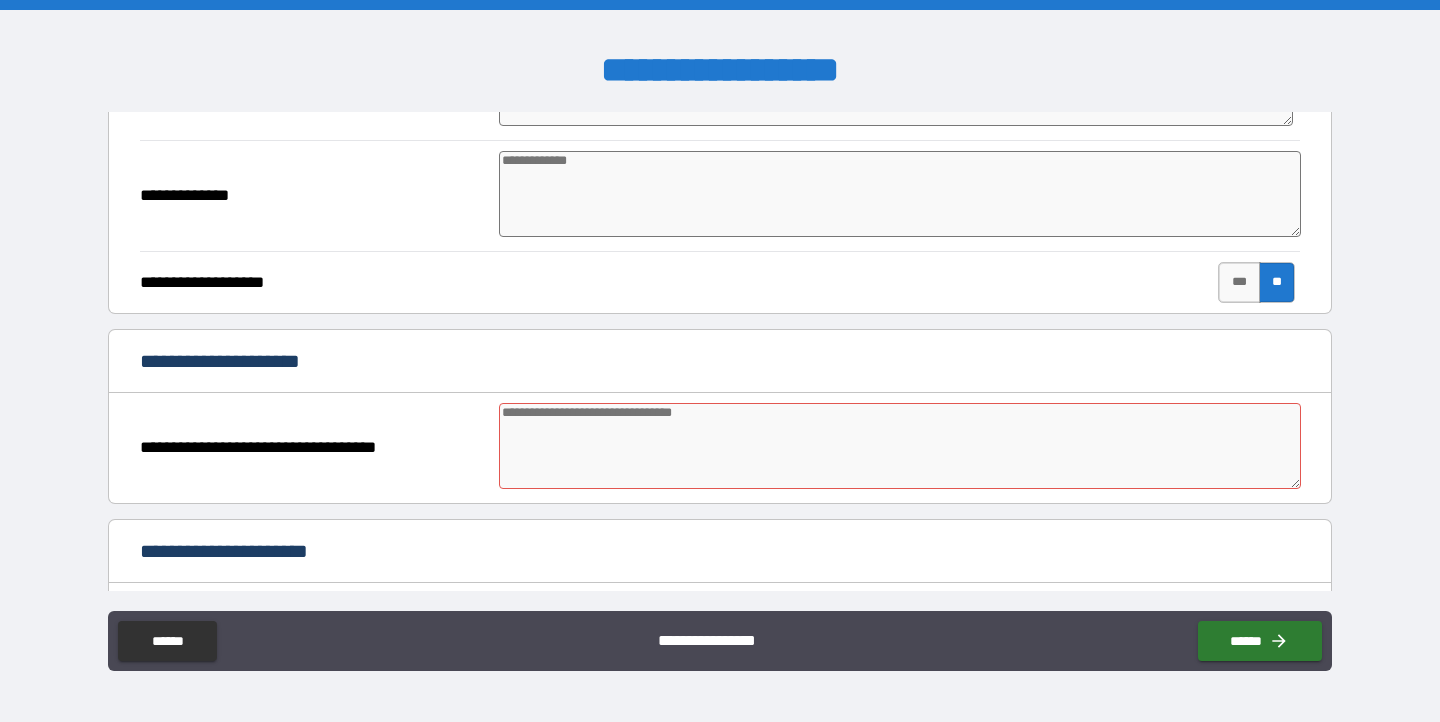 click at bounding box center [900, 446] 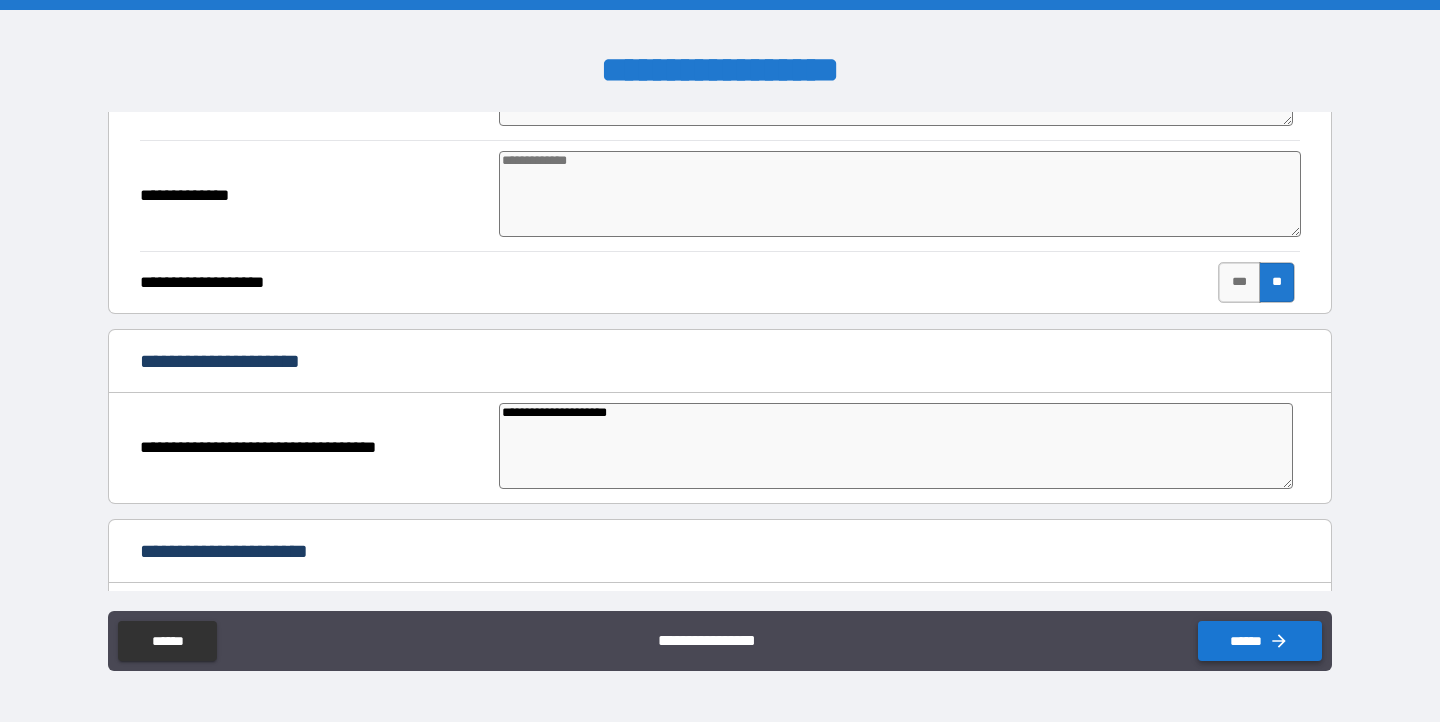 click 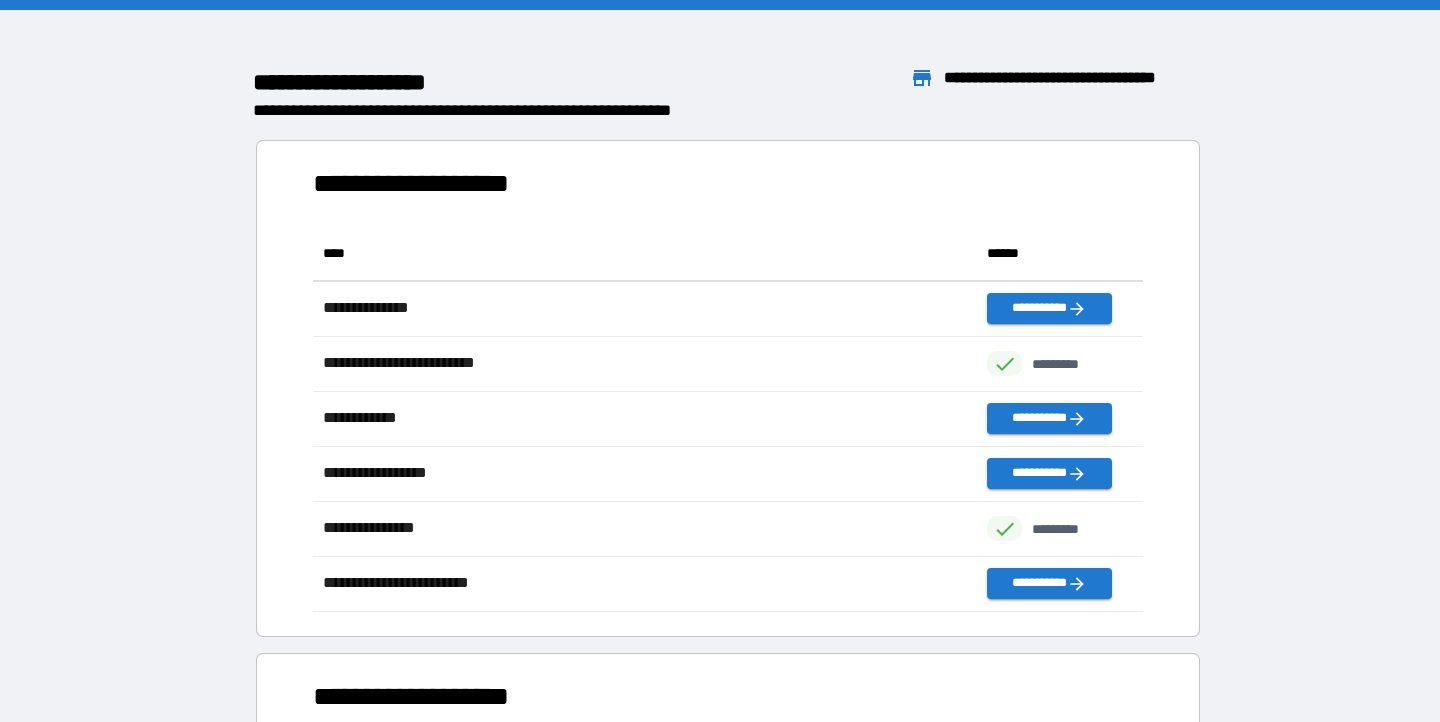 scroll, scrollTop: 1, scrollLeft: 1, axis: both 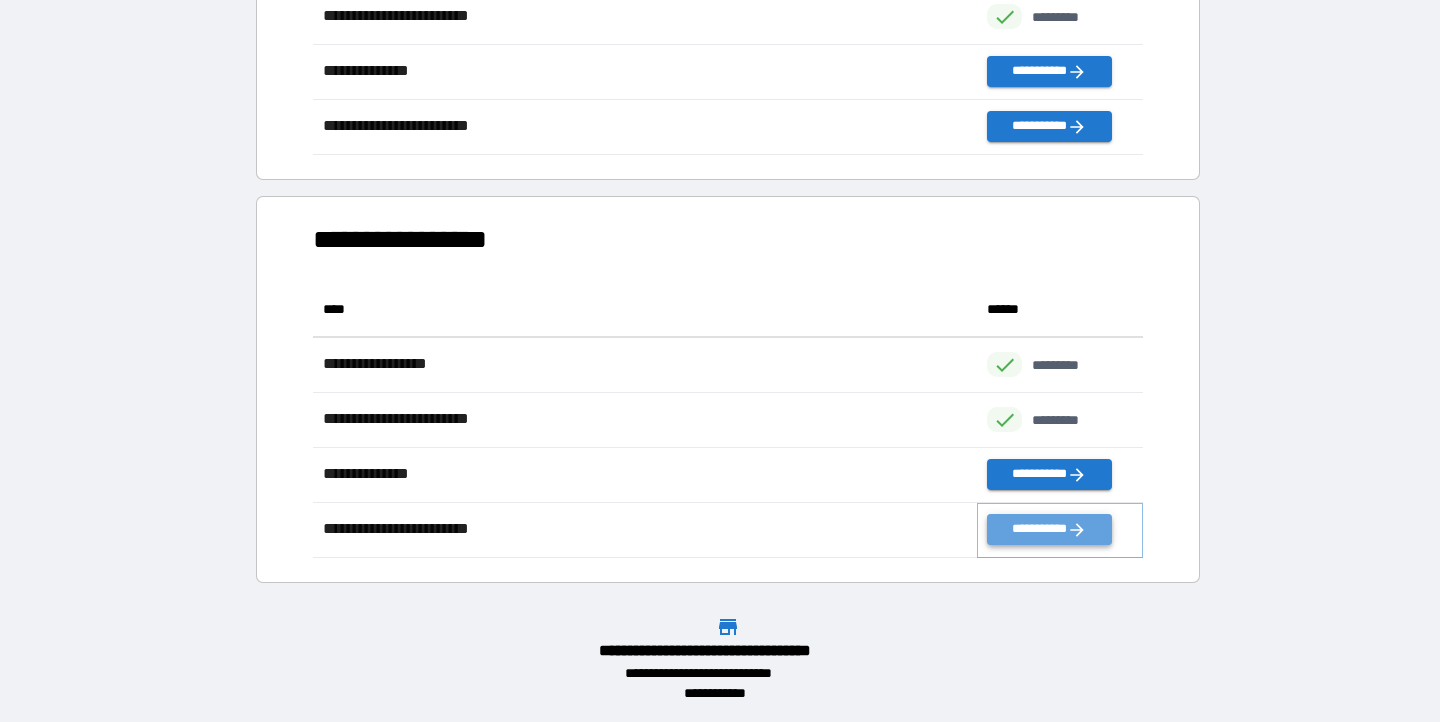 click on "**********" at bounding box center [1049, 529] 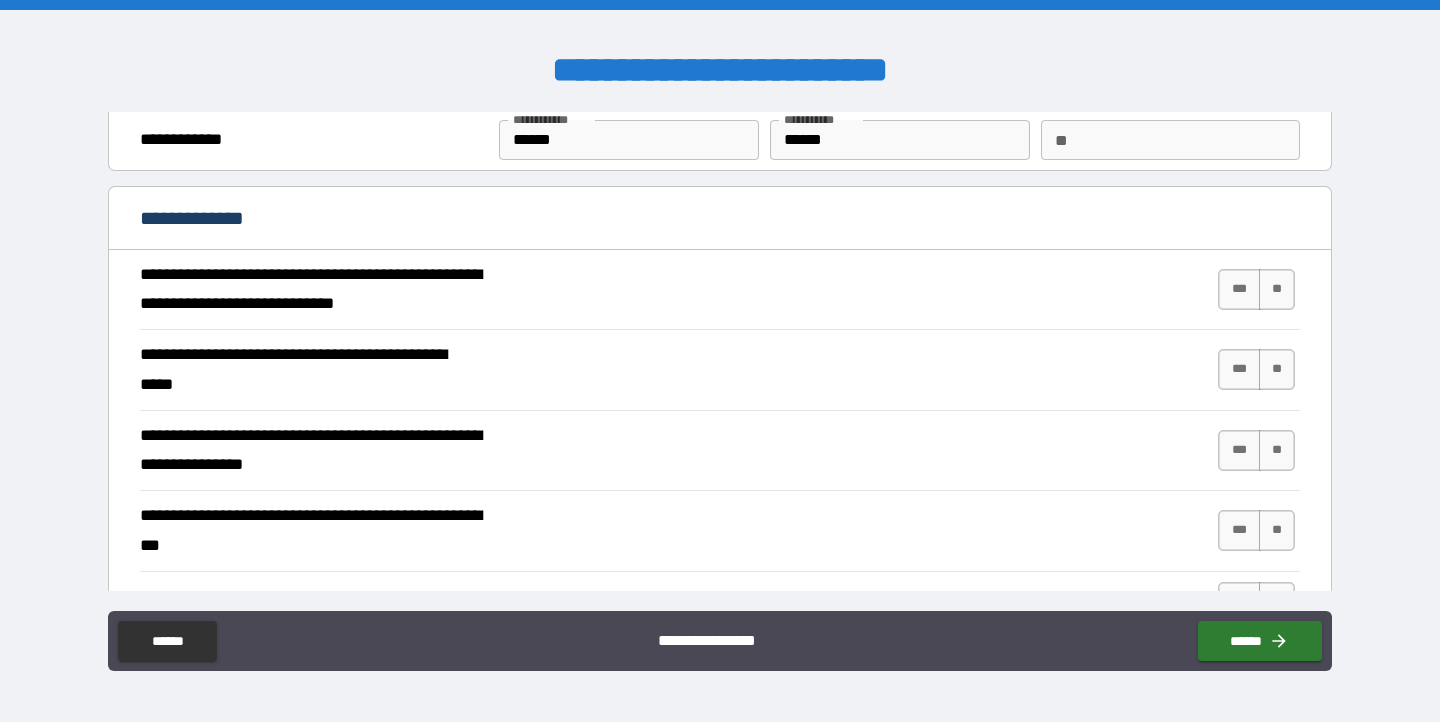 scroll, scrollTop: 70, scrollLeft: 0, axis: vertical 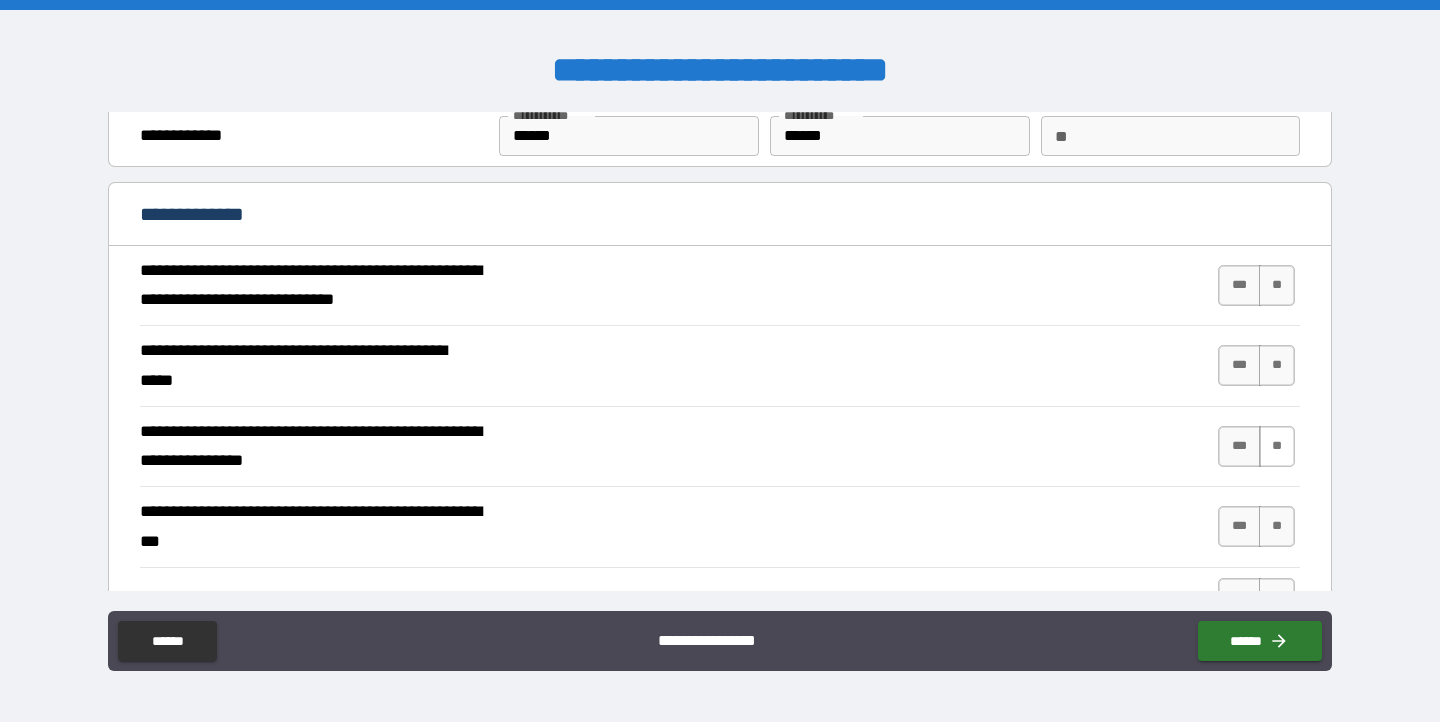 click on "**" at bounding box center (1277, 446) 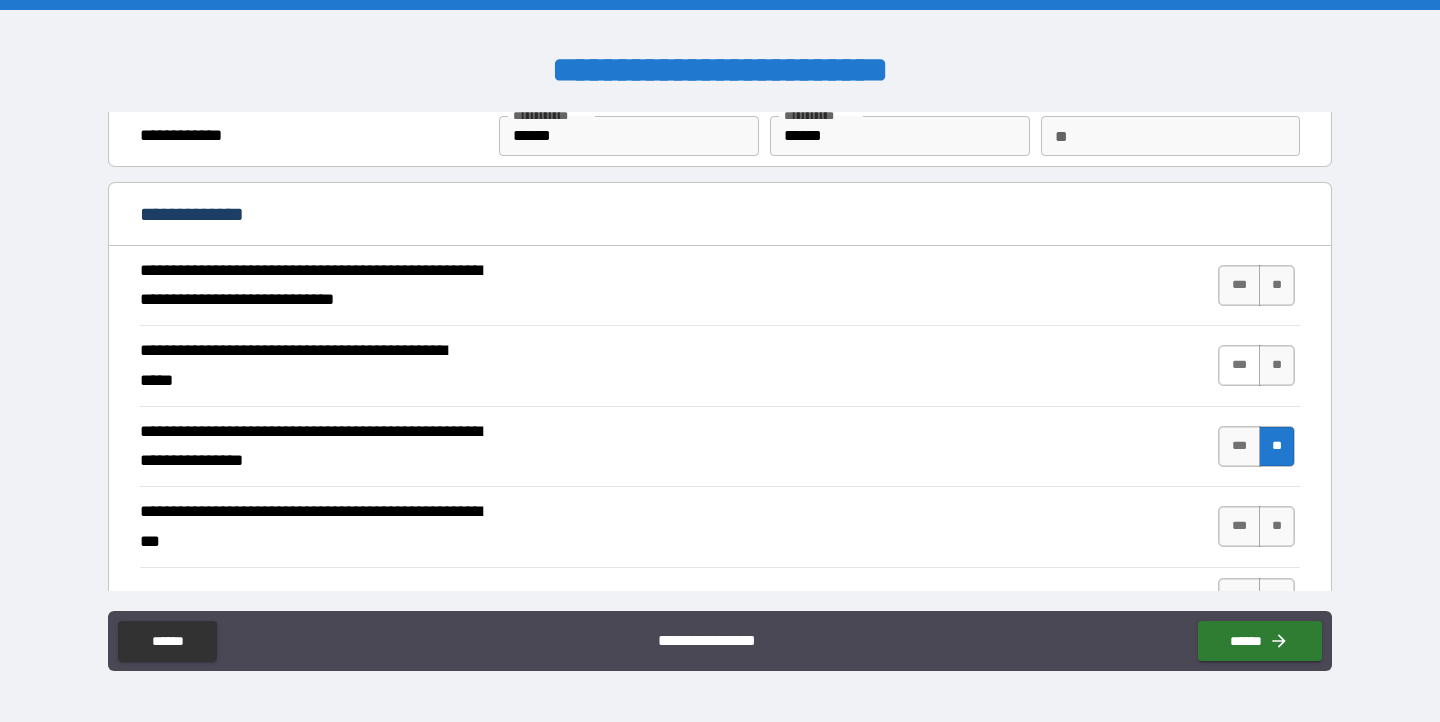 click on "***" at bounding box center [1239, 365] 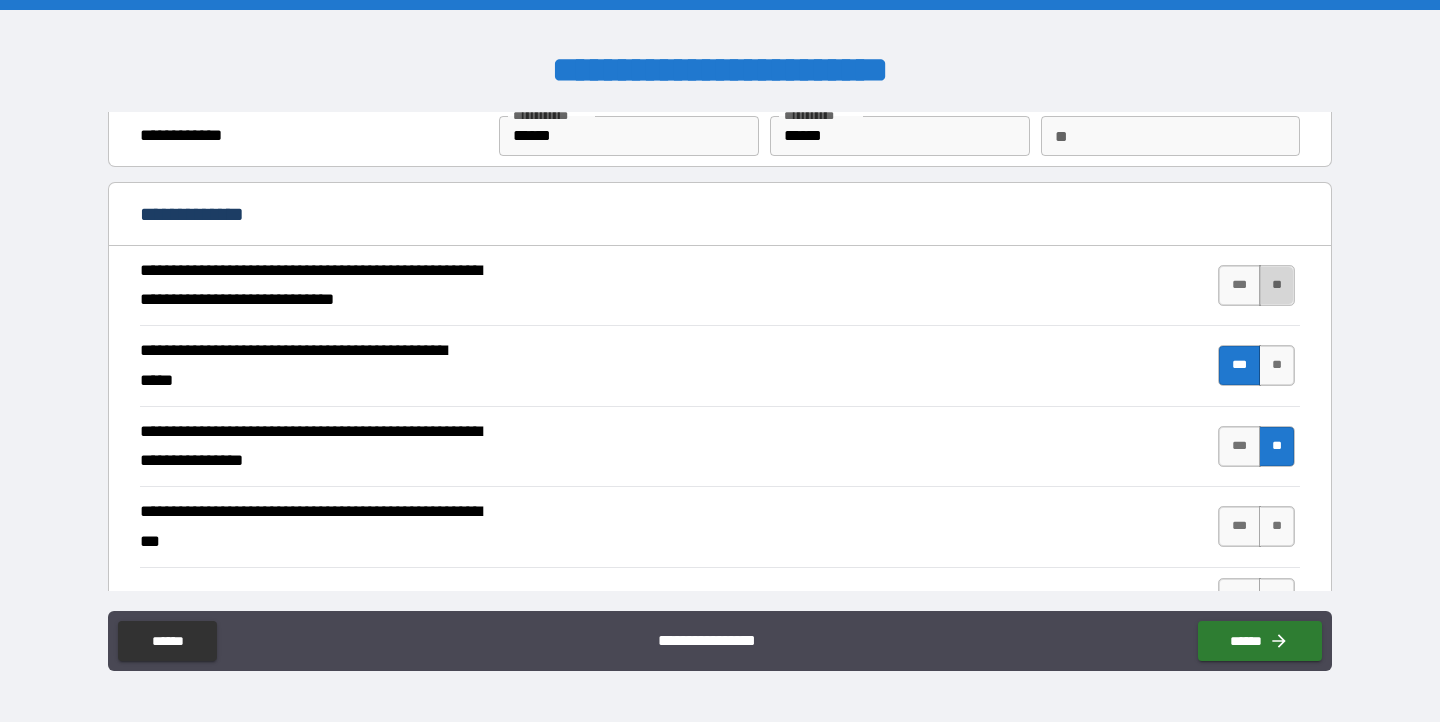 click on "**" at bounding box center [1277, 285] 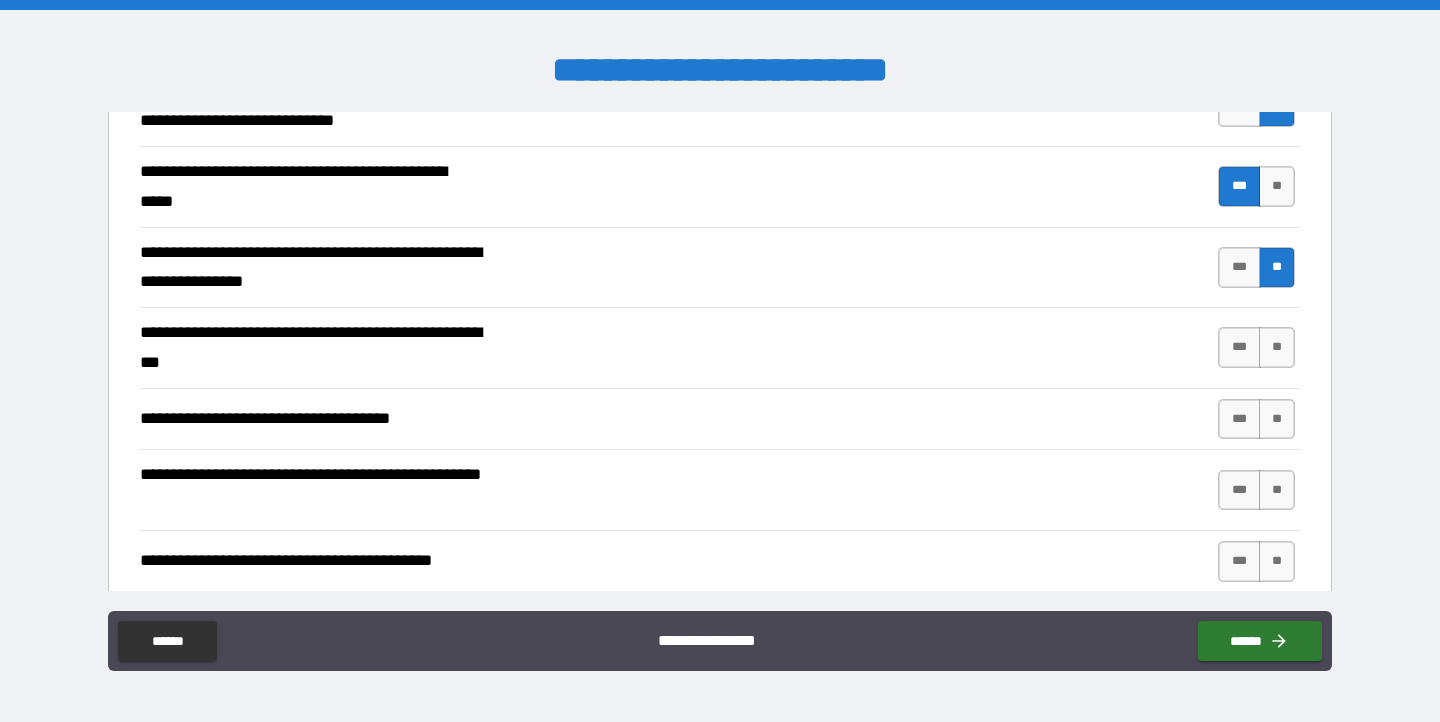 scroll, scrollTop: 247, scrollLeft: 0, axis: vertical 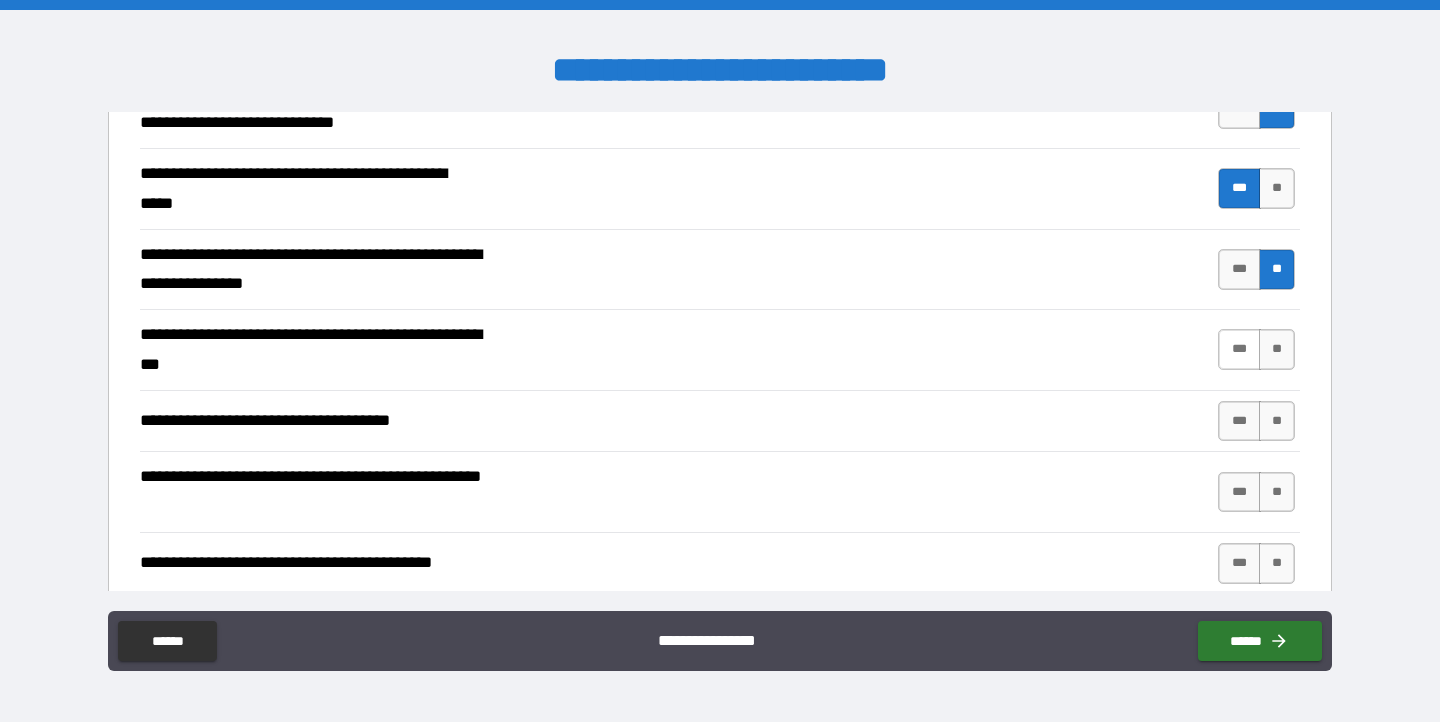 click on "***" at bounding box center [1239, 349] 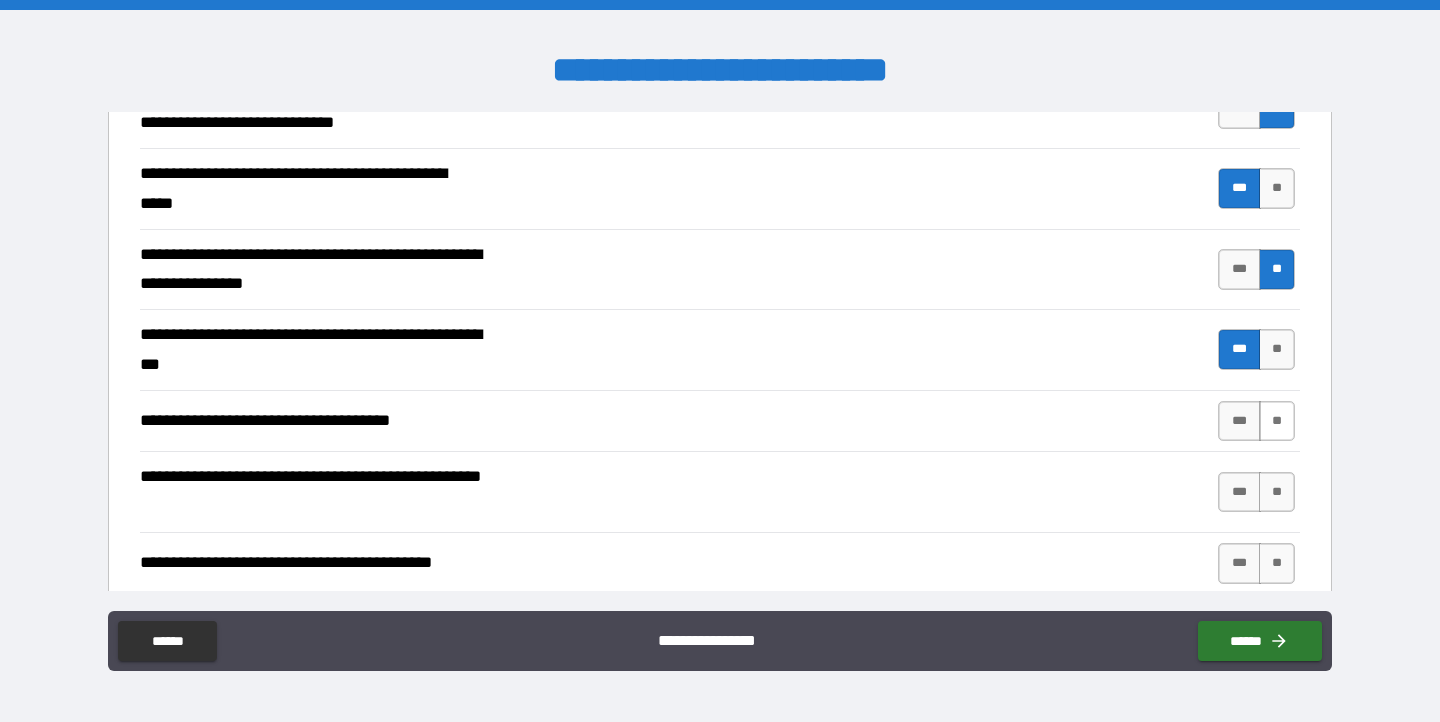 click on "**" at bounding box center (1277, 421) 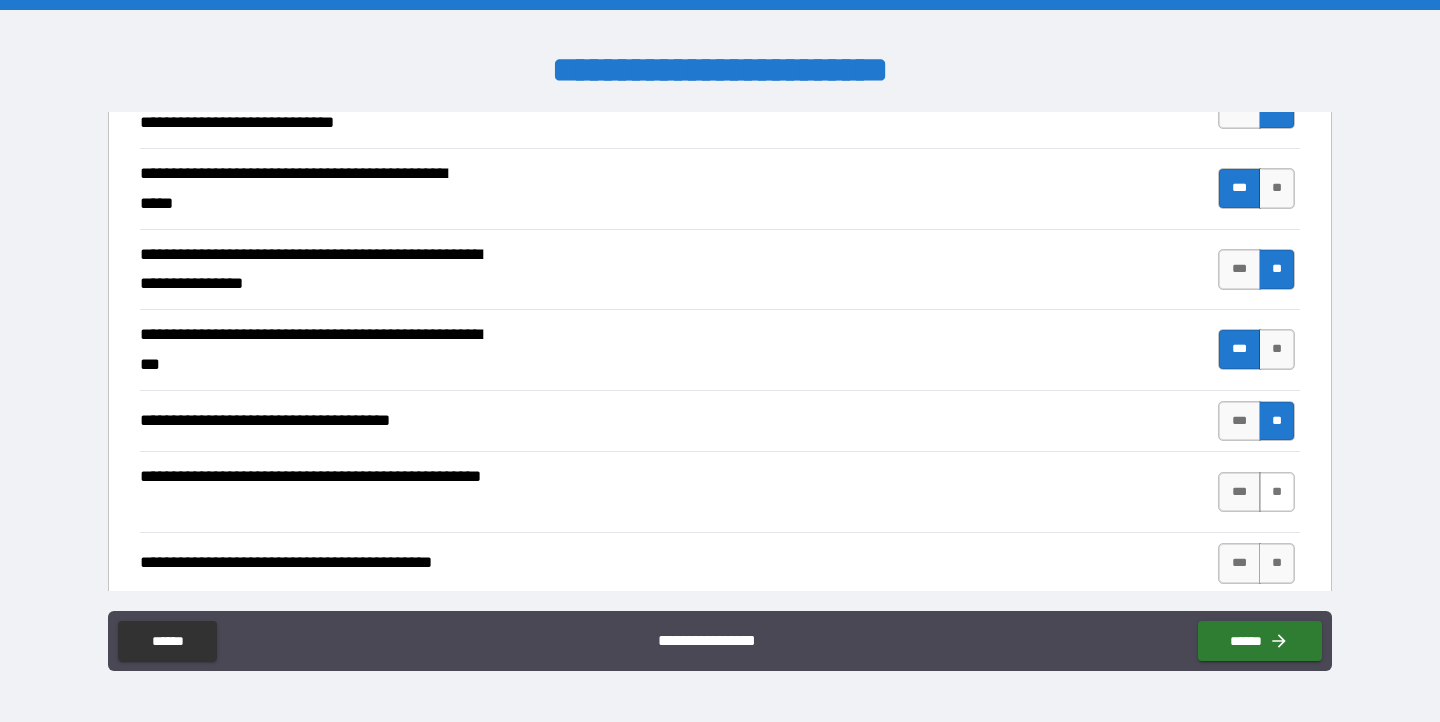click on "**" at bounding box center [1277, 492] 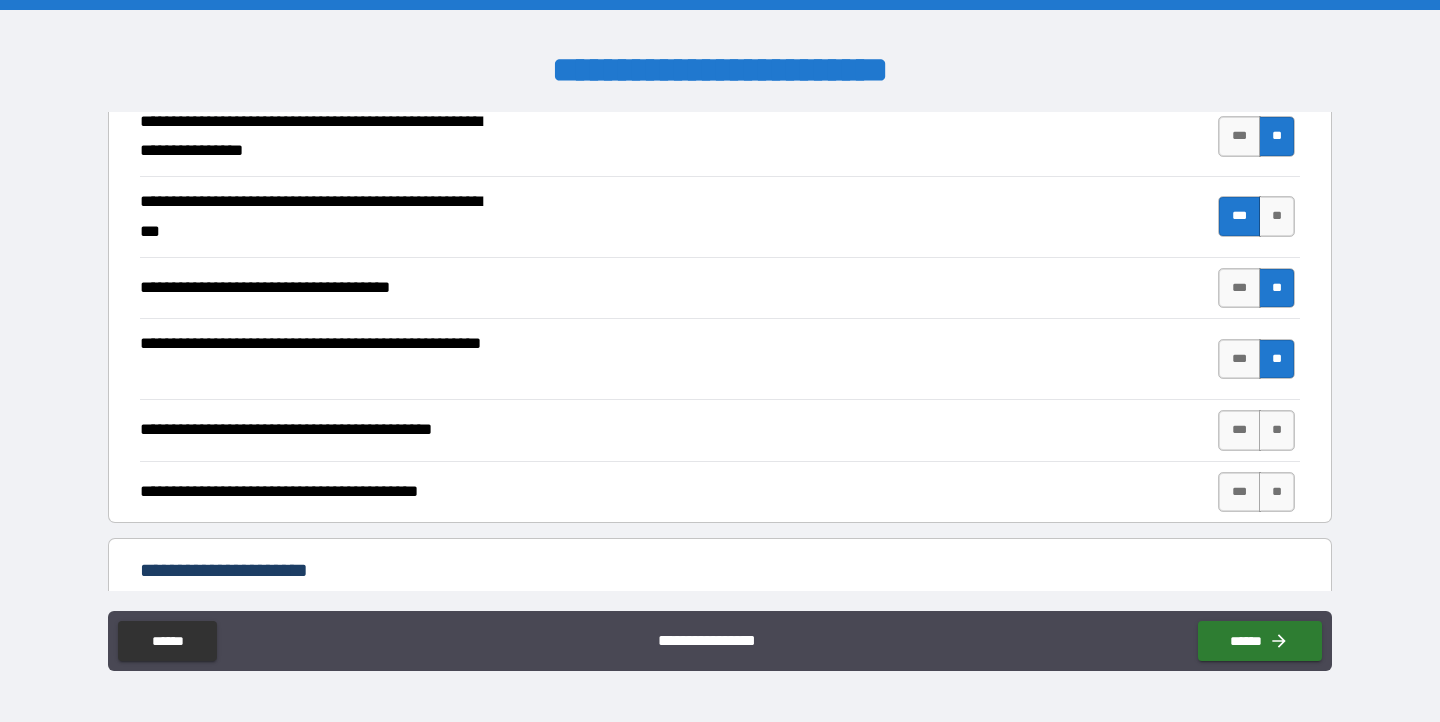 scroll, scrollTop: 387, scrollLeft: 0, axis: vertical 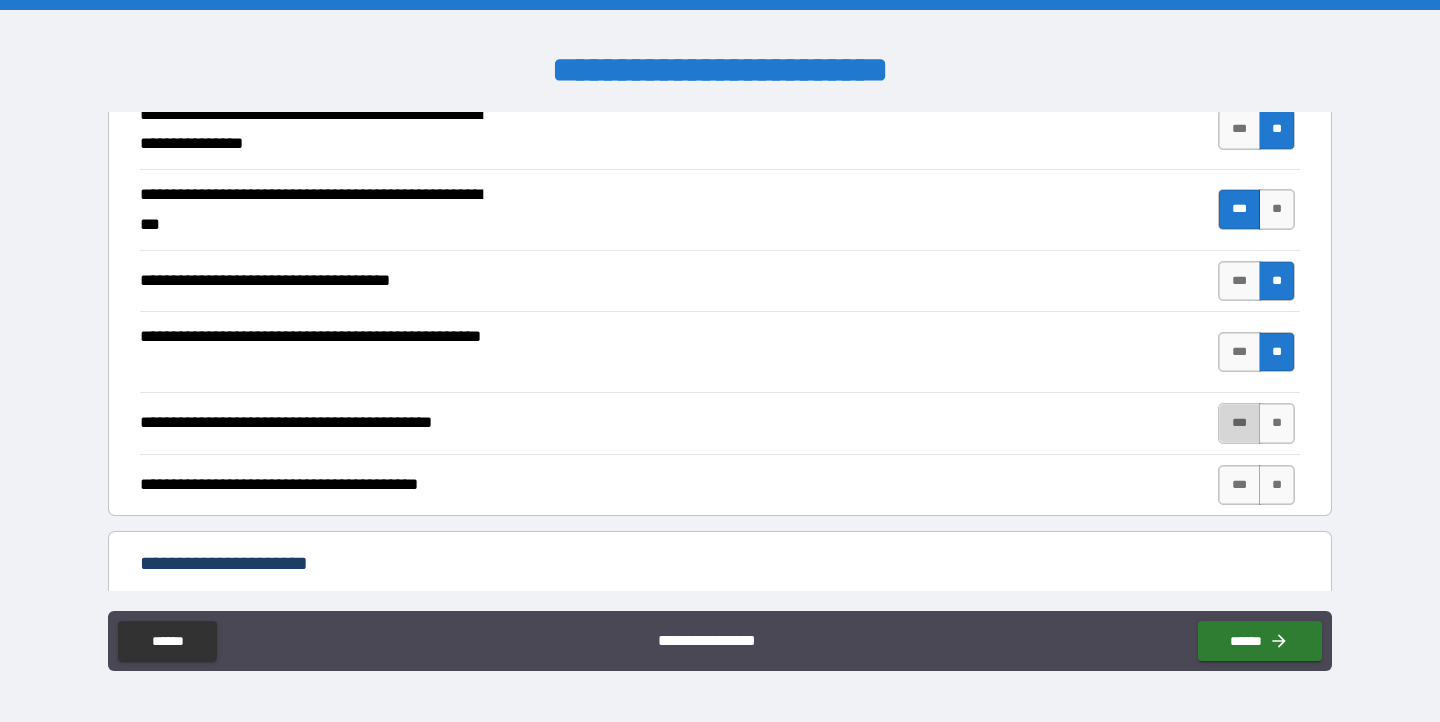 click on "***" at bounding box center [1239, 423] 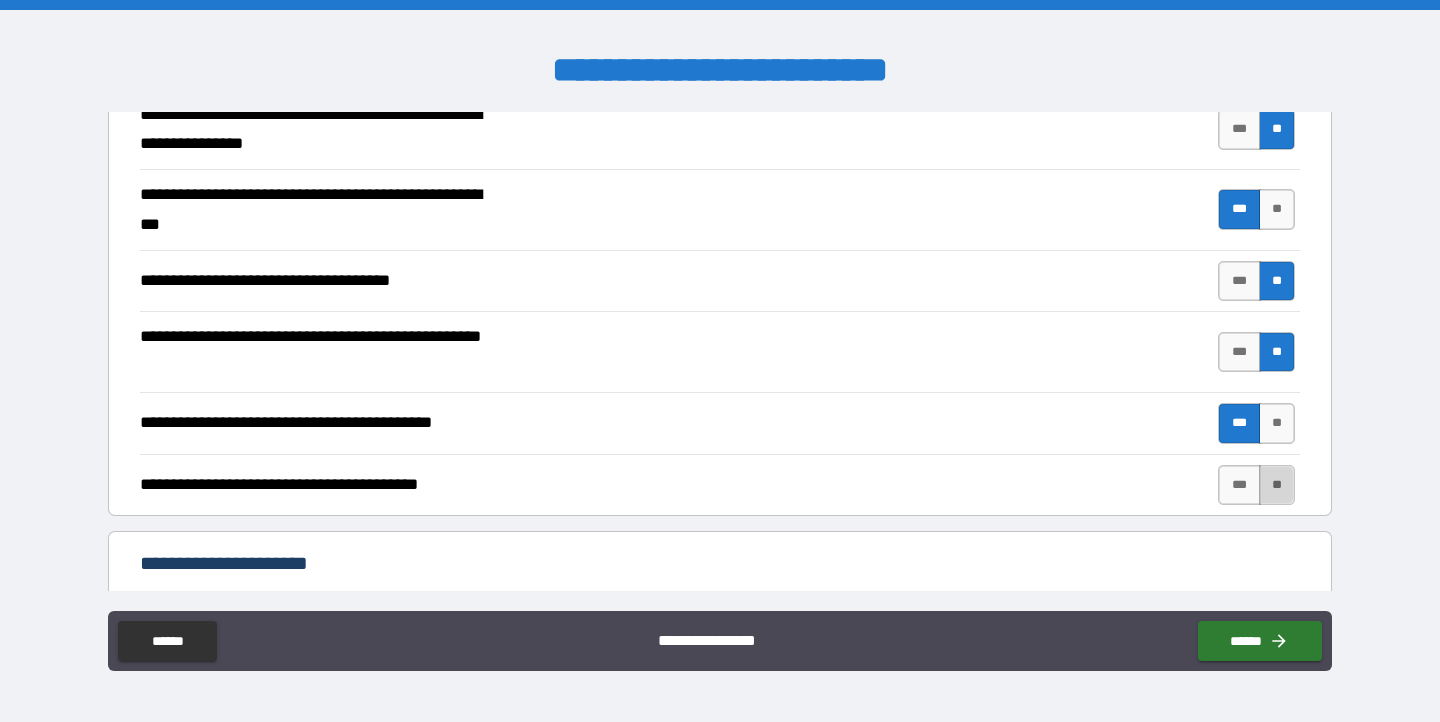 click on "**" at bounding box center (1277, 485) 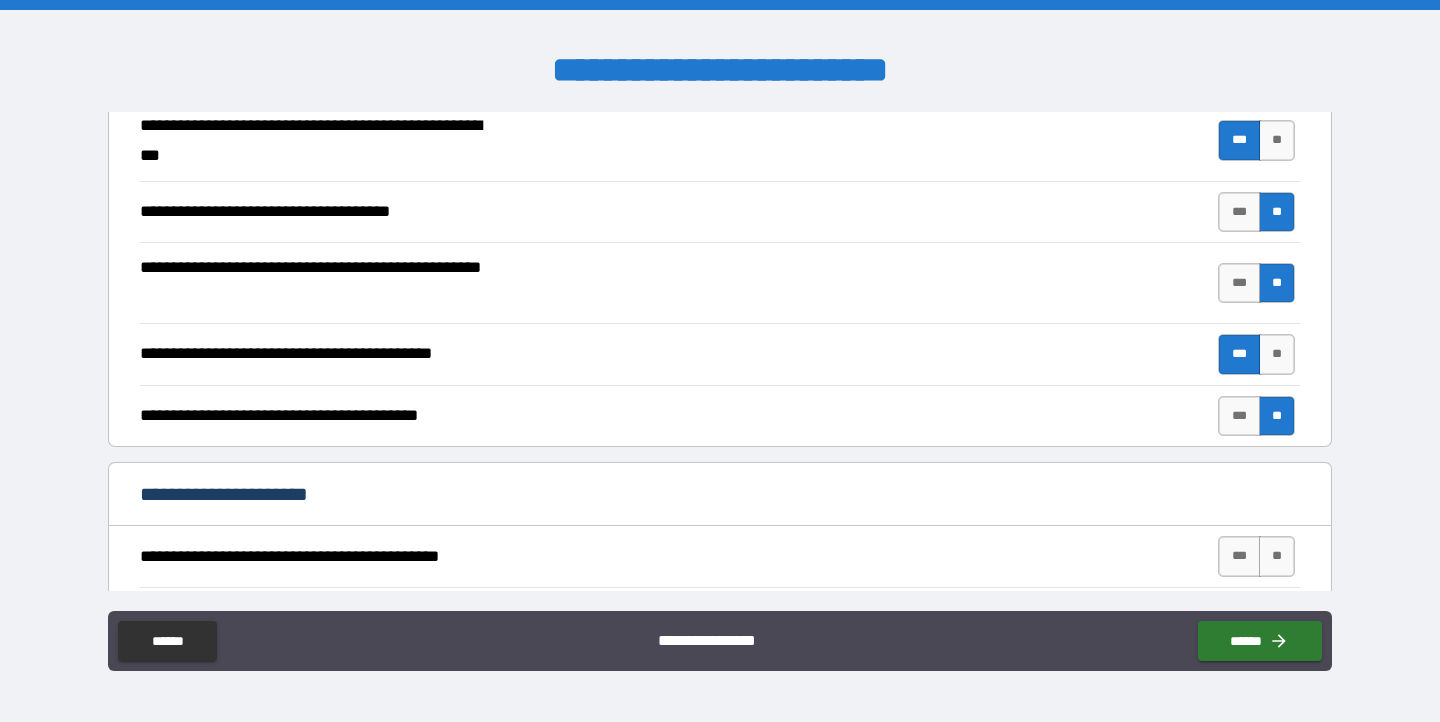 scroll, scrollTop: 575, scrollLeft: 0, axis: vertical 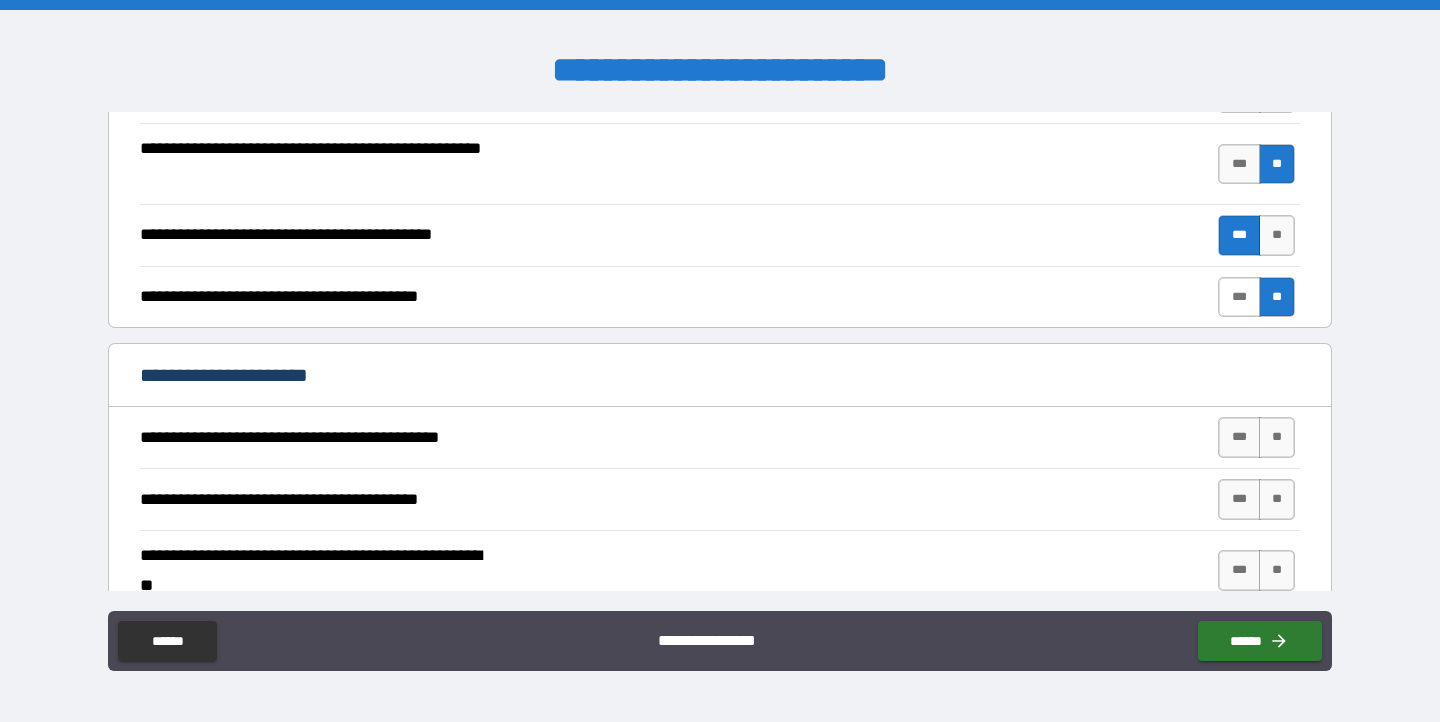 click on "***" at bounding box center [1239, 297] 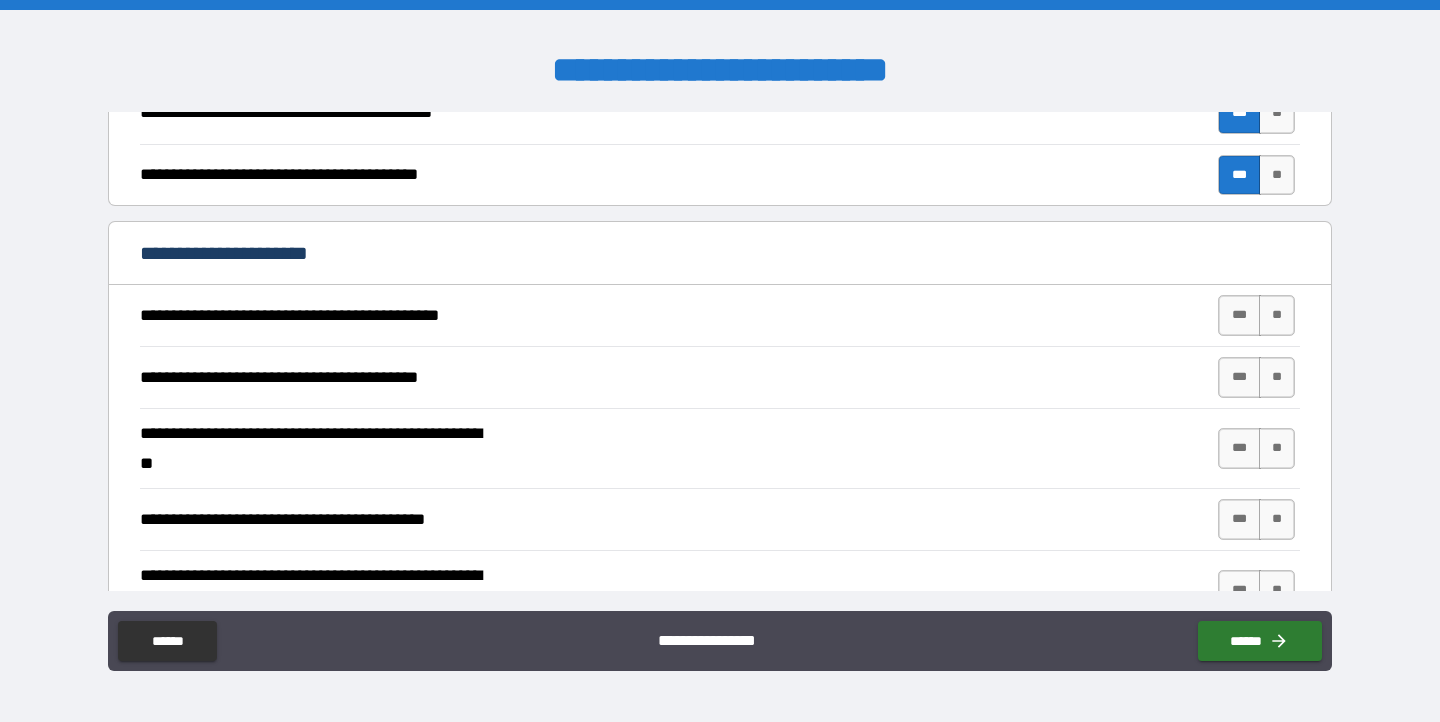 scroll, scrollTop: 697, scrollLeft: 0, axis: vertical 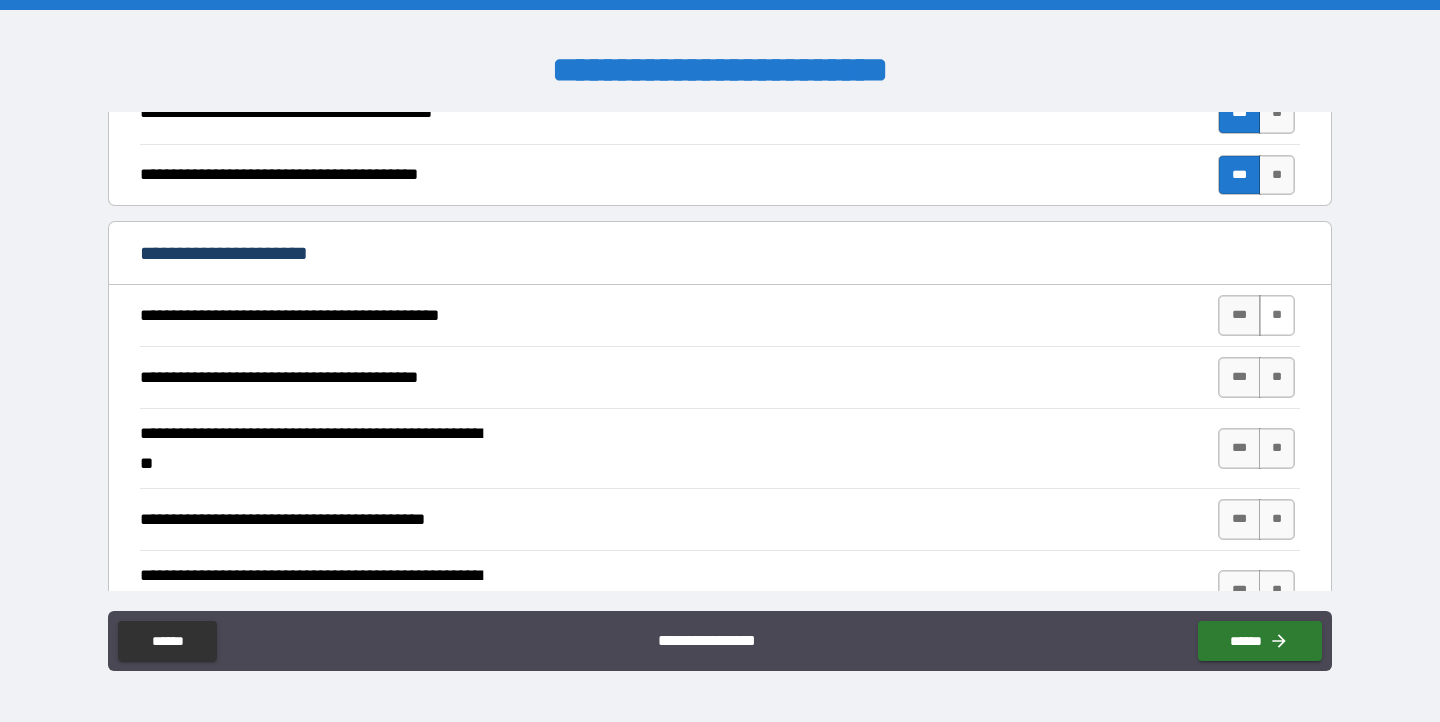 click on "**" at bounding box center [1277, 315] 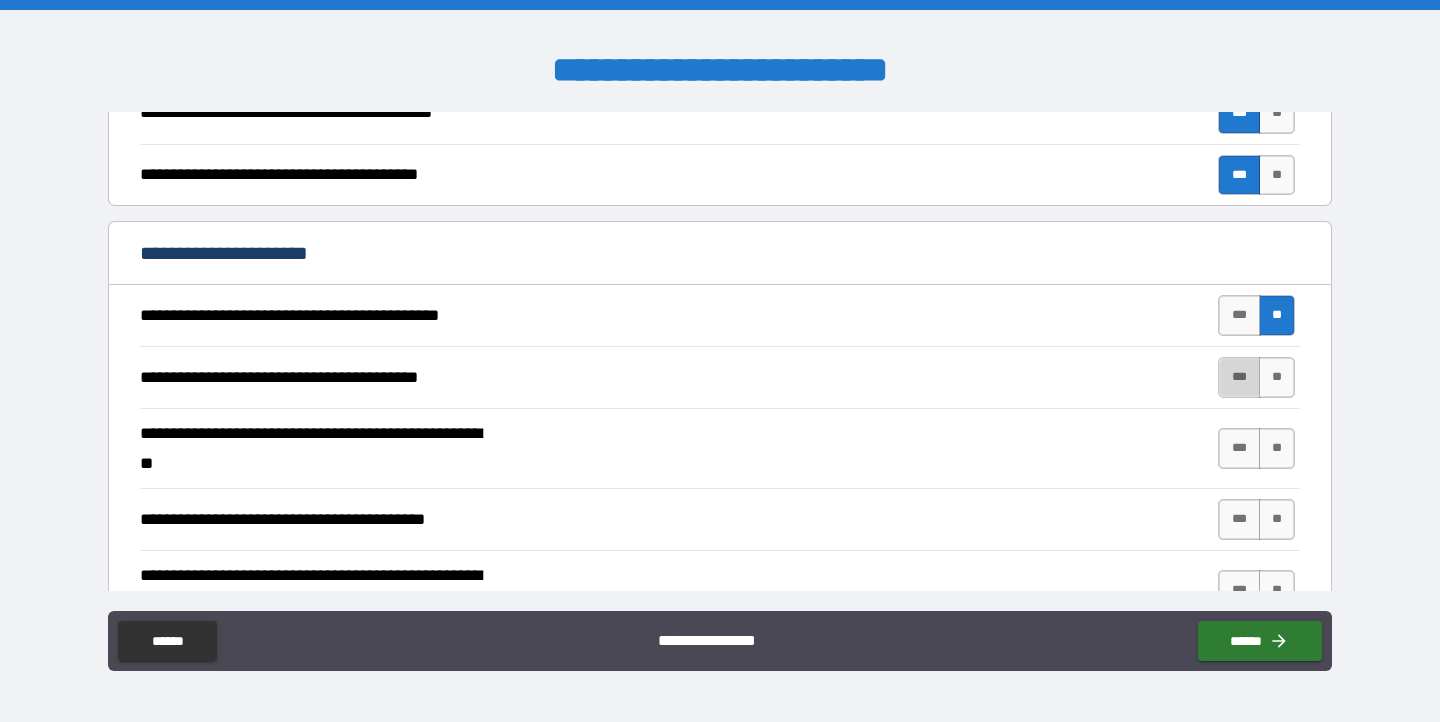 click on "***" at bounding box center (1239, 377) 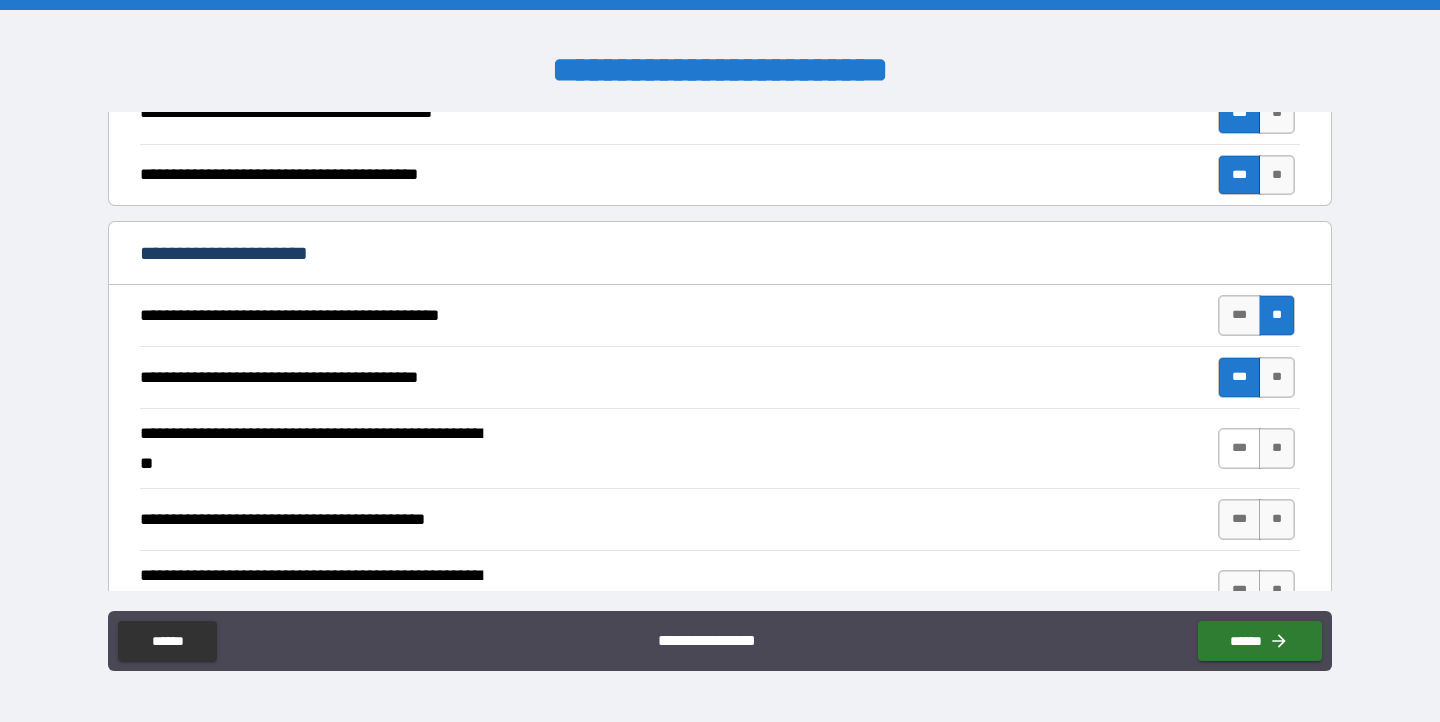click on "***" at bounding box center [1239, 448] 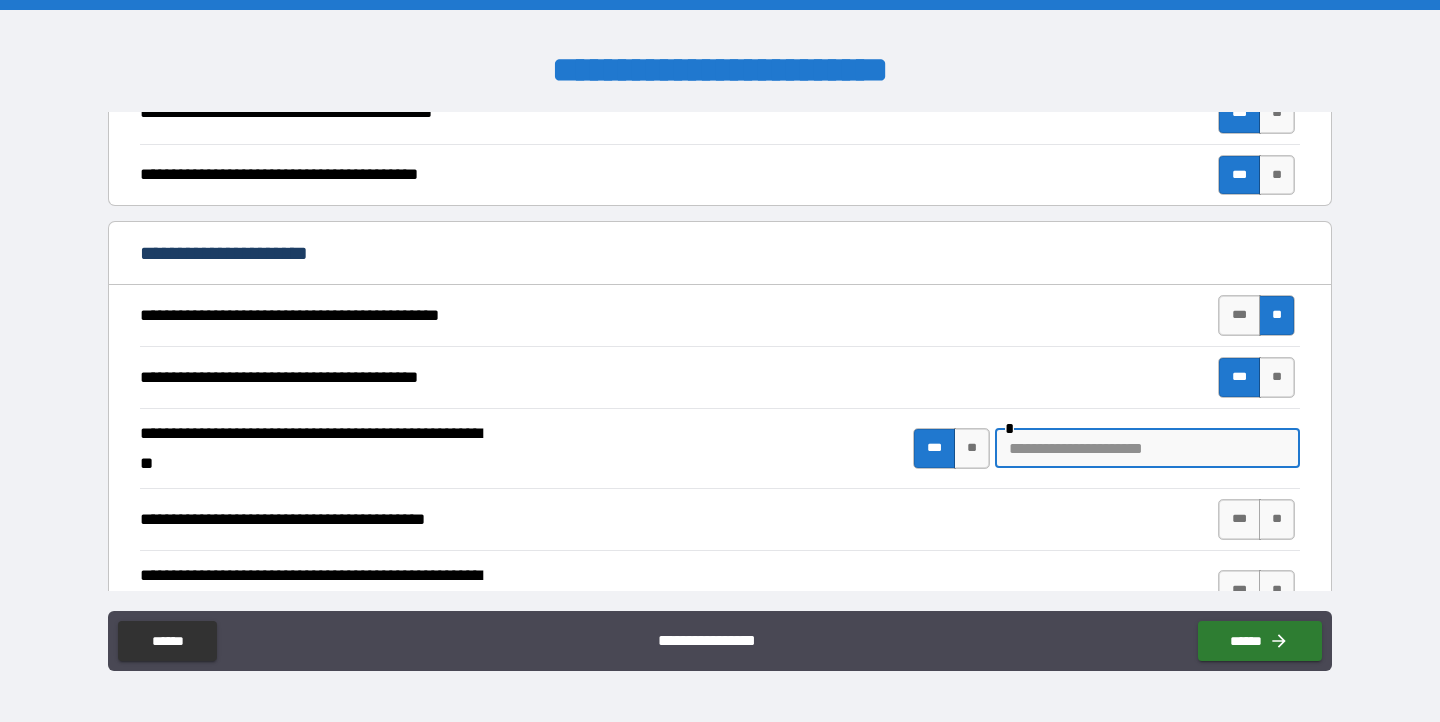 click at bounding box center (1147, 448) 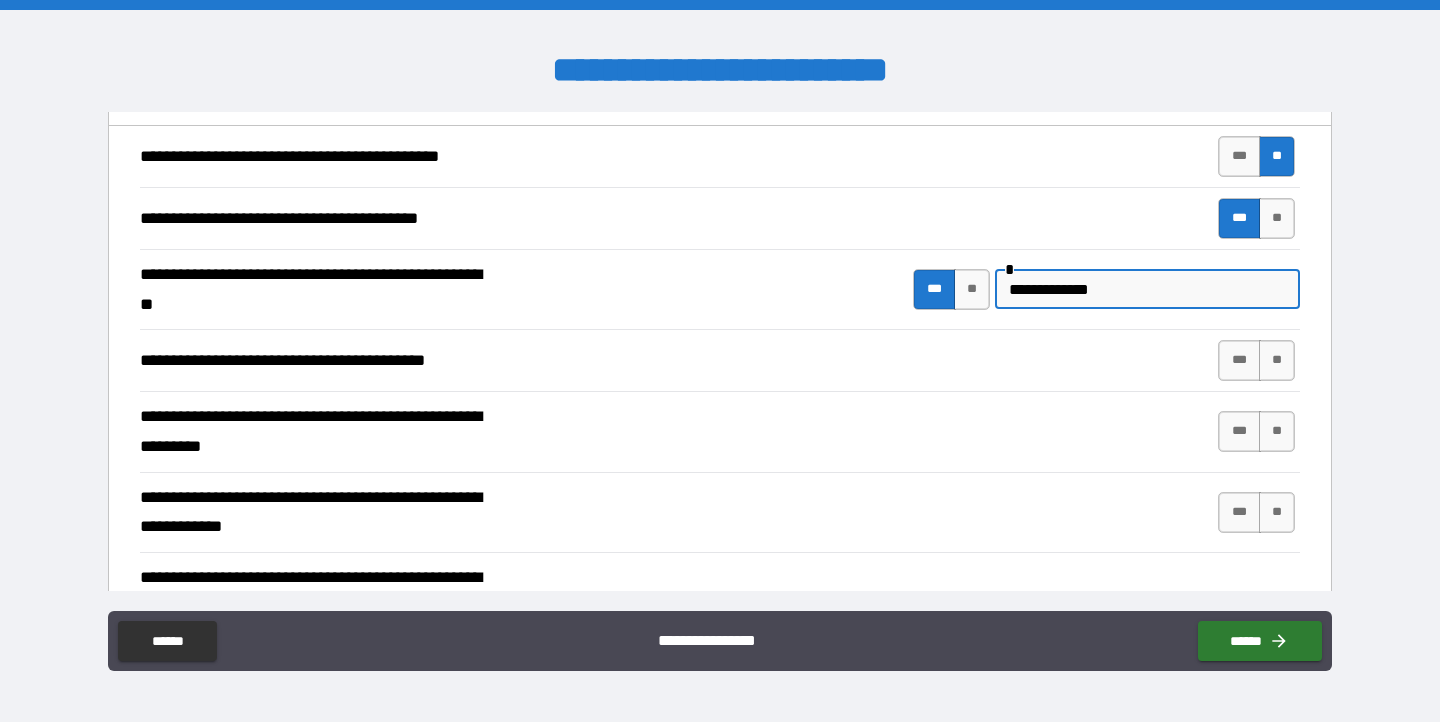 scroll, scrollTop: 860, scrollLeft: 0, axis: vertical 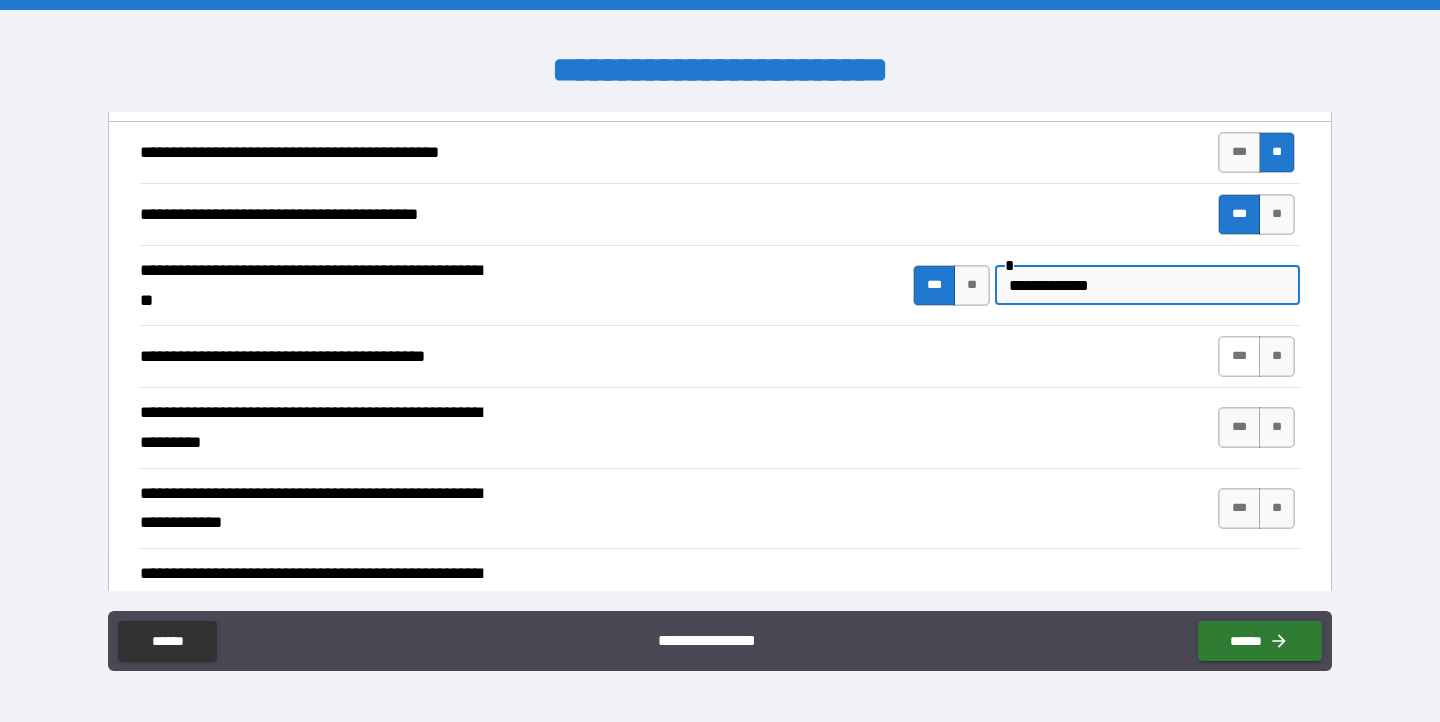 click on "***" at bounding box center (1239, 356) 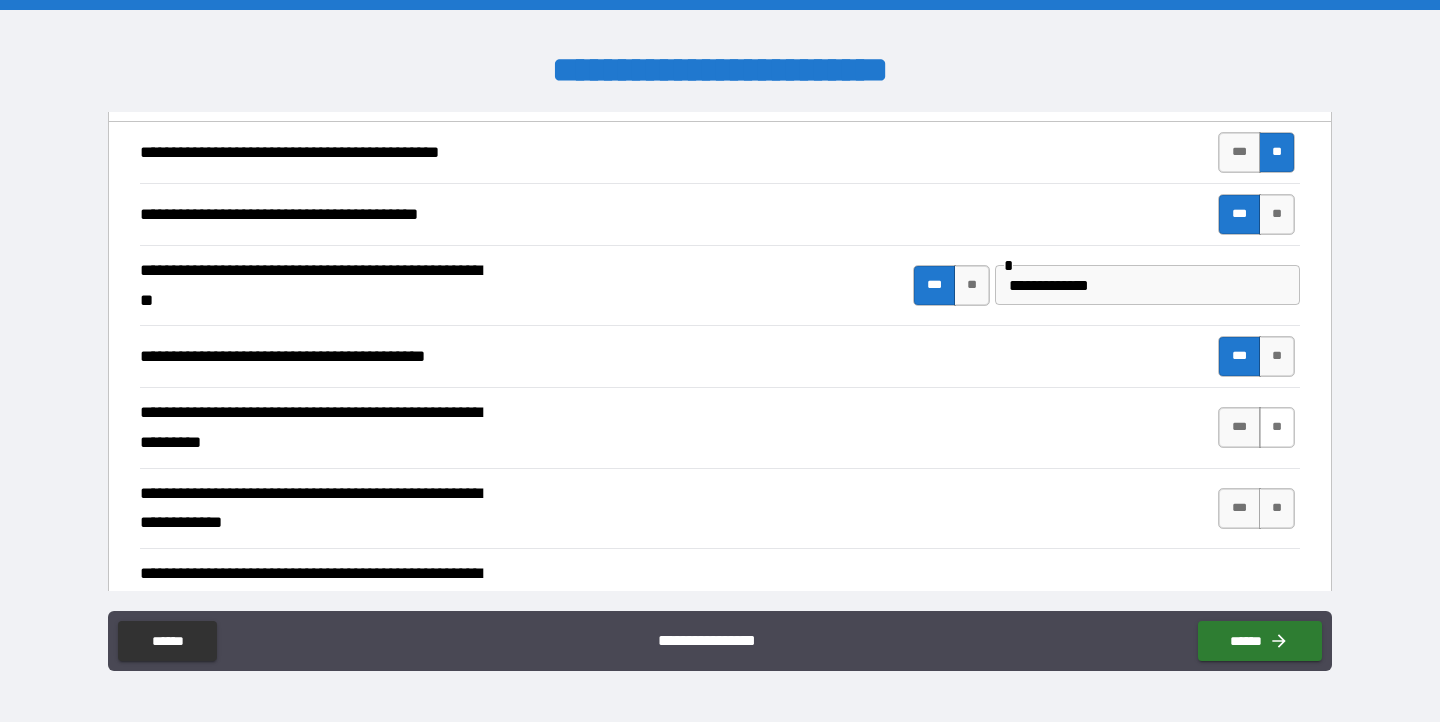 click on "**" at bounding box center [1277, 427] 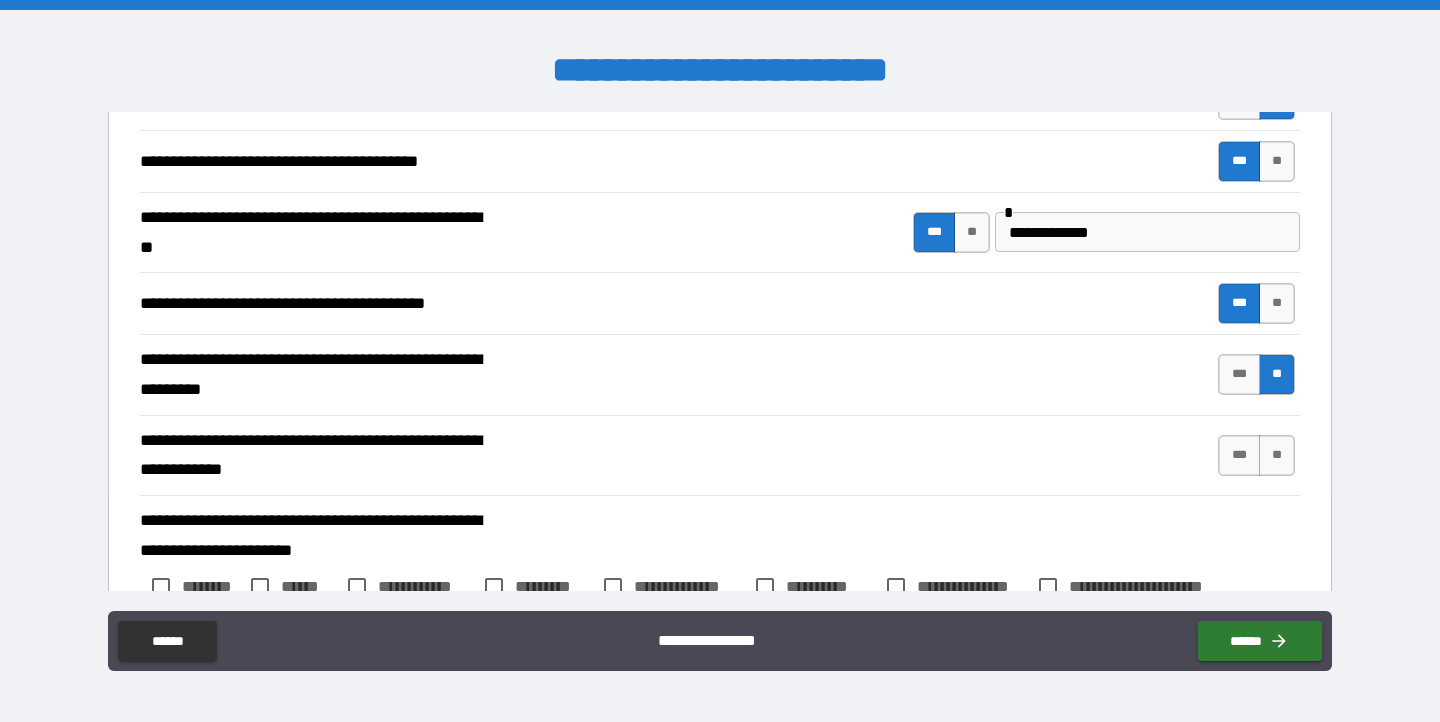 scroll, scrollTop: 917, scrollLeft: 0, axis: vertical 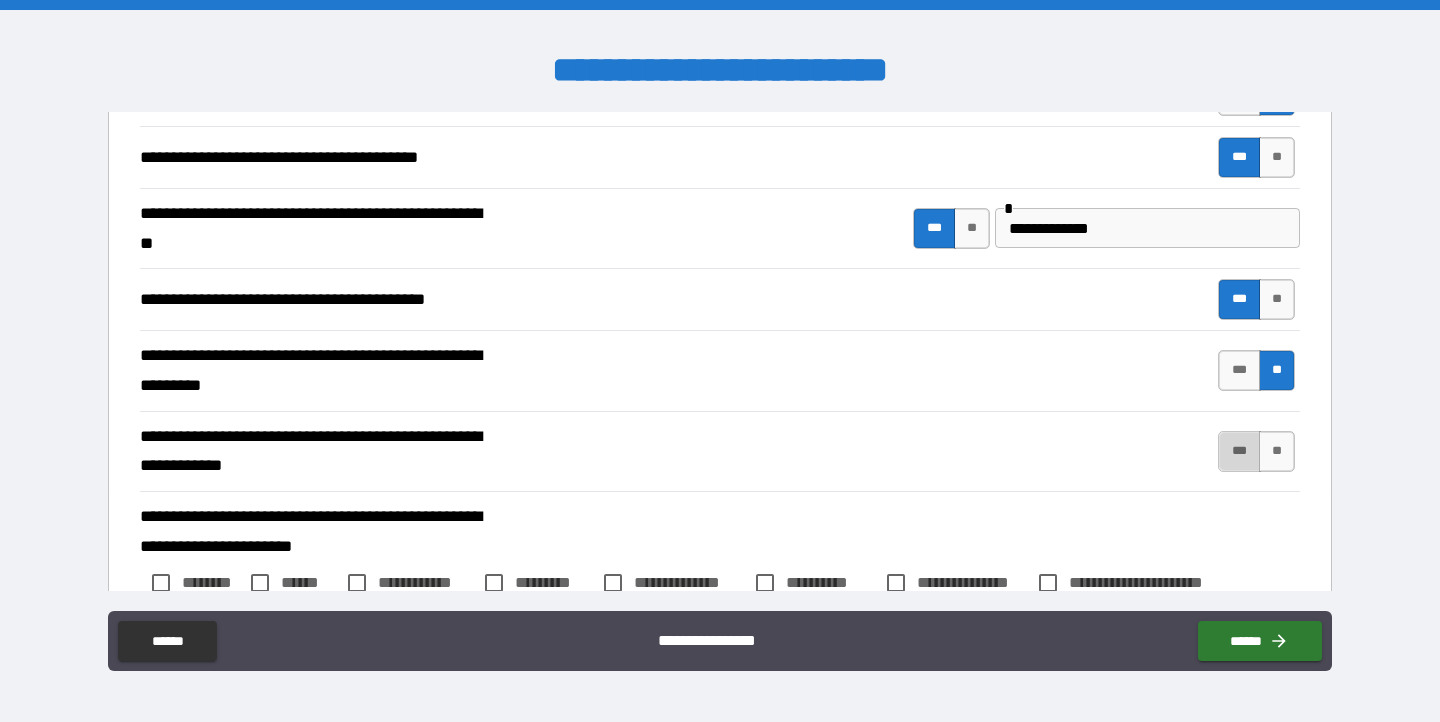 click on "***" at bounding box center [1239, 451] 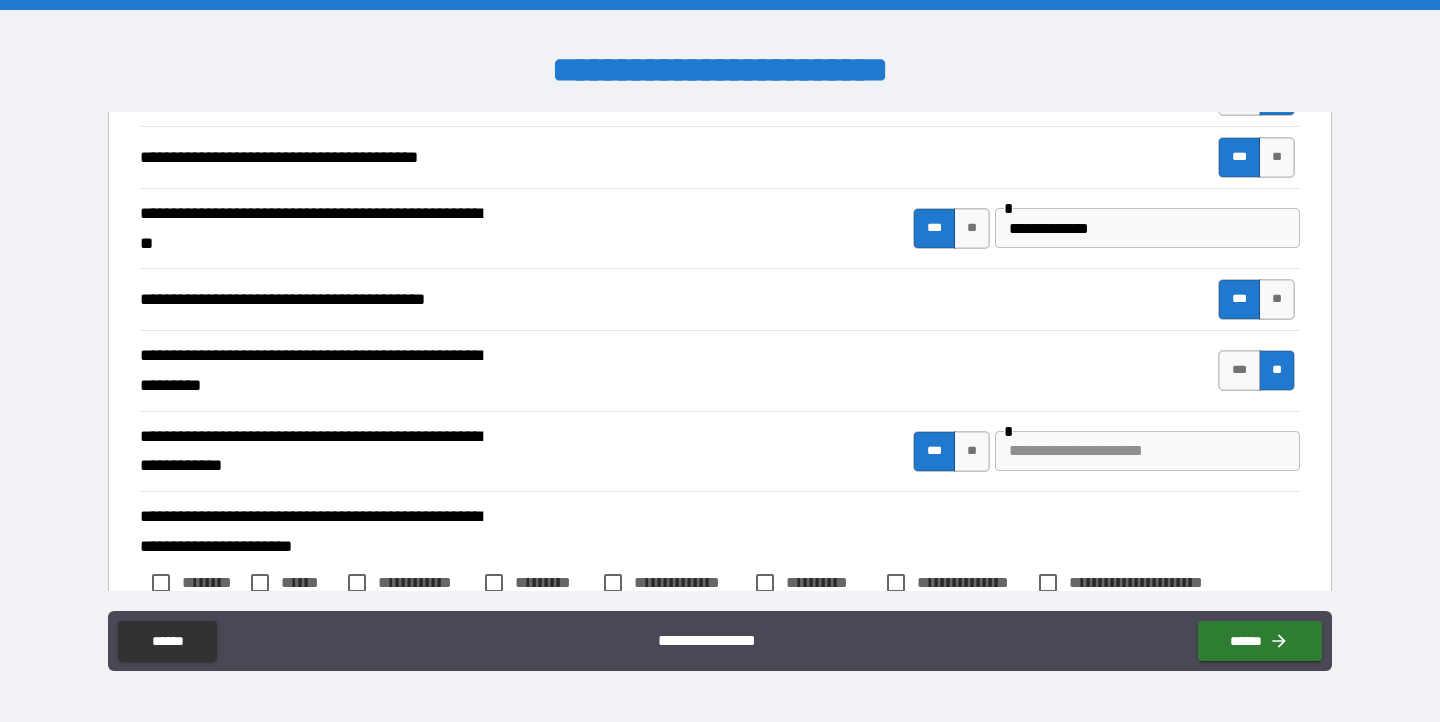 click at bounding box center (1147, 451) 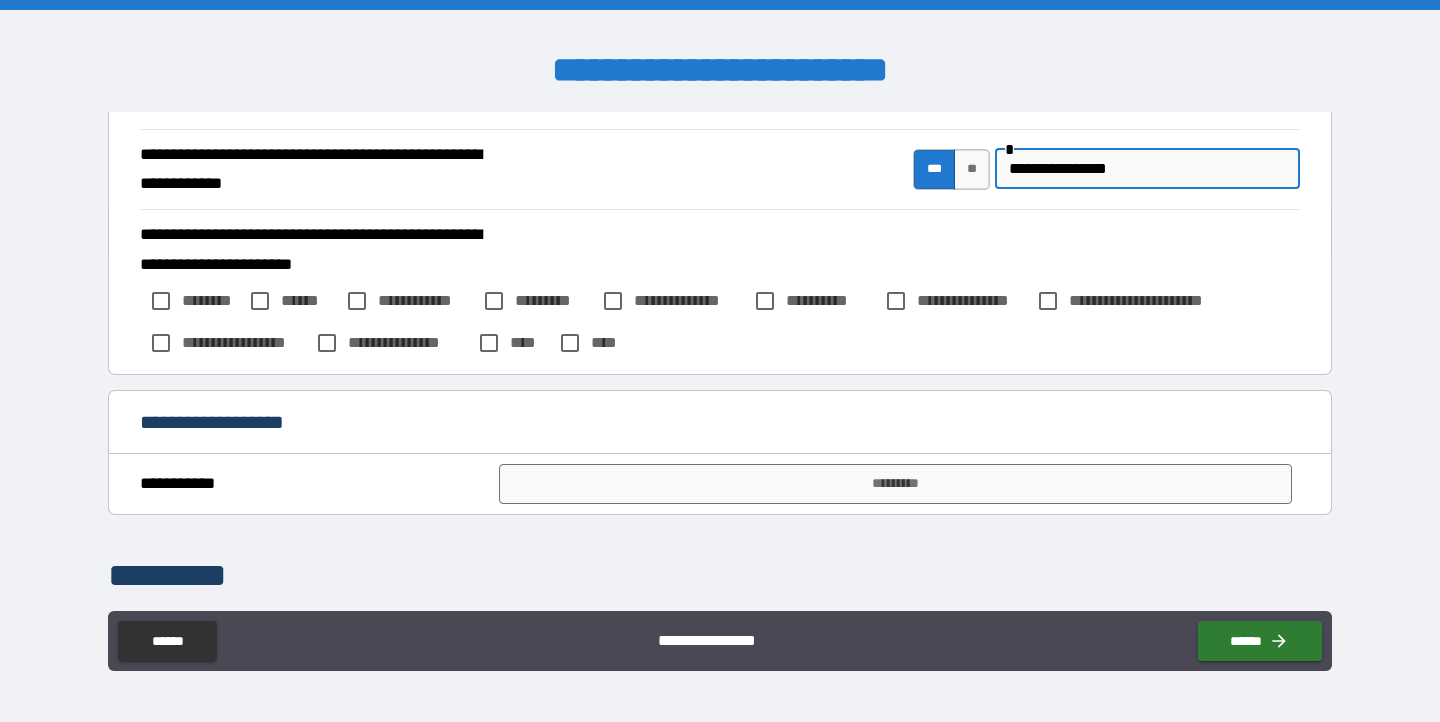 scroll, scrollTop: 1200, scrollLeft: 0, axis: vertical 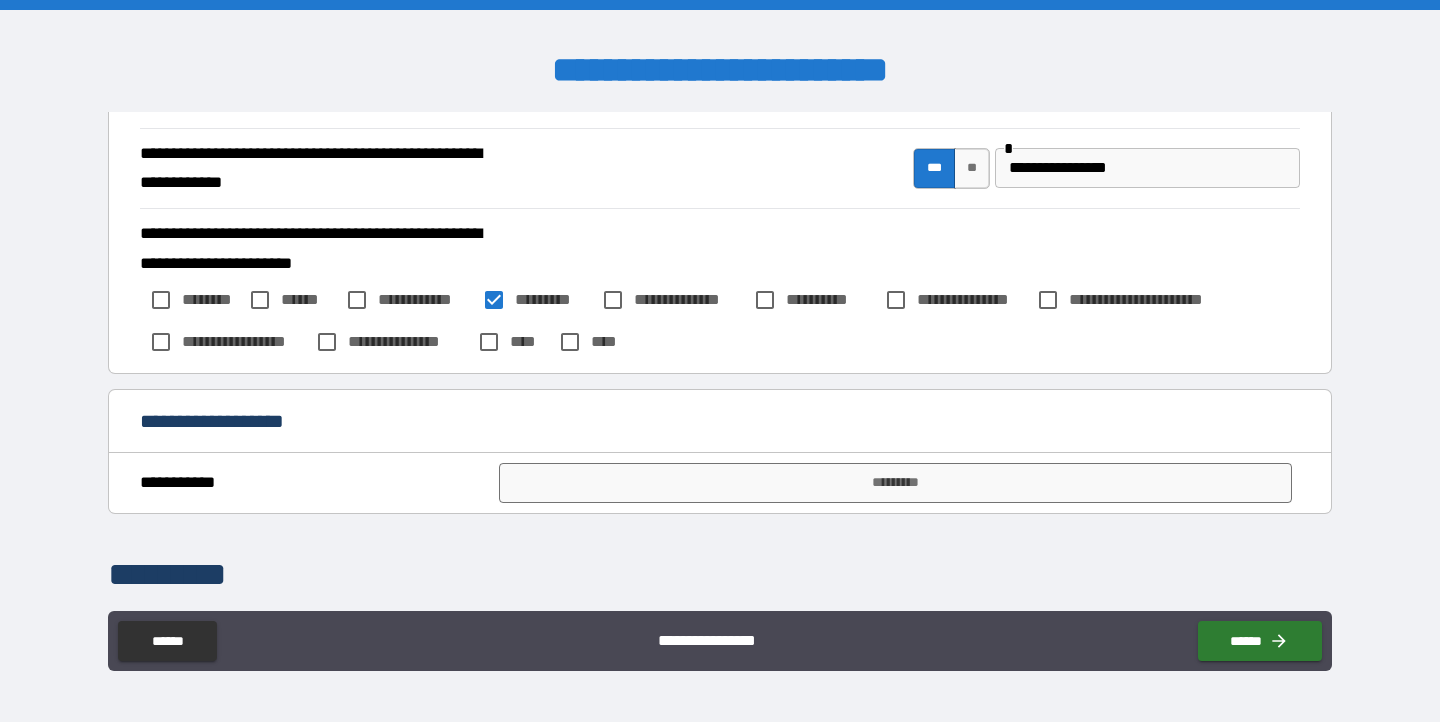 click on "********" at bounding box center [211, 299] 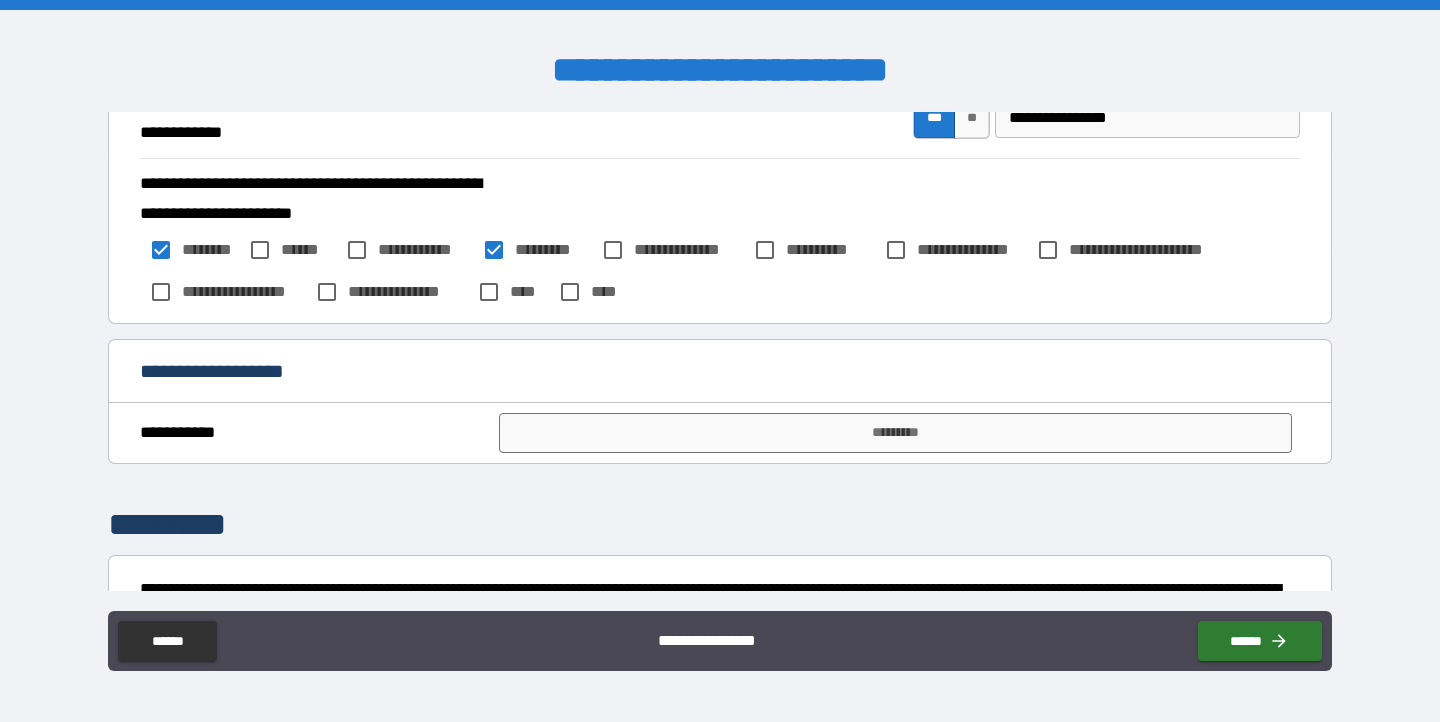 scroll, scrollTop: 1251, scrollLeft: 0, axis: vertical 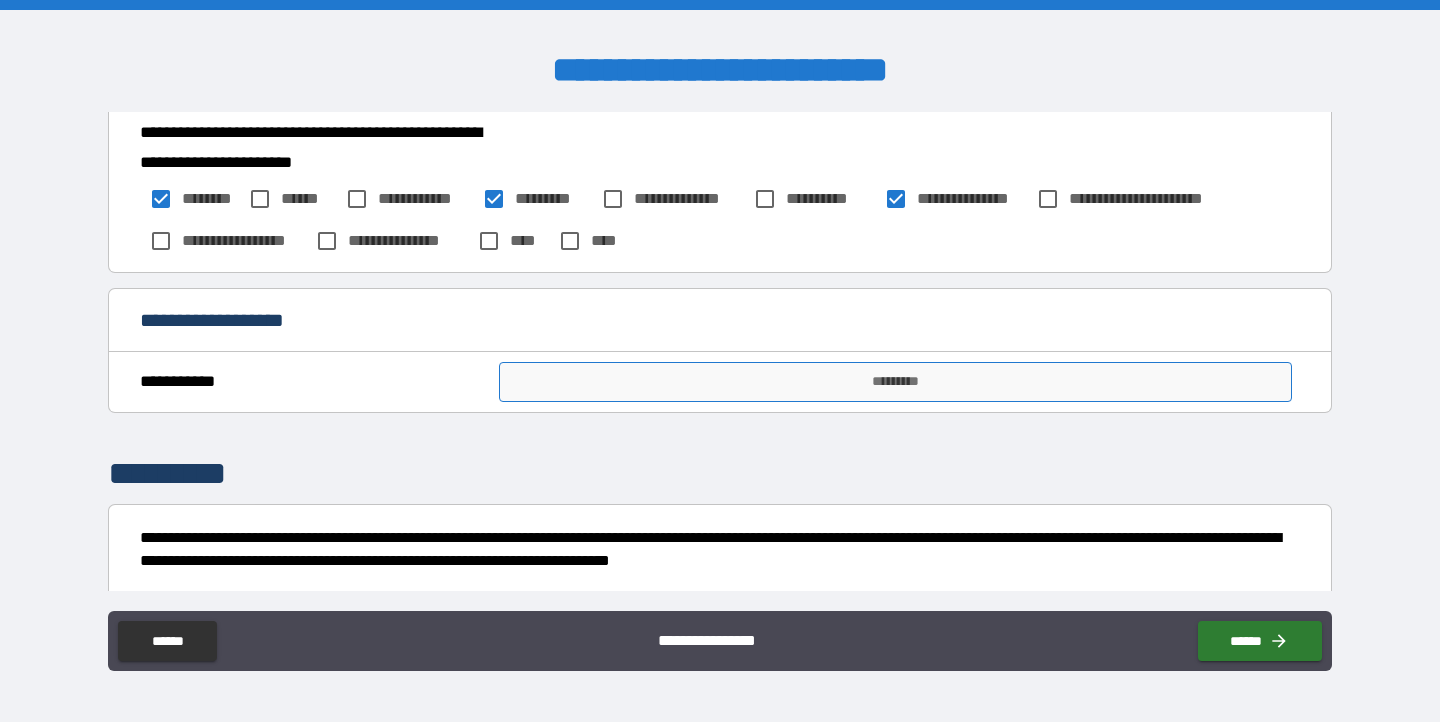 click on "*********" at bounding box center [895, 382] 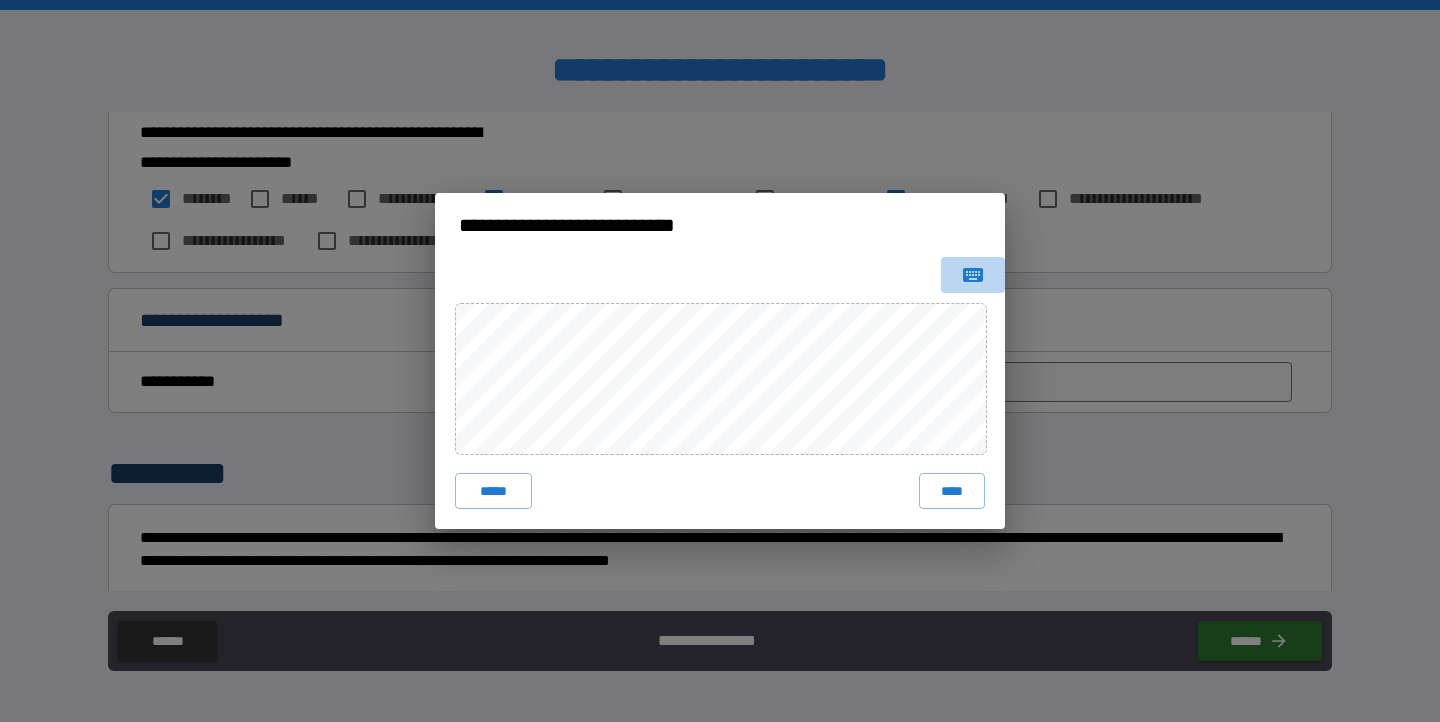 click 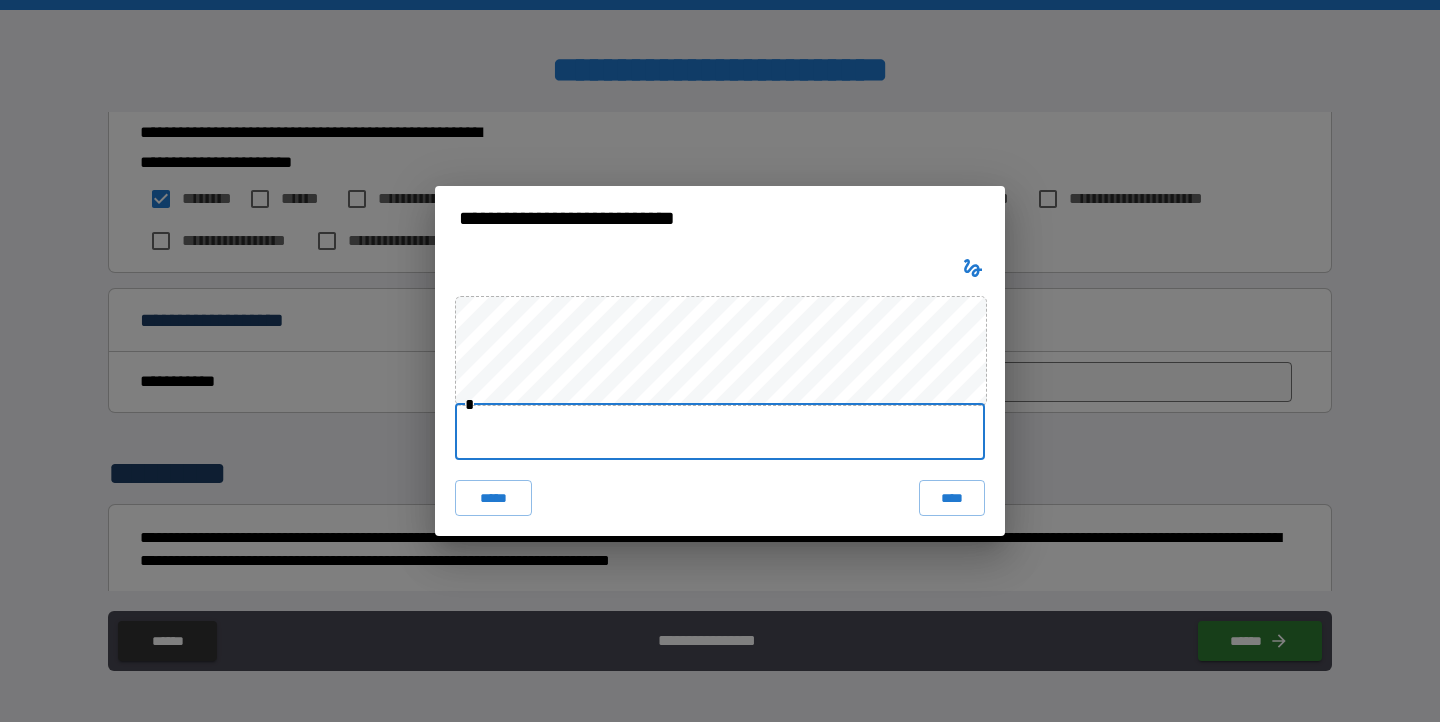click at bounding box center (720, 432) 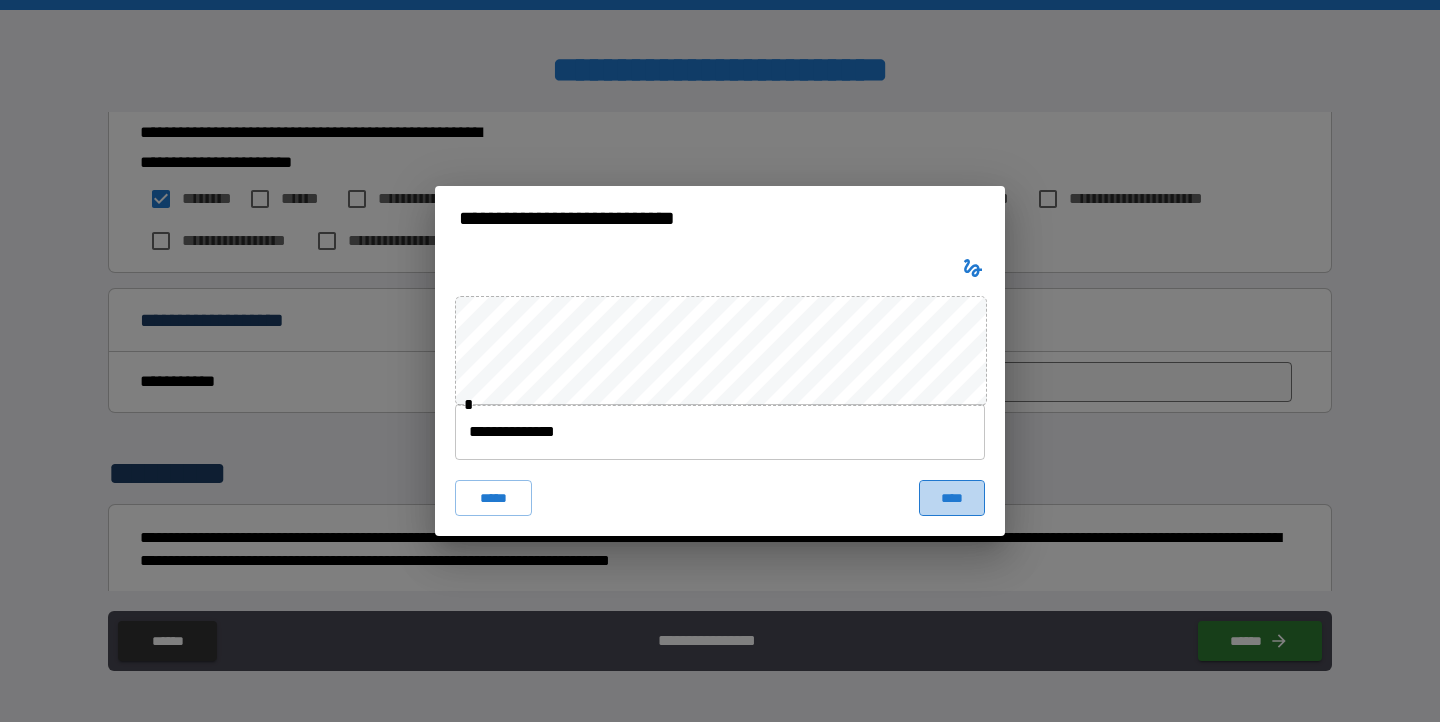 click on "****" at bounding box center (952, 498) 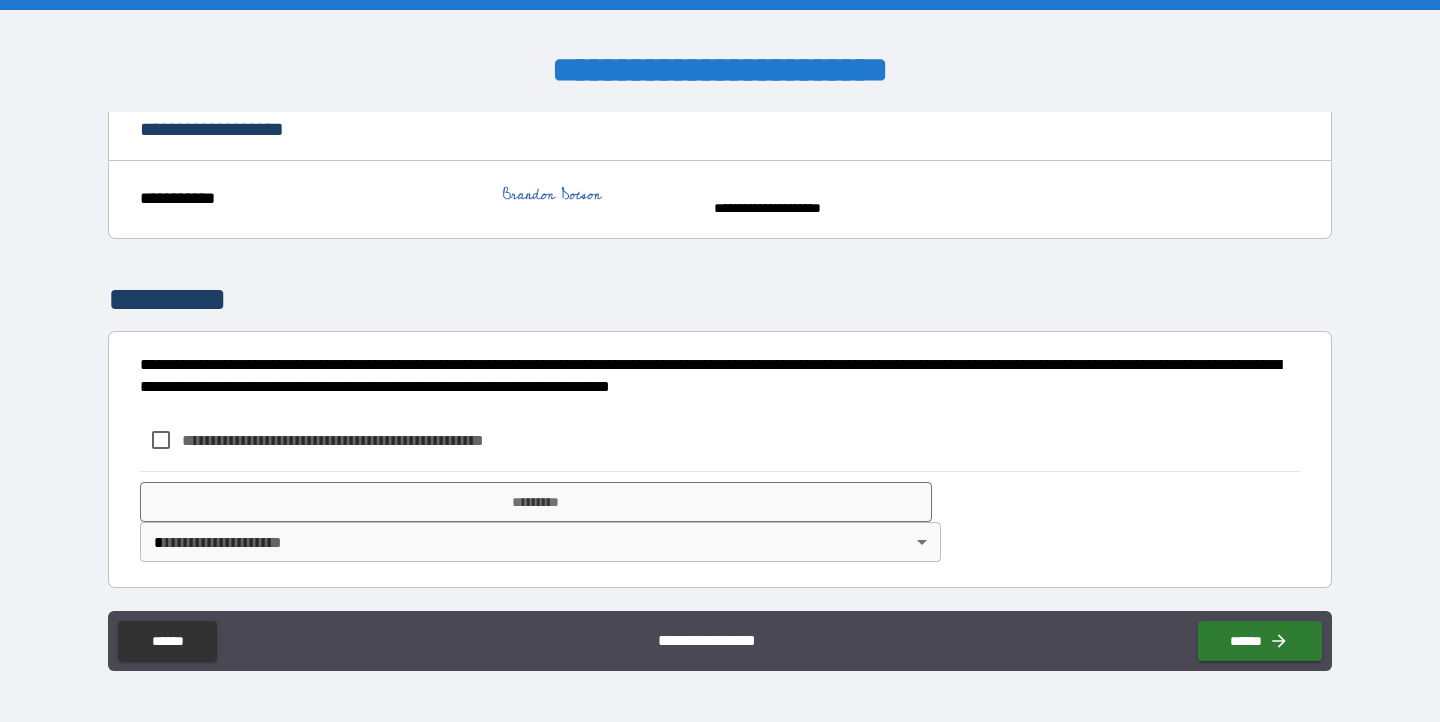 scroll, scrollTop: 1493, scrollLeft: 0, axis: vertical 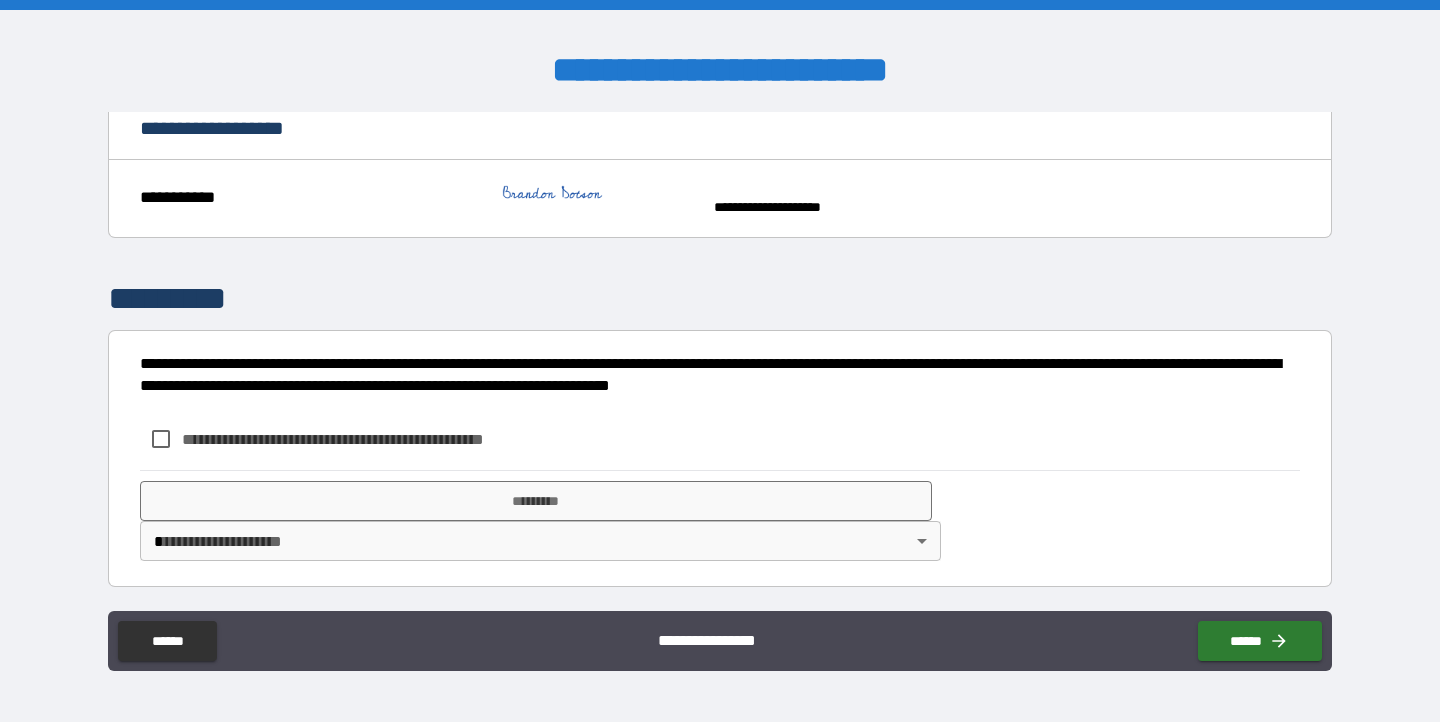 click on "**********" at bounding box center [366, 439] 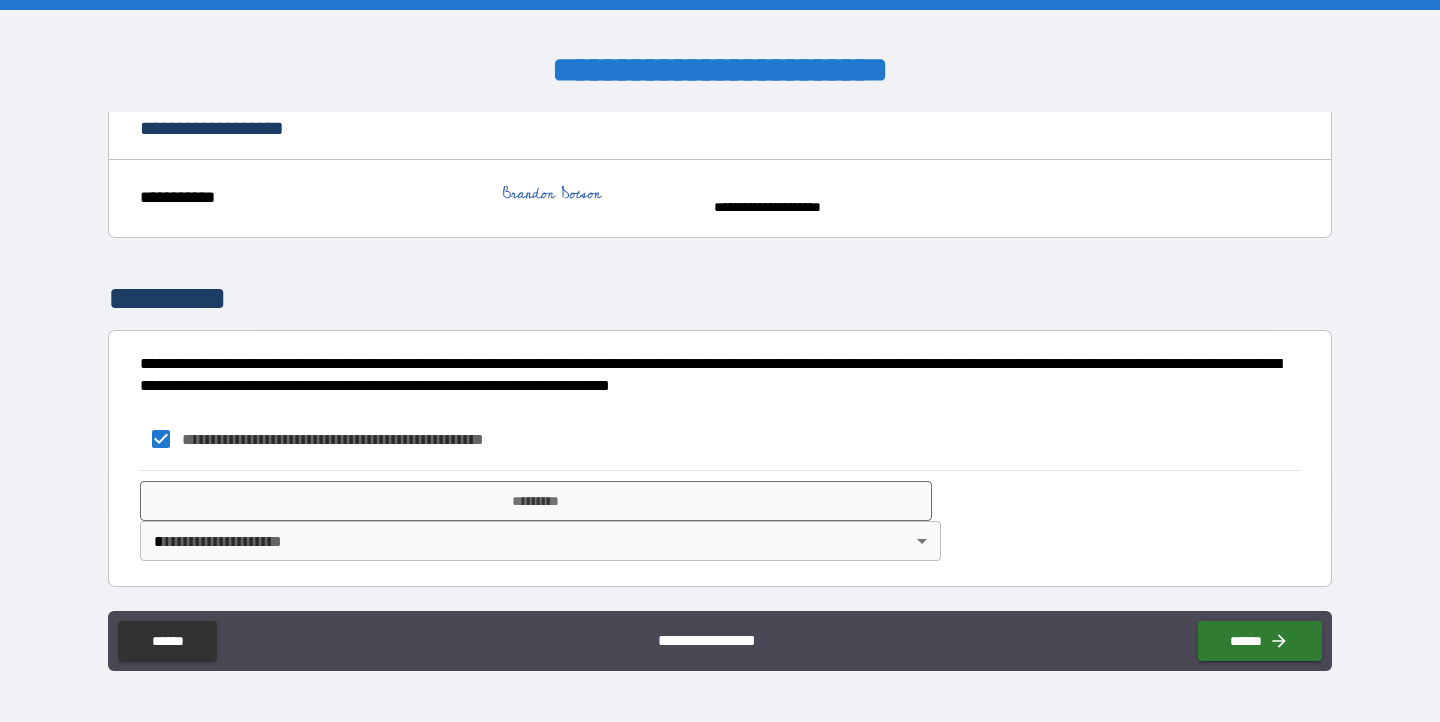 click on "**********" at bounding box center (720, 361) 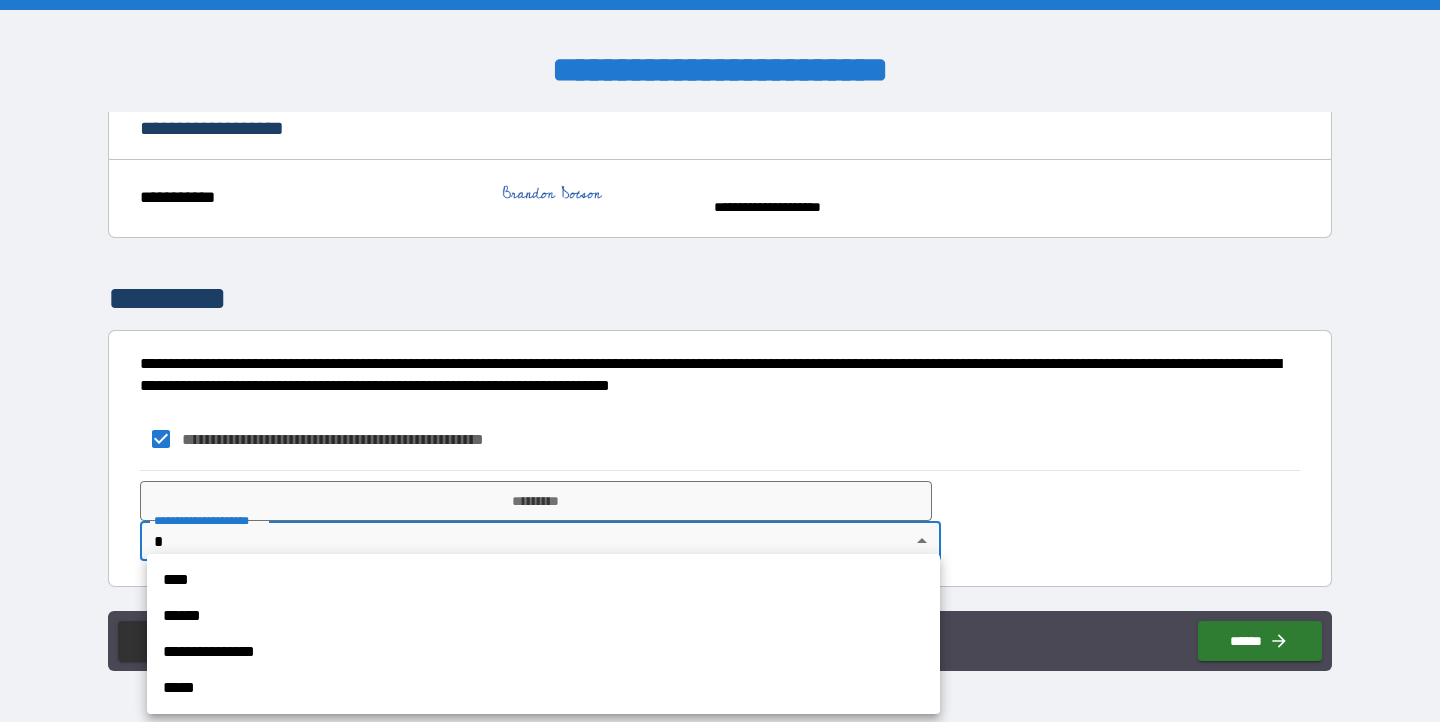 click on "**********" at bounding box center [543, 652] 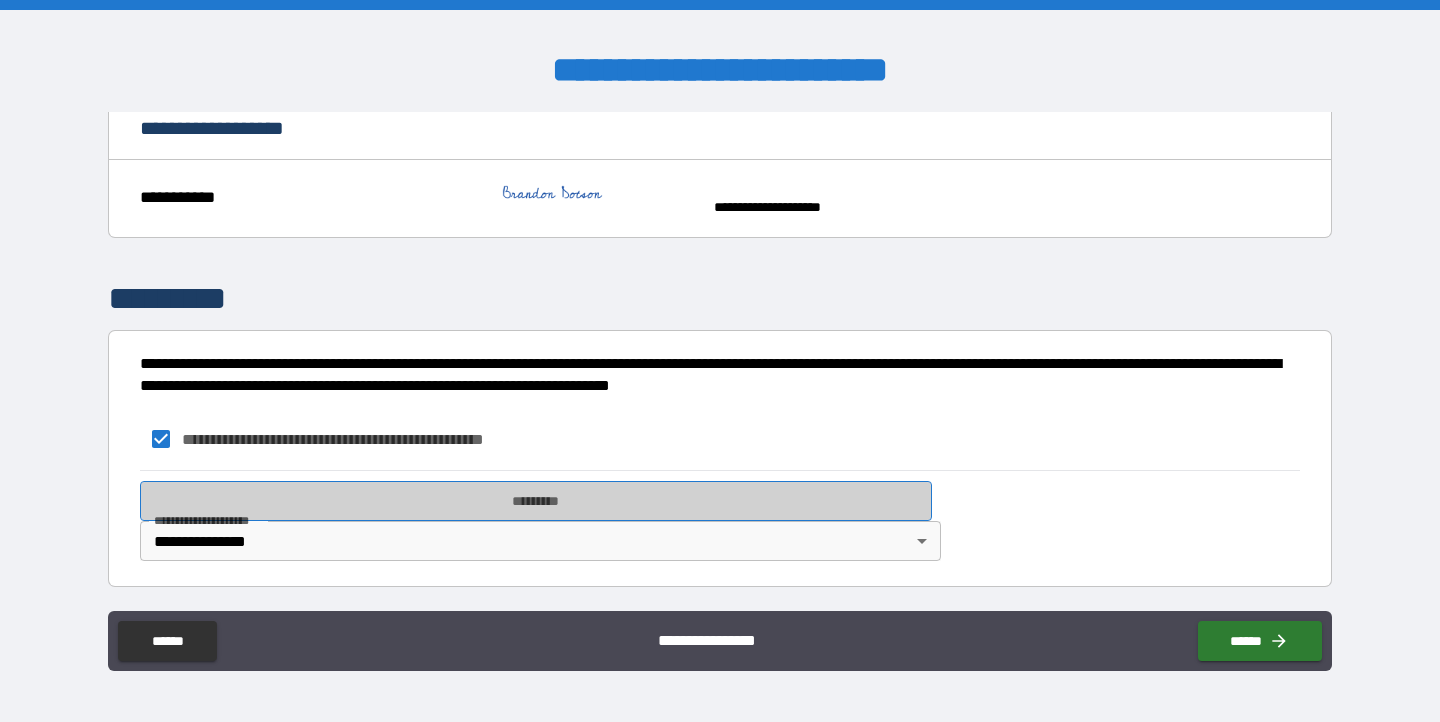 click on "*********" at bounding box center [536, 501] 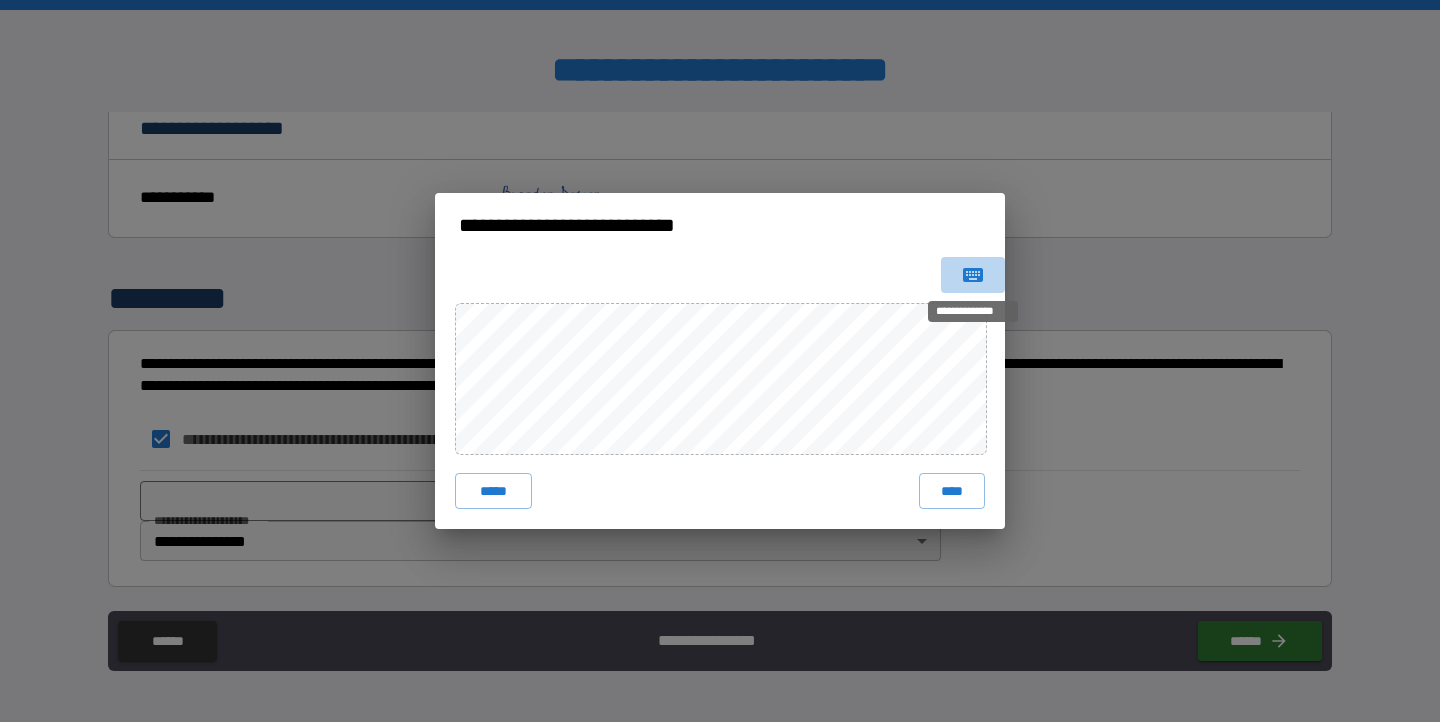 click 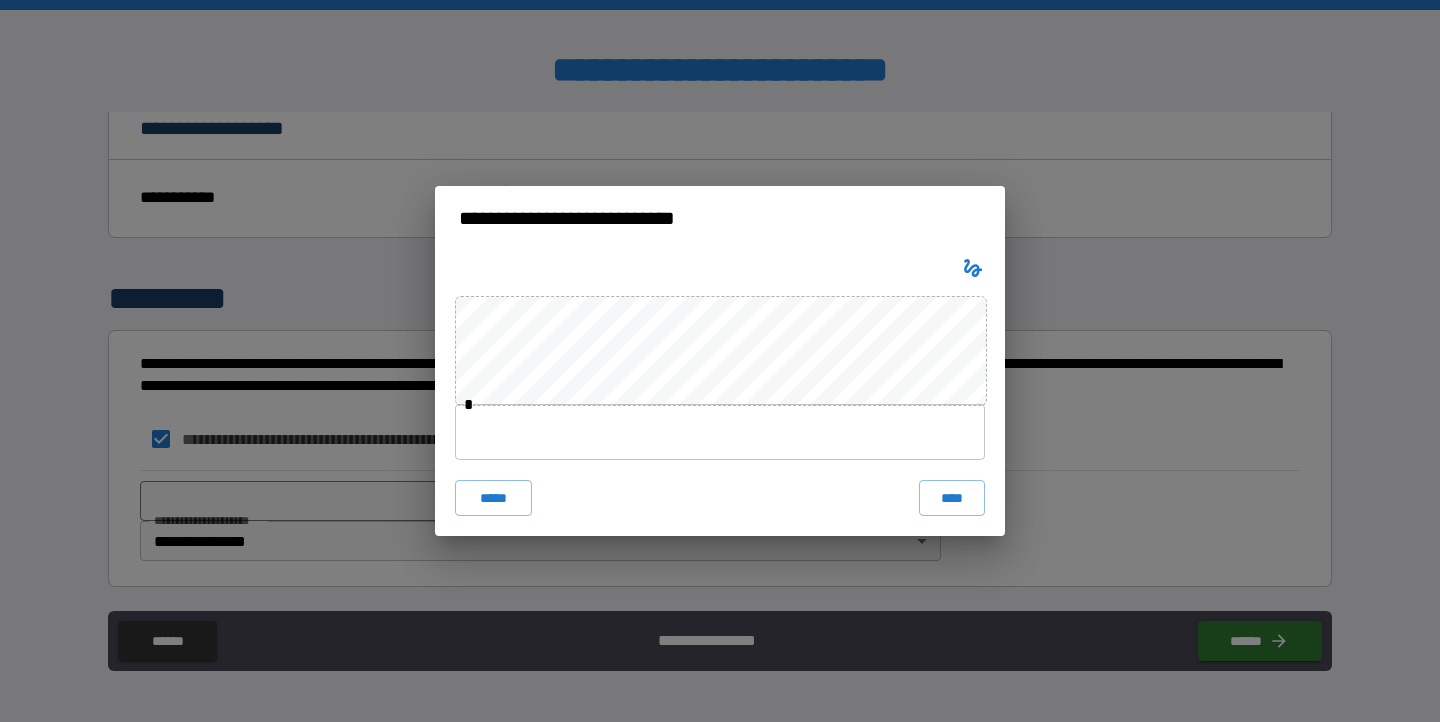 click at bounding box center [720, 432] 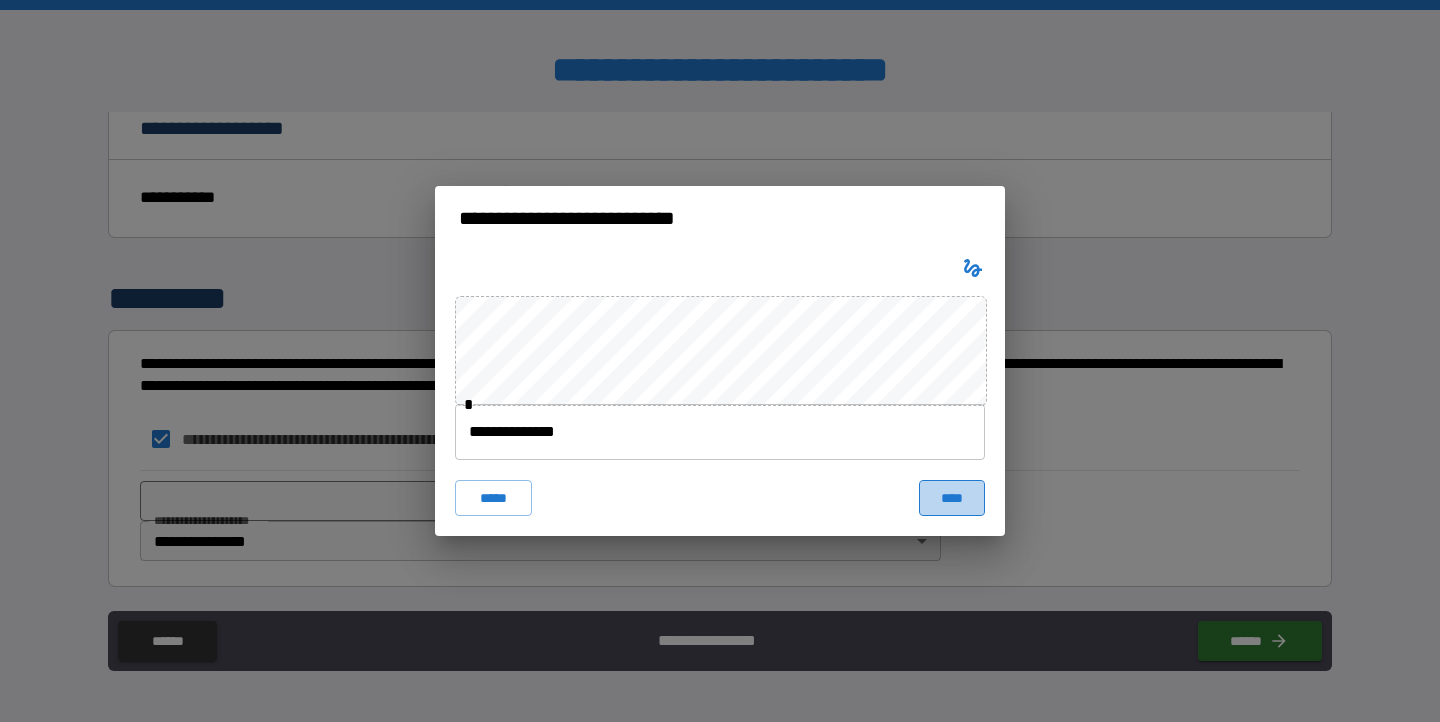 click on "****" at bounding box center [952, 498] 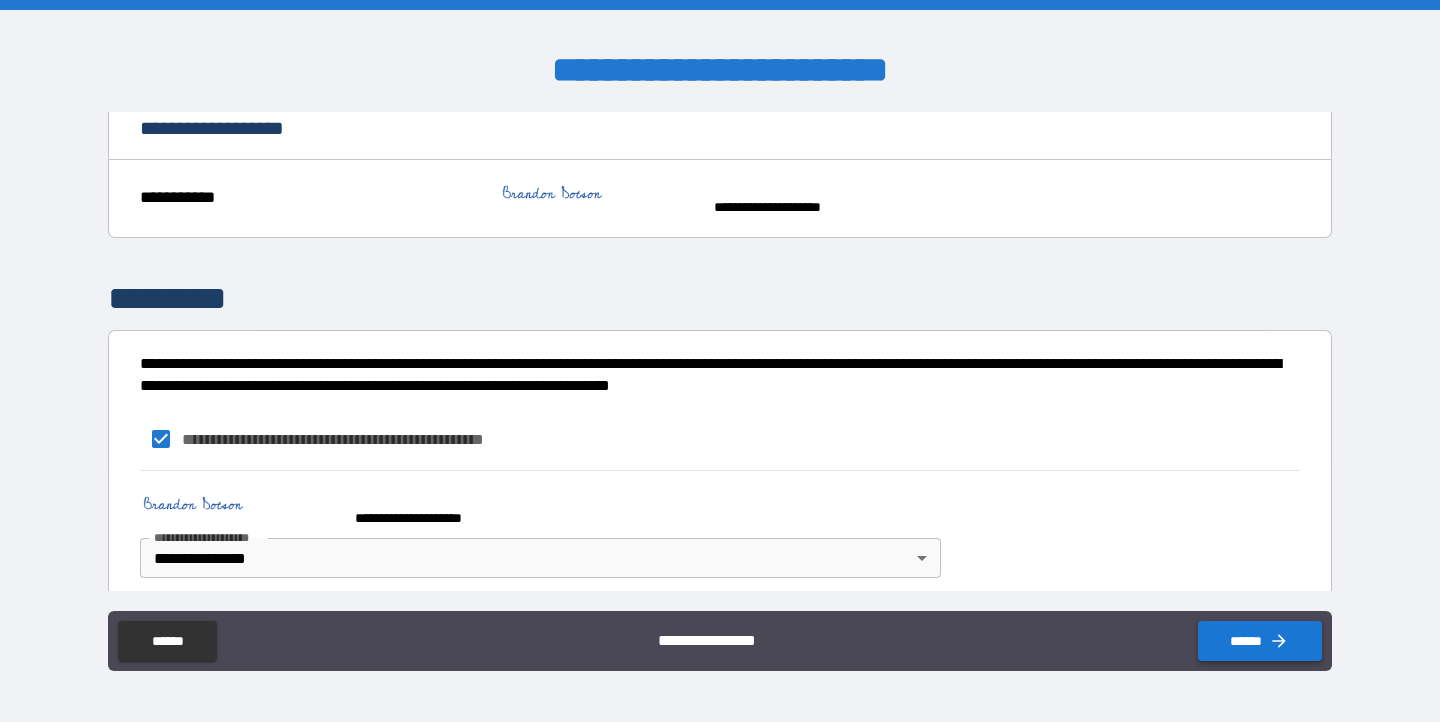 click on "******" at bounding box center (1260, 641) 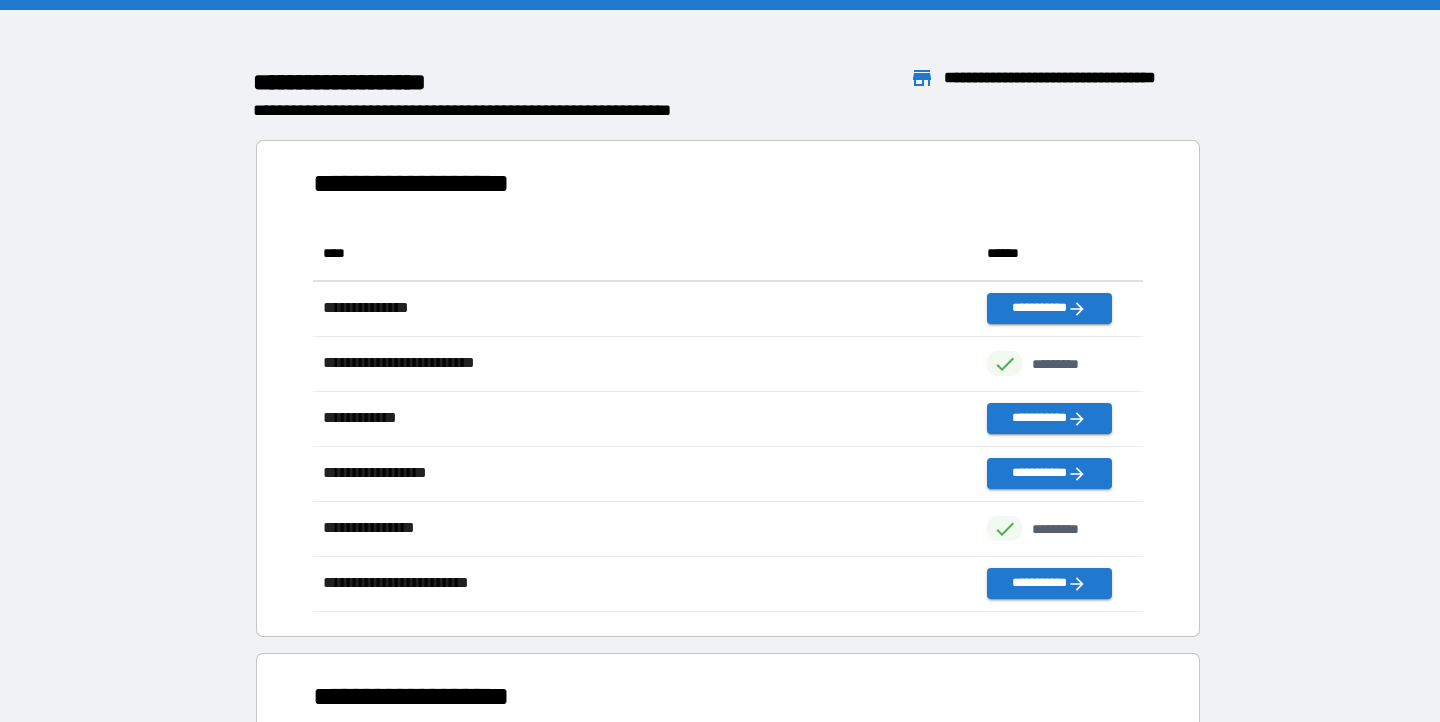 scroll, scrollTop: 1, scrollLeft: 1, axis: both 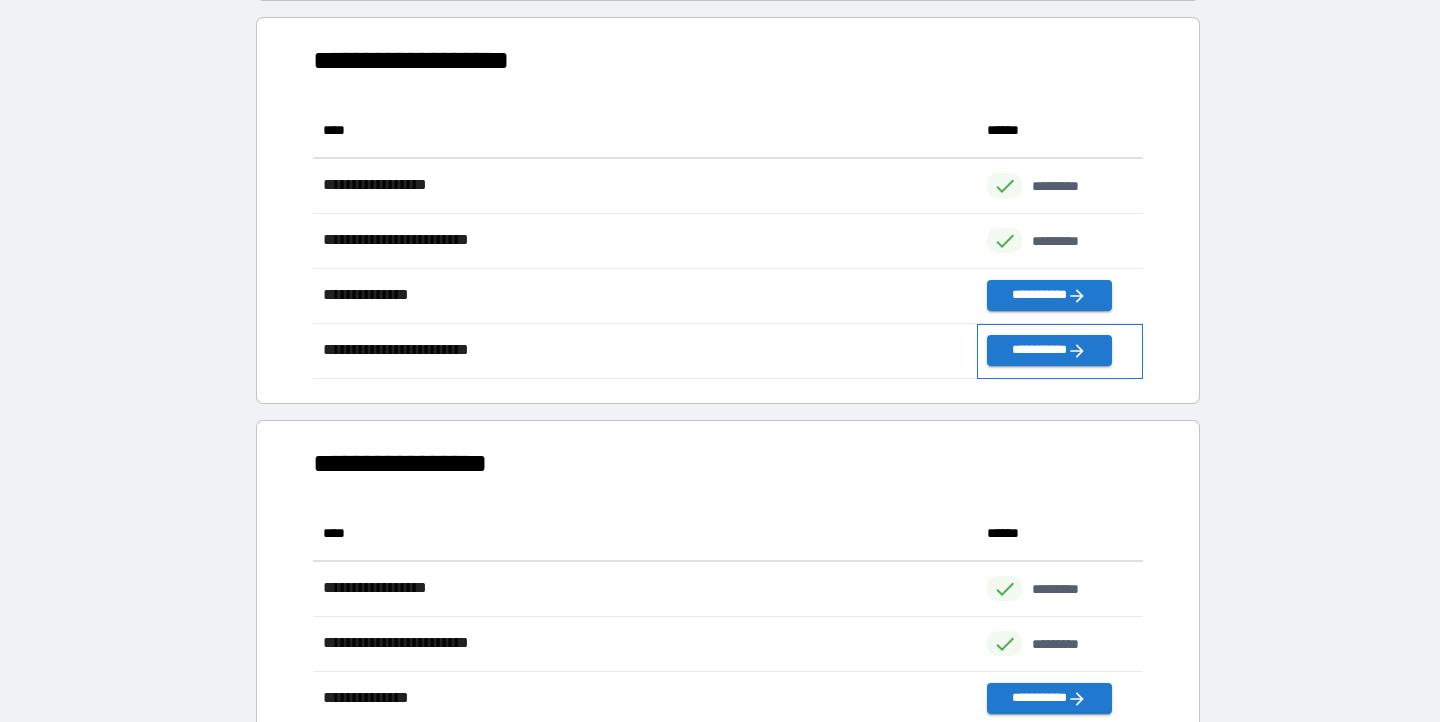click on "**********" at bounding box center (1060, 351) 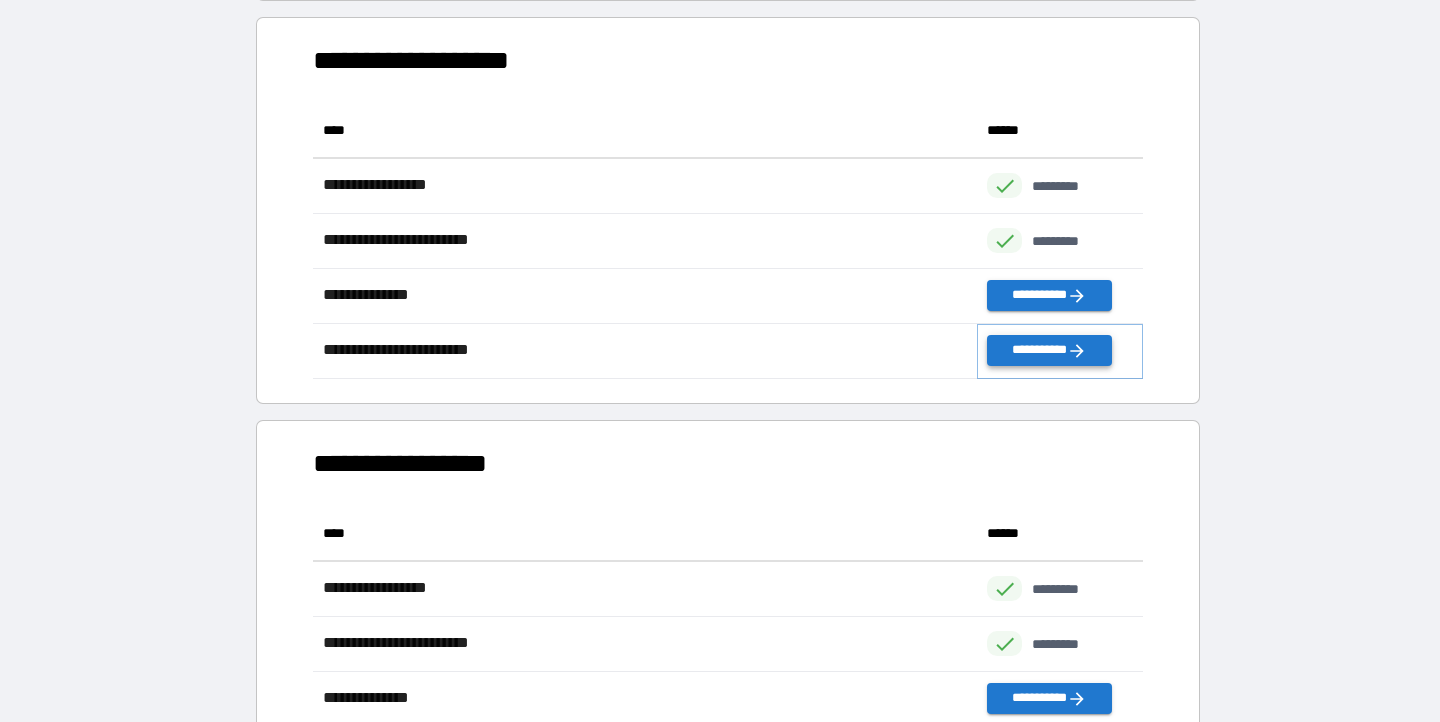 click on "**********" at bounding box center (1049, 350) 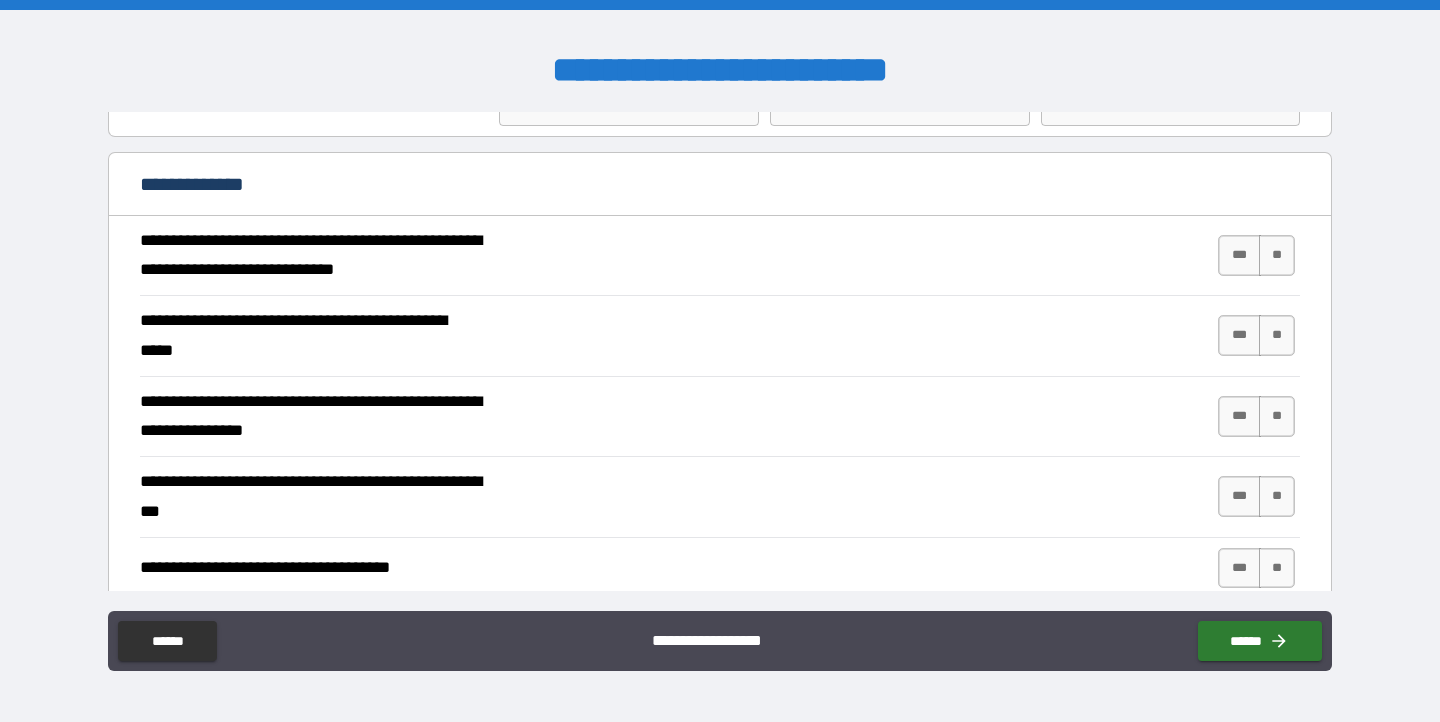 scroll, scrollTop: 113, scrollLeft: 0, axis: vertical 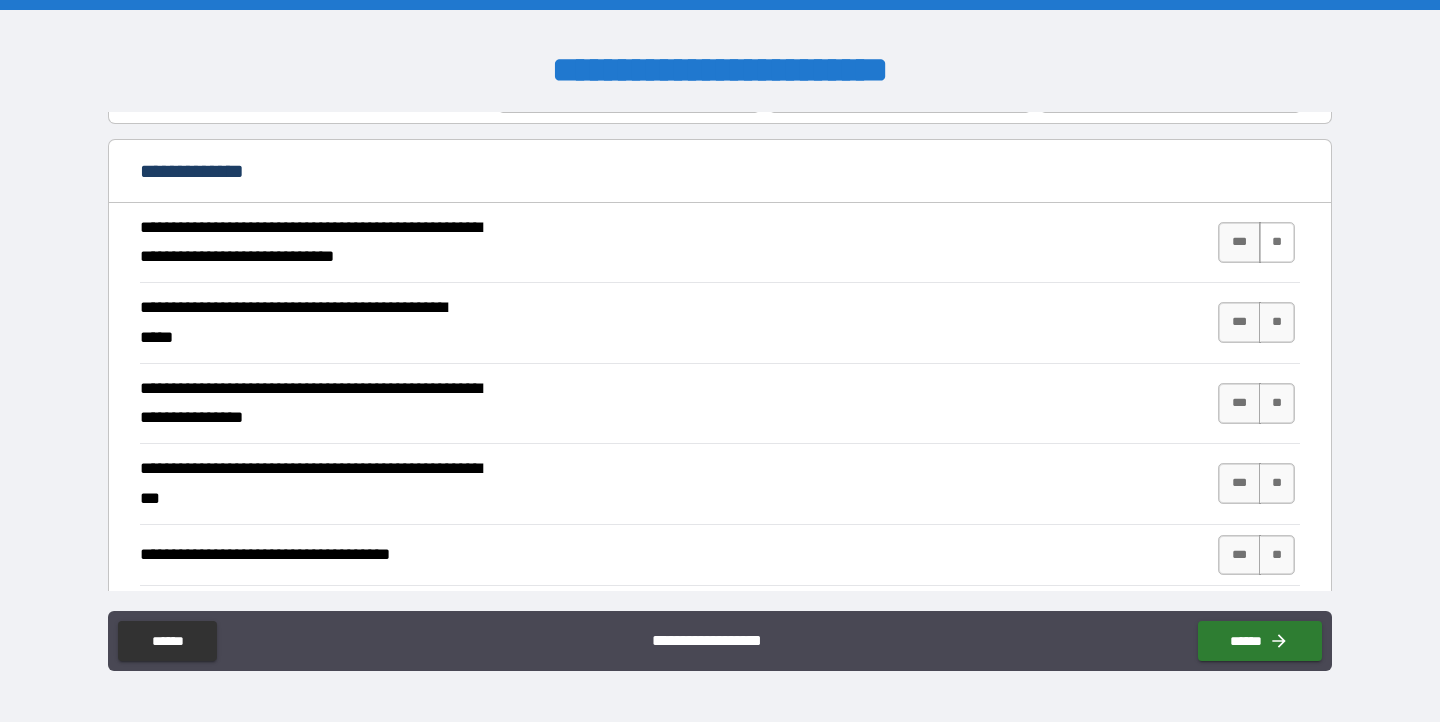 click on "**" at bounding box center [1277, 242] 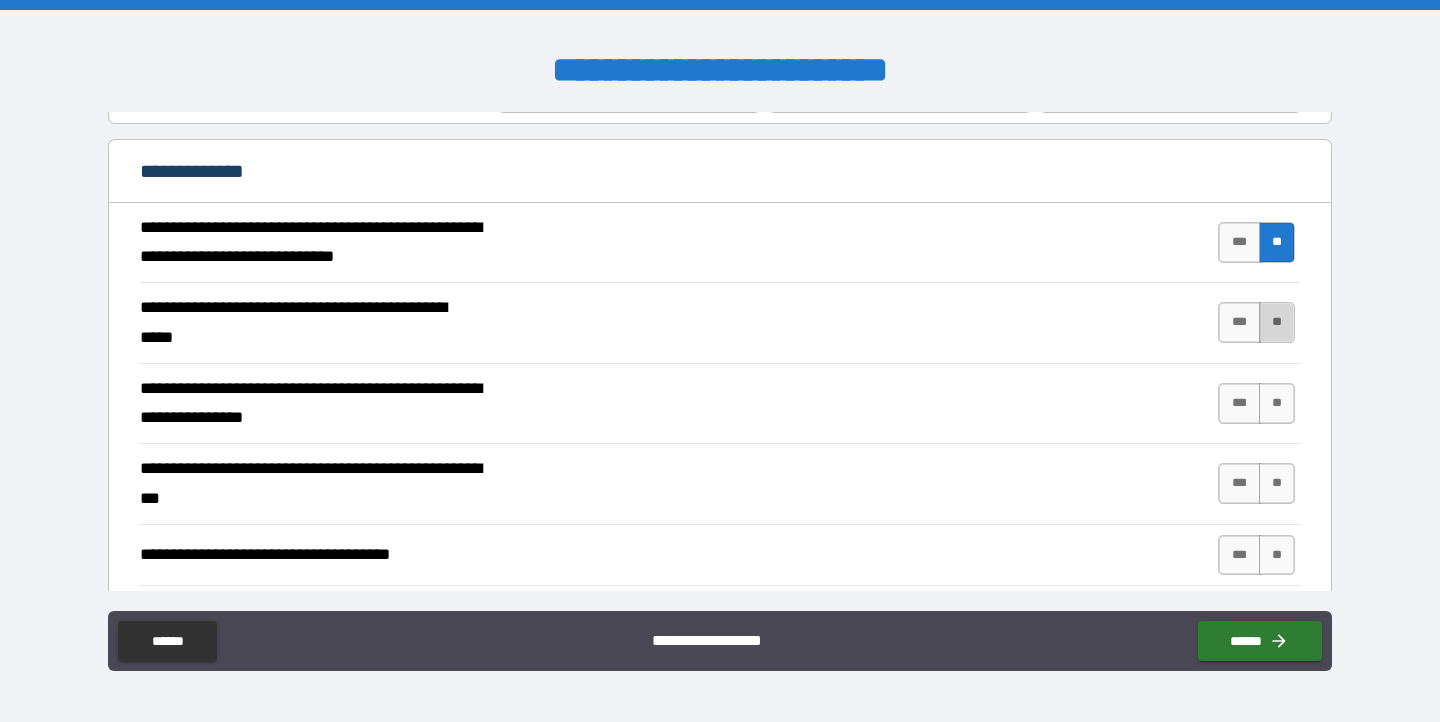 click on "**" at bounding box center [1277, 322] 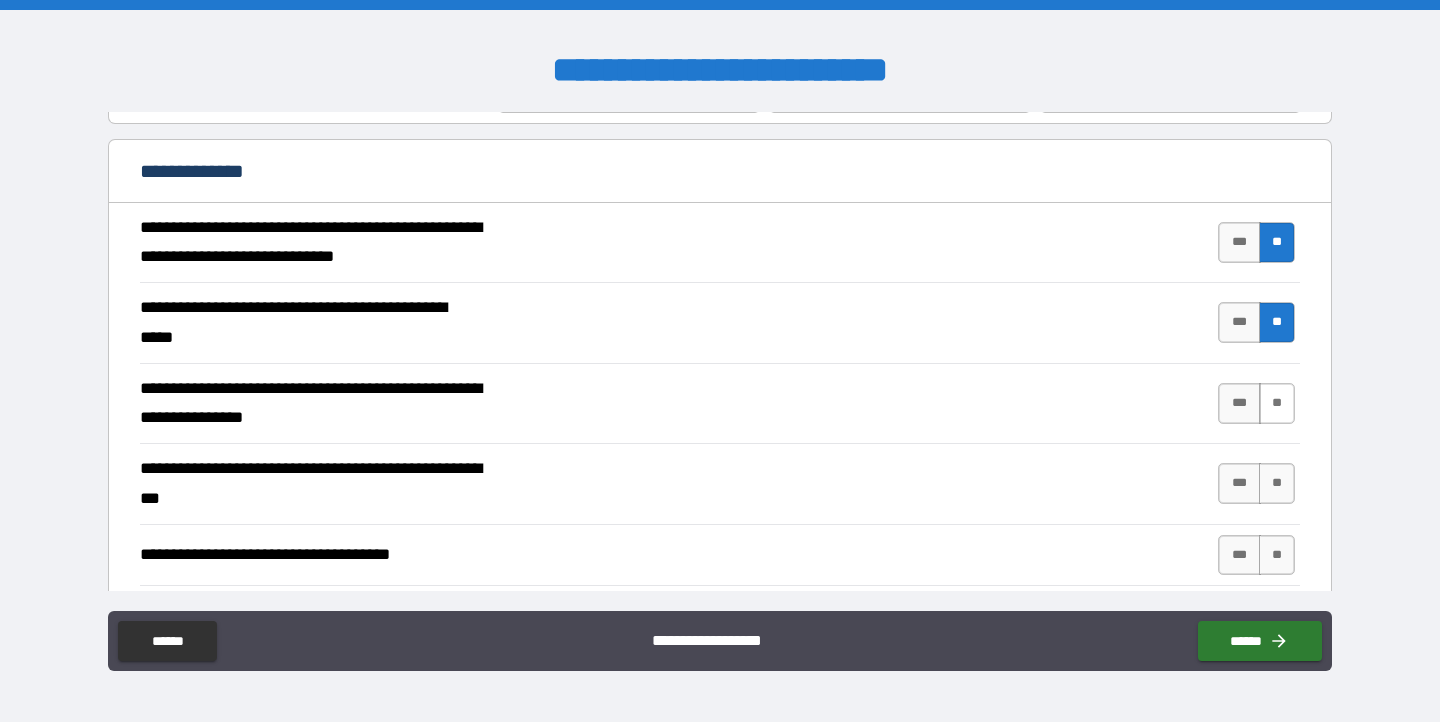 click on "**" at bounding box center [1277, 403] 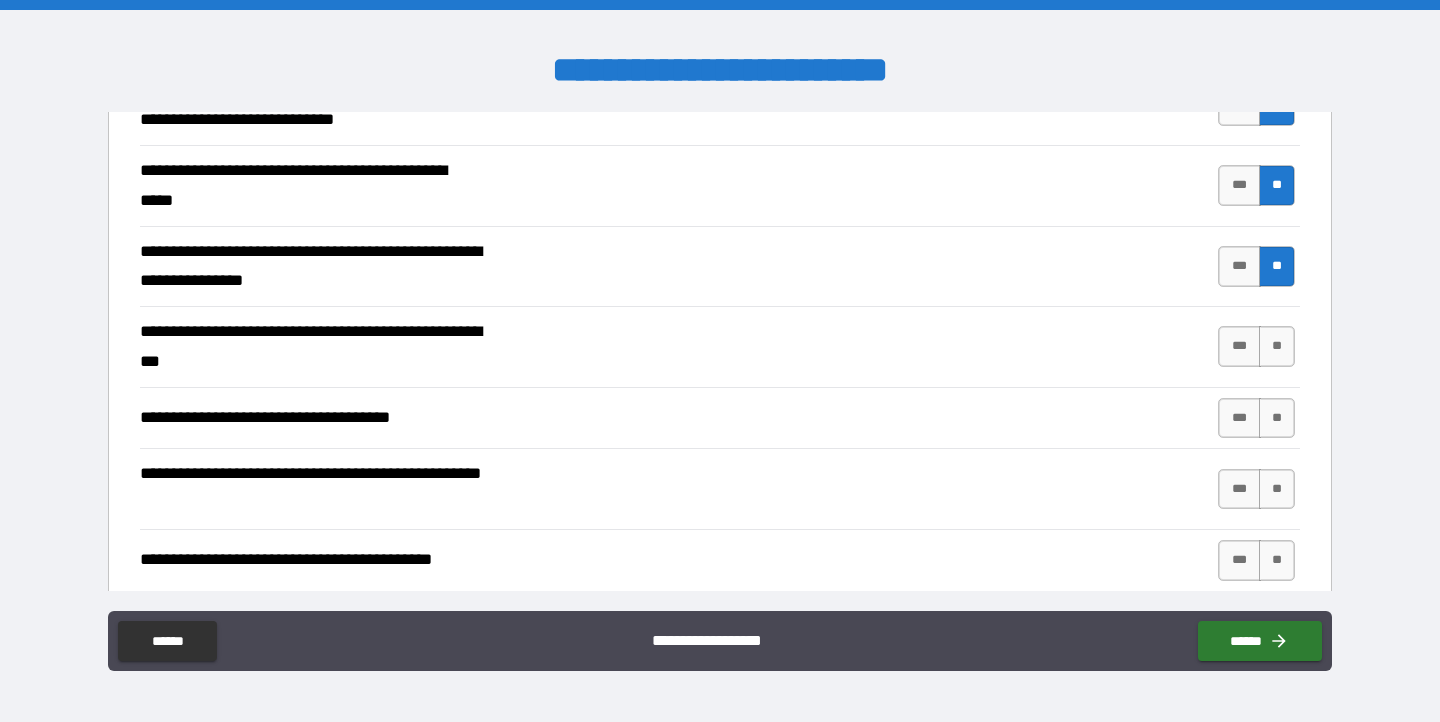 scroll, scrollTop: 247, scrollLeft: 0, axis: vertical 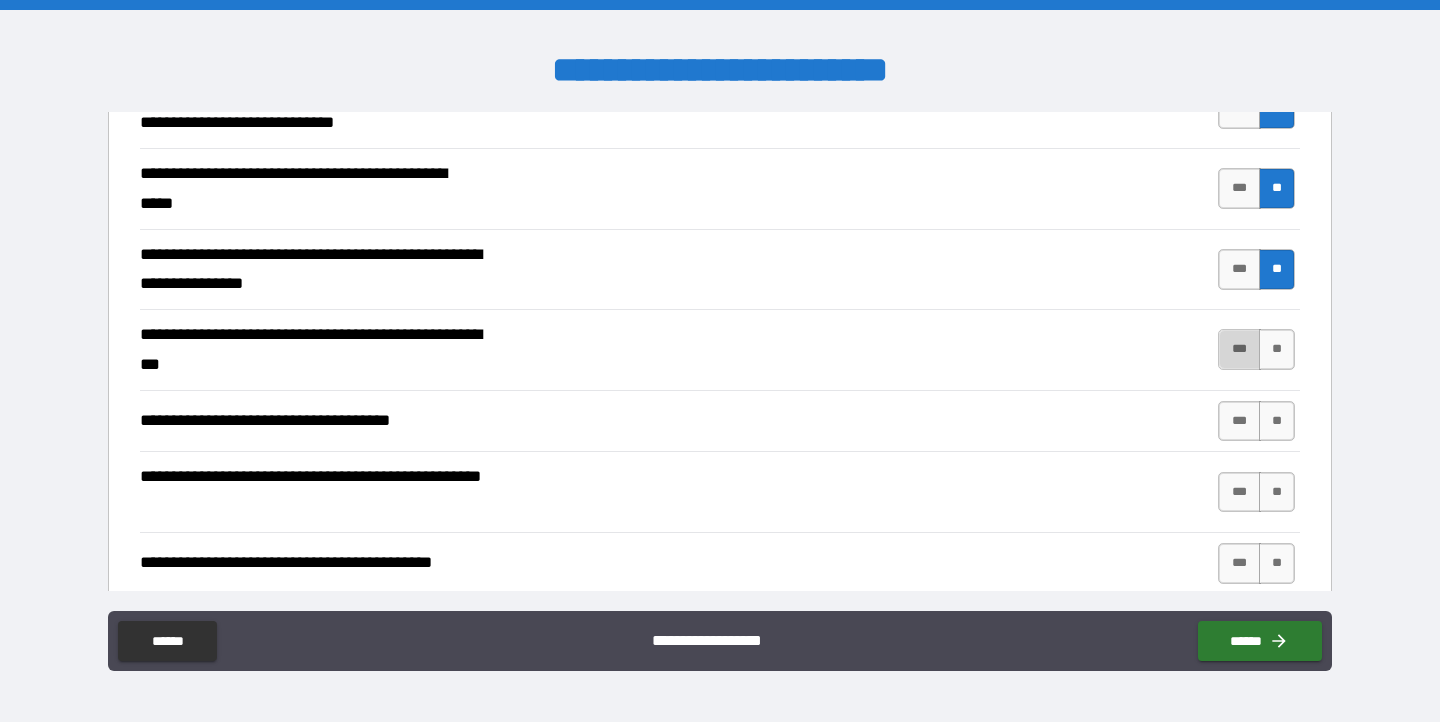 click on "***" at bounding box center [1239, 349] 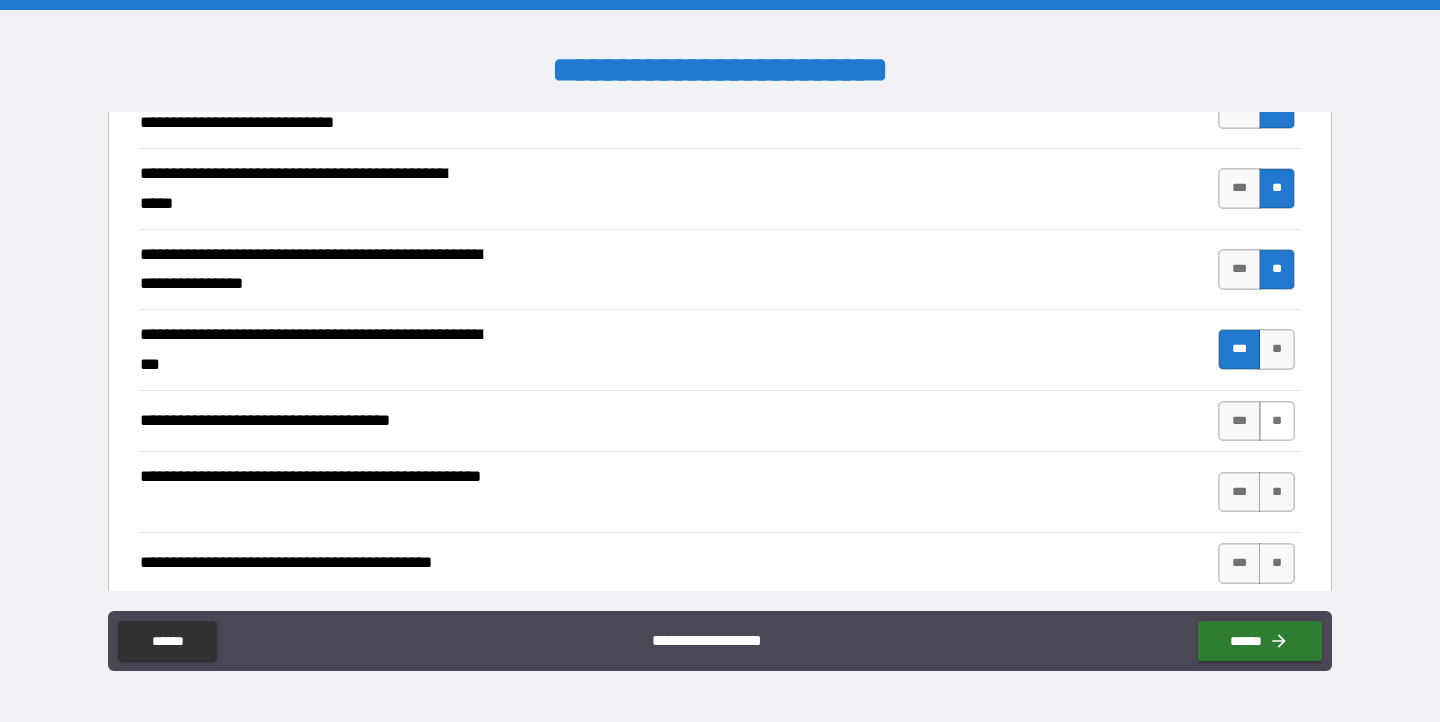 click on "**" at bounding box center (1277, 421) 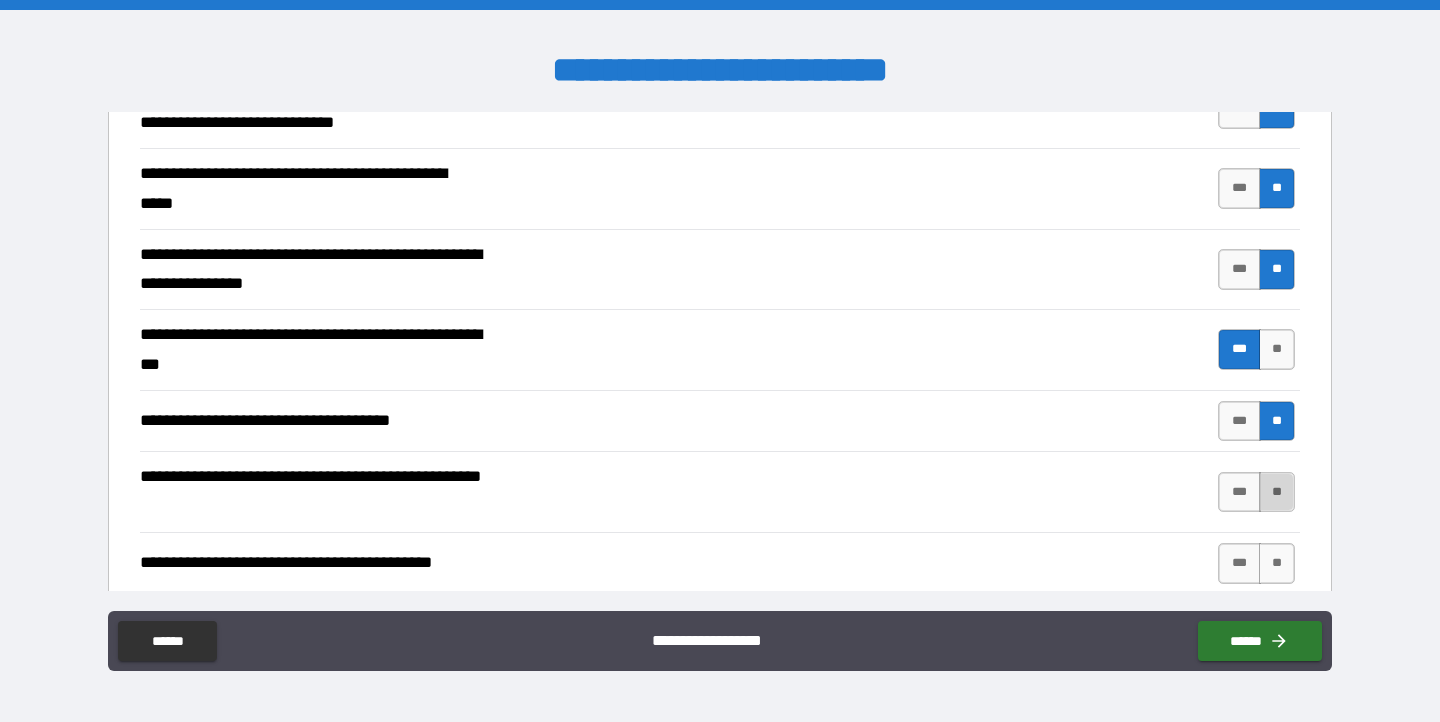 click on "**" at bounding box center (1277, 492) 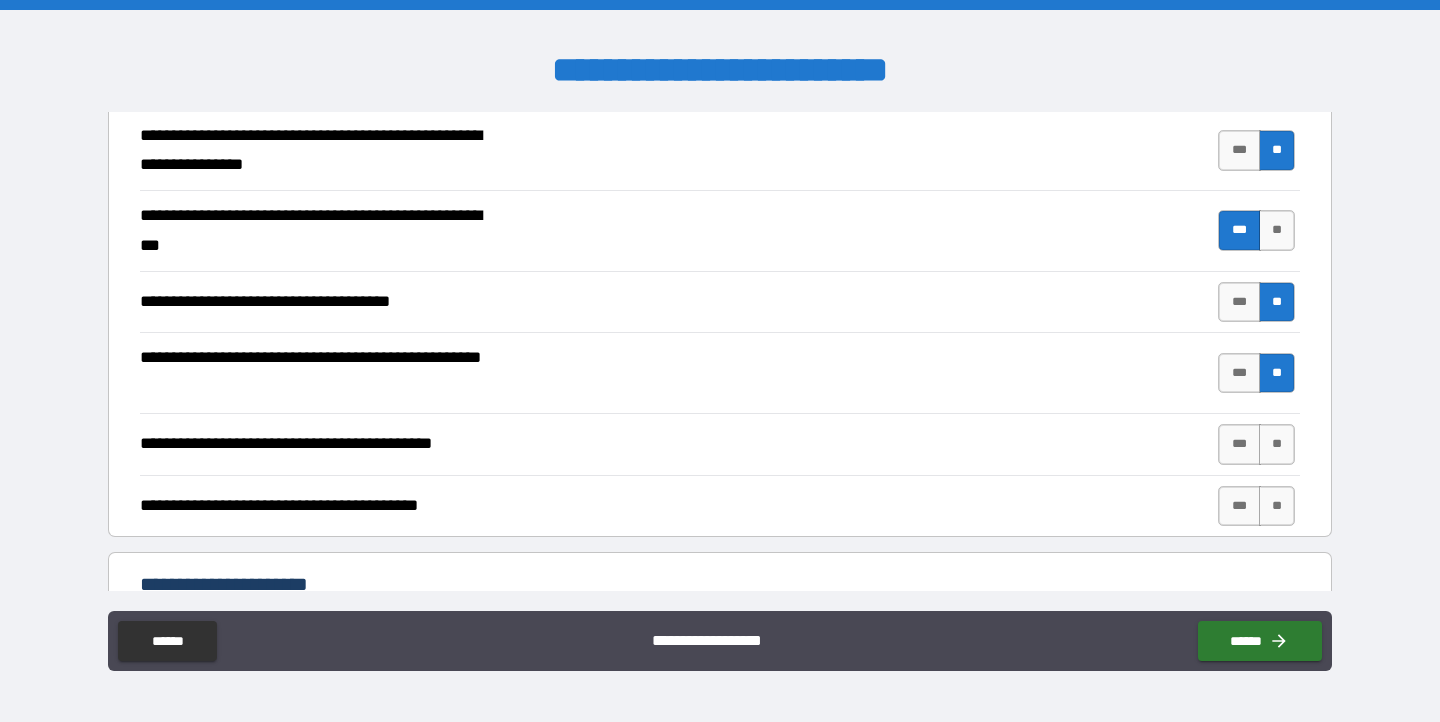 scroll, scrollTop: 365, scrollLeft: 0, axis: vertical 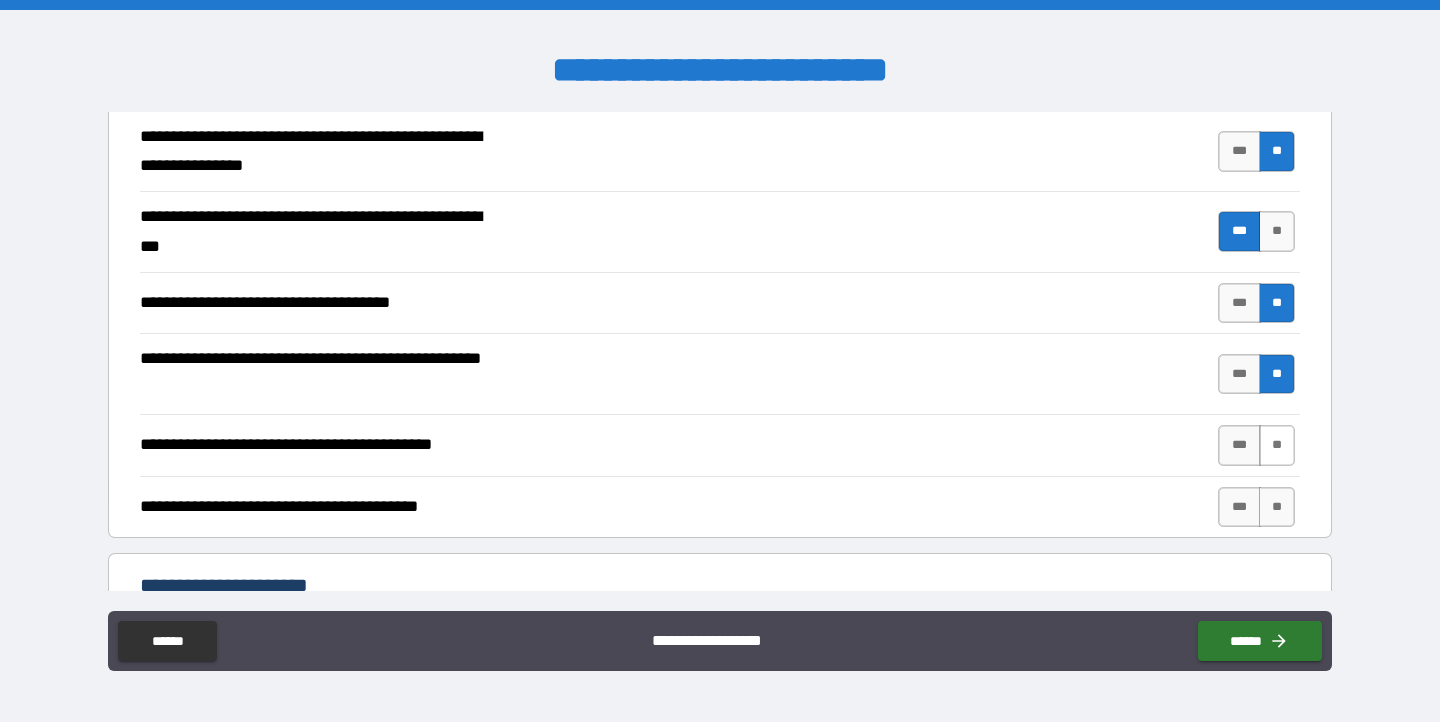 click on "**" at bounding box center (1277, 445) 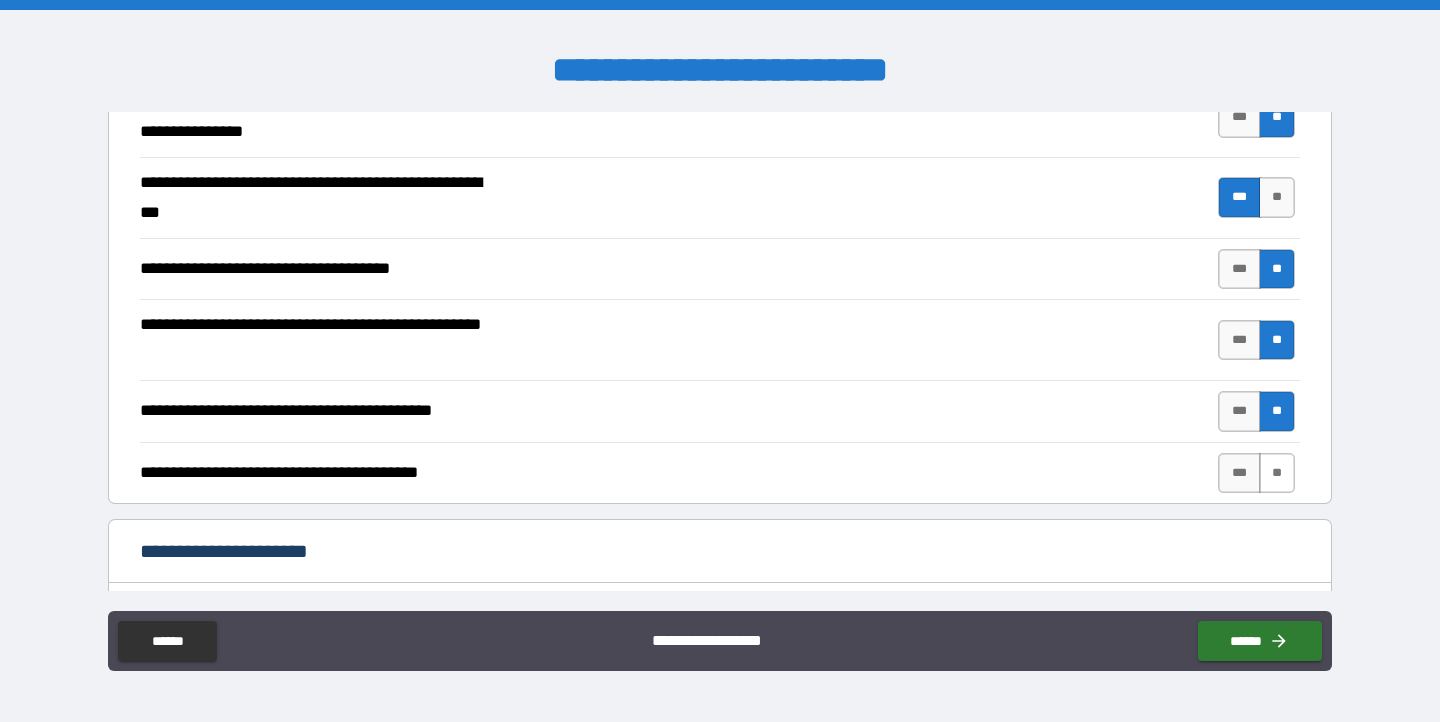 scroll, scrollTop: 402, scrollLeft: 0, axis: vertical 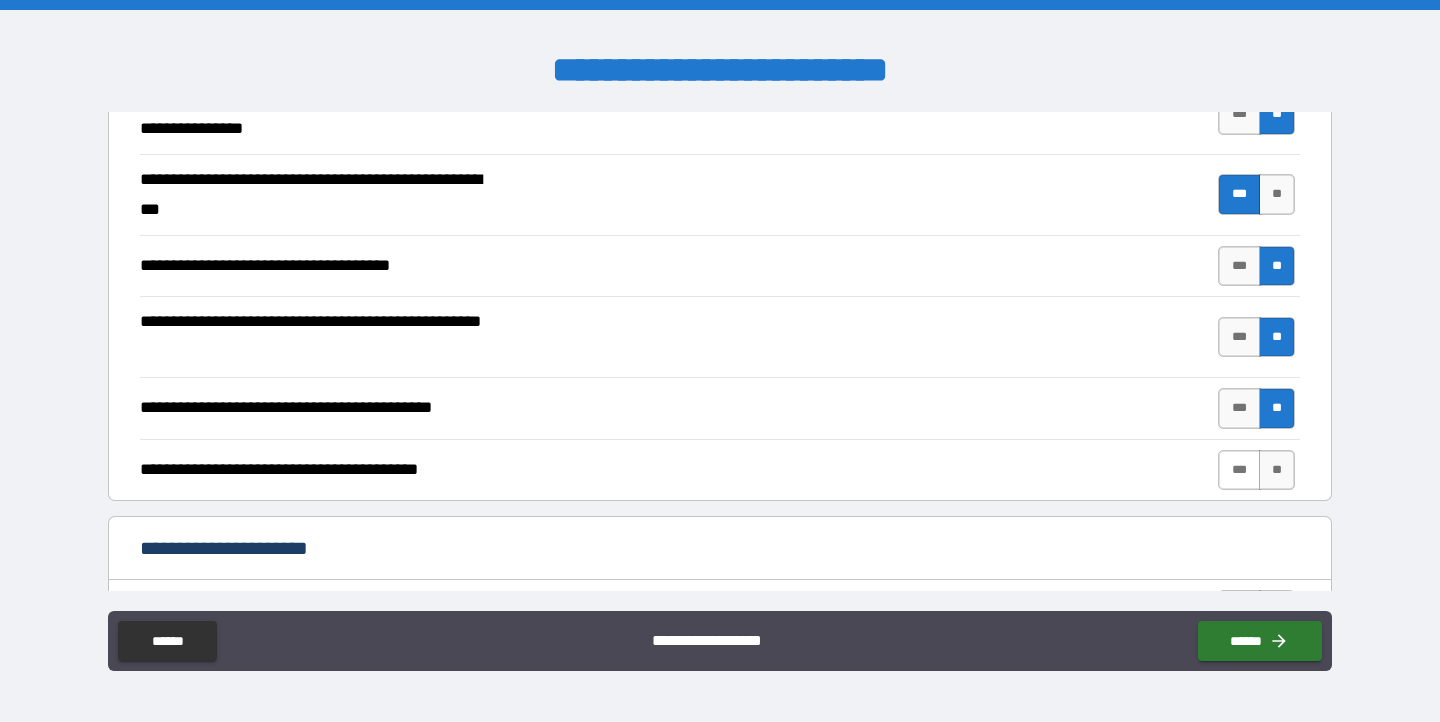 click on "***" at bounding box center [1239, 470] 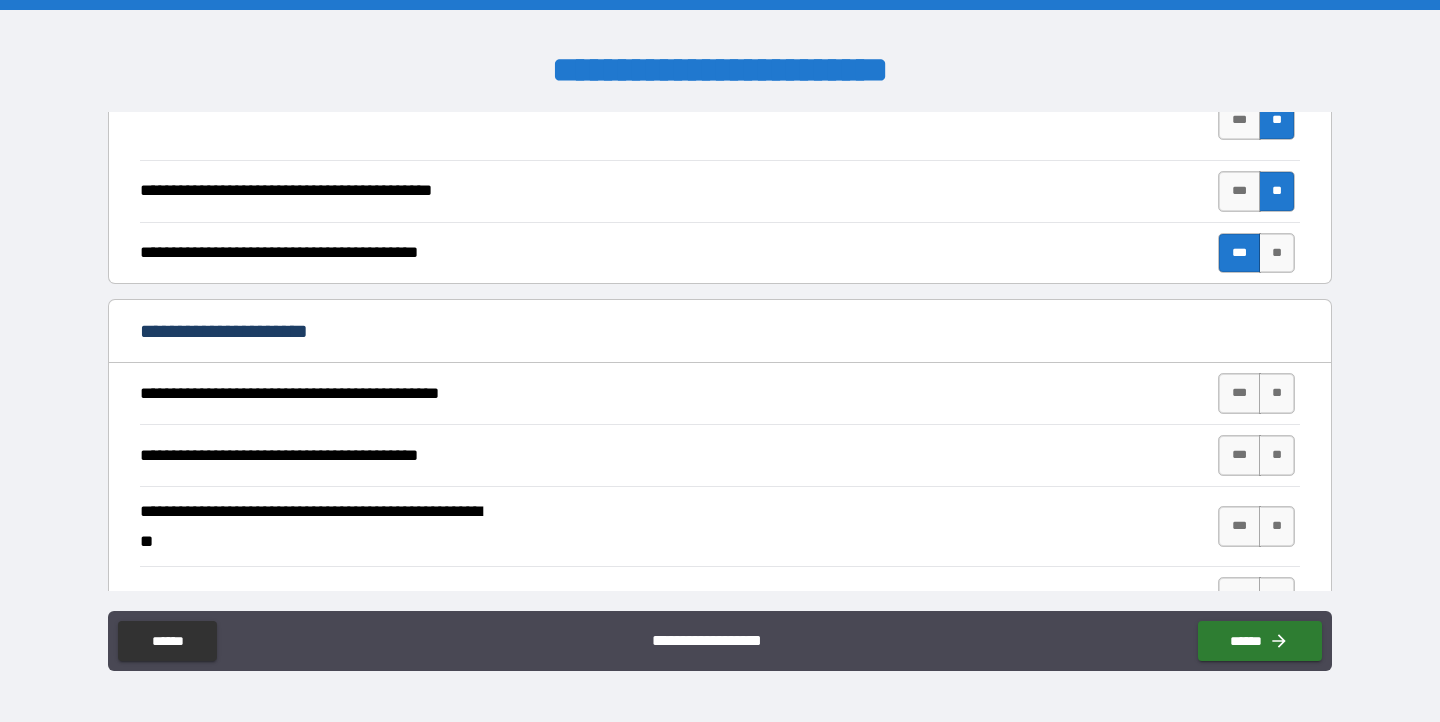 scroll, scrollTop: 642, scrollLeft: 0, axis: vertical 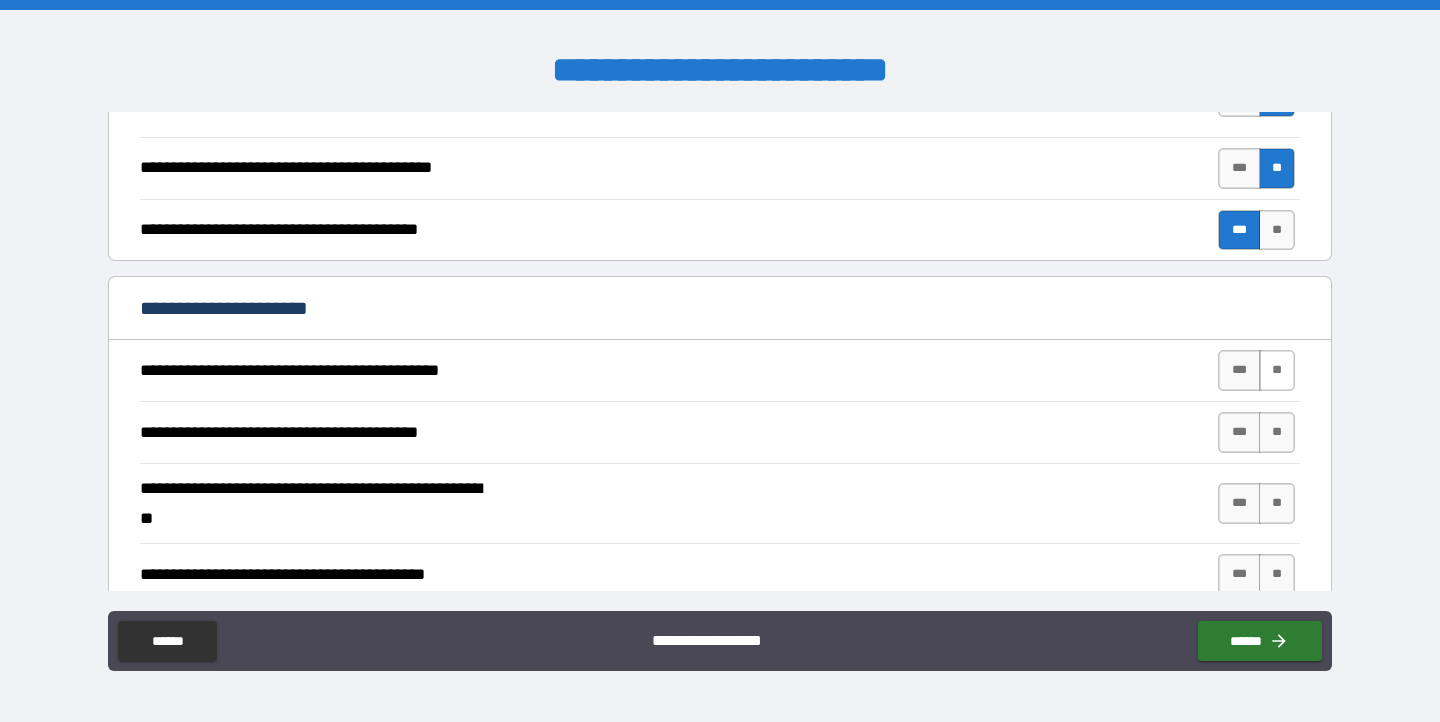 click on "**" at bounding box center (1277, 370) 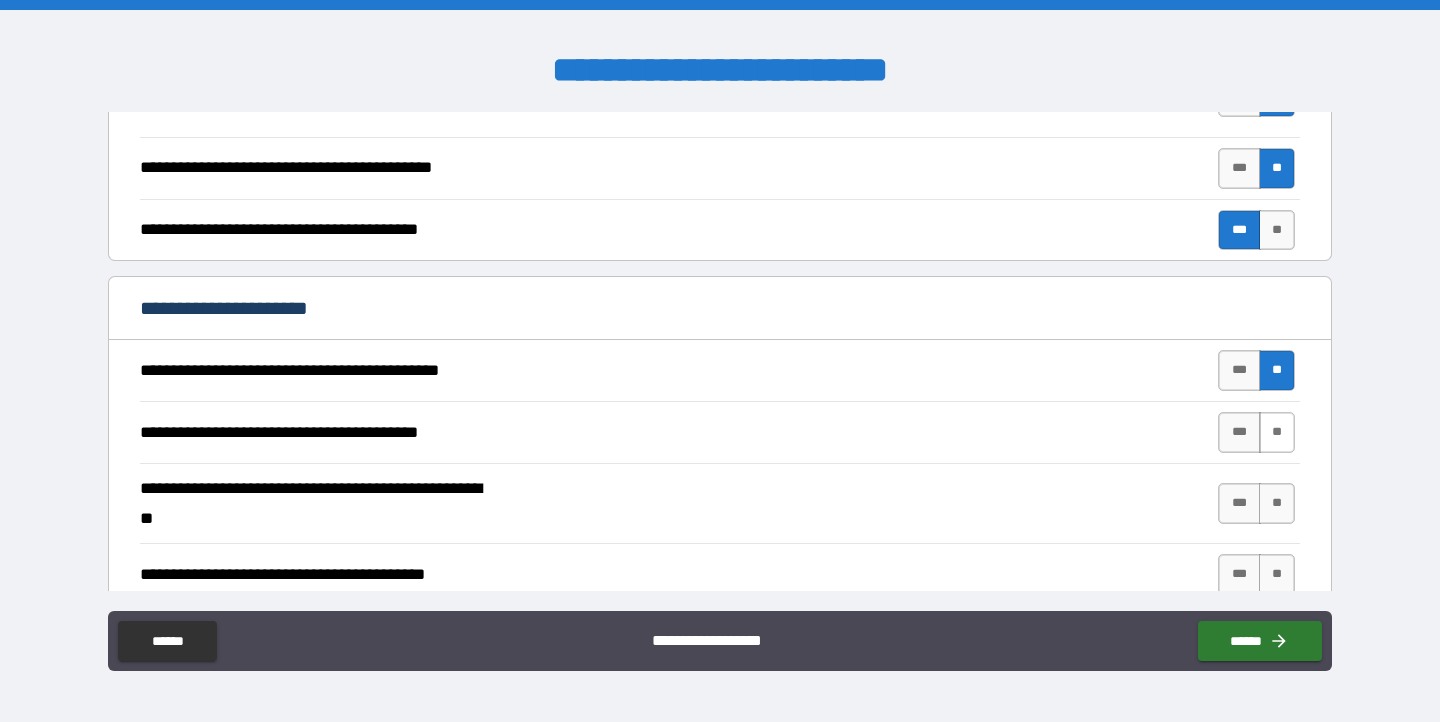 click on "**" at bounding box center [1277, 432] 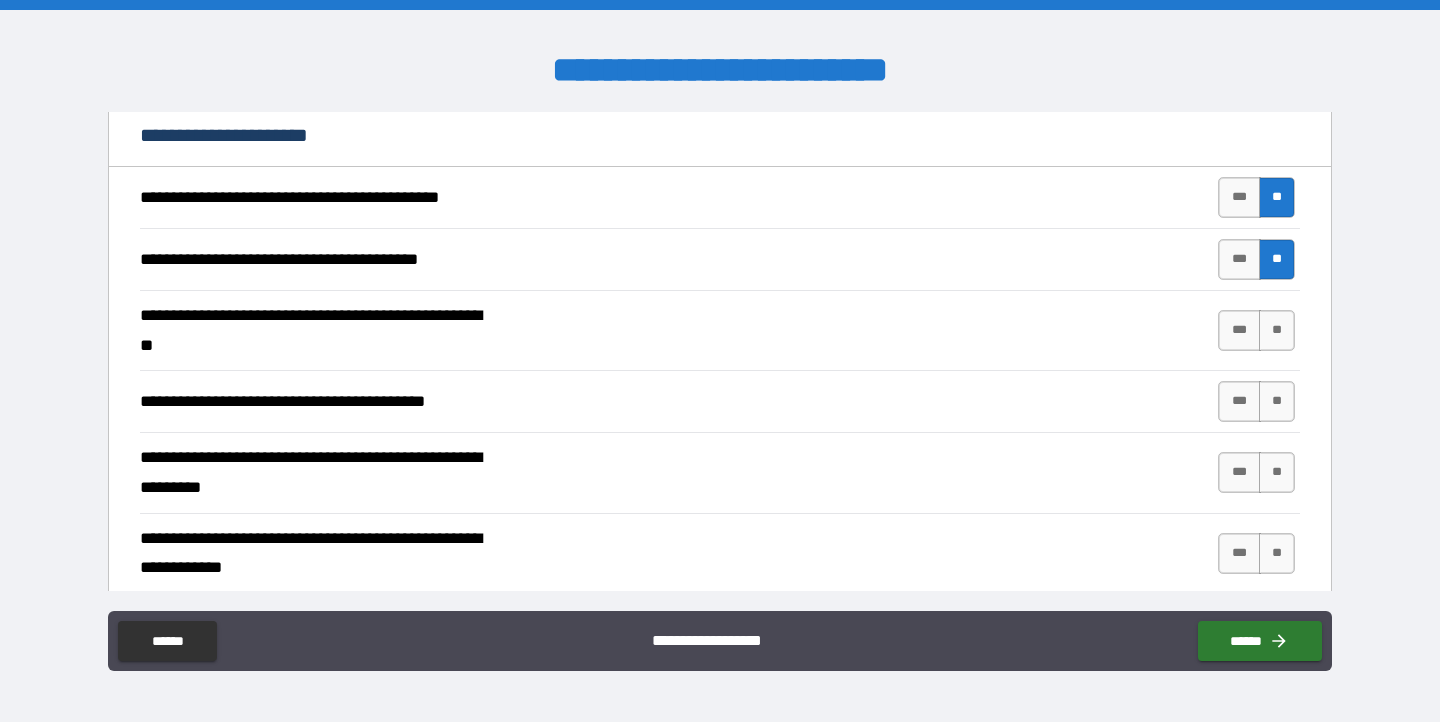 scroll, scrollTop: 827, scrollLeft: 0, axis: vertical 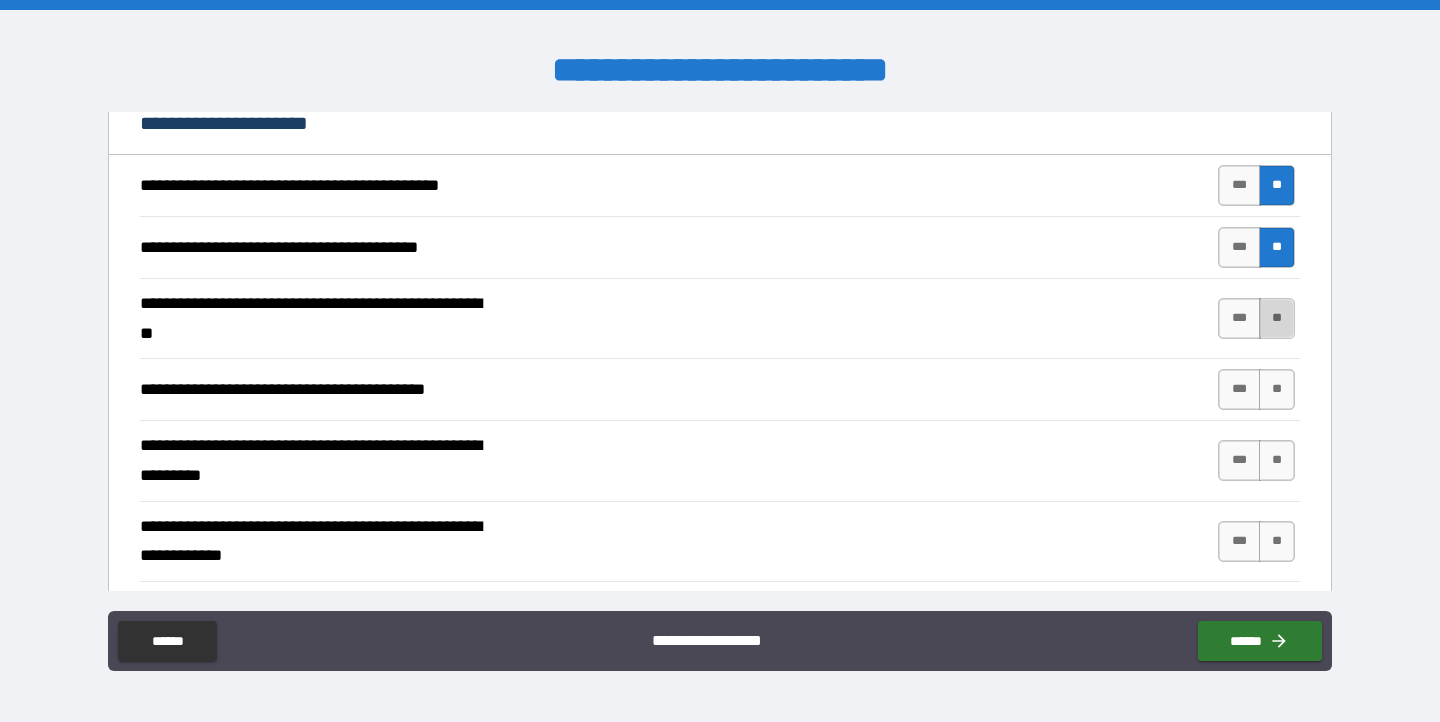 click on "**" at bounding box center (1277, 318) 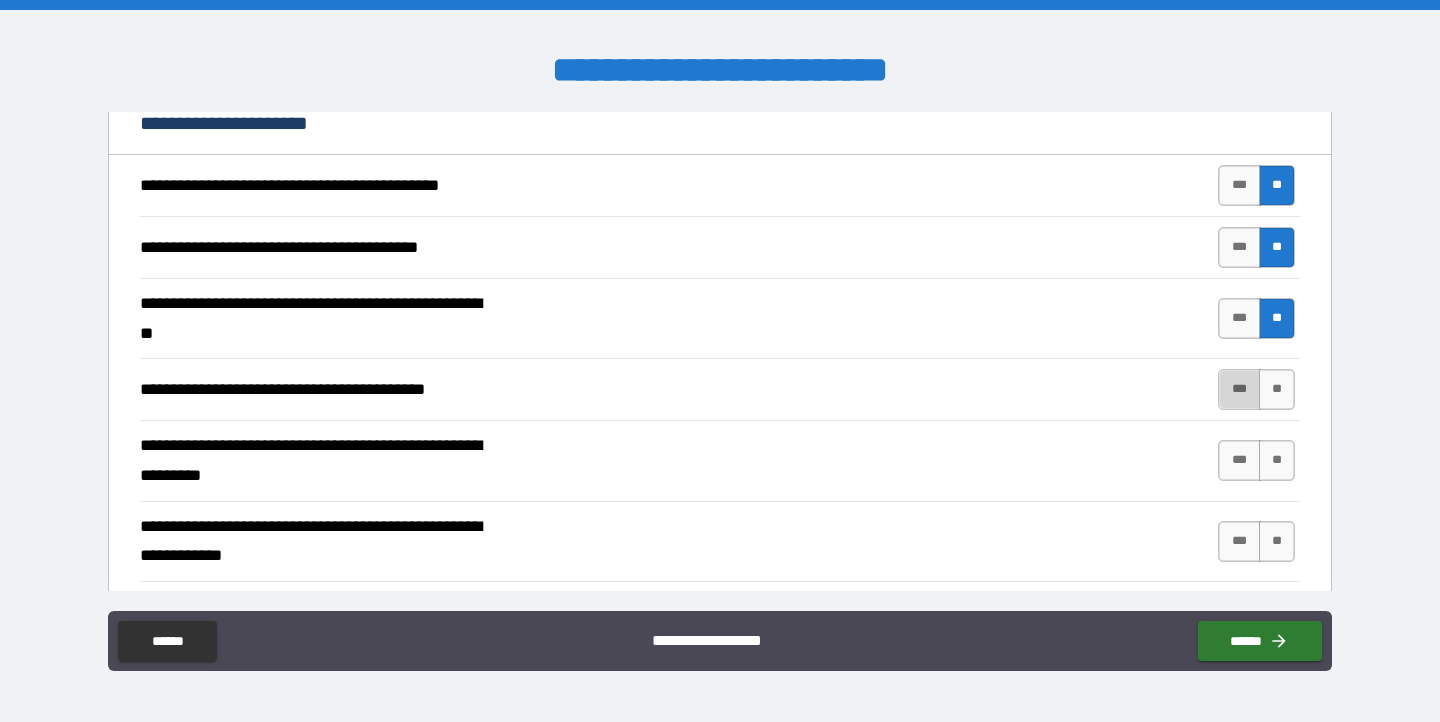 click on "***" at bounding box center (1239, 389) 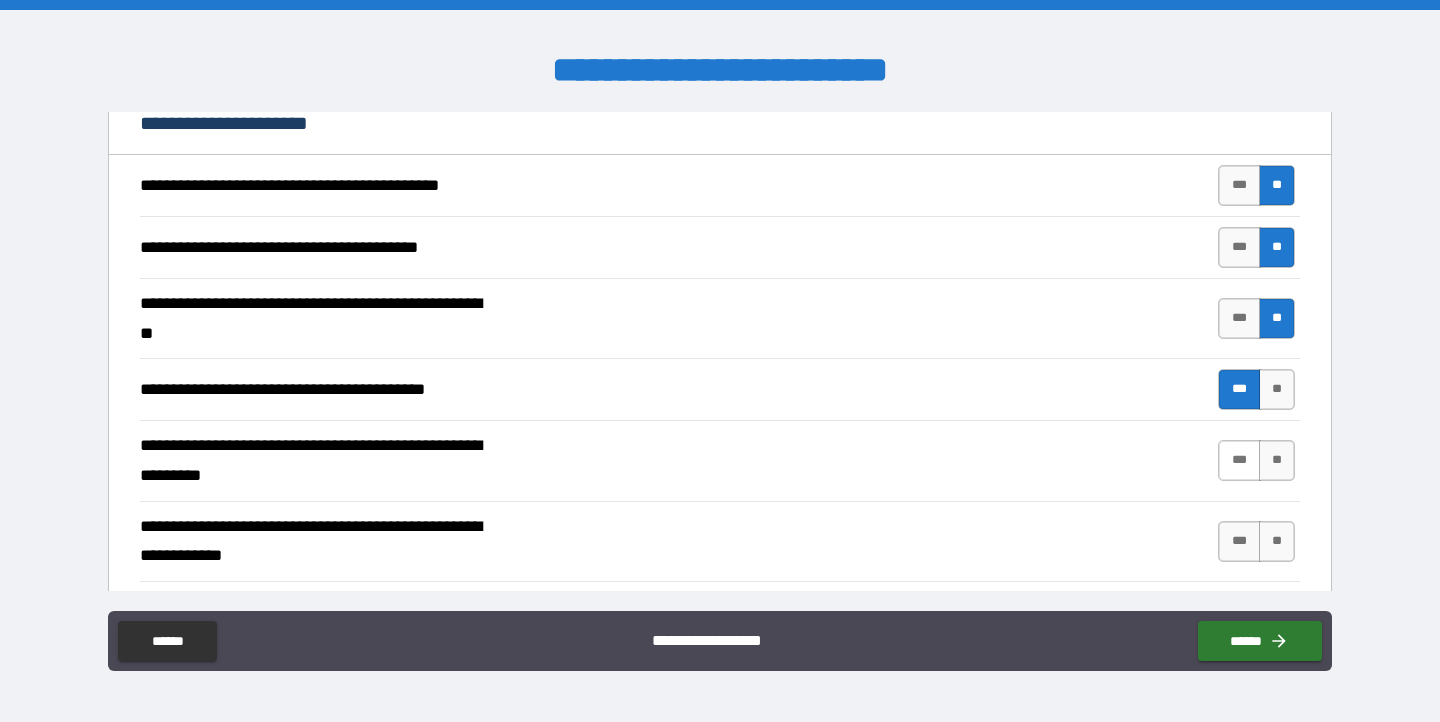 click on "***" at bounding box center [1239, 460] 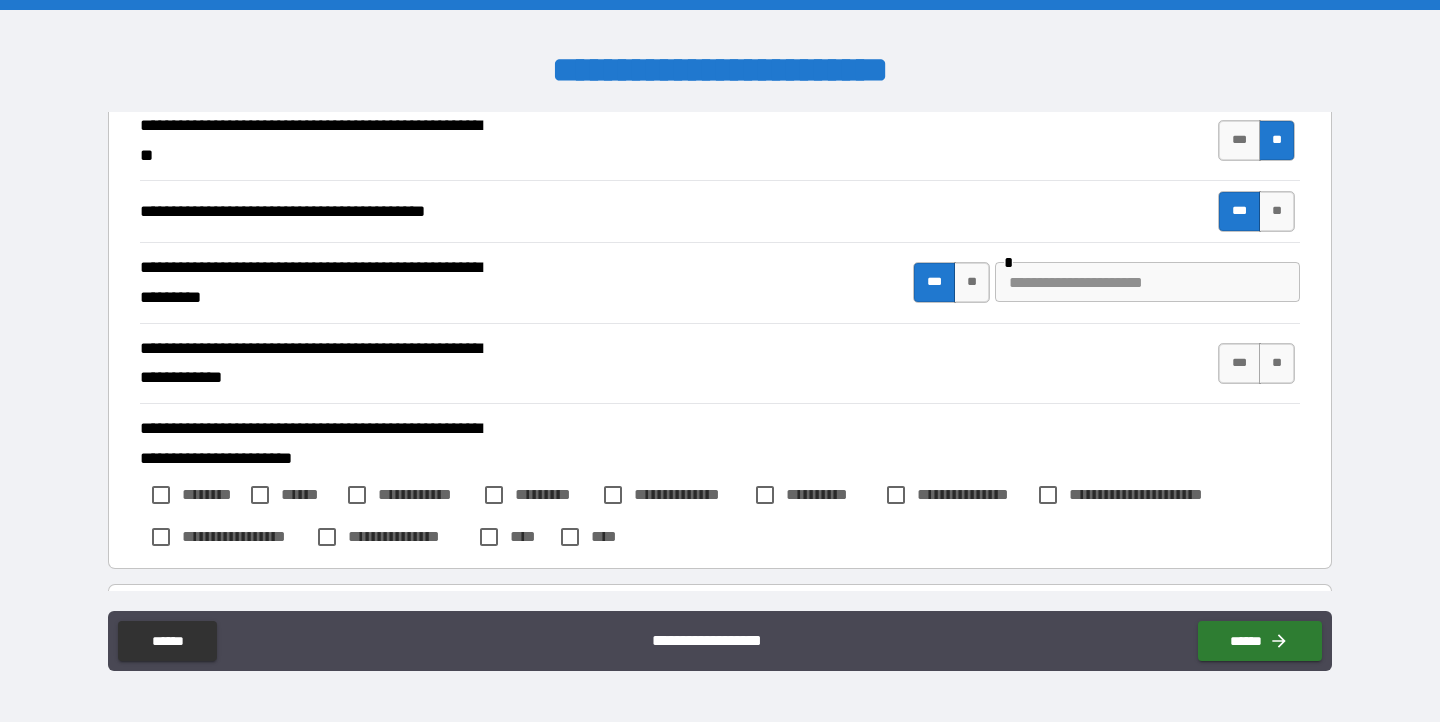 scroll, scrollTop: 1006, scrollLeft: 0, axis: vertical 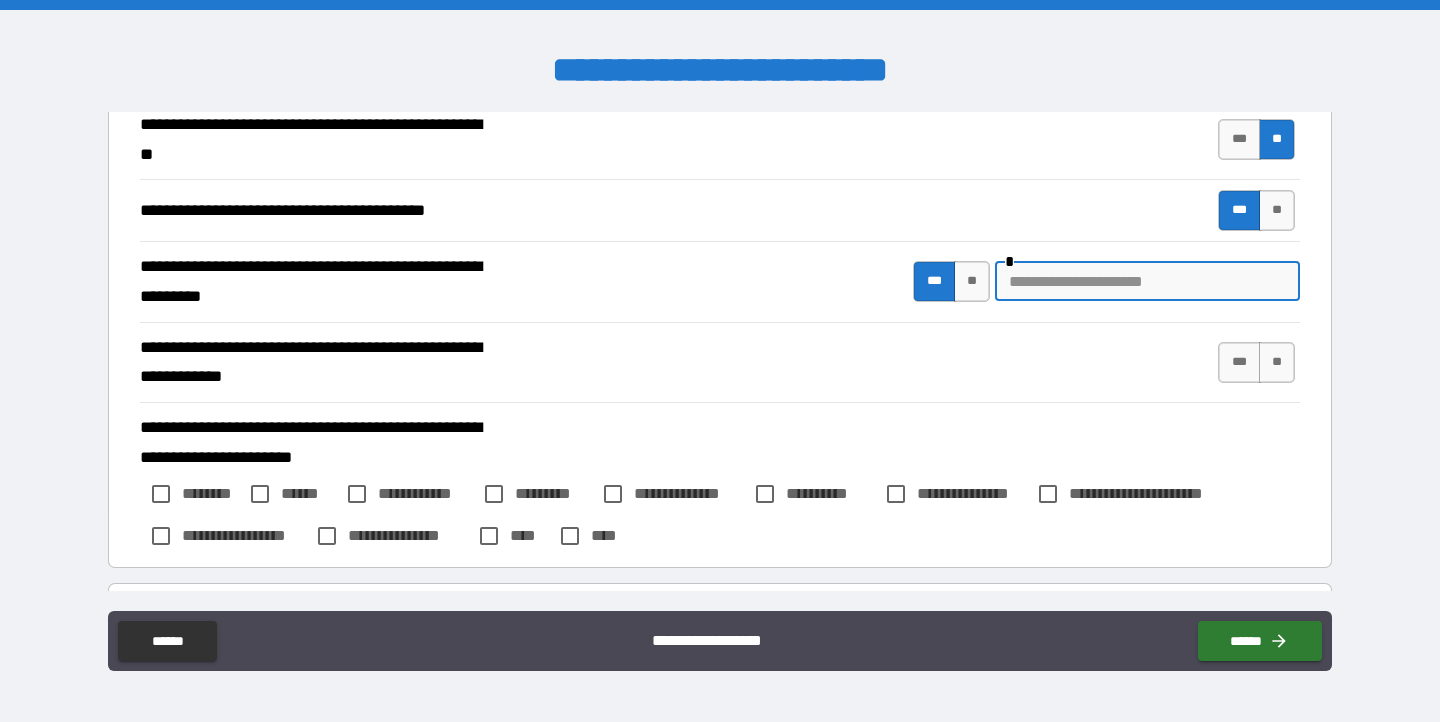 click at bounding box center (1147, 281) 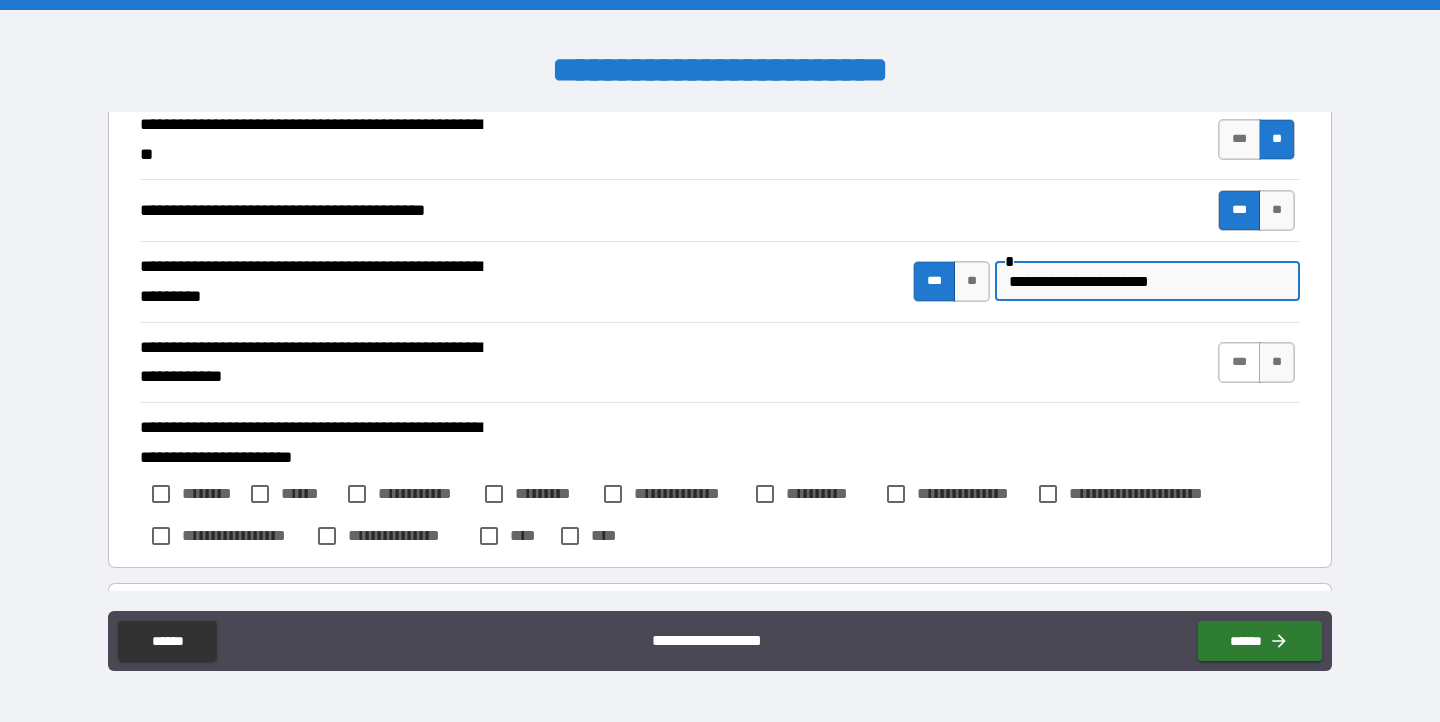 click on "***" at bounding box center [1239, 362] 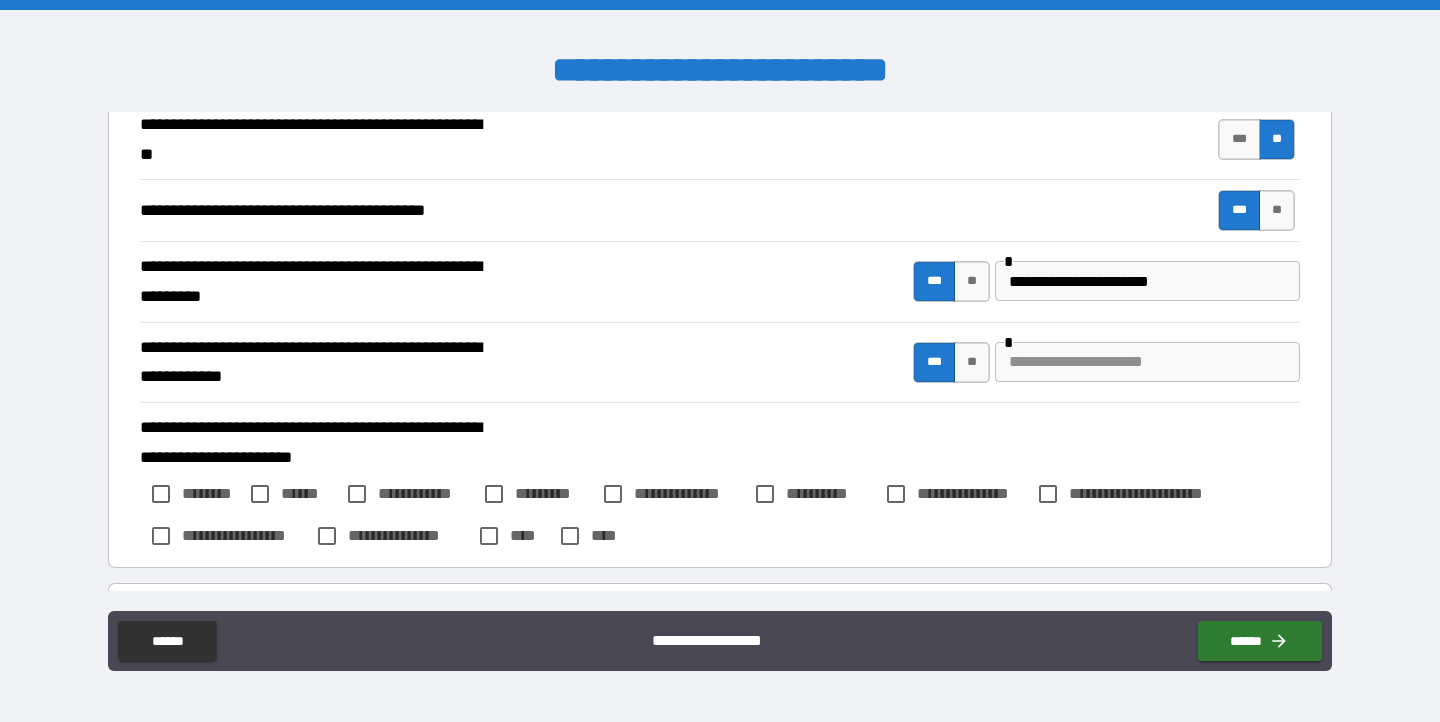 click at bounding box center [1147, 362] 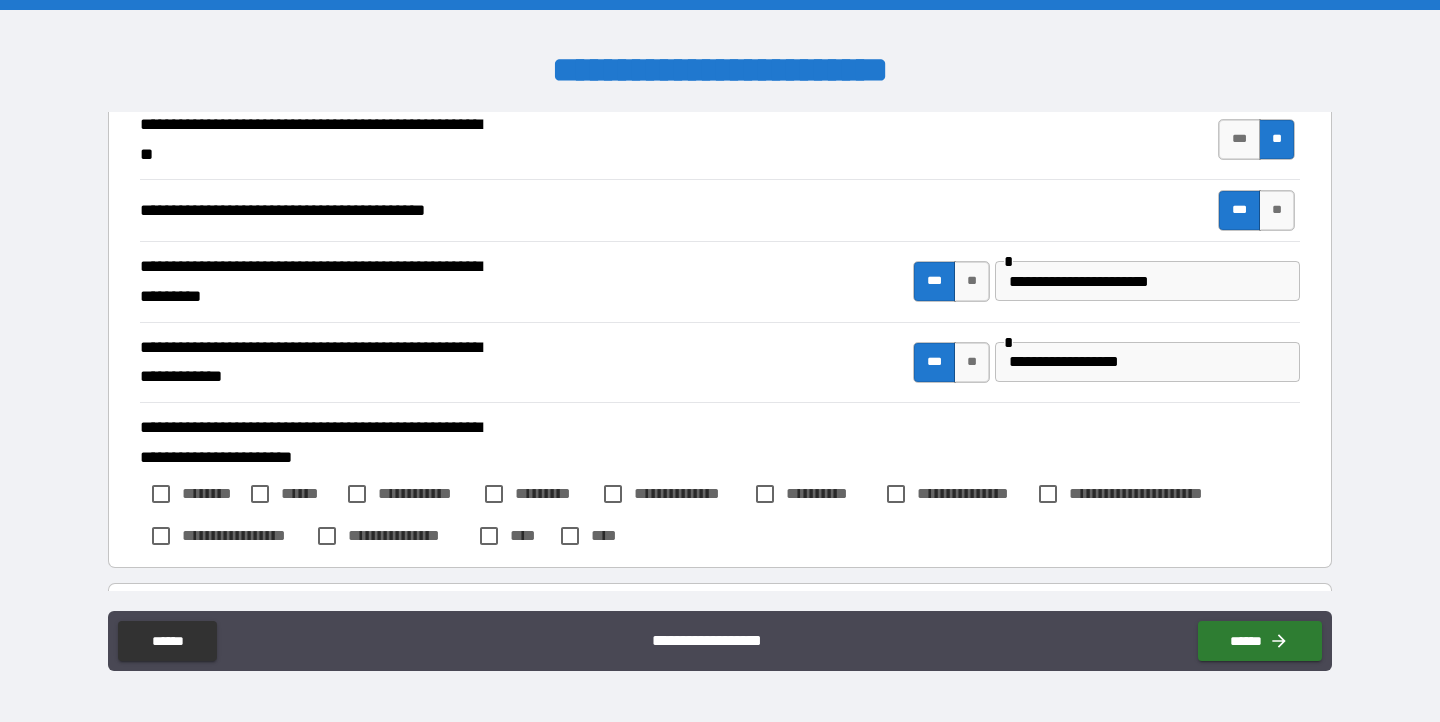 click on "********" at bounding box center (211, 493) 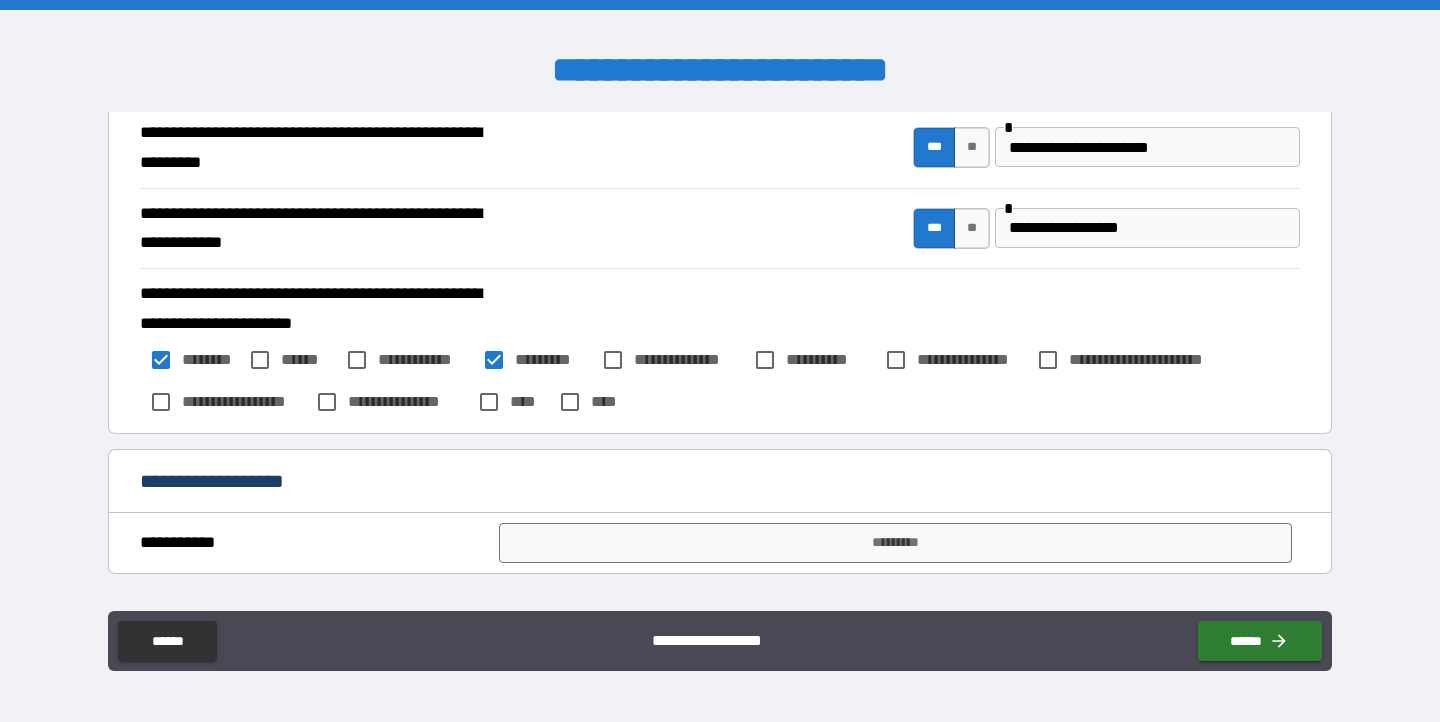 scroll, scrollTop: 1142, scrollLeft: 0, axis: vertical 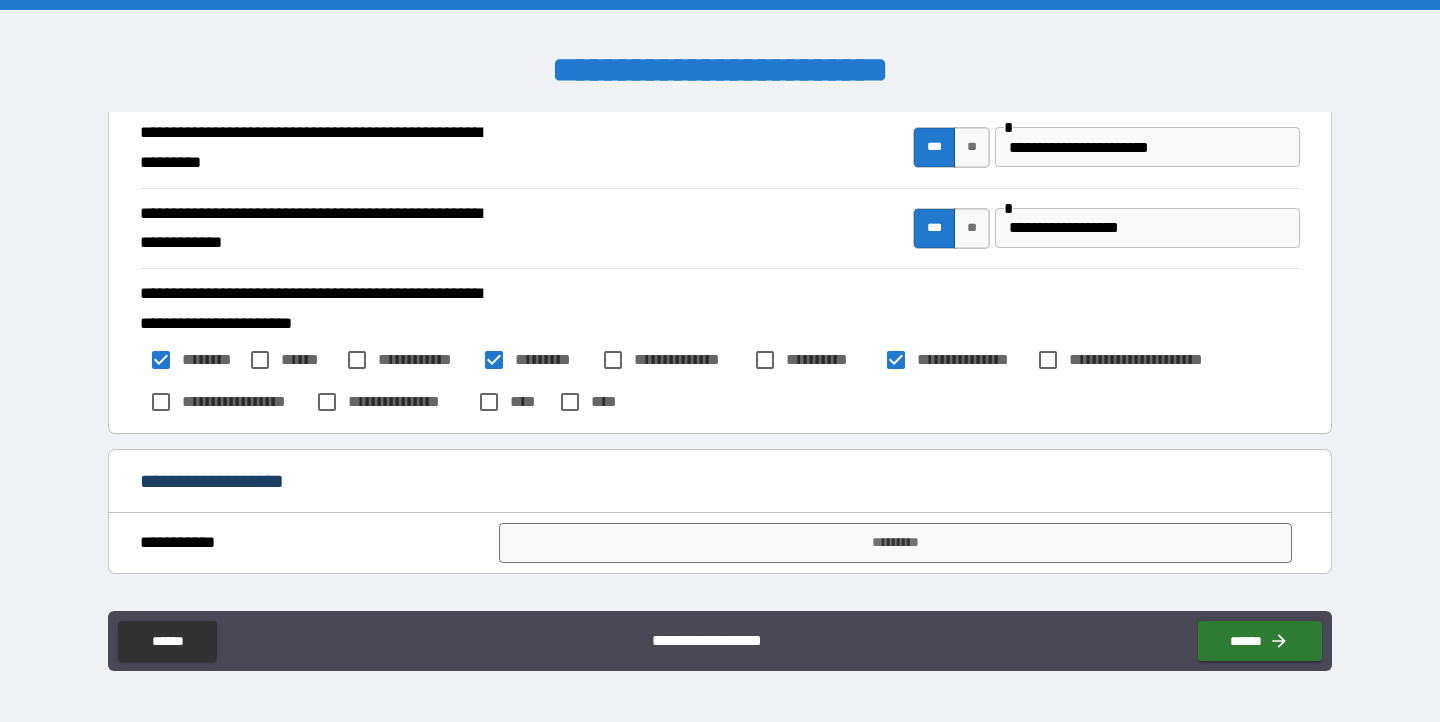 click on "**********" at bounding box center (1147, 228) 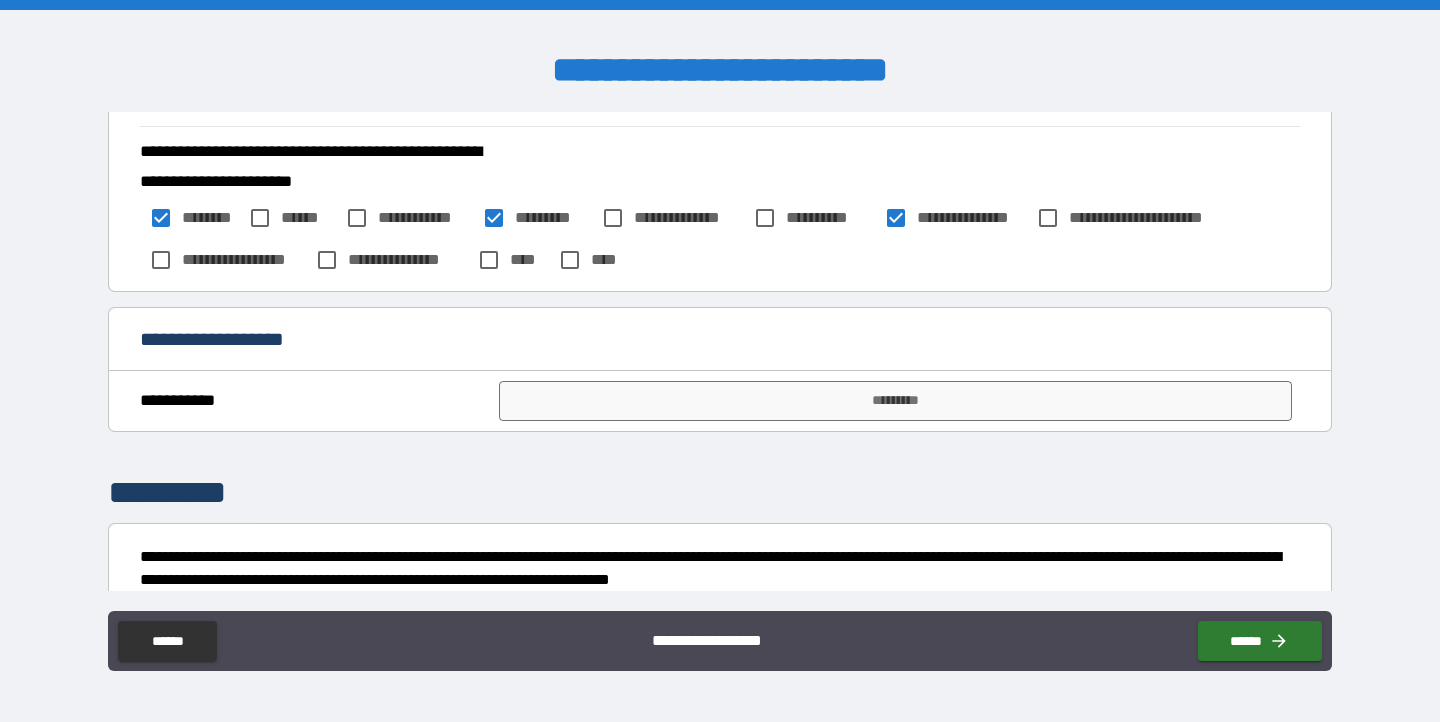 scroll, scrollTop: 1331, scrollLeft: 0, axis: vertical 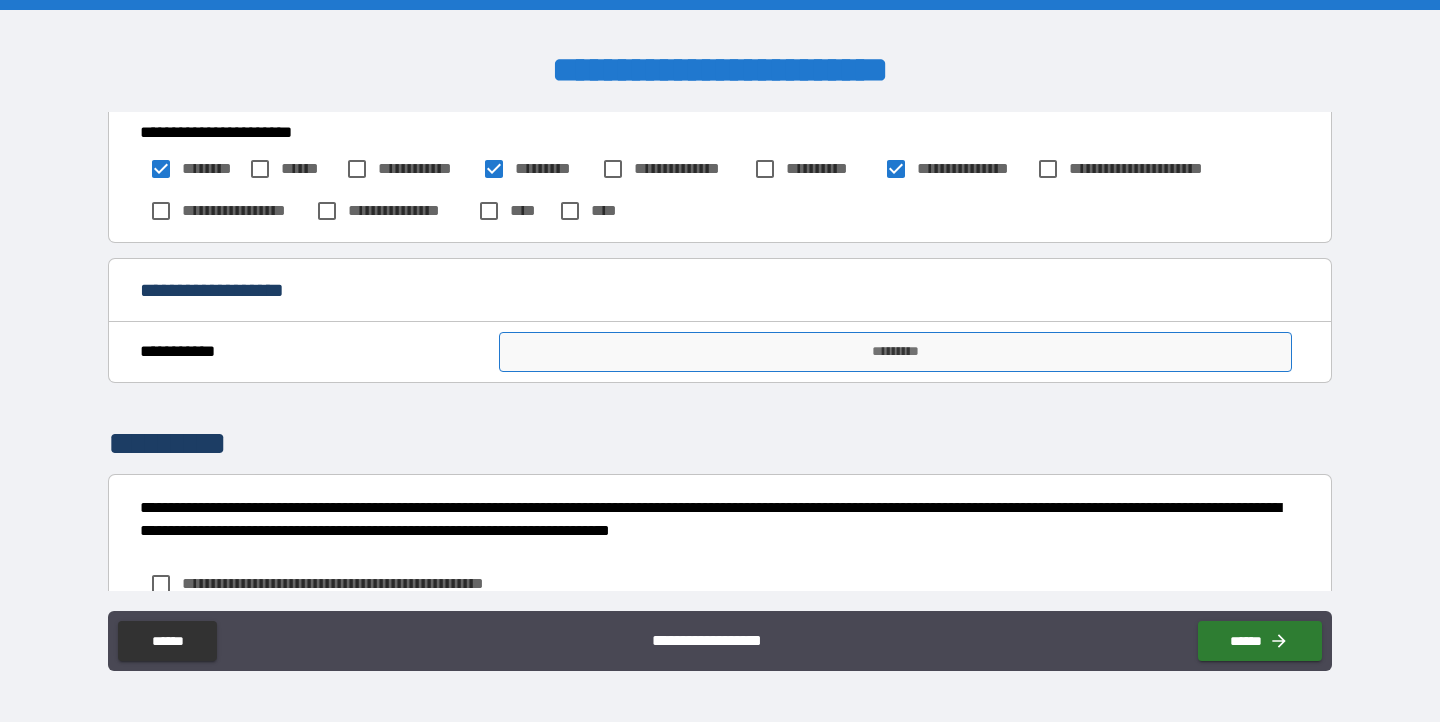 click on "*********" at bounding box center (895, 352) 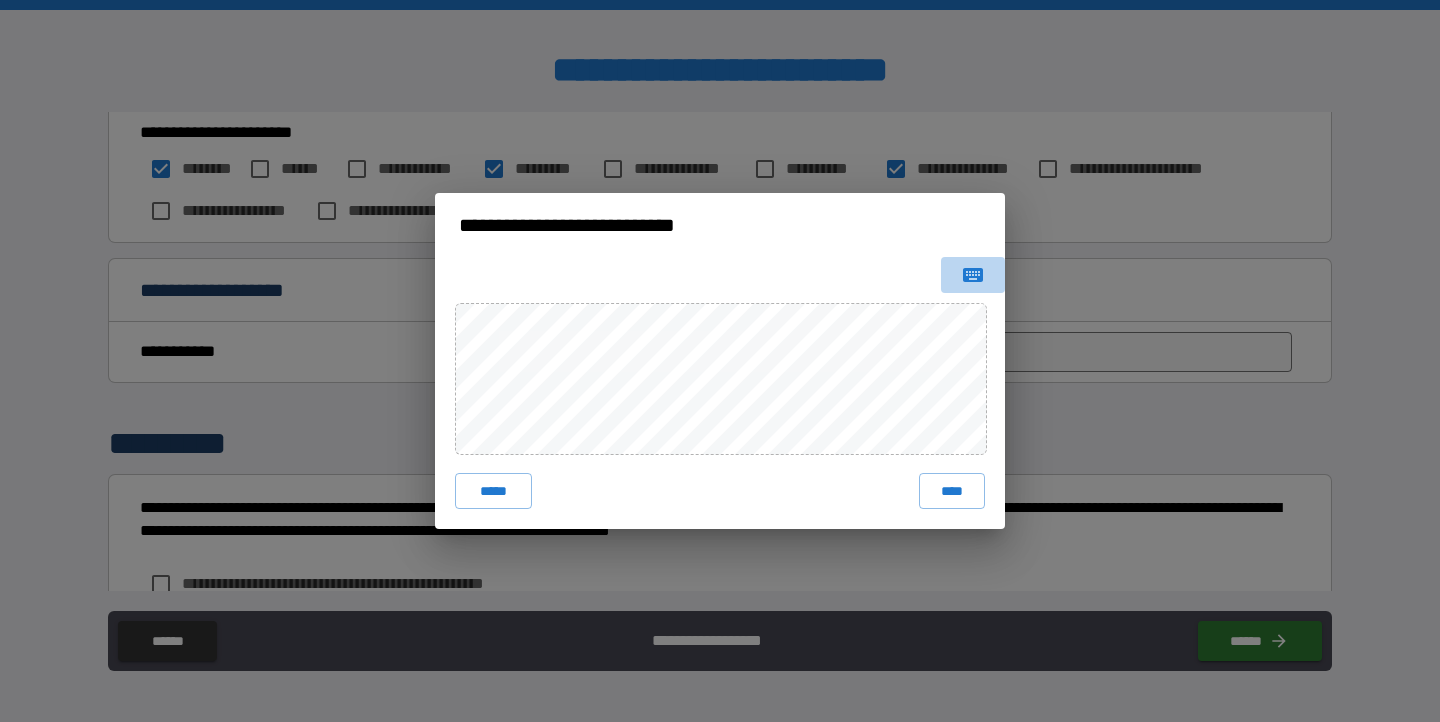 click at bounding box center (973, 275) 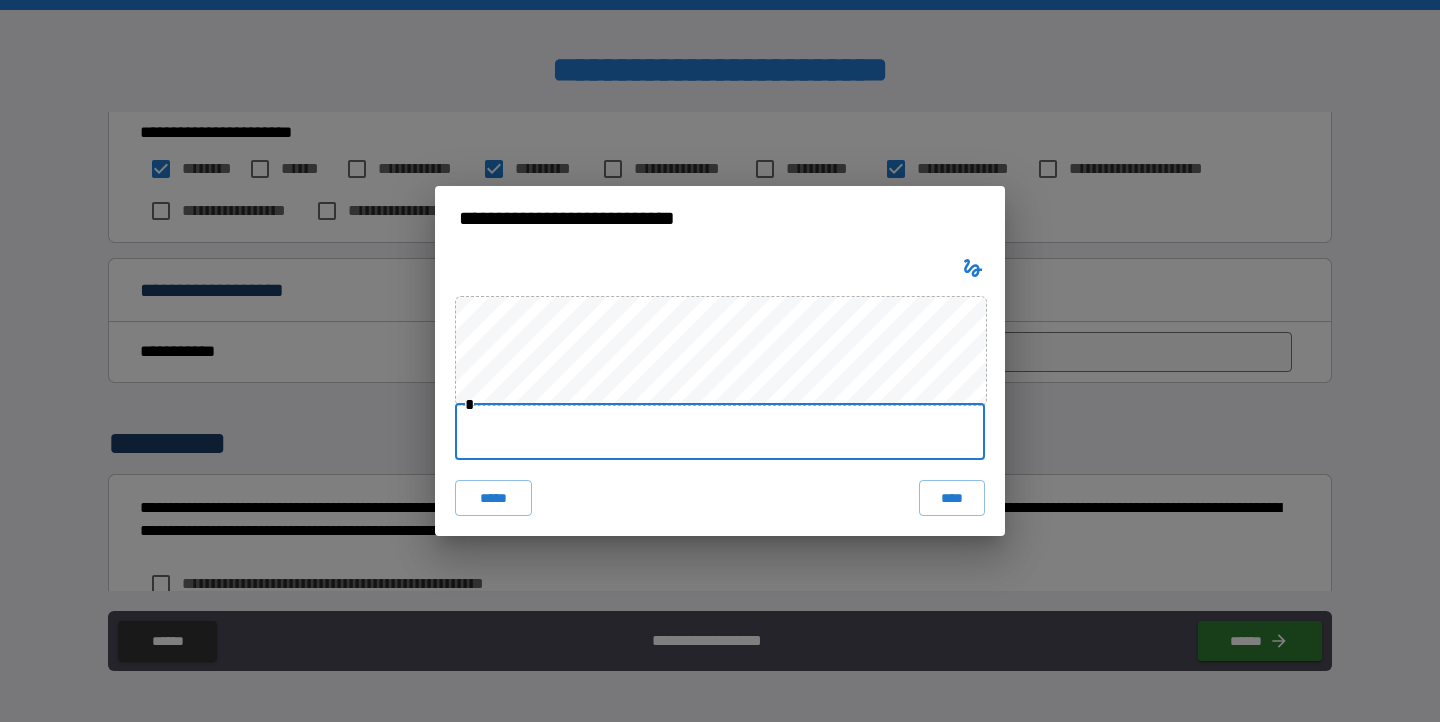 click at bounding box center (720, 432) 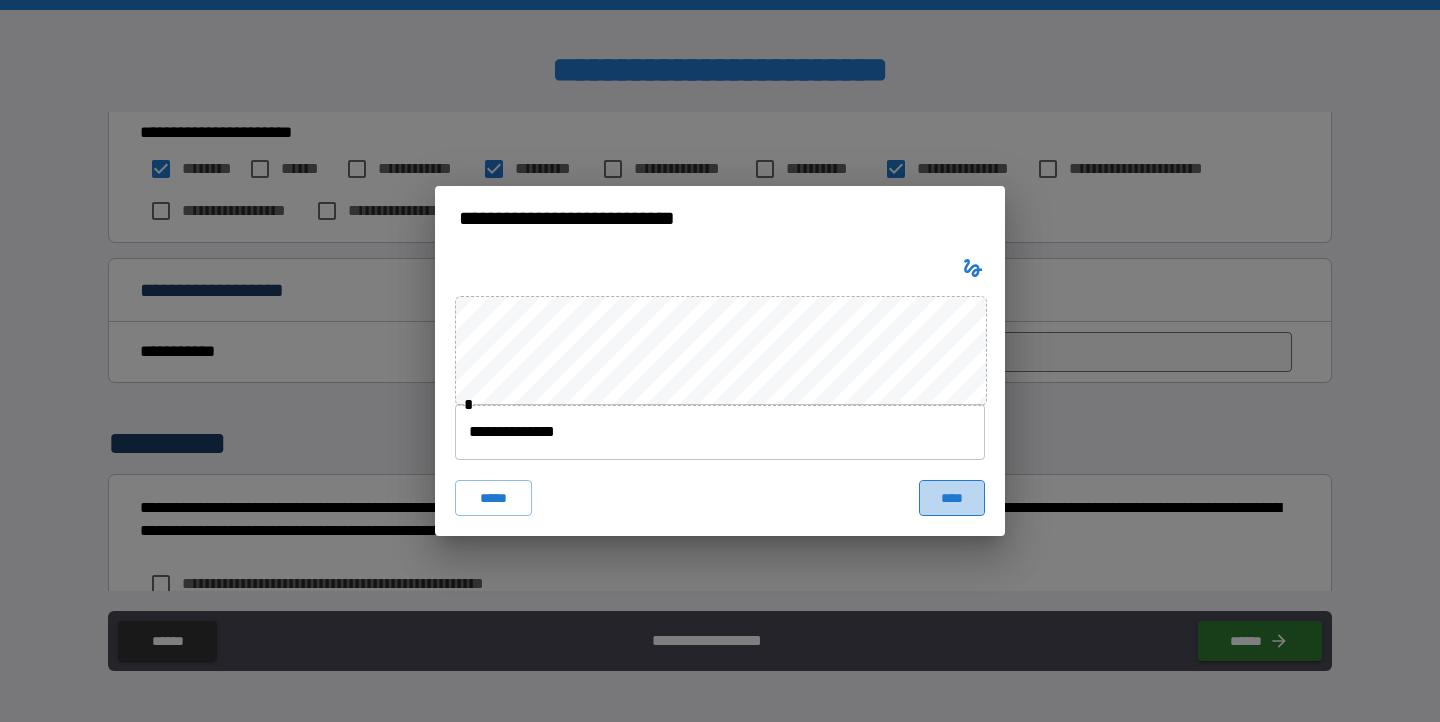 click on "****" at bounding box center (952, 498) 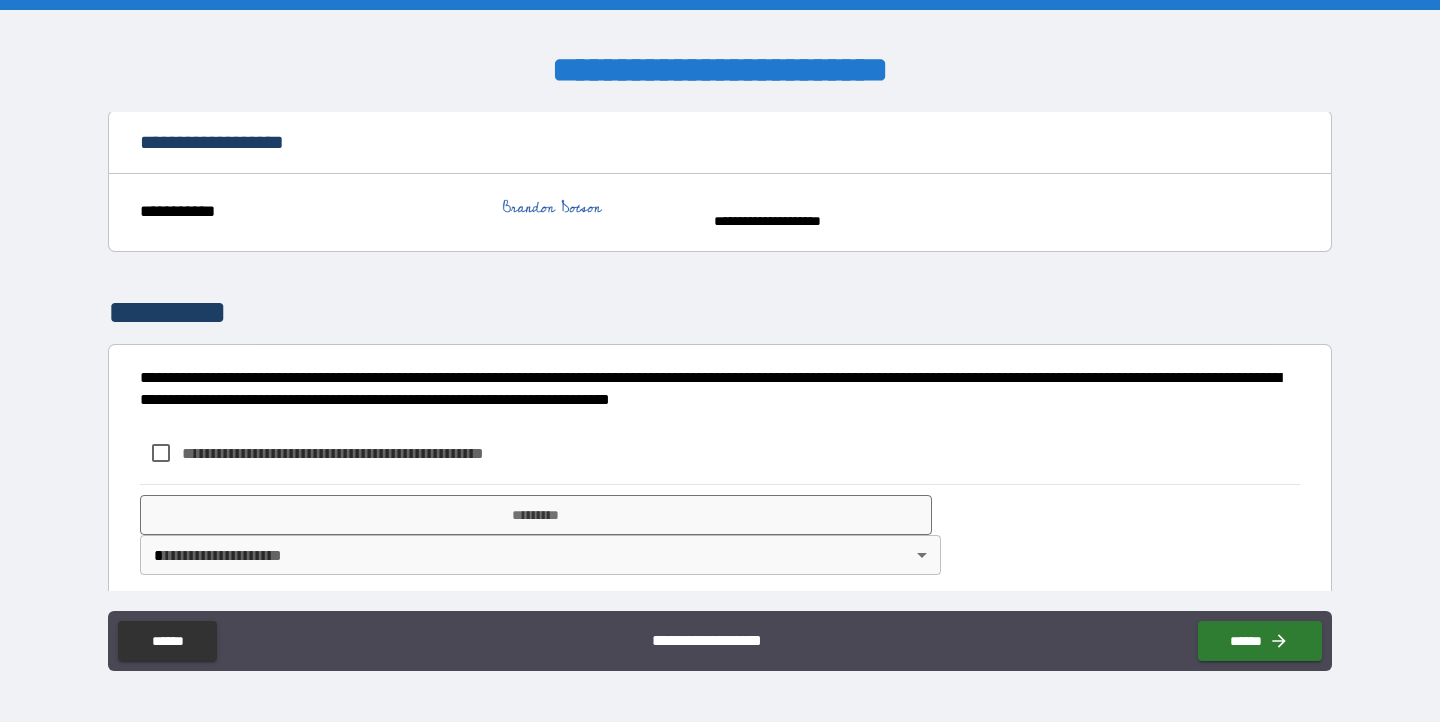 scroll, scrollTop: 1481, scrollLeft: 0, axis: vertical 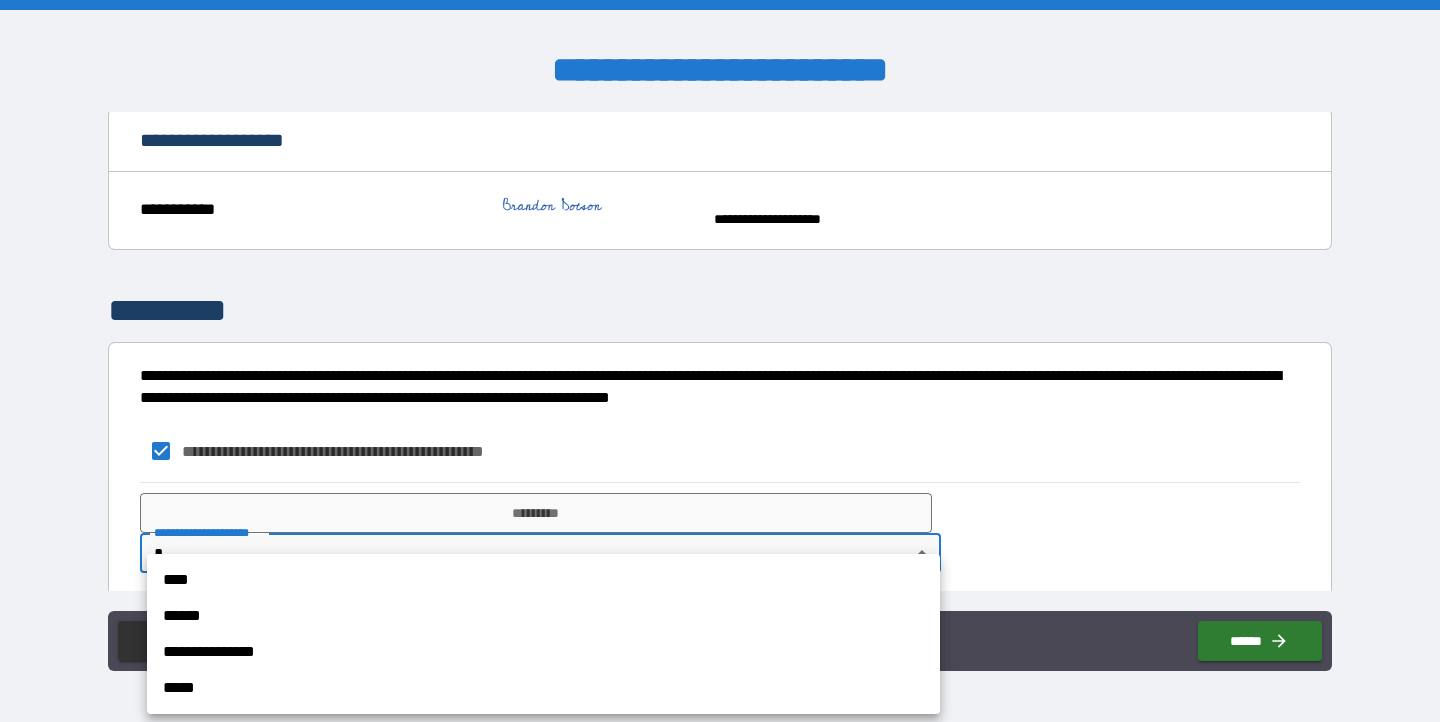 click on "**********" at bounding box center [720, 361] 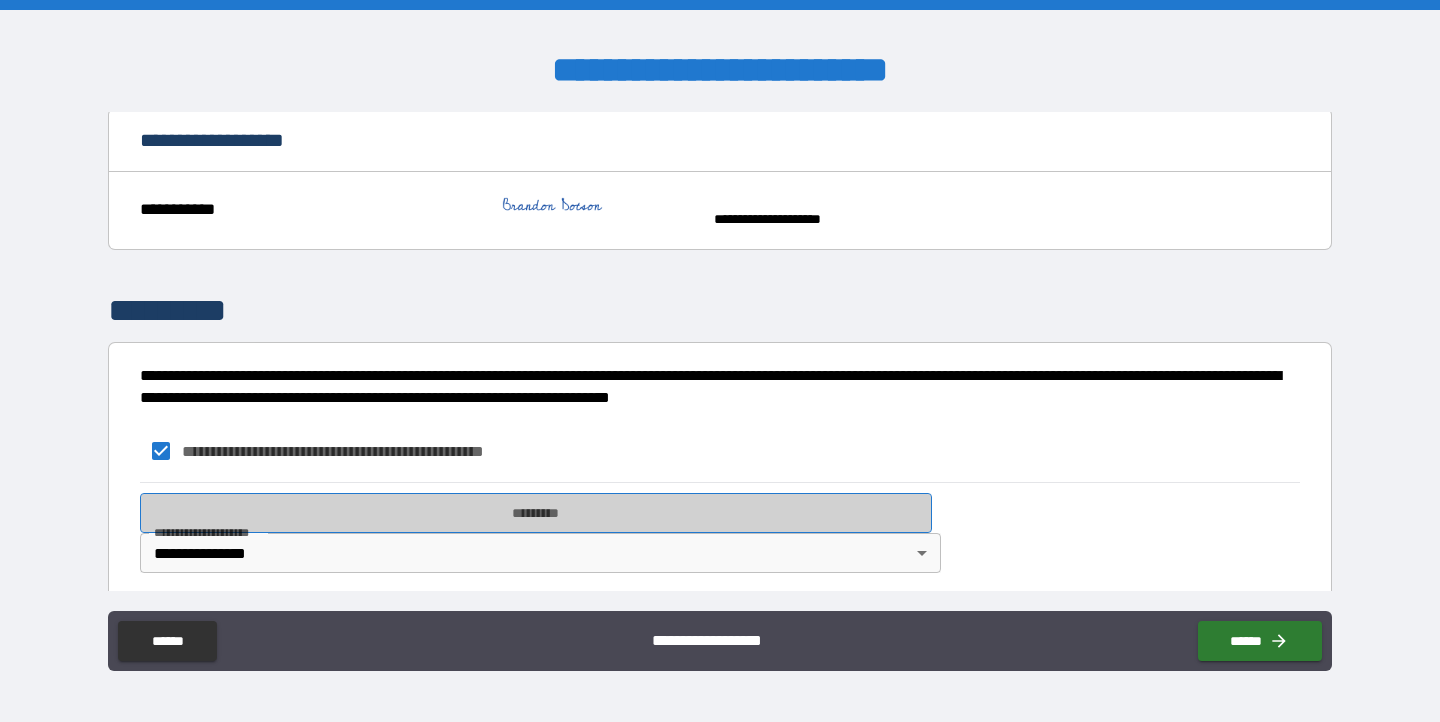 click on "*********" at bounding box center (536, 513) 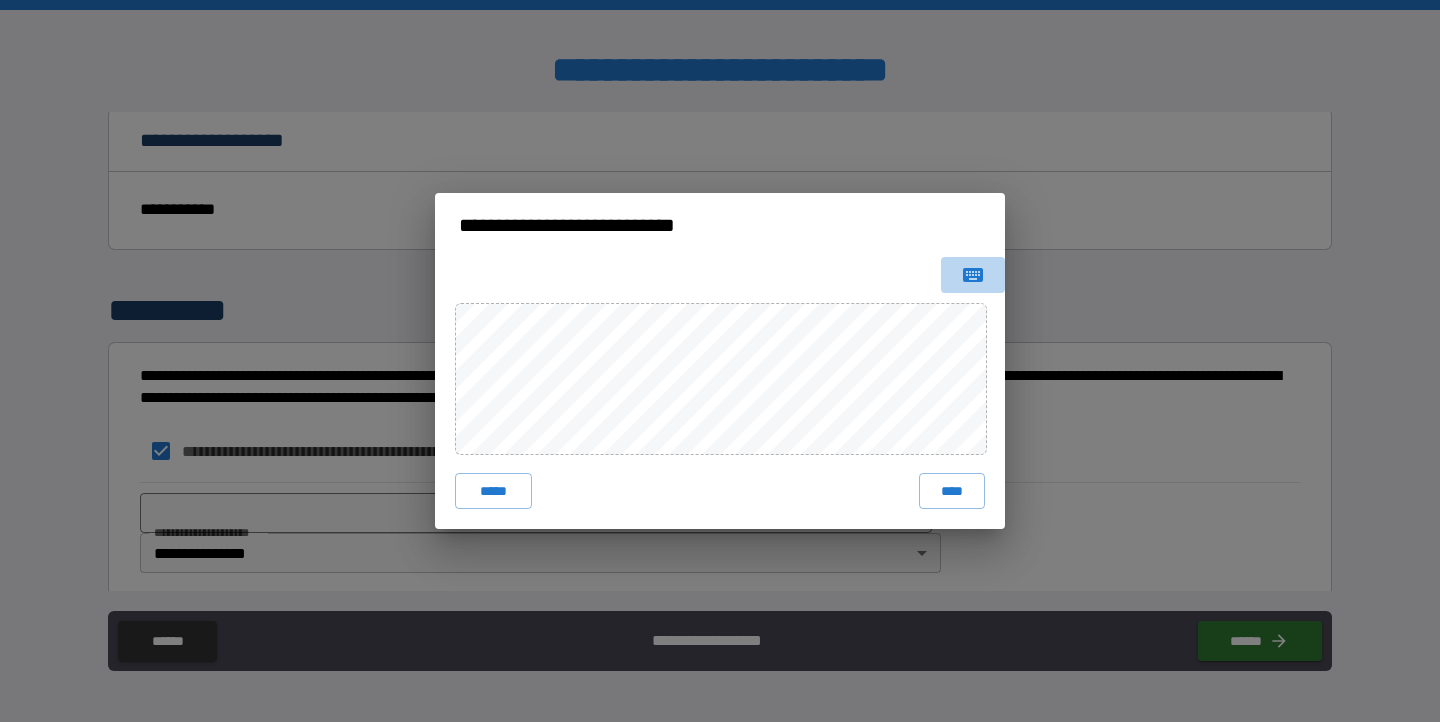click 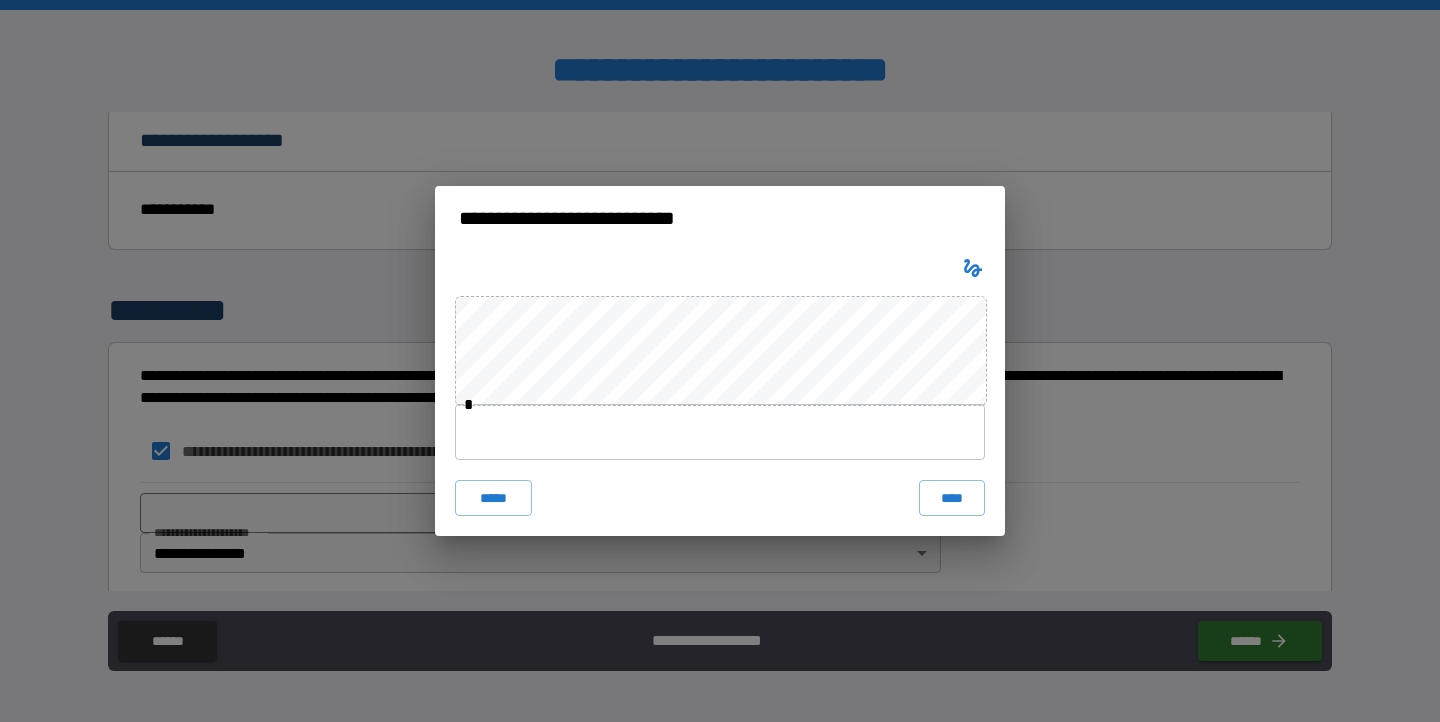 click at bounding box center [720, 432] 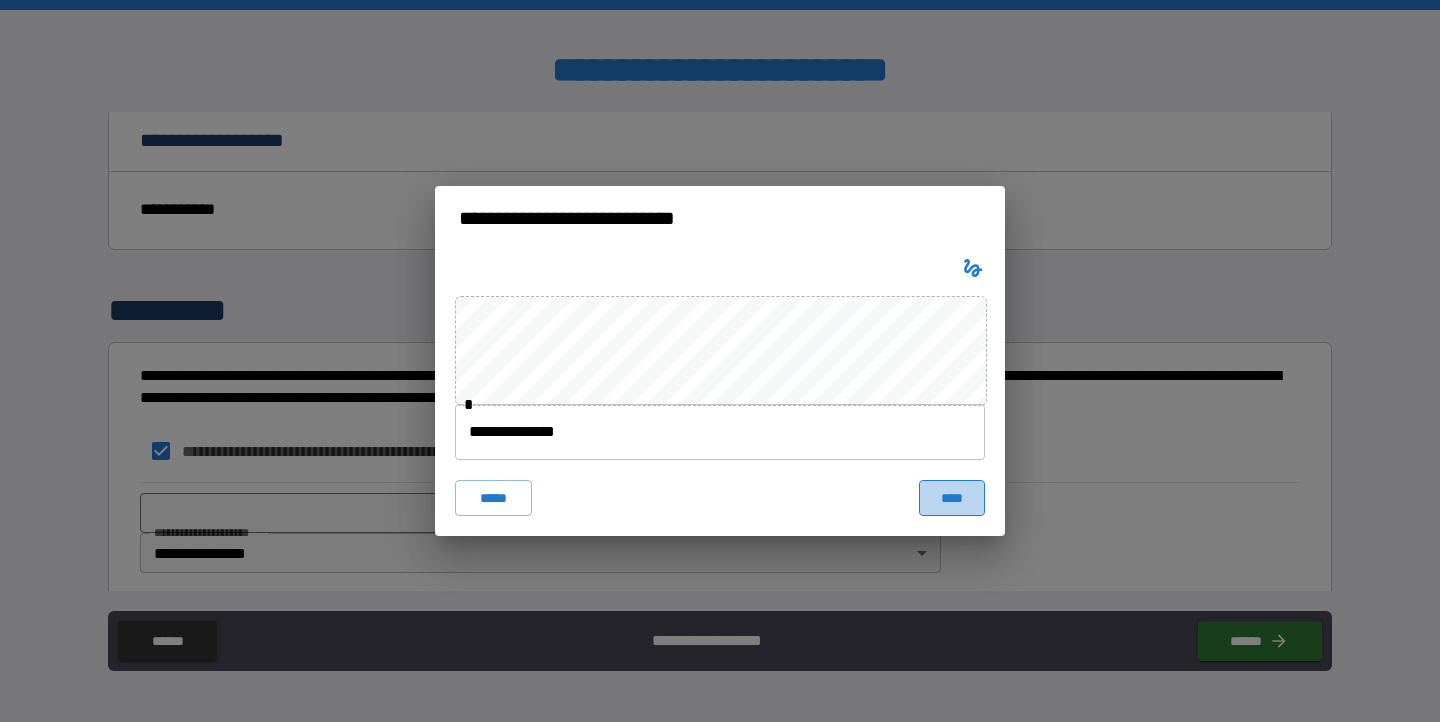click on "****" at bounding box center (952, 498) 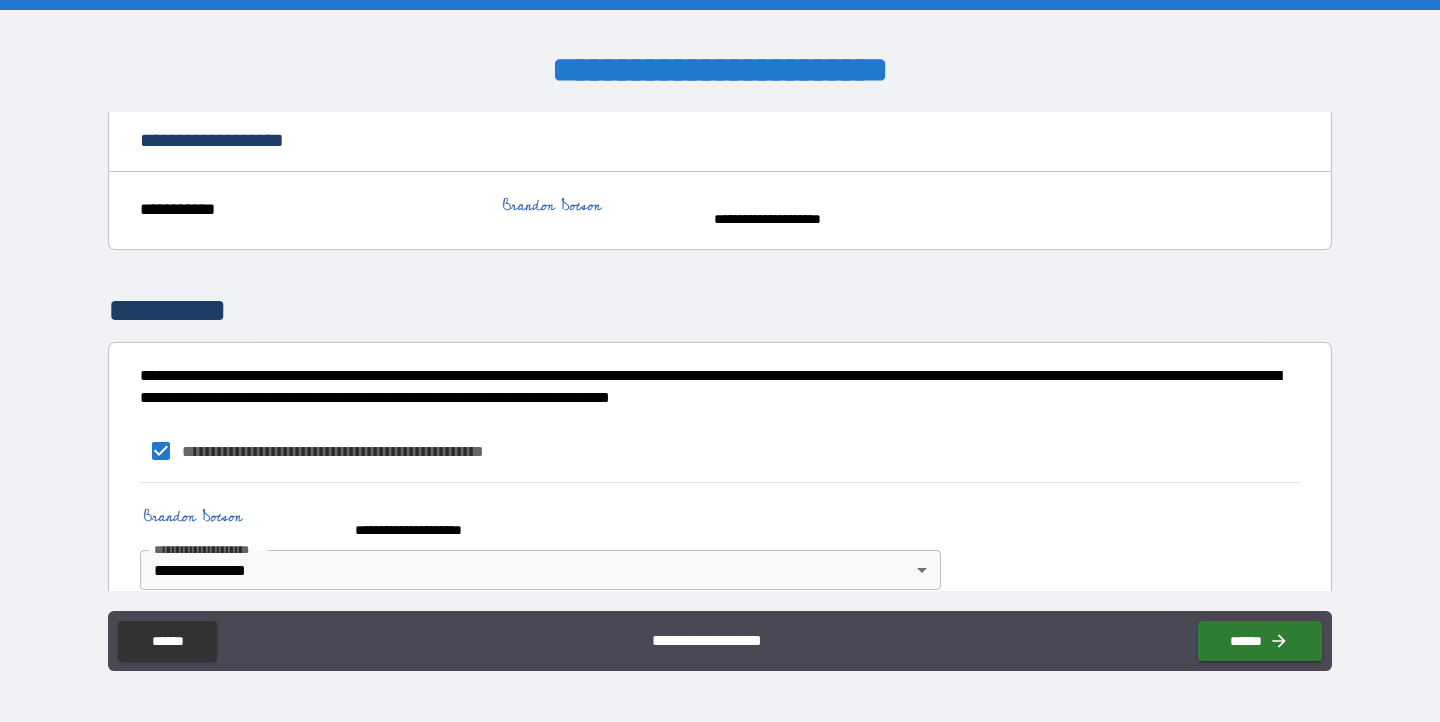 scroll, scrollTop: 1511, scrollLeft: 0, axis: vertical 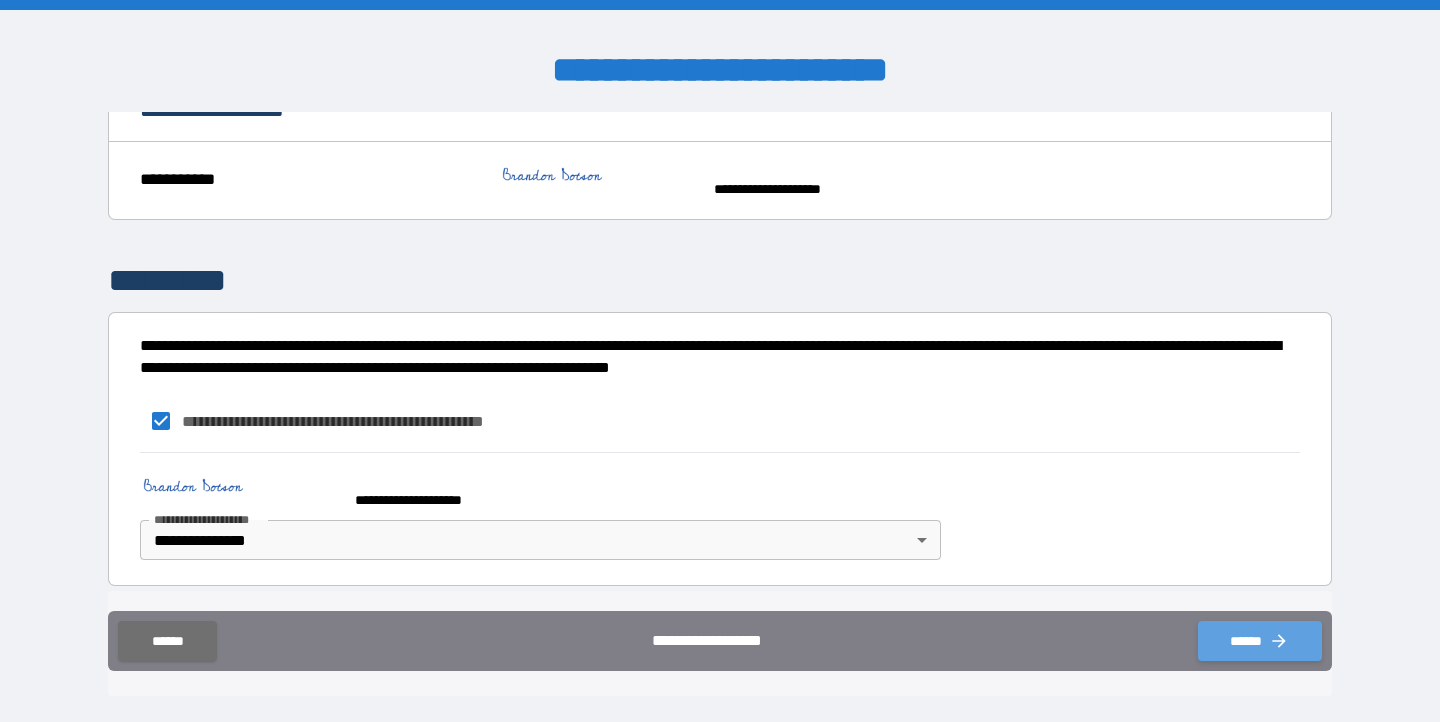 click on "******" at bounding box center (1260, 641) 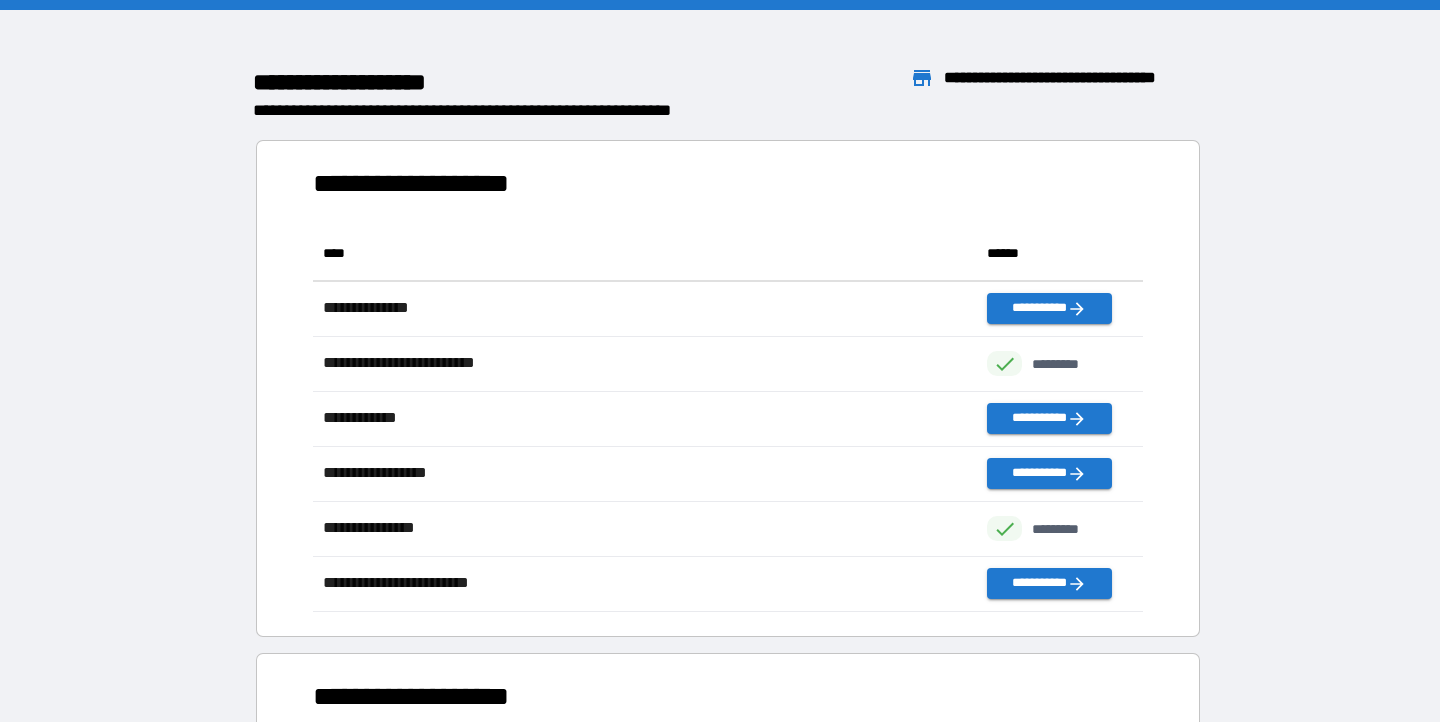 scroll, scrollTop: 1, scrollLeft: 1, axis: both 